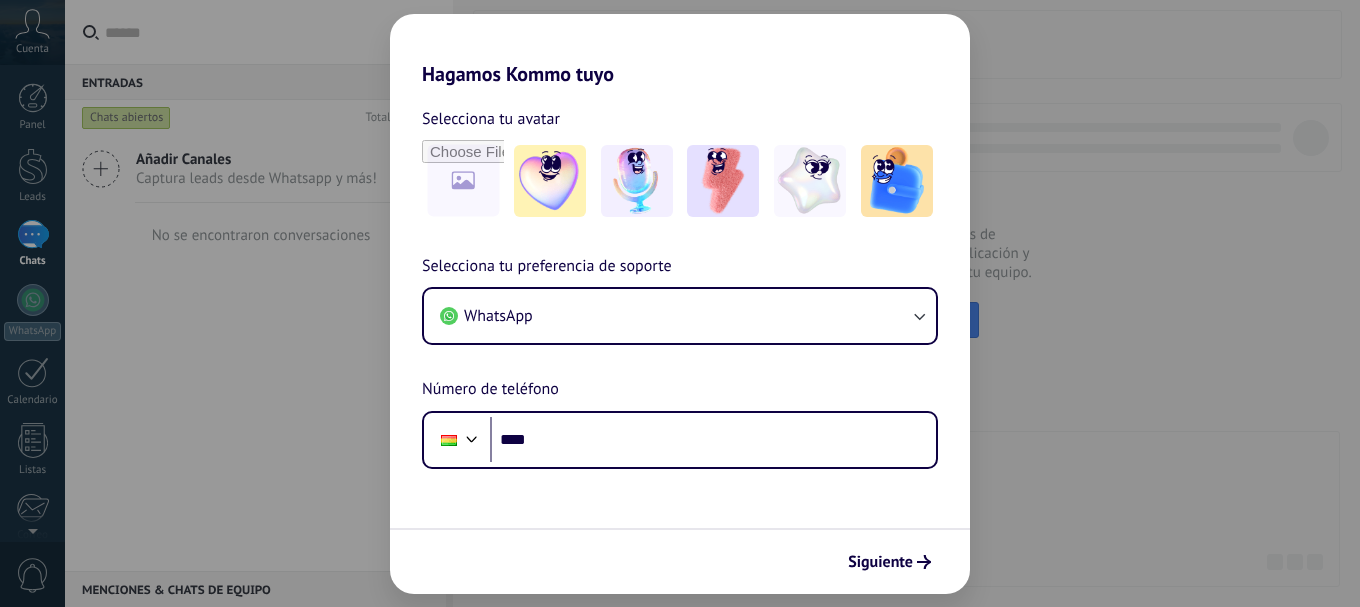 scroll, scrollTop: 0, scrollLeft: 0, axis: both 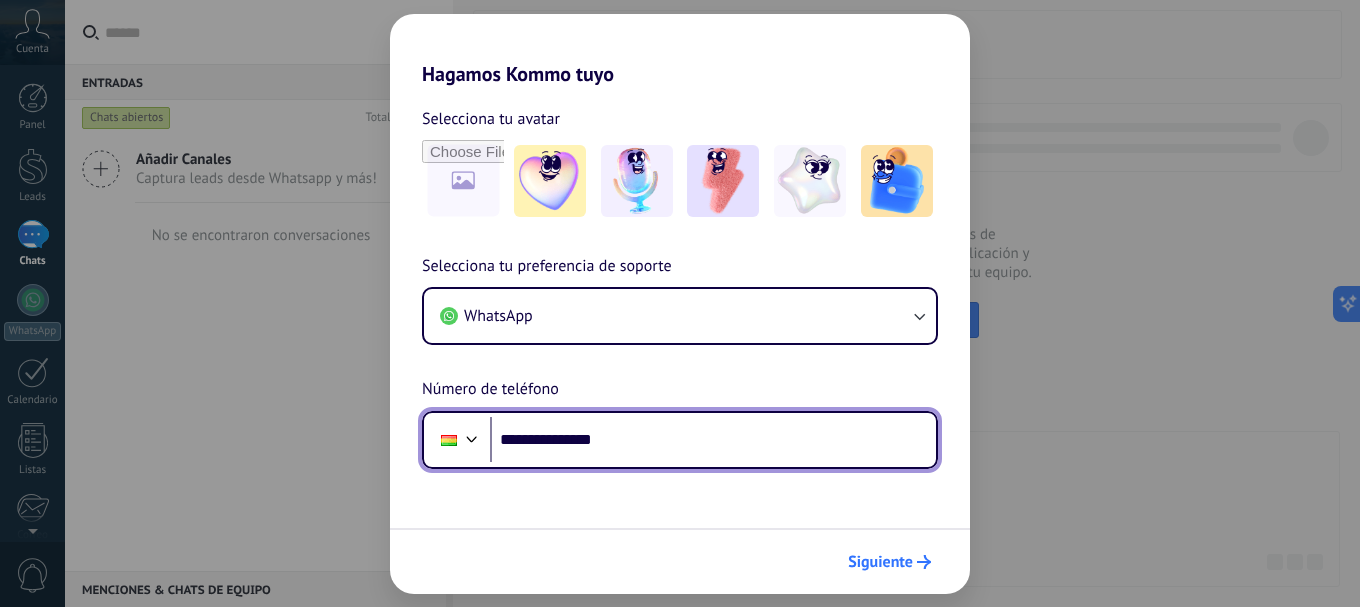 type on "**********" 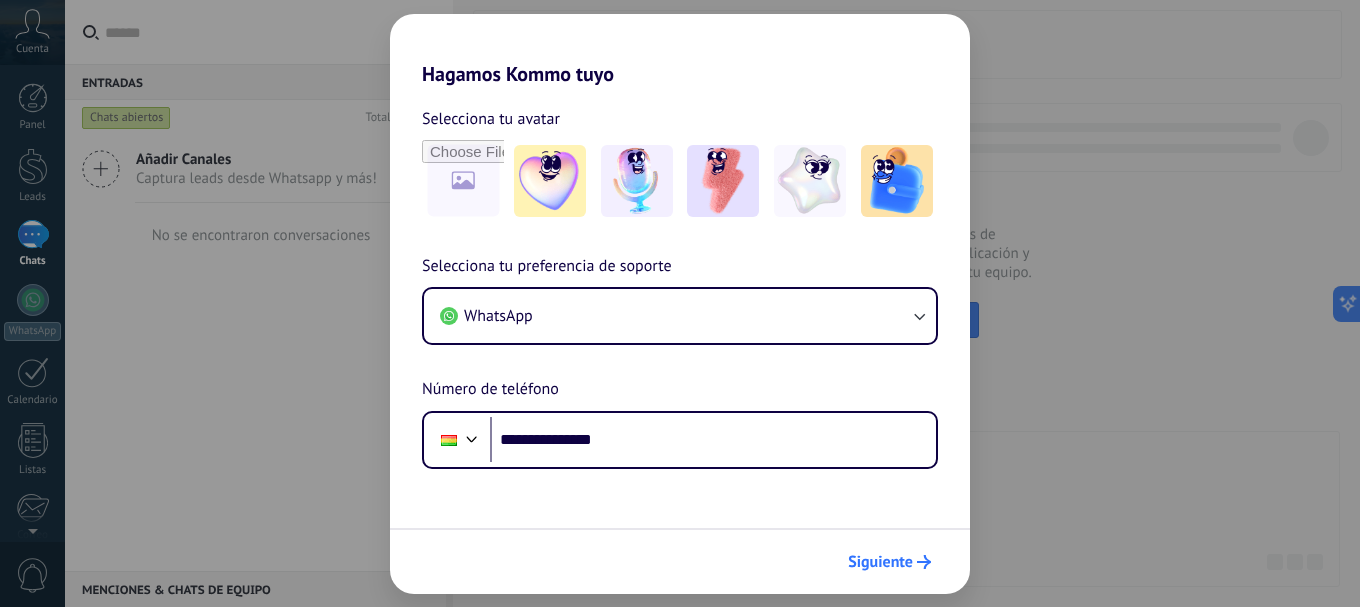 click on "Siguiente" at bounding box center (880, 562) 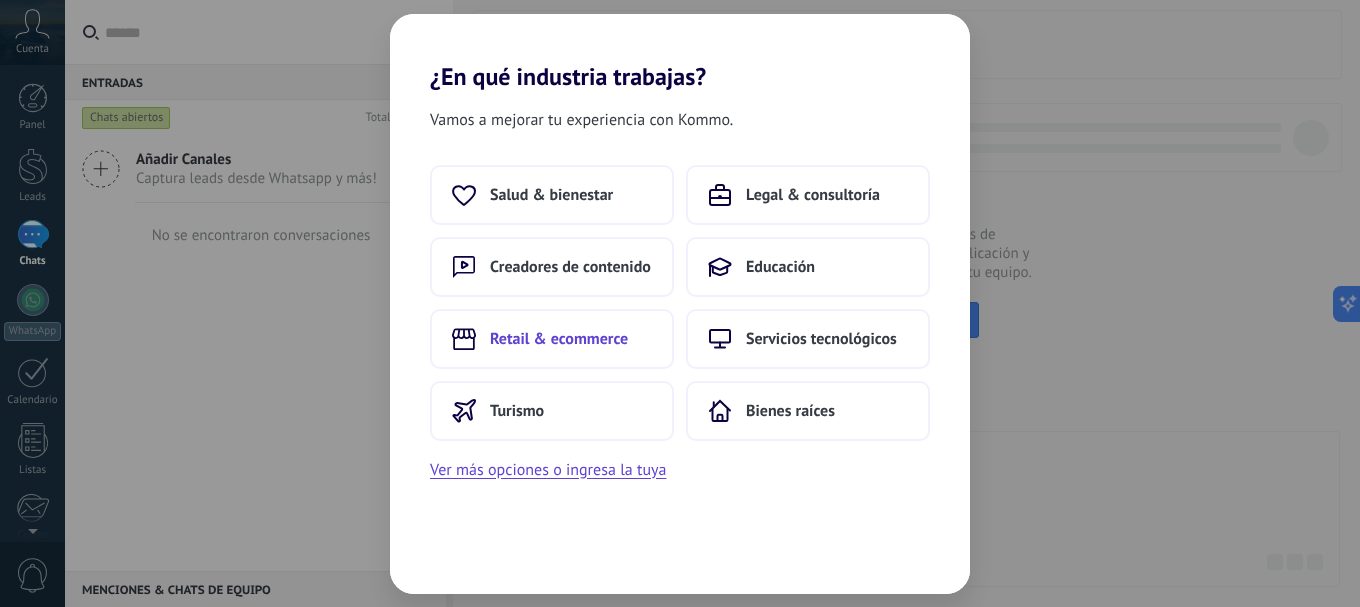 click on "Retail & ecommerce" at bounding box center (559, 339) 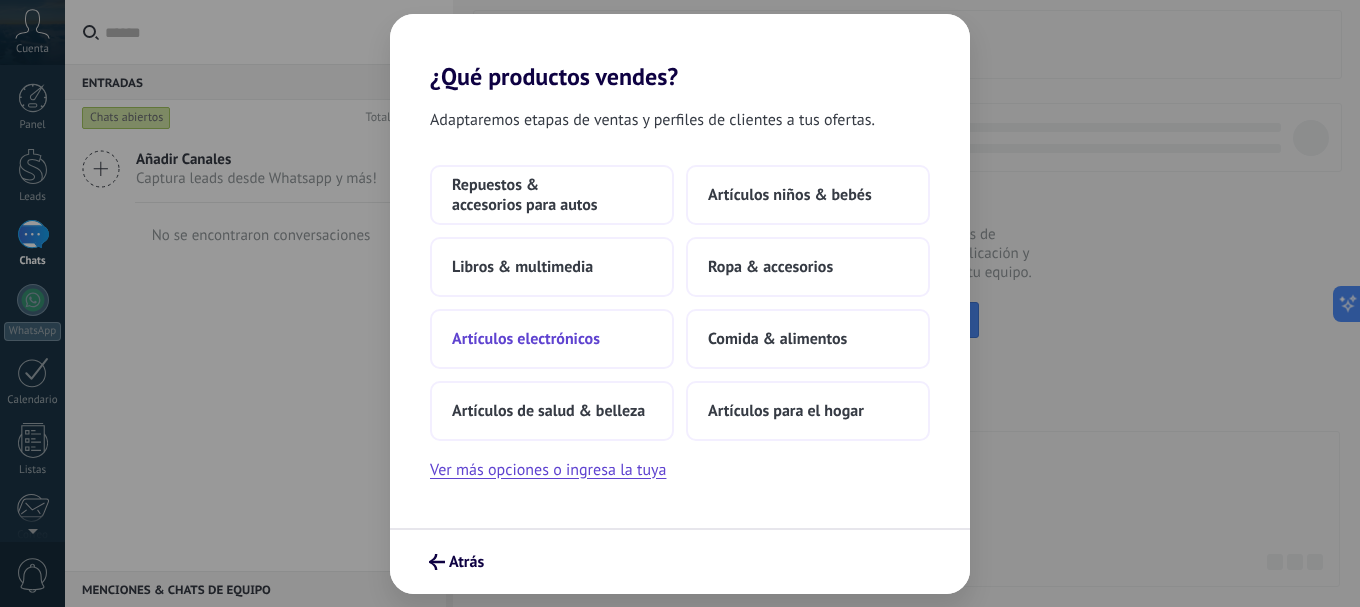click on "Artículos electrónicos" at bounding box center (526, 339) 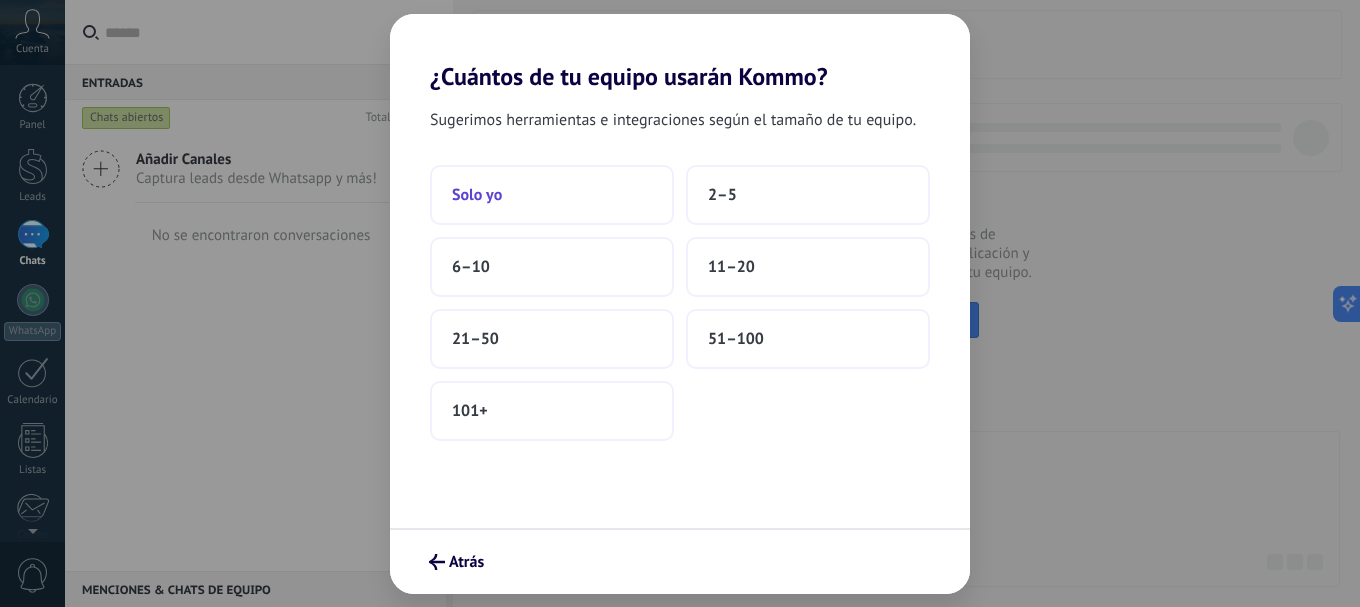 click on "Solo yo" at bounding box center [552, 195] 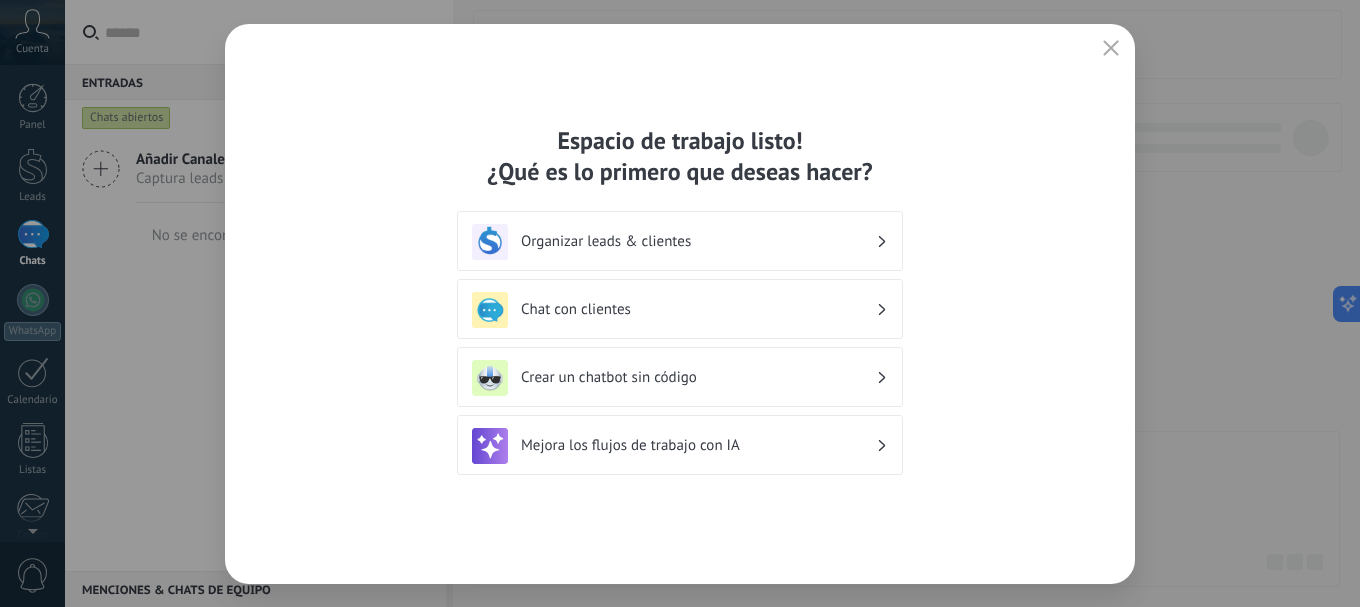 click on "Chat con clientes" at bounding box center (698, 309) 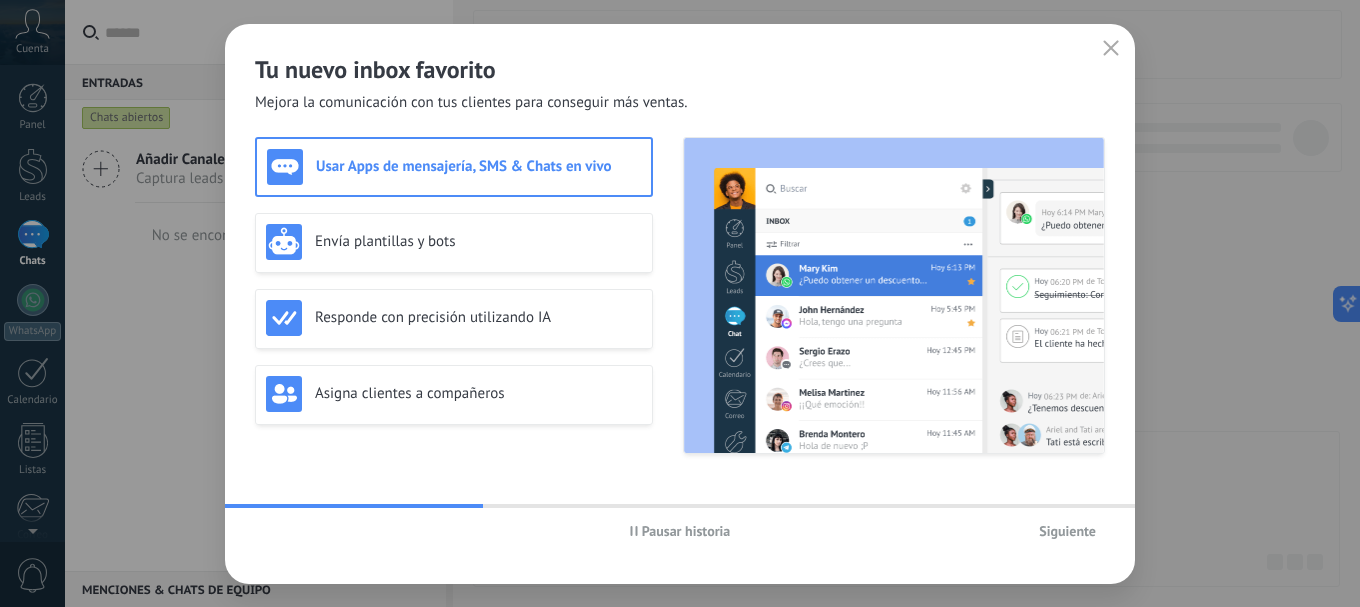 click 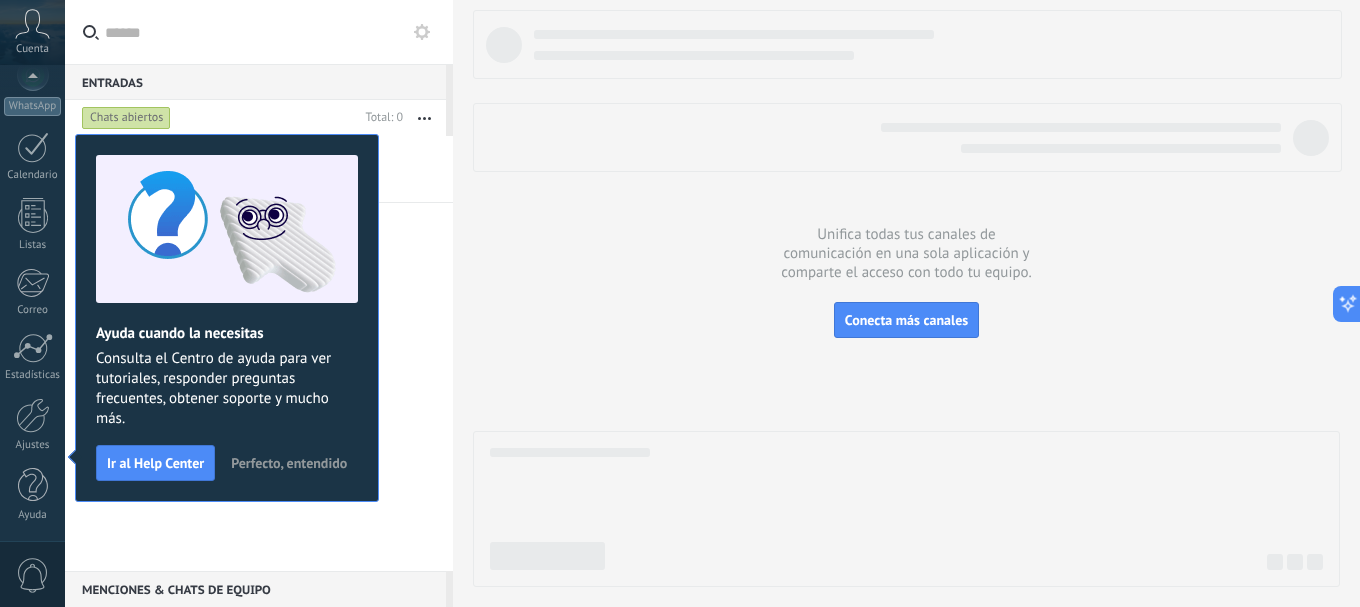scroll, scrollTop: 0, scrollLeft: 0, axis: both 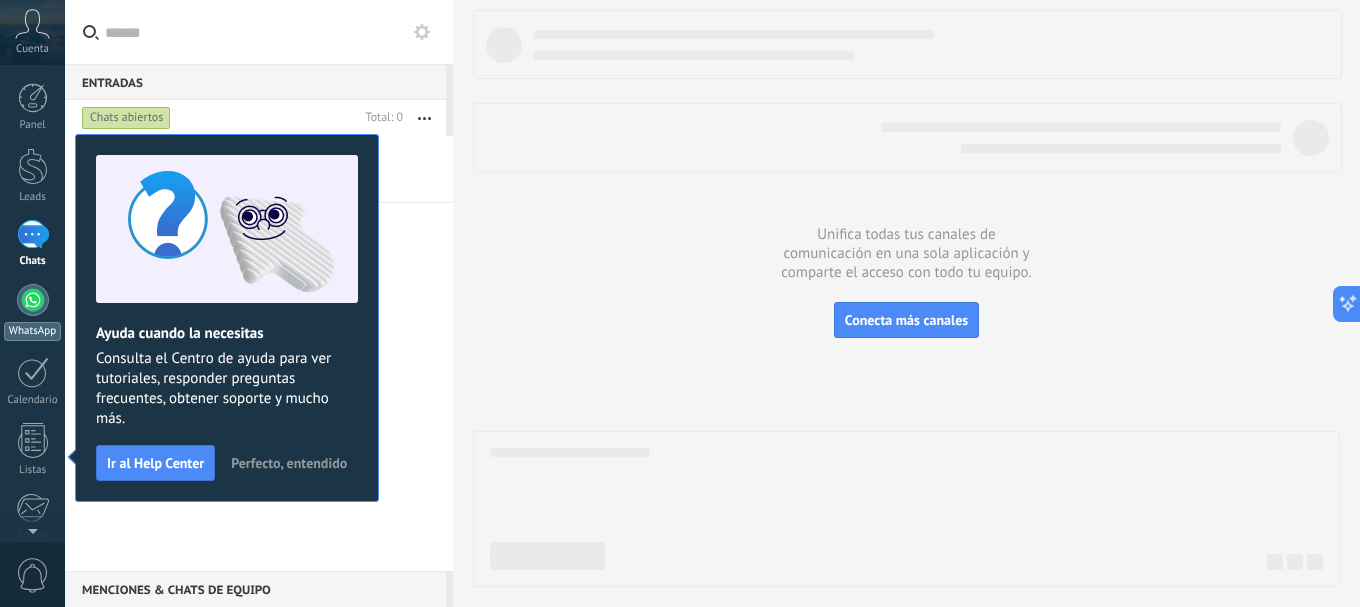 click at bounding box center (33, 300) 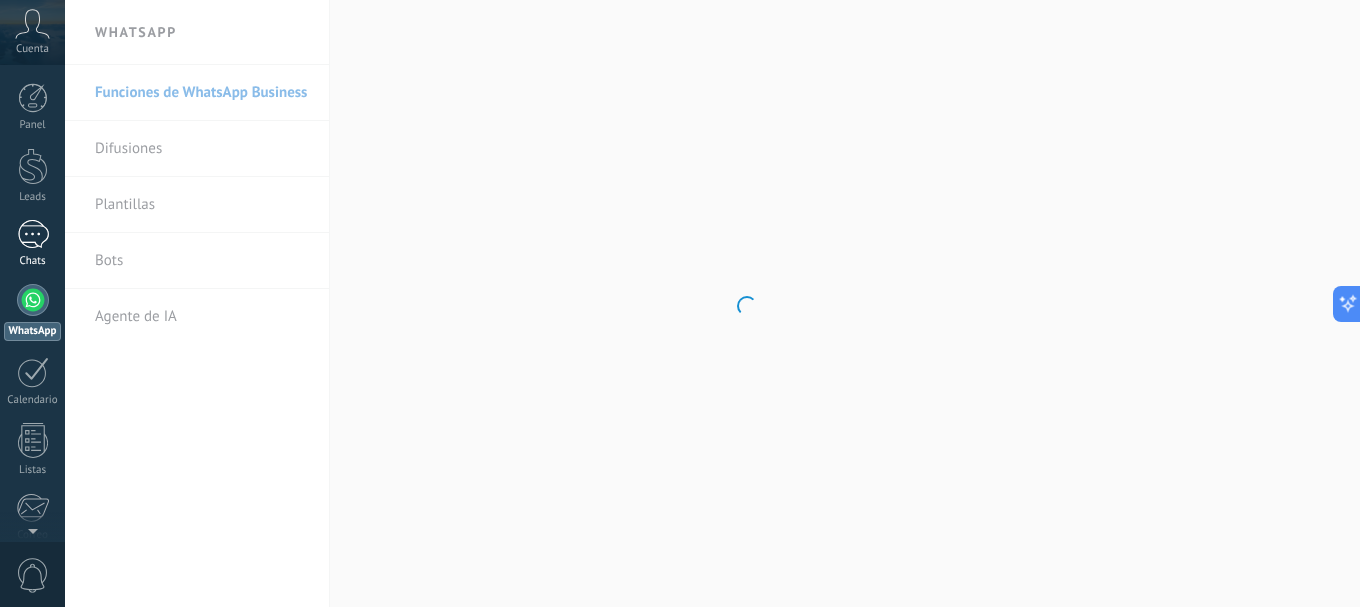 click at bounding box center [33, 234] 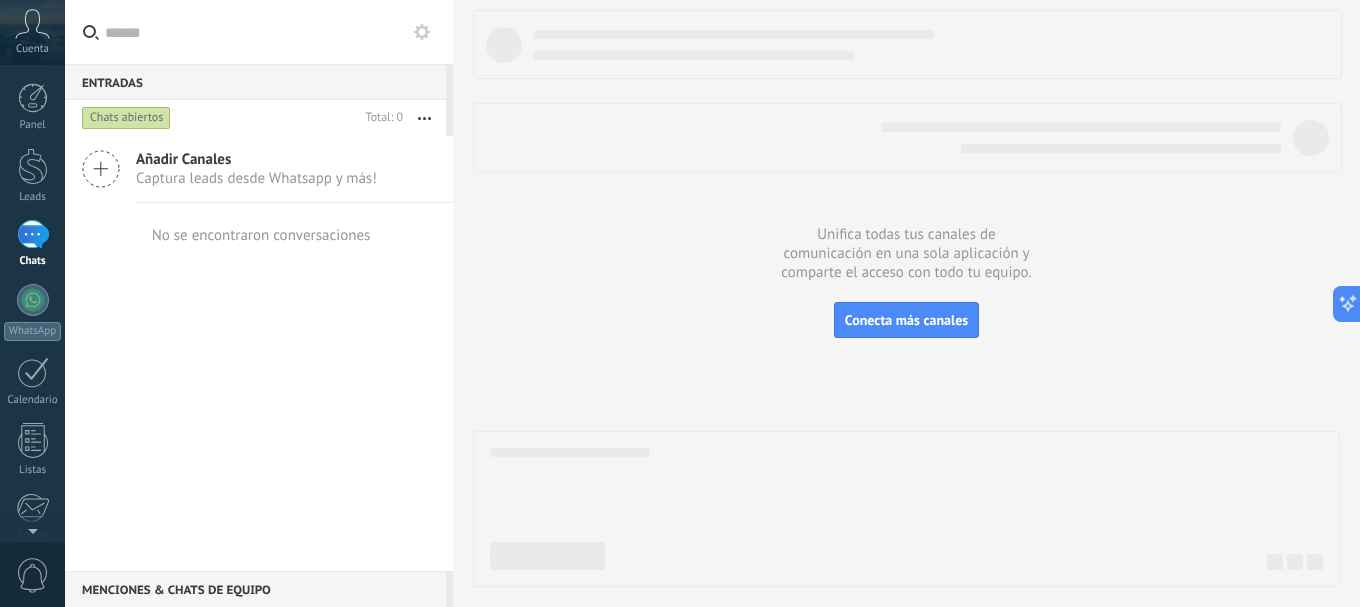 click 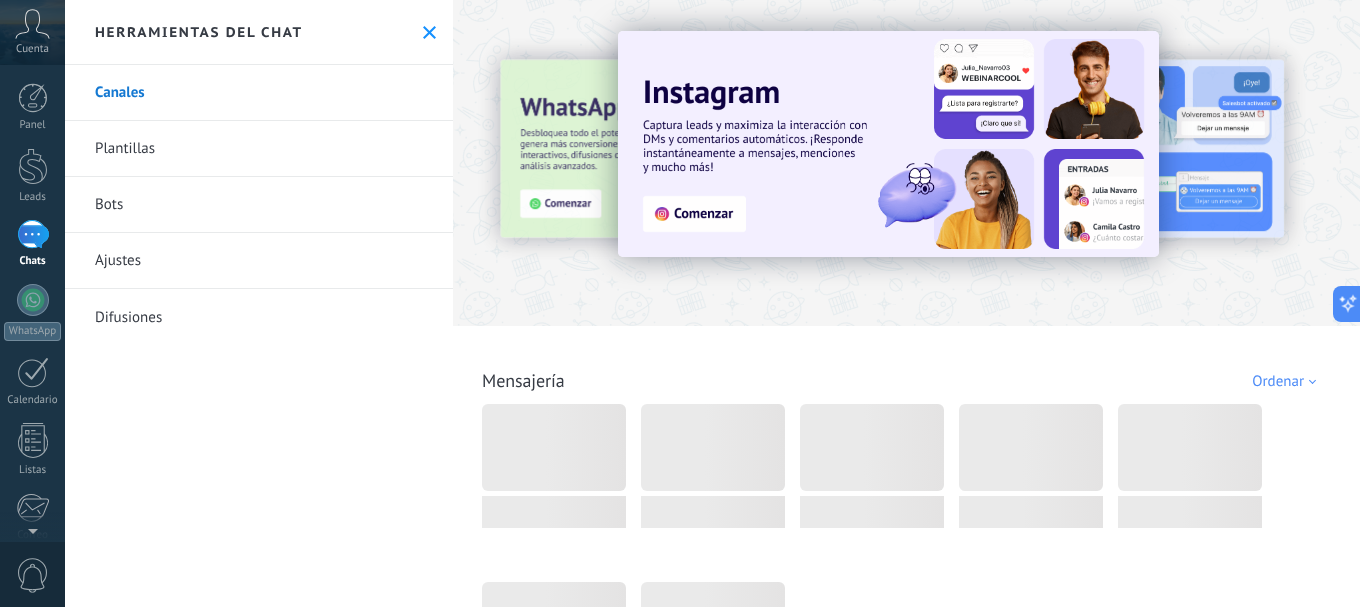 click on "Bots" at bounding box center (259, 205) 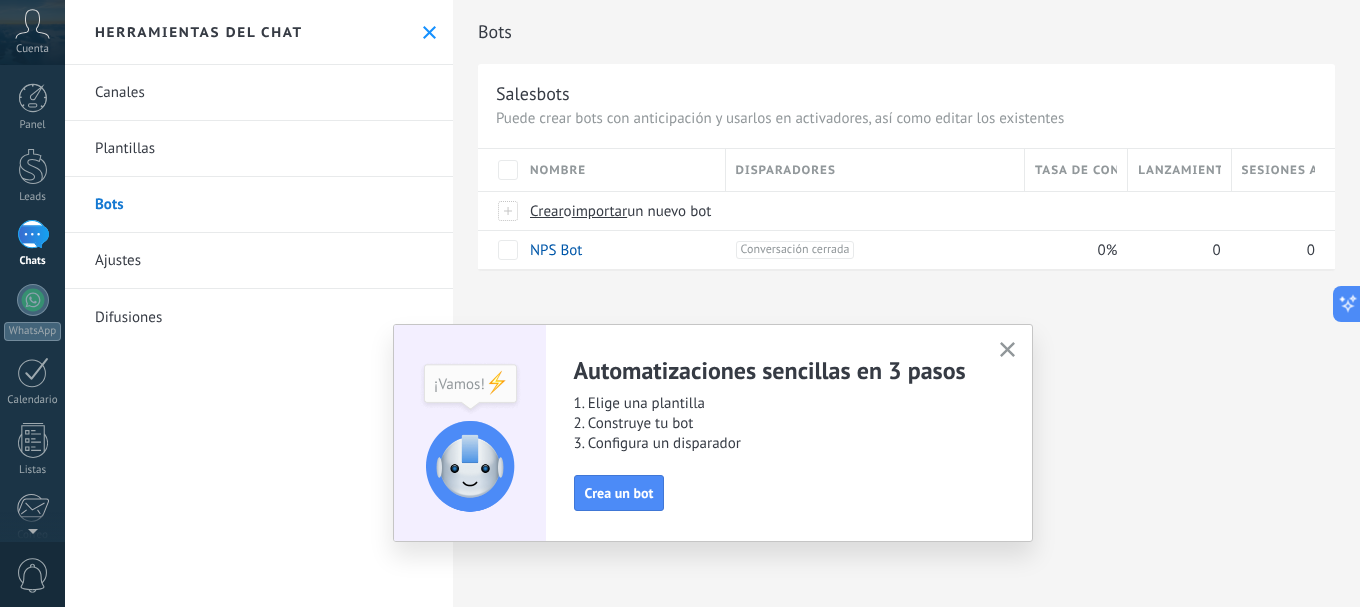 click at bounding box center (1007, 350) 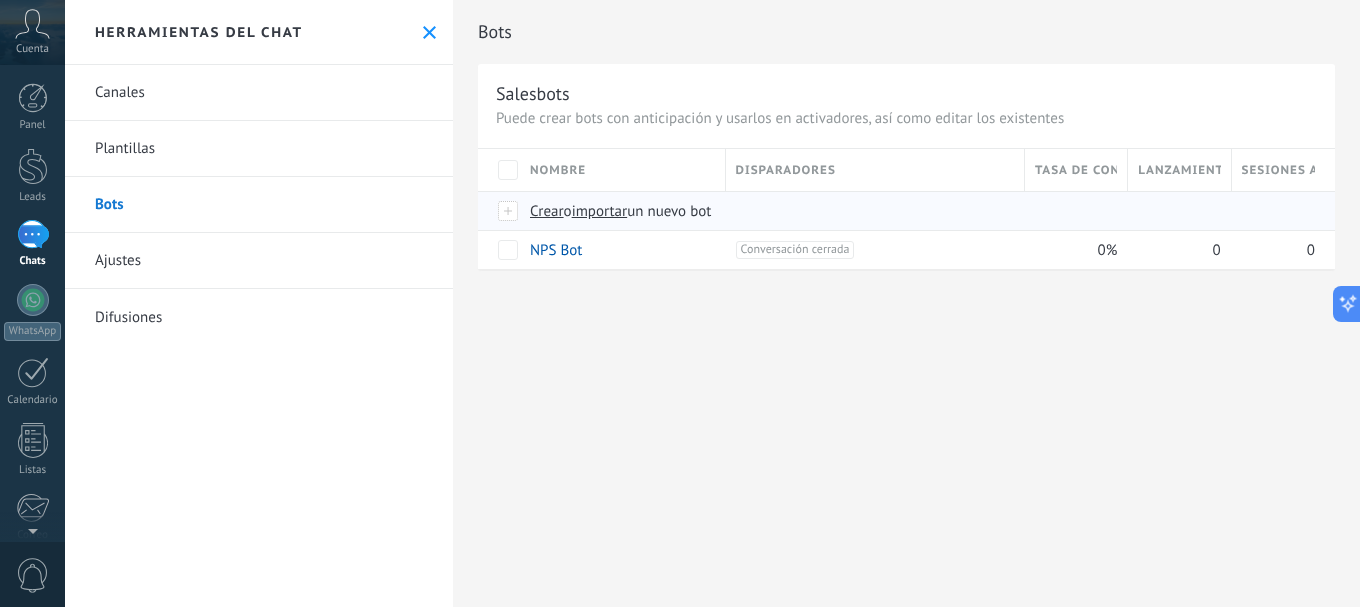 click on "importar" at bounding box center (600, 211) 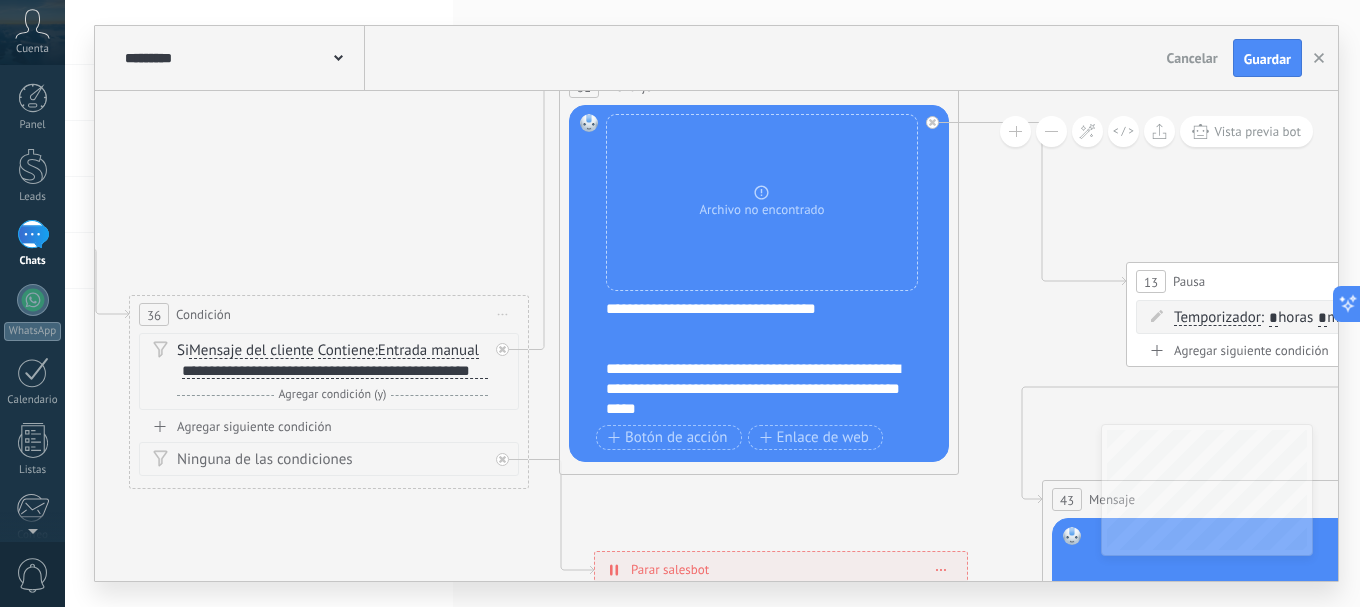 drag, startPoint x: 935, startPoint y: 301, endPoint x: 362, endPoint y: 230, distance: 577.382 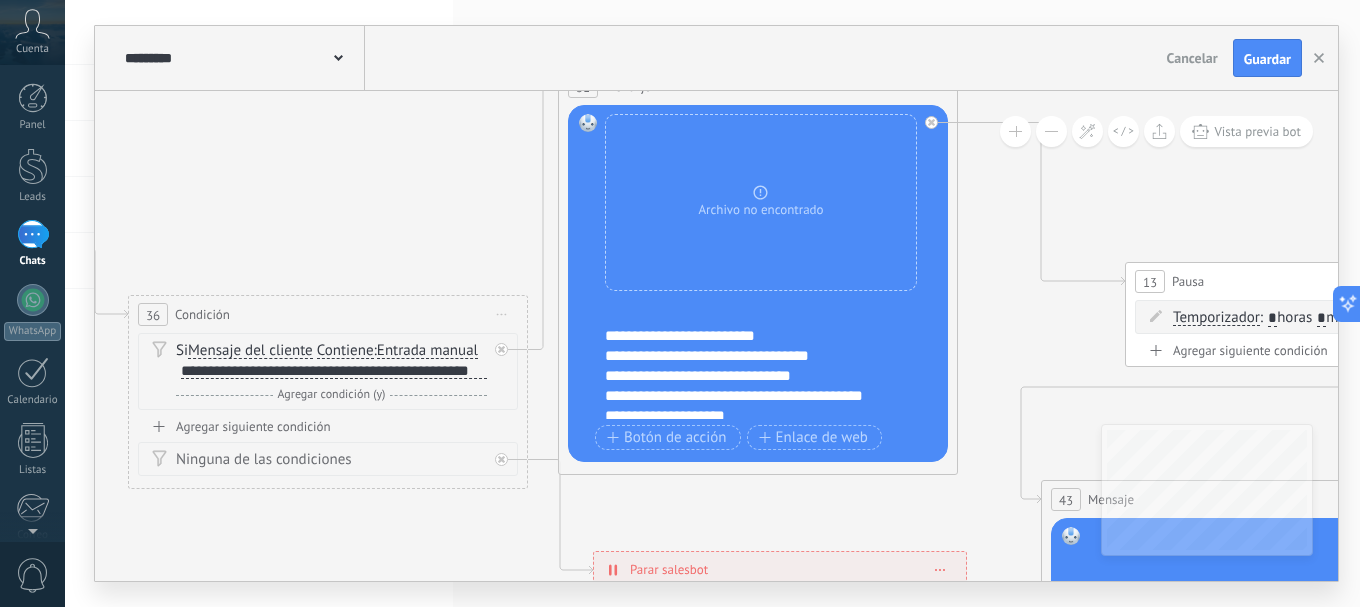 scroll, scrollTop: 400, scrollLeft: 0, axis: vertical 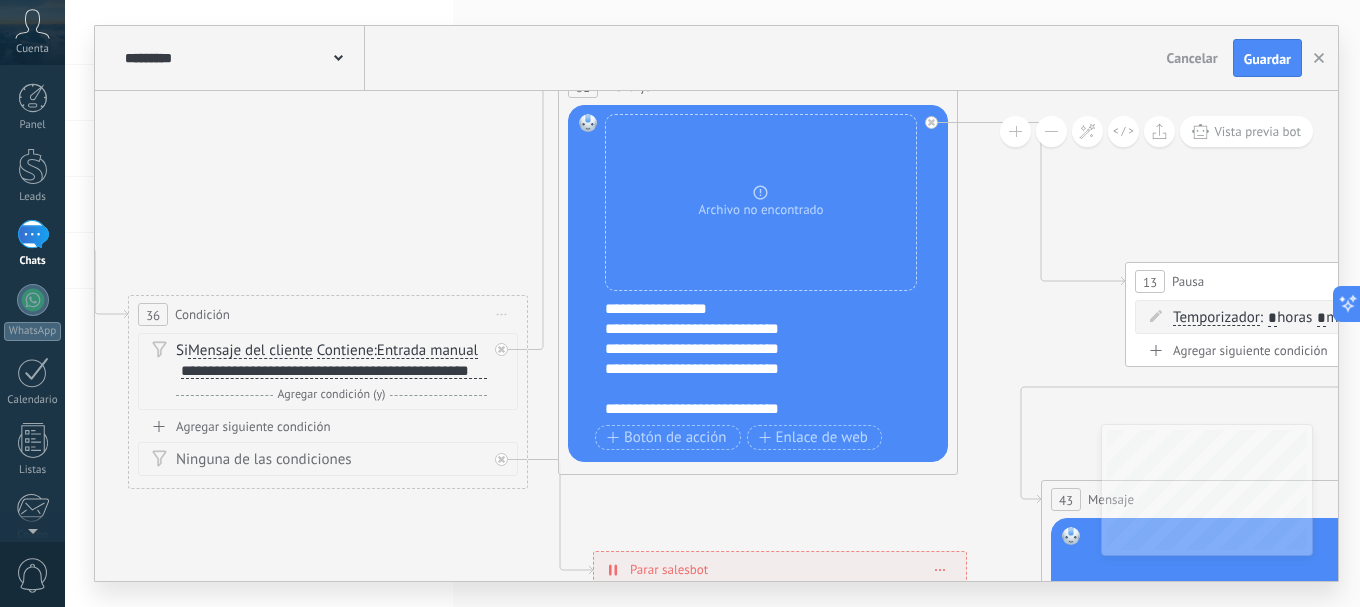 click on "**********" at bounding box center [771, 359] 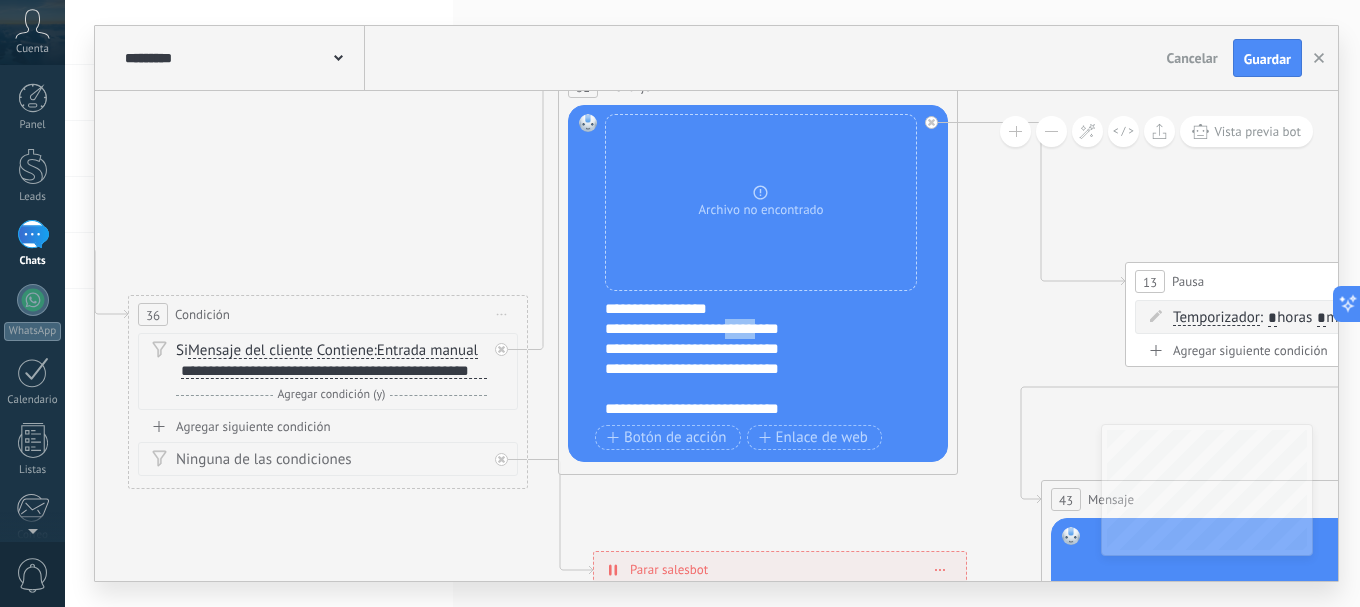 click on "**********" at bounding box center [771, 359] 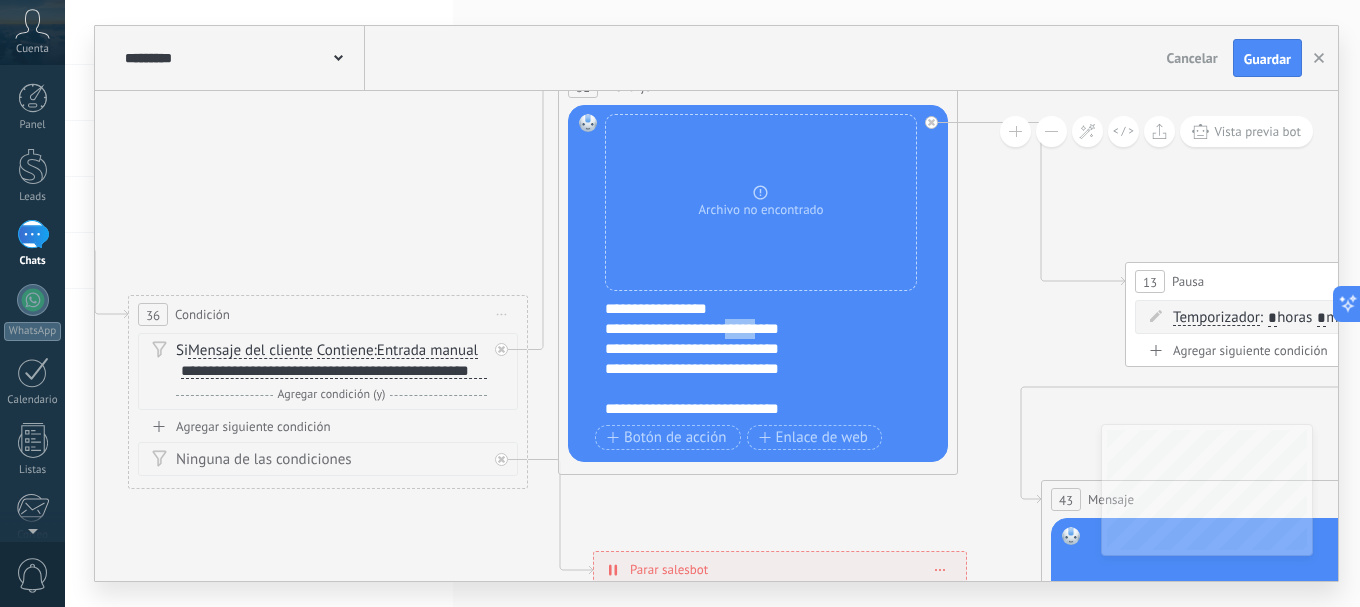 click on "**********" at bounding box center (771, 359) 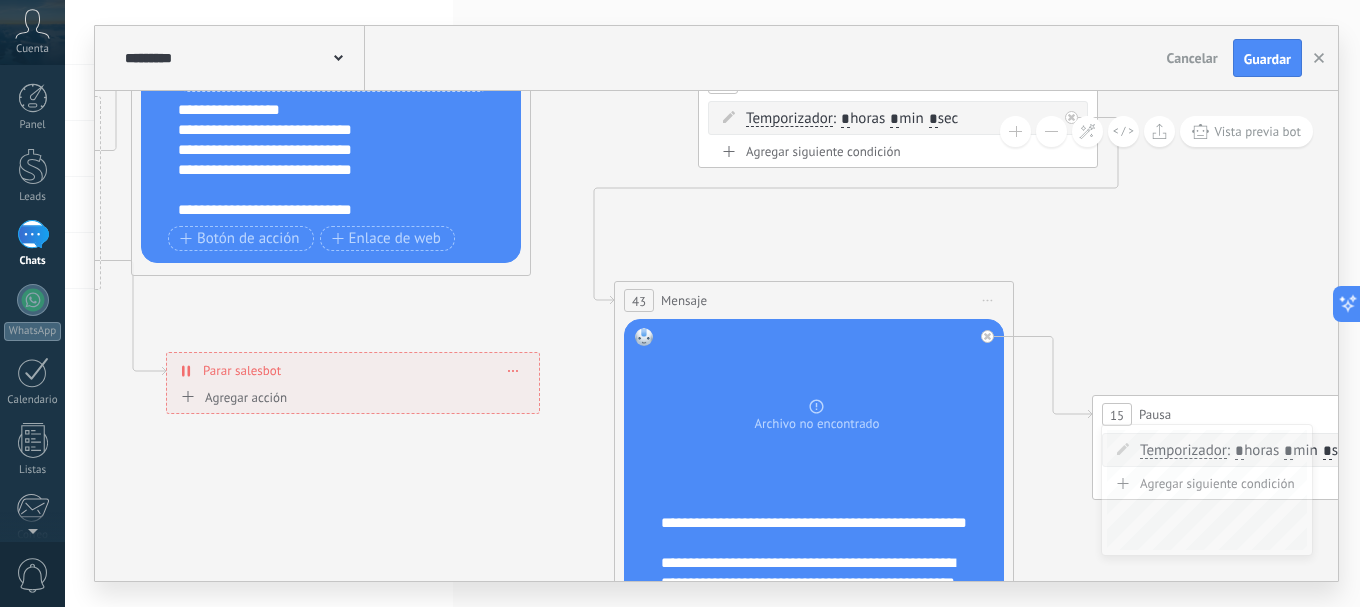 drag, startPoint x: 1042, startPoint y: 357, endPoint x: 609, endPoint y: 85, distance: 511.3443 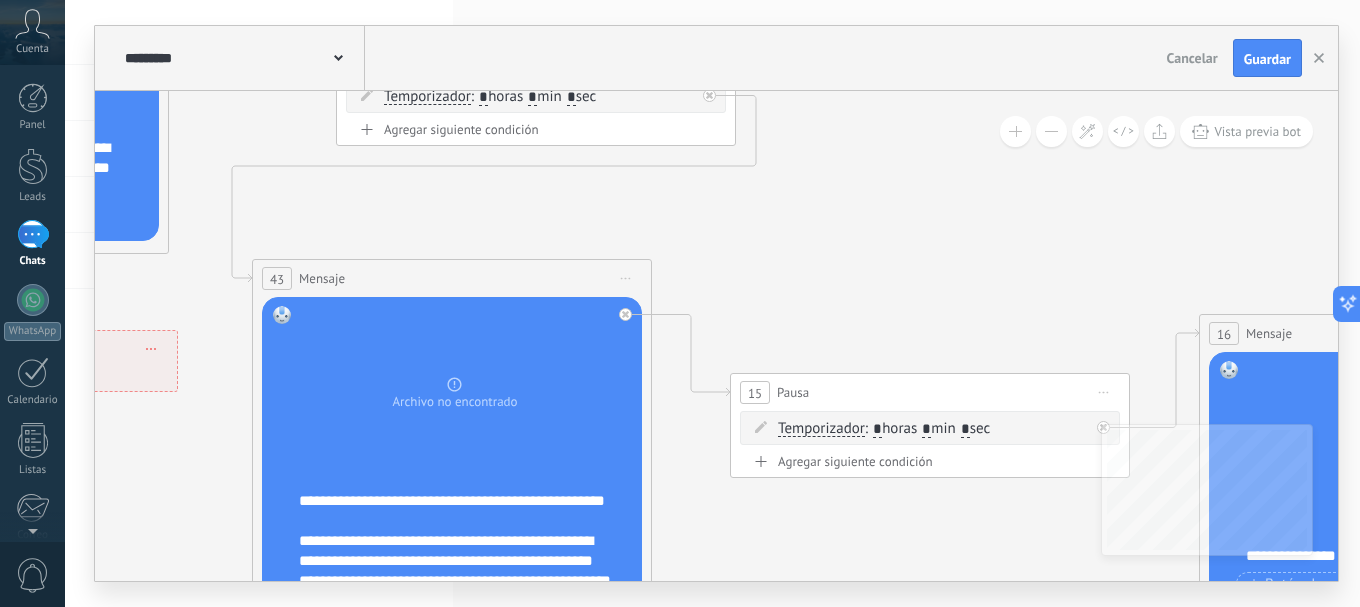 drag, startPoint x: 1028, startPoint y: 413, endPoint x: 969, endPoint y: 487, distance: 94.641426 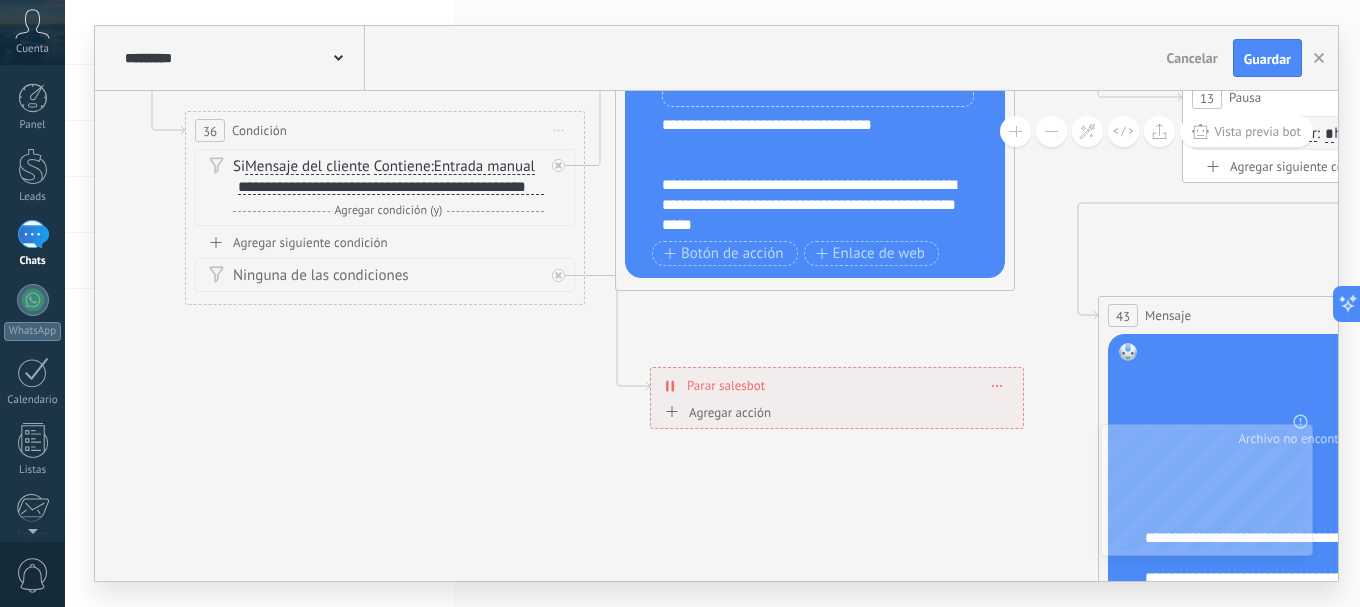drag, startPoint x: 347, startPoint y: 484, endPoint x: 865, endPoint y: 506, distance: 518.467 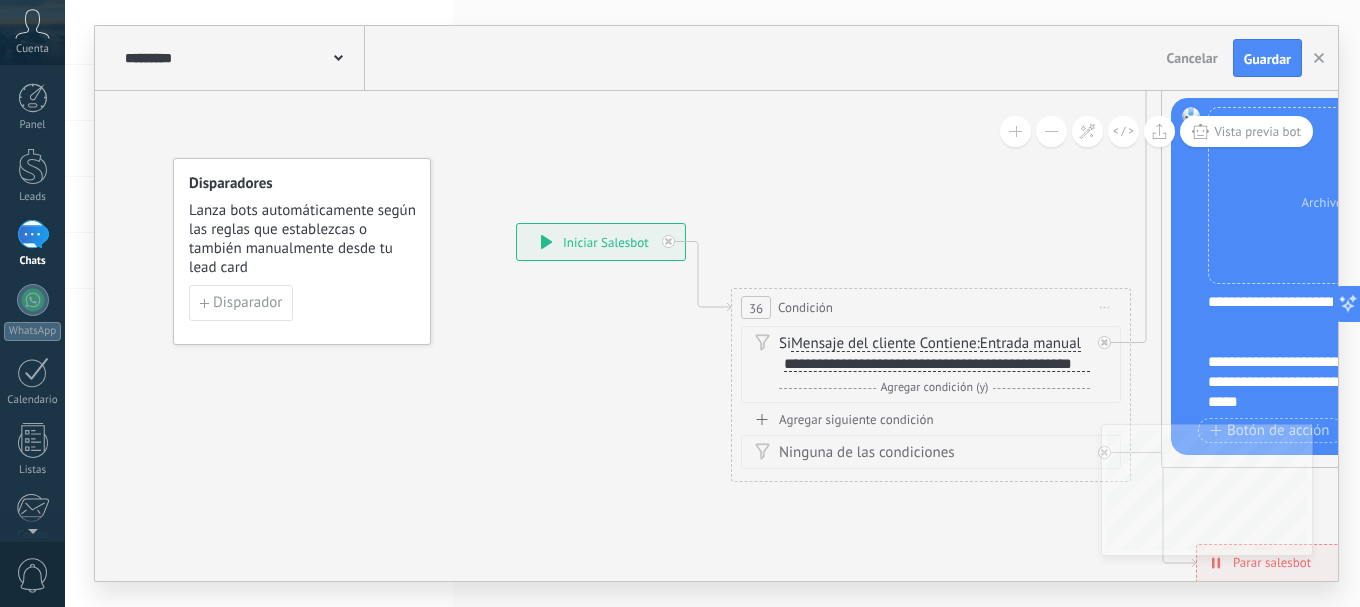 drag, startPoint x: 386, startPoint y: 498, endPoint x: 776, endPoint y: 573, distance: 397.14606 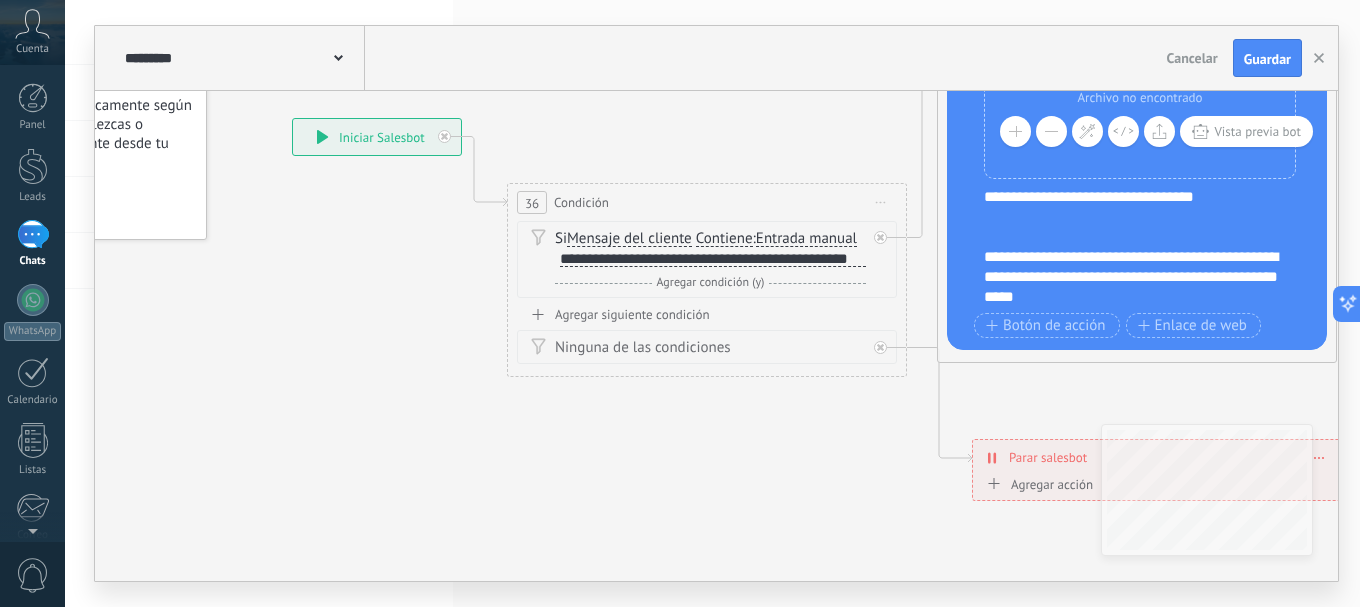 drag, startPoint x: 364, startPoint y: 474, endPoint x: 89, endPoint y: 380, distance: 290.62173 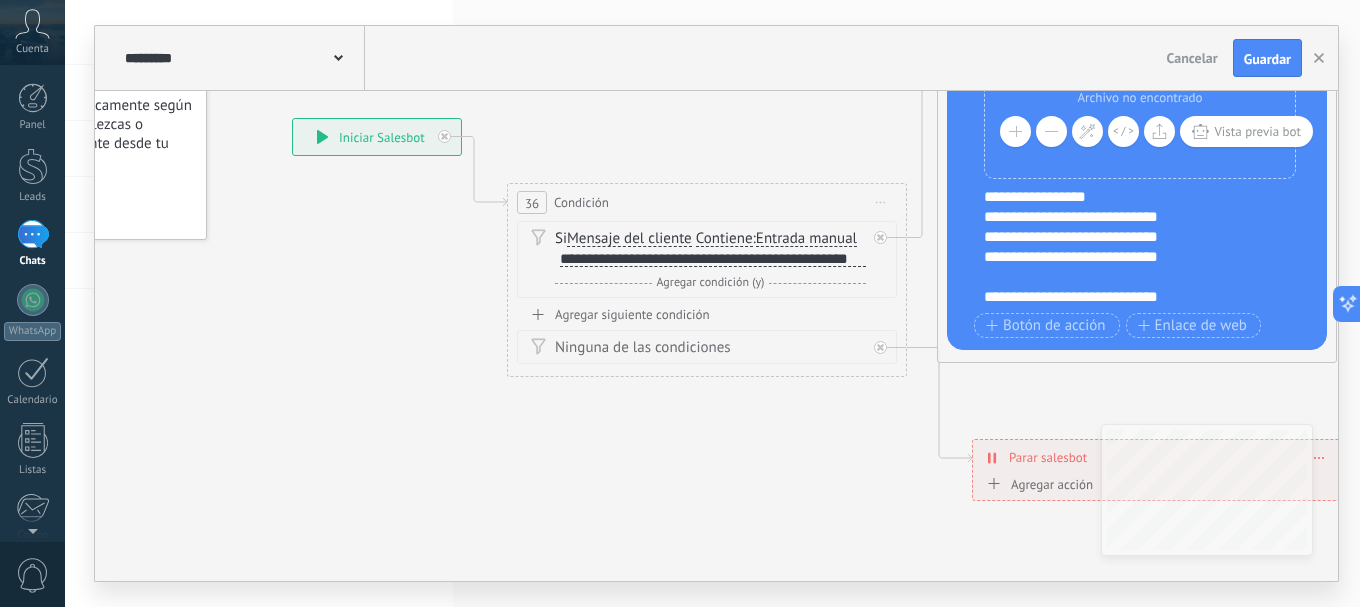scroll, scrollTop: 267, scrollLeft: 0, axis: vertical 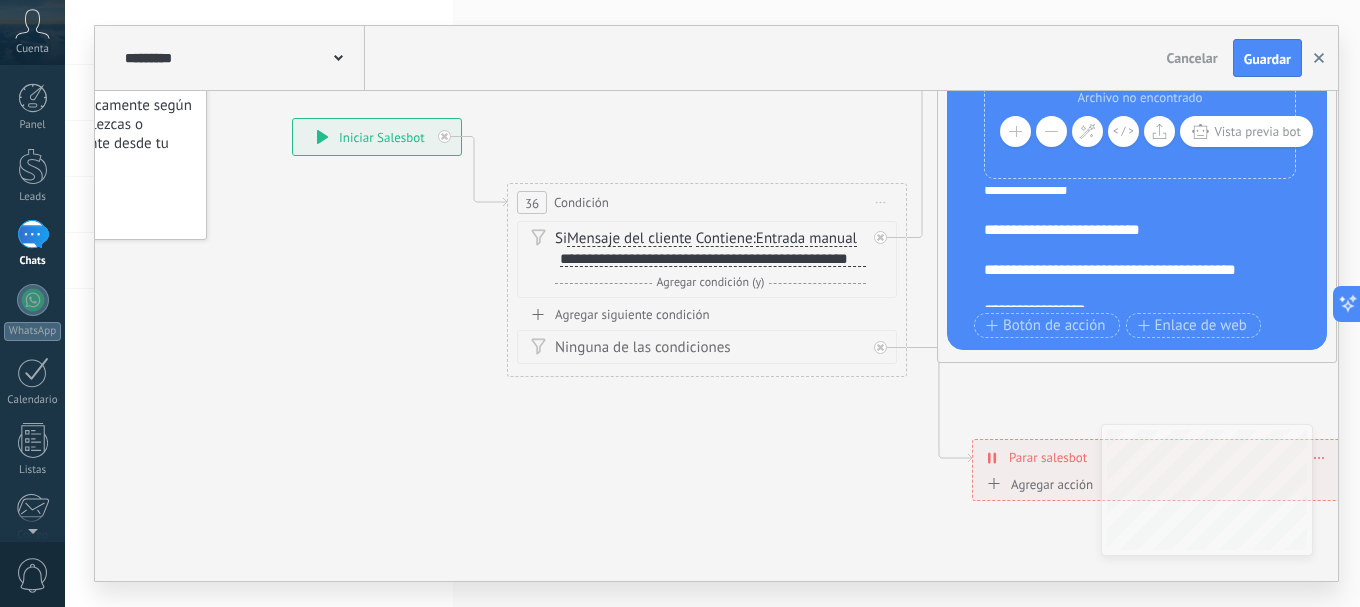 click 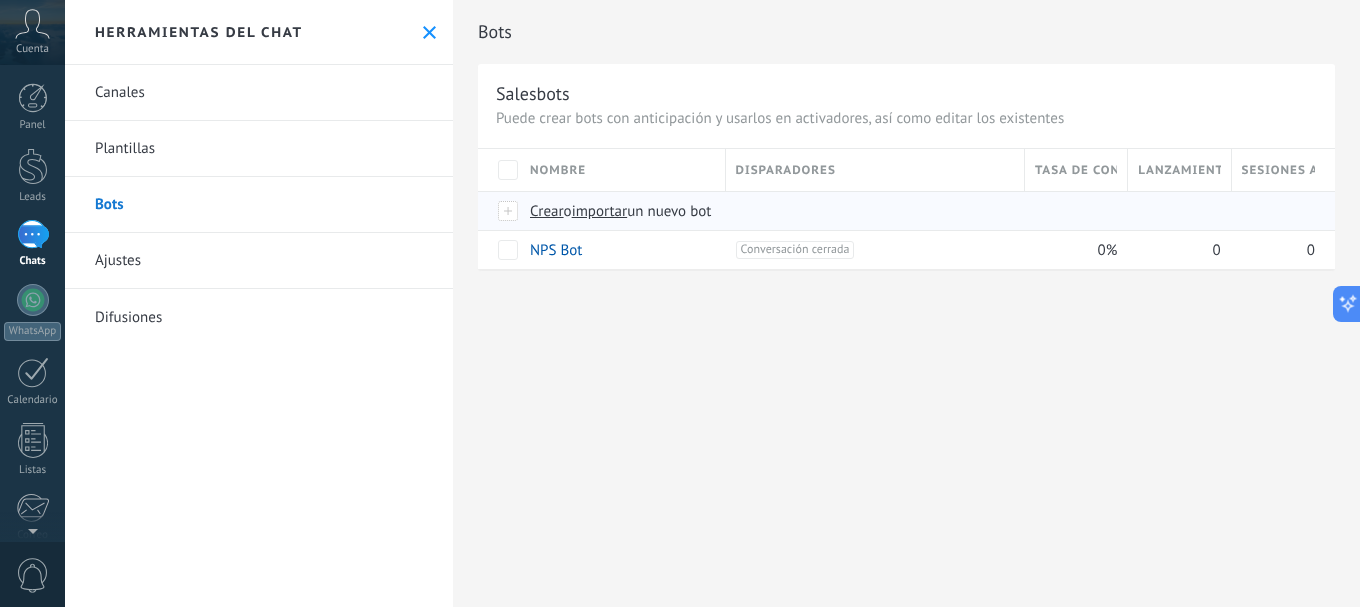 click on "importar" at bounding box center [600, 211] 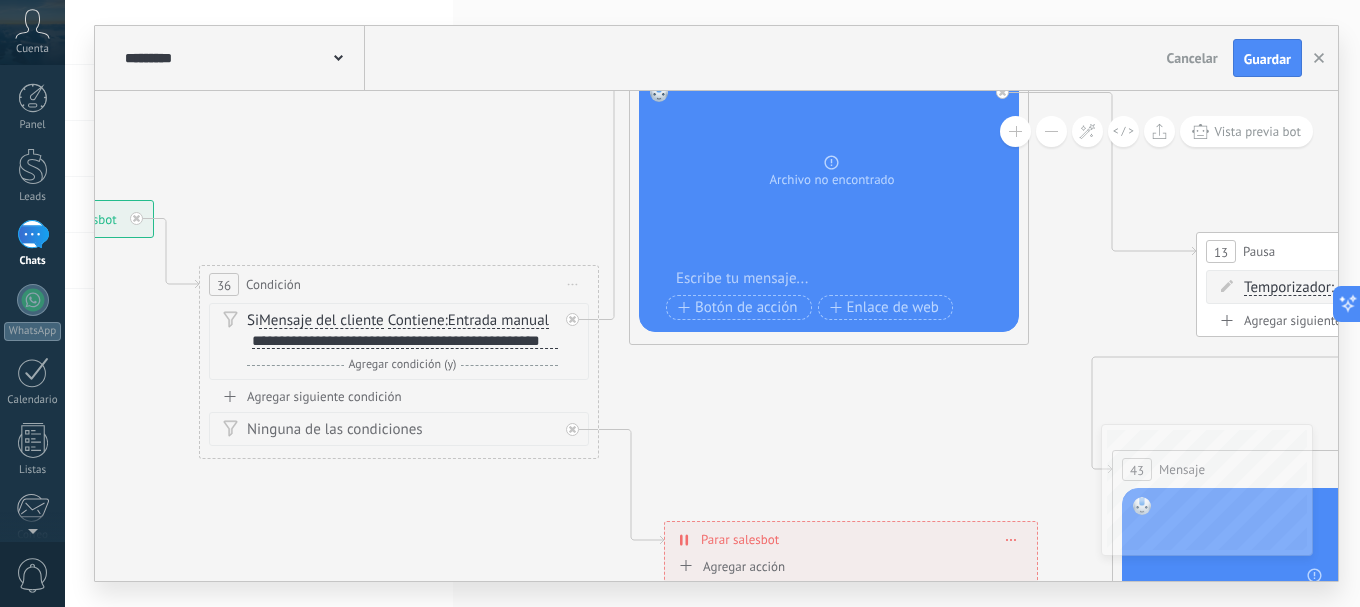 drag, startPoint x: 948, startPoint y: 214, endPoint x: 429, endPoint y: 113, distance: 528.7362 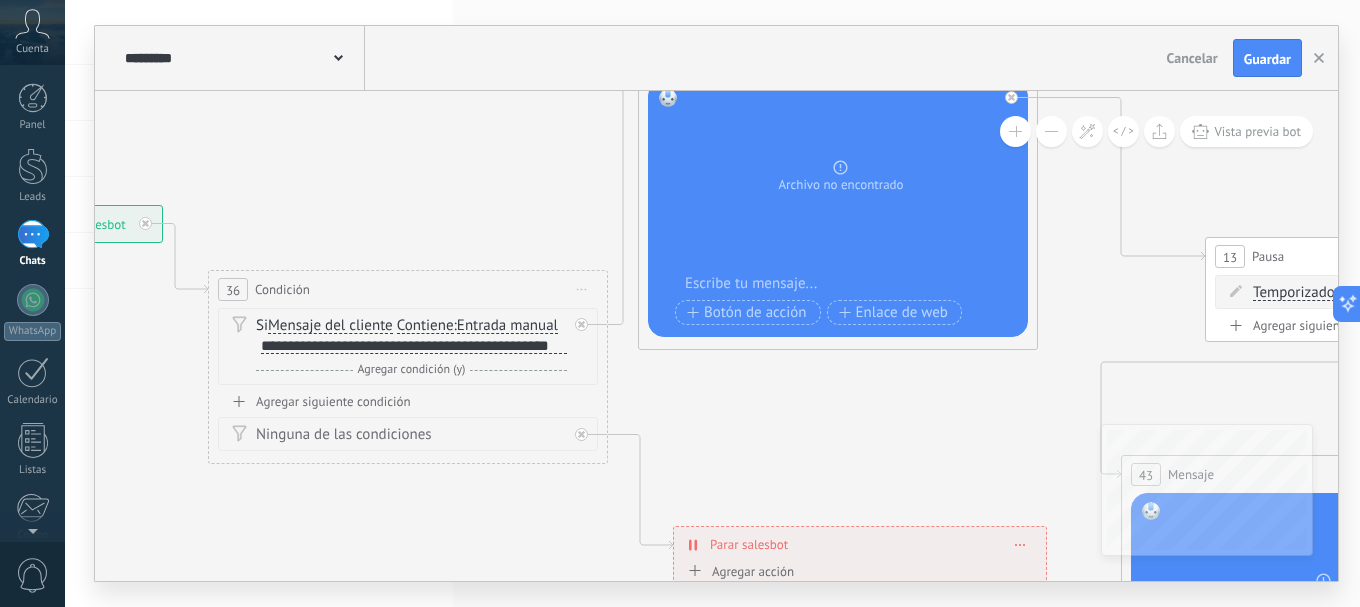 click on "**********" at bounding box center (414, 346) 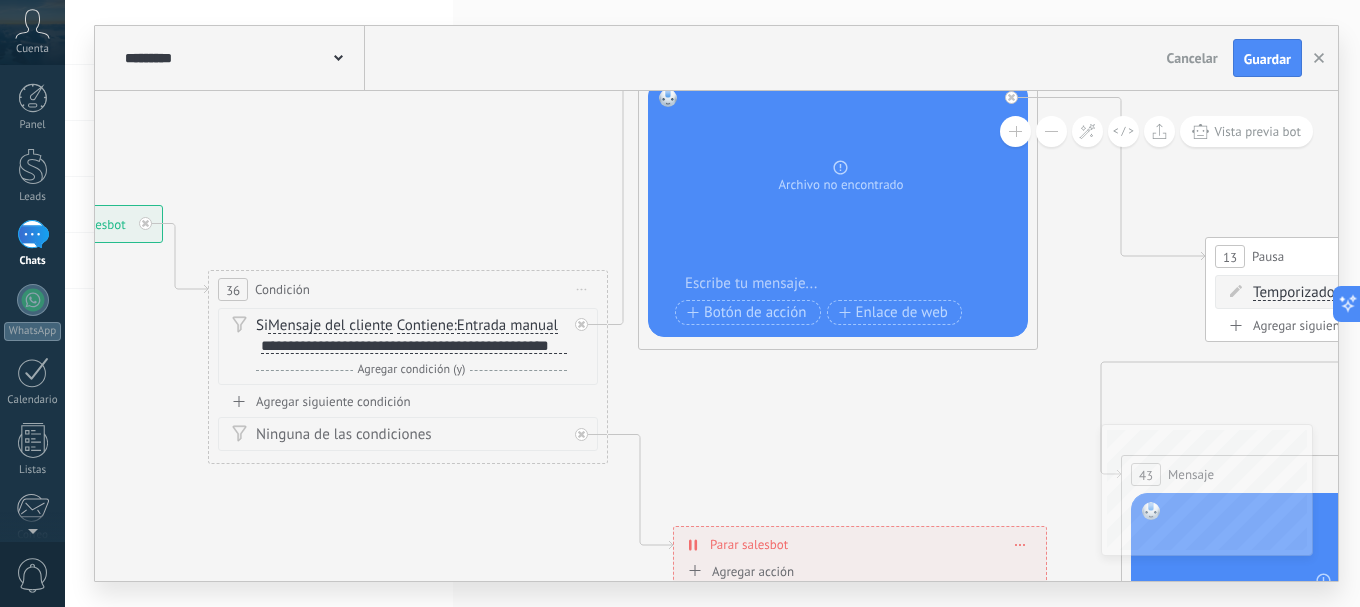 type 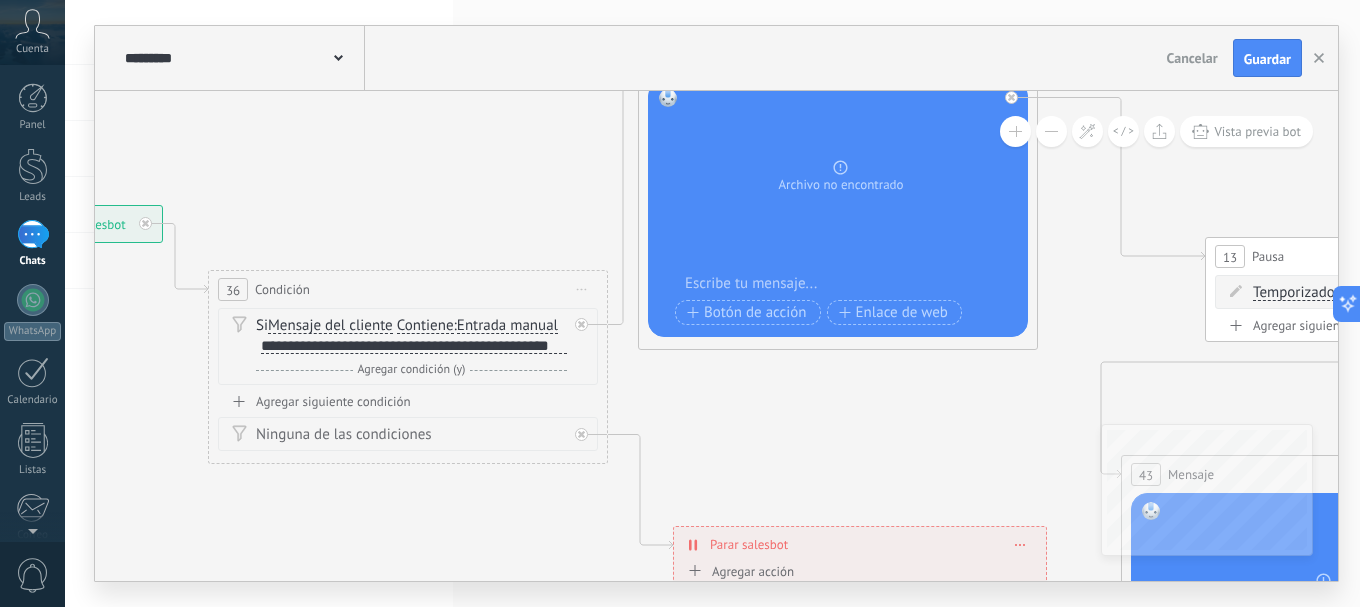 scroll, scrollTop: 2, scrollLeft: 0, axis: vertical 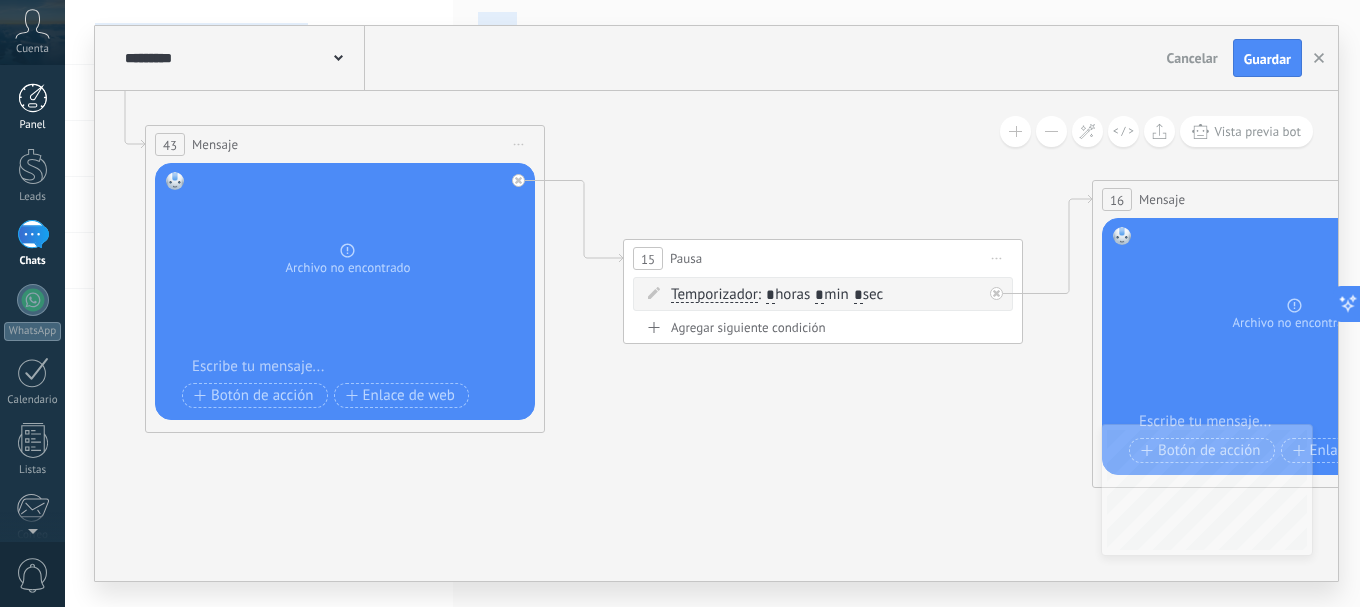 drag, startPoint x: 966, startPoint y: 416, endPoint x: 0, endPoint y: 93, distance: 1018.57007 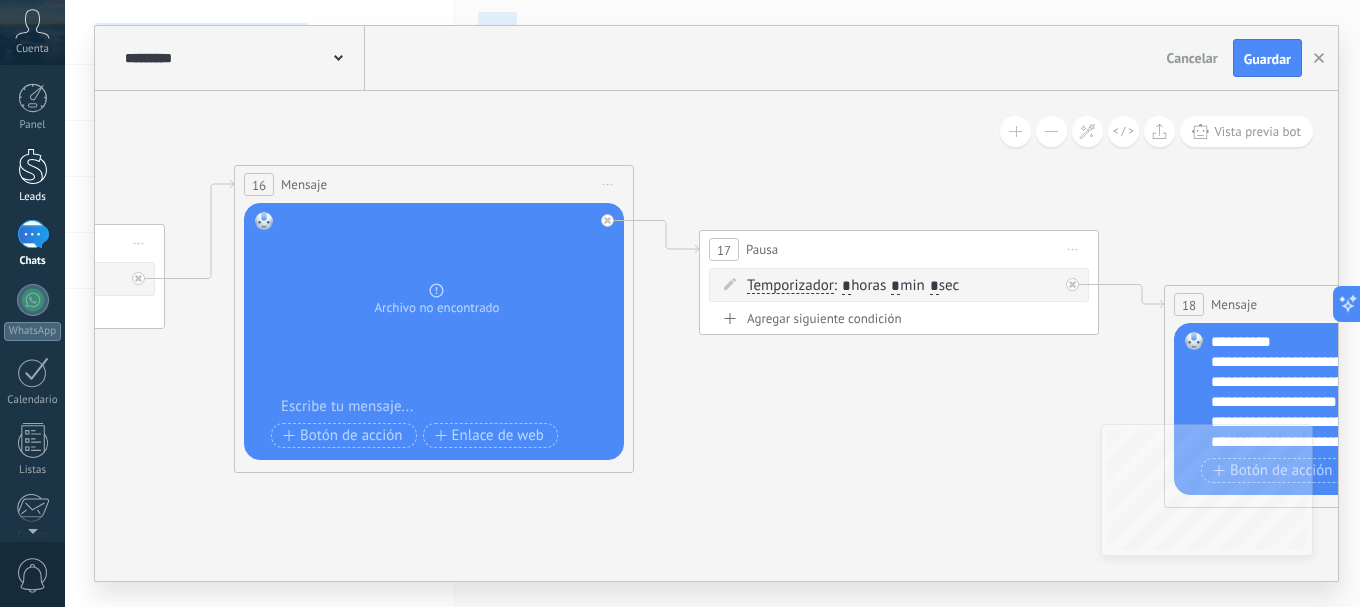 drag, startPoint x: 778, startPoint y: 175, endPoint x: 34, endPoint y: 157, distance: 744.2177 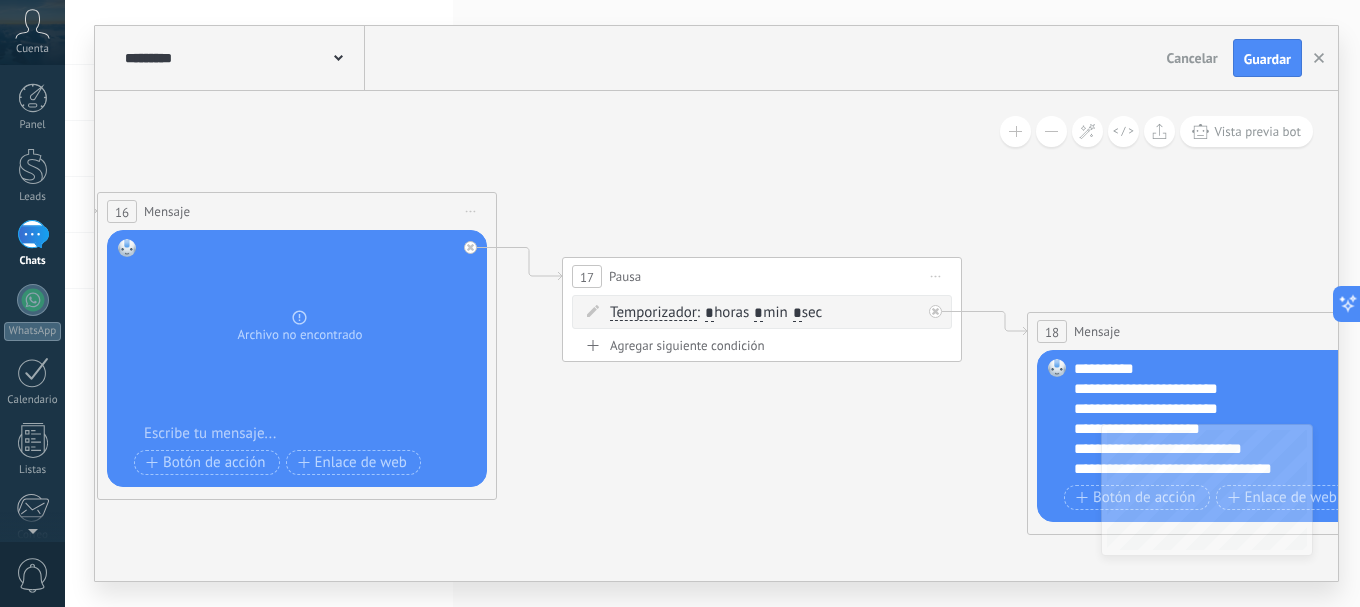 drag, startPoint x: 861, startPoint y: 411, endPoint x: 673, endPoint y: 430, distance: 188.95767 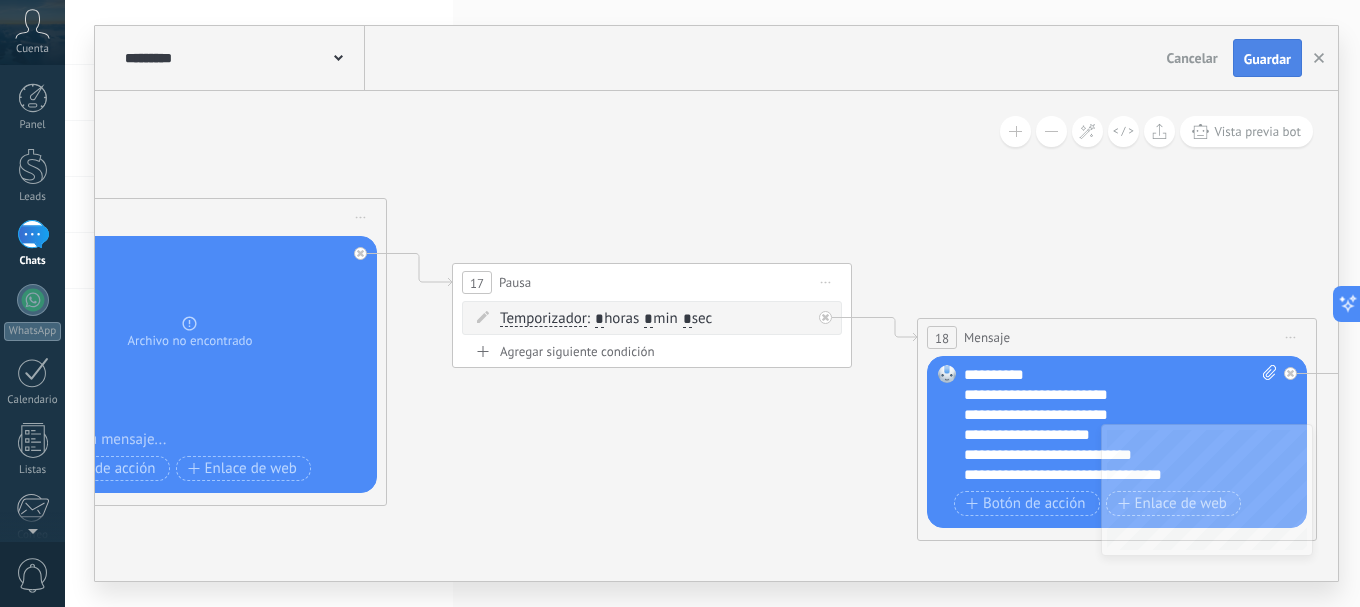 click on "Guardar" at bounding box center [1267, 58] 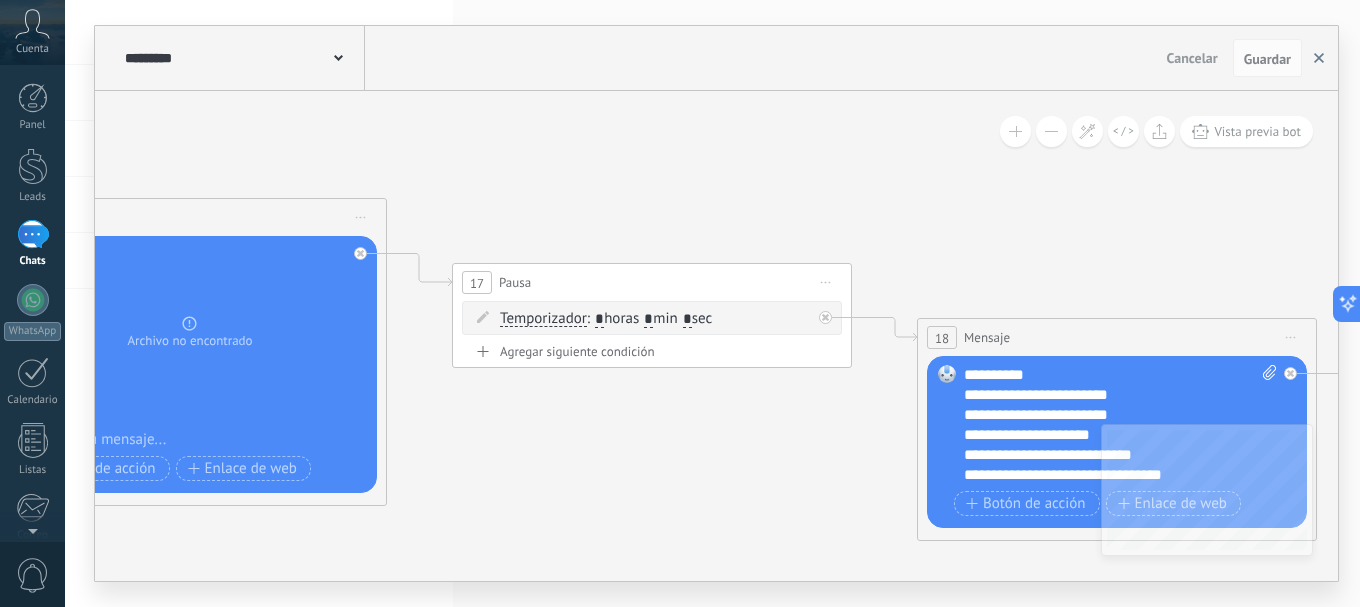 click 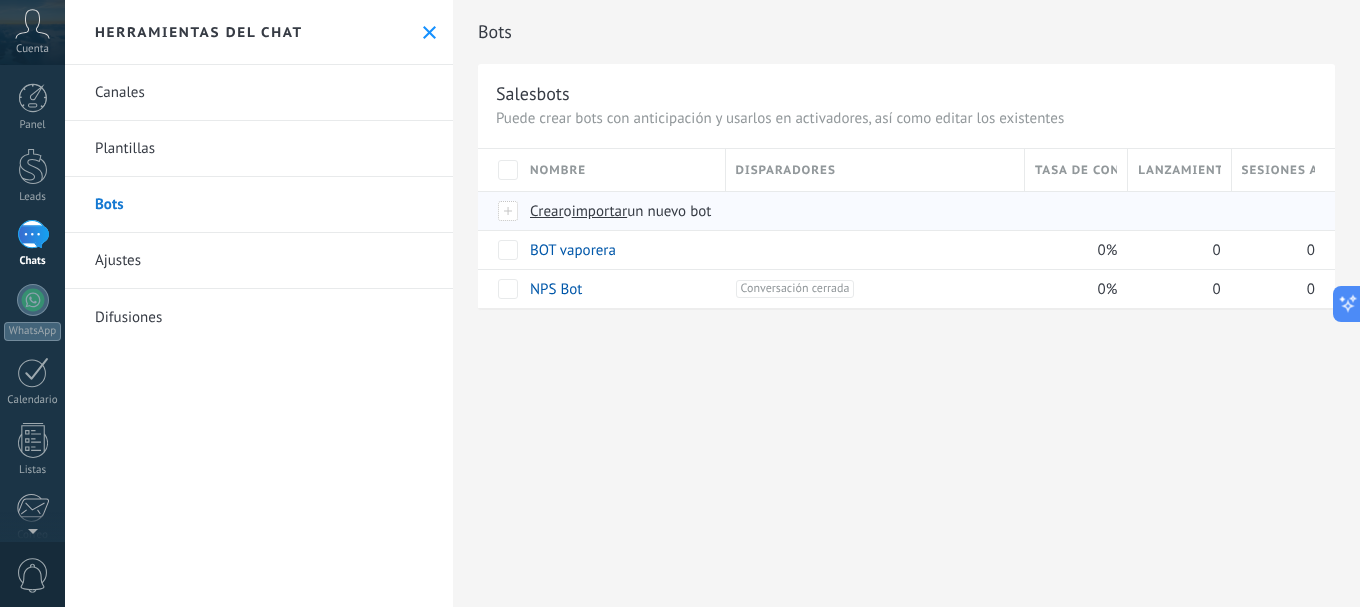 click on "importar" at bounding box center [600, 211] 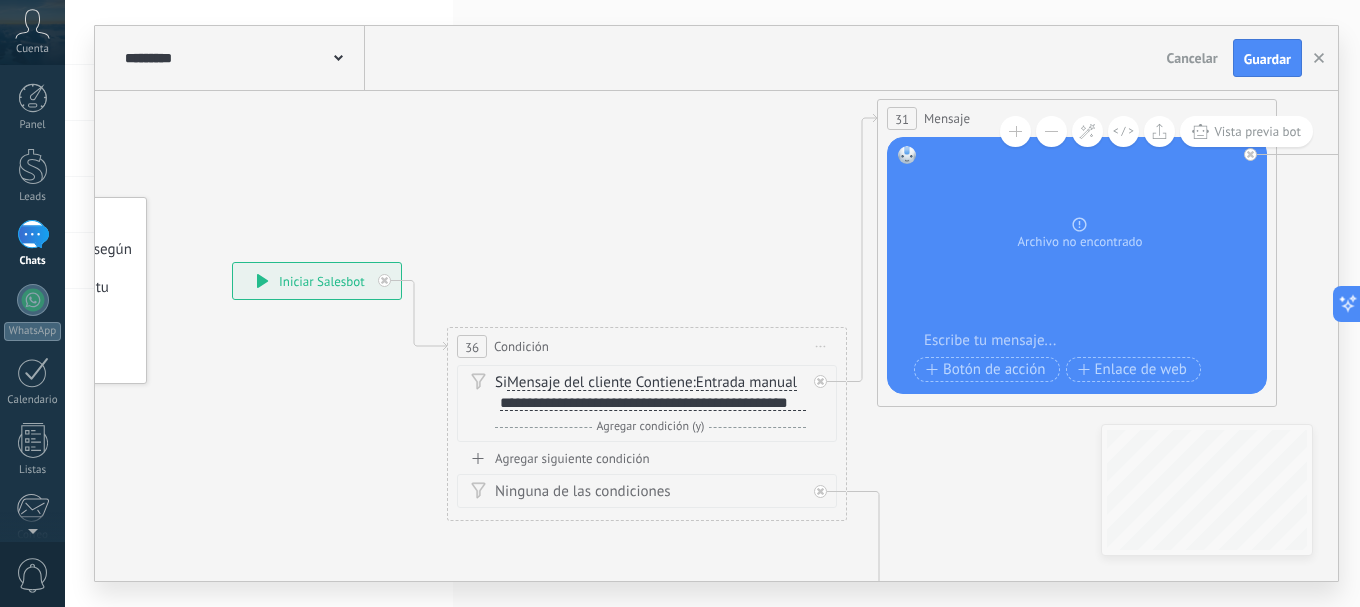 drag, startPoint x: 928, startPoint y: 342, endPoint x: 710, endPoint y: 300, distance: 222.009 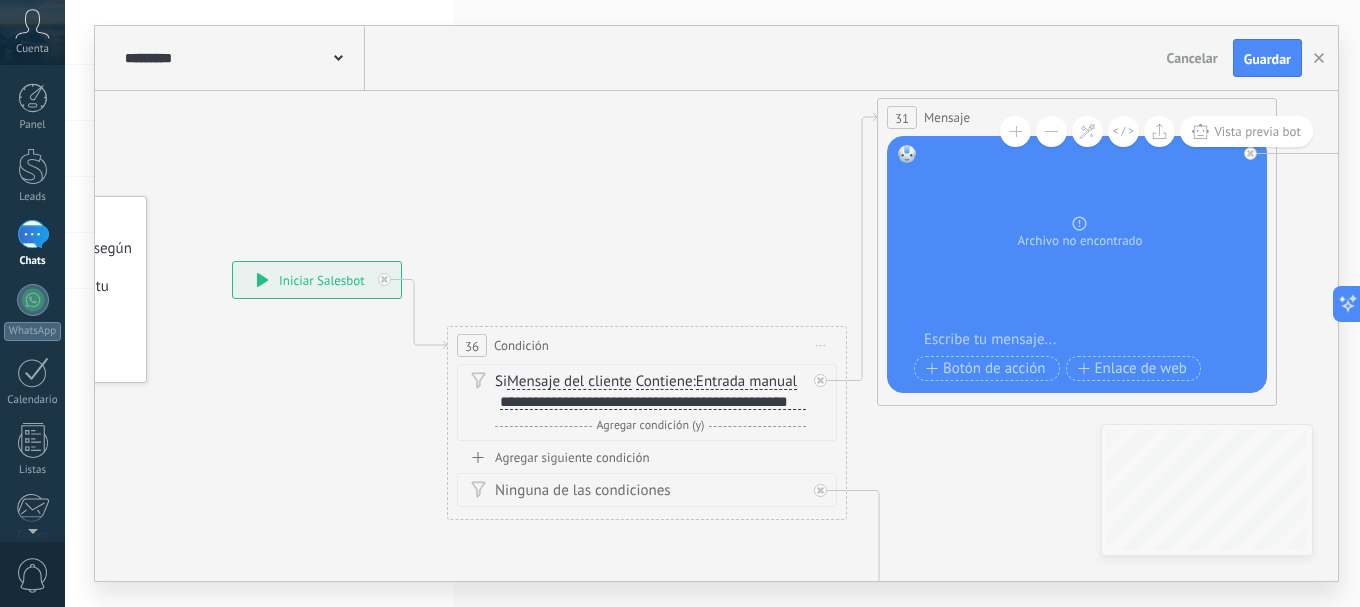 click on "Si
Mensaje del cliente
Mensaje del cliente
Emoción de la conversación
Comentario del cliente
El cliente
Código de chat activo
Mensajero de chat activo
Fuente de cliente potencial
Estado de la conversación
de" at bounding box center [647, 402] 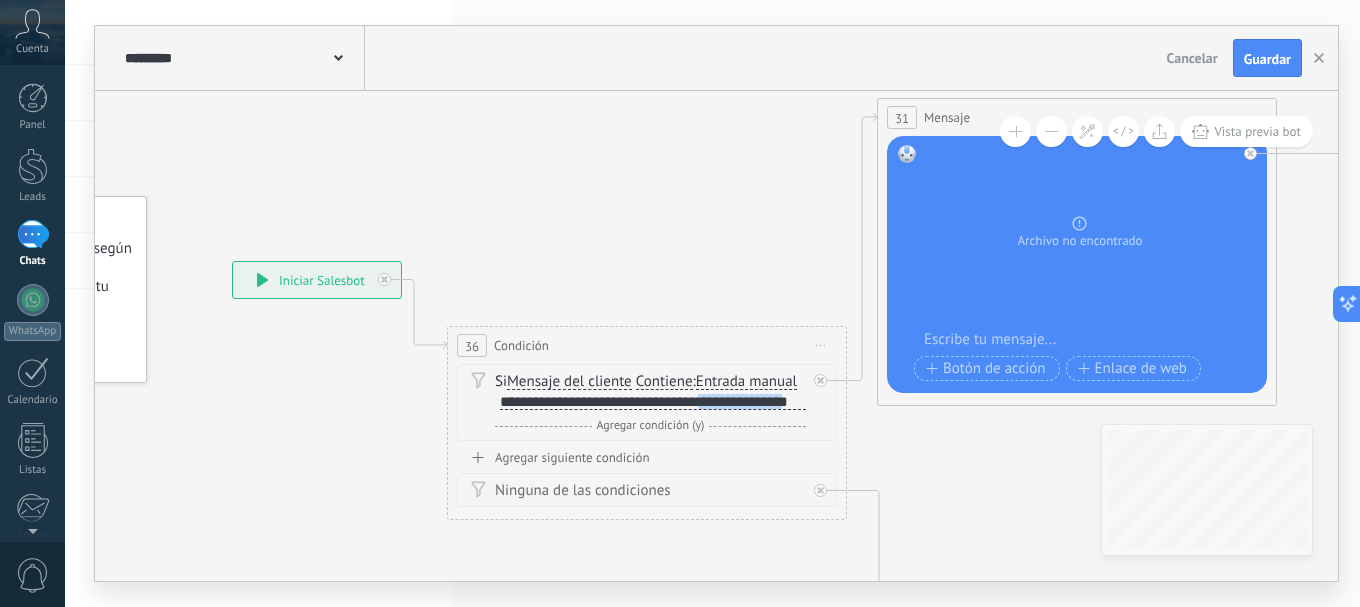 scroll, scrollTop: 2, scrollLeft: 0, axis: vertical 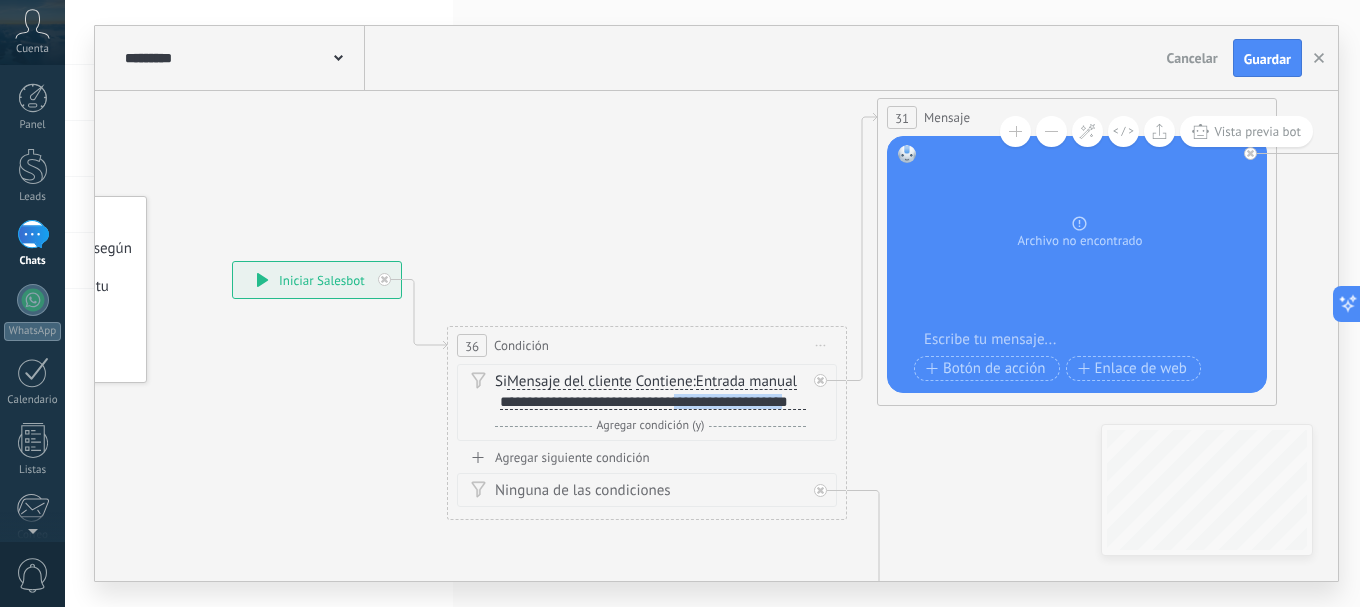 drag, startPoint x: 803, startPoint y: 400, endPoint x: 695, endPoint y: 420, distance: 109.83624 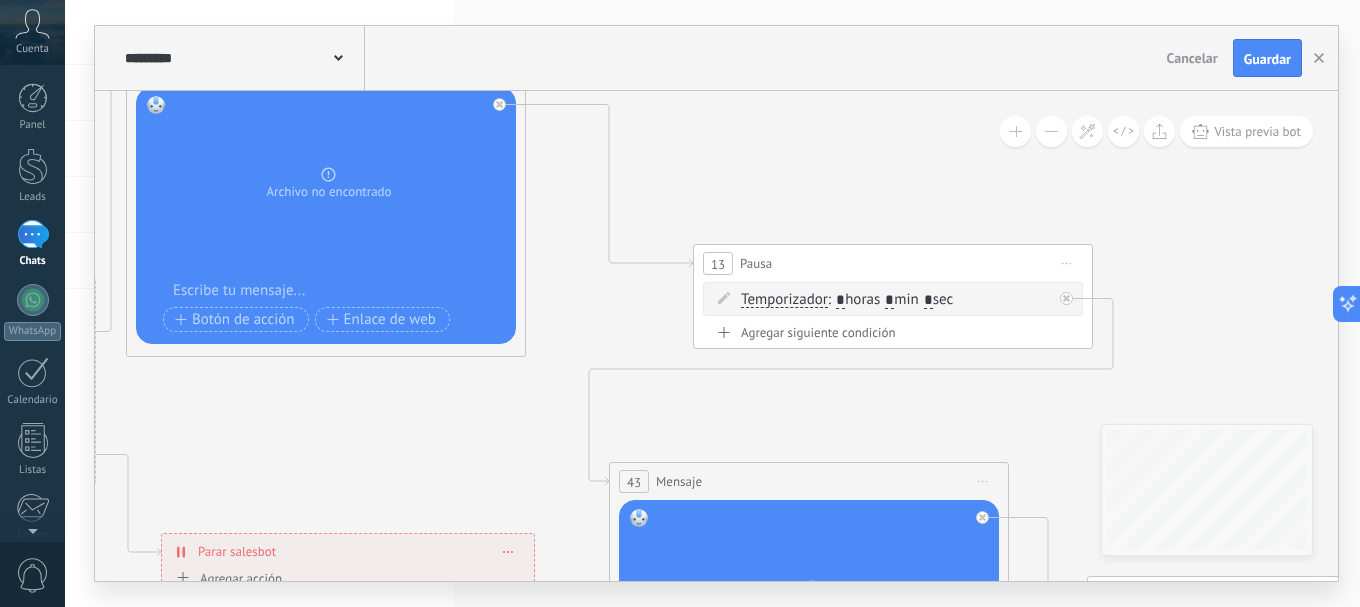 drag, startPoint x: 1061, startPoint y: 435, endPoint x: 461, endPoint y: 373, distance: 603.1948 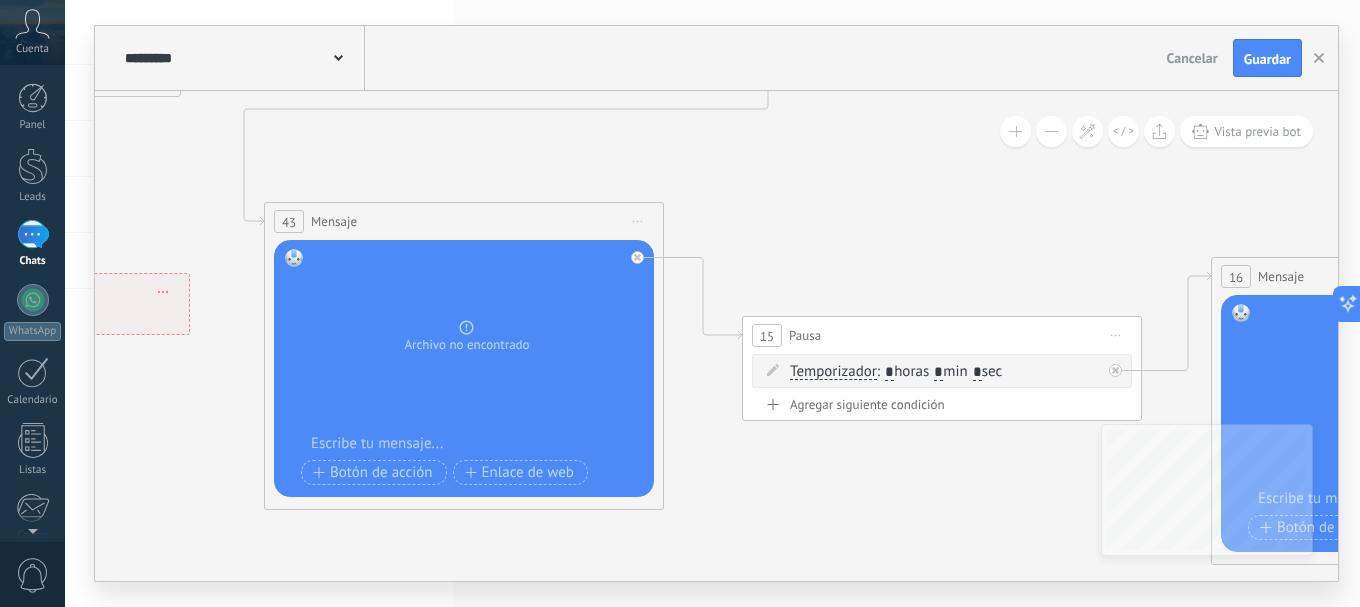 drag, startPoint x: 971, startPoint y: 424, endPoint x: 499, endPoint y: 77, distance: 585.8268 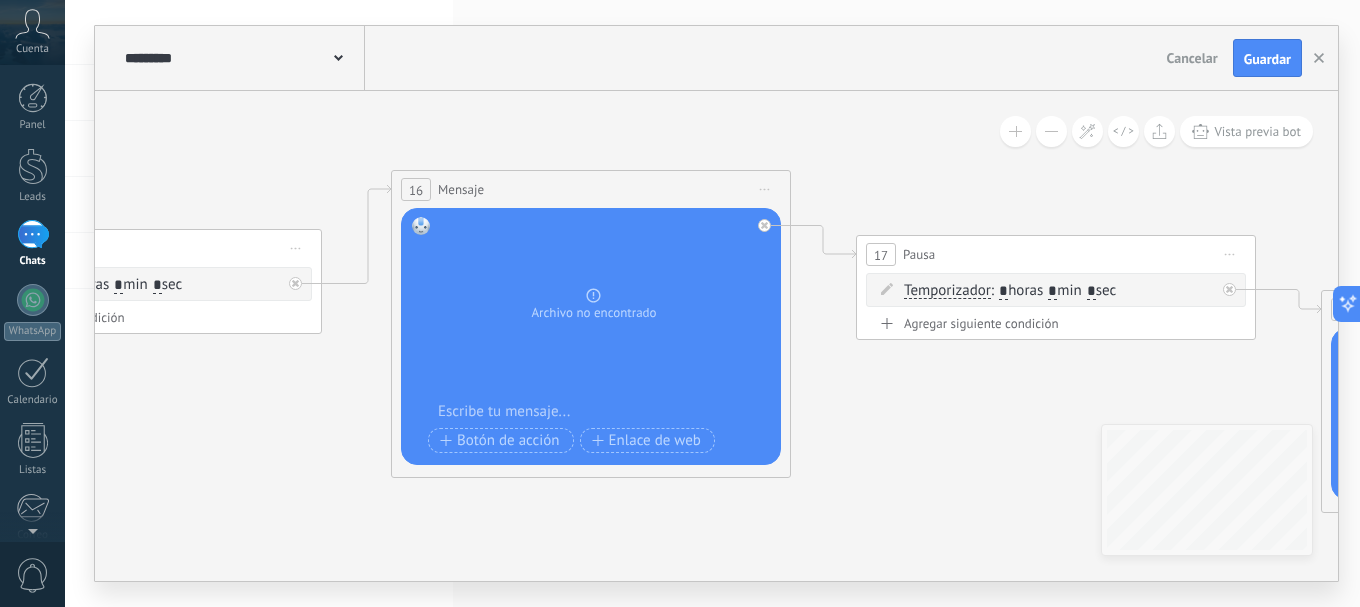 drag, startPoint x: 924, startPoint y: 196, endPoint x: 224, endPoint y: 195, distance: 700.00073 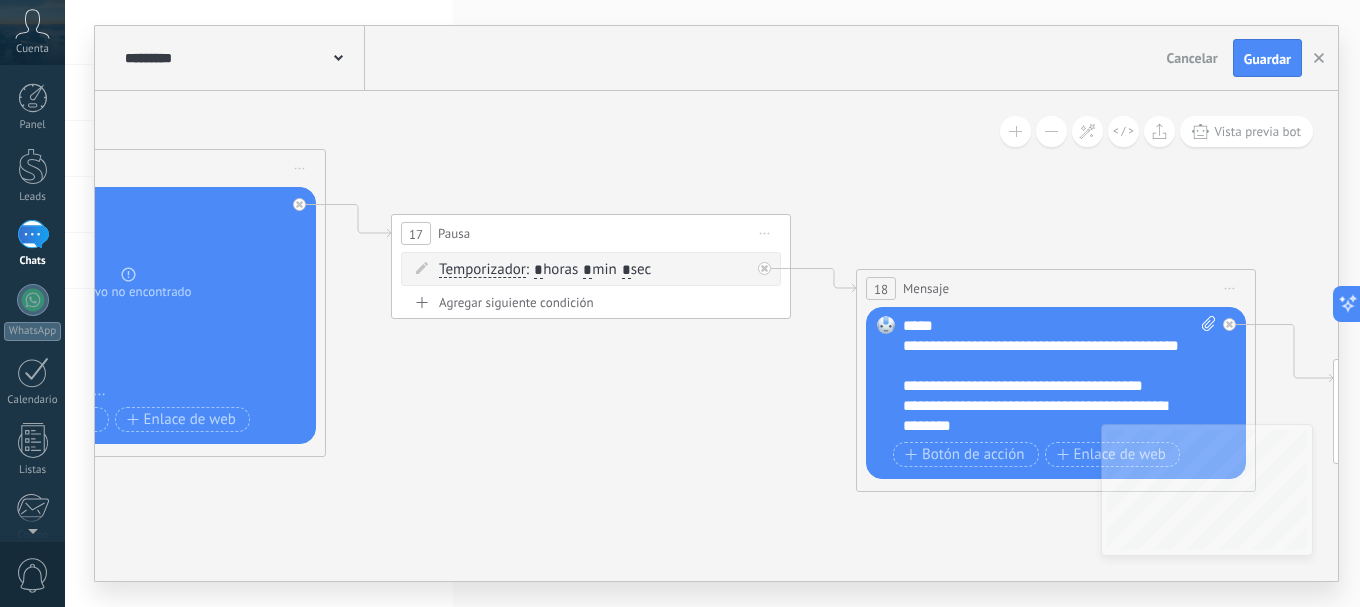 drag, startPoint x: 983, startPoint y: 396, endPoint x: 471, endPoint y: 393, distance: 512.0088 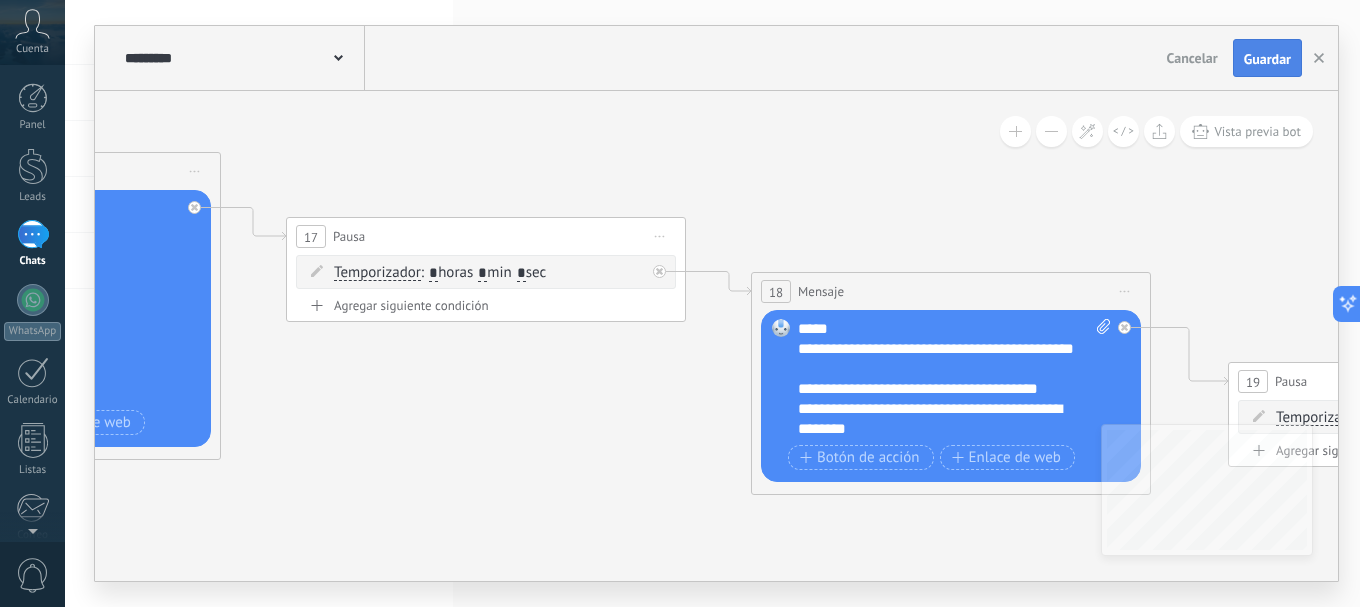 click on "Guardar" at bounding box center [1267, 59] 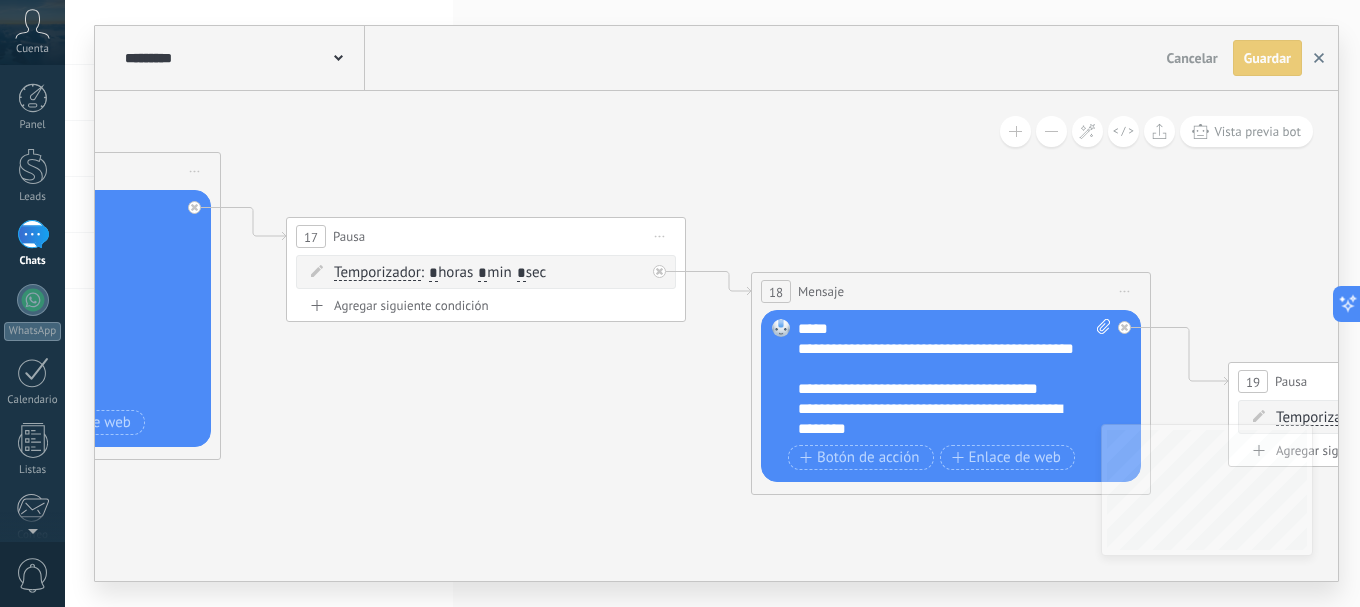 click 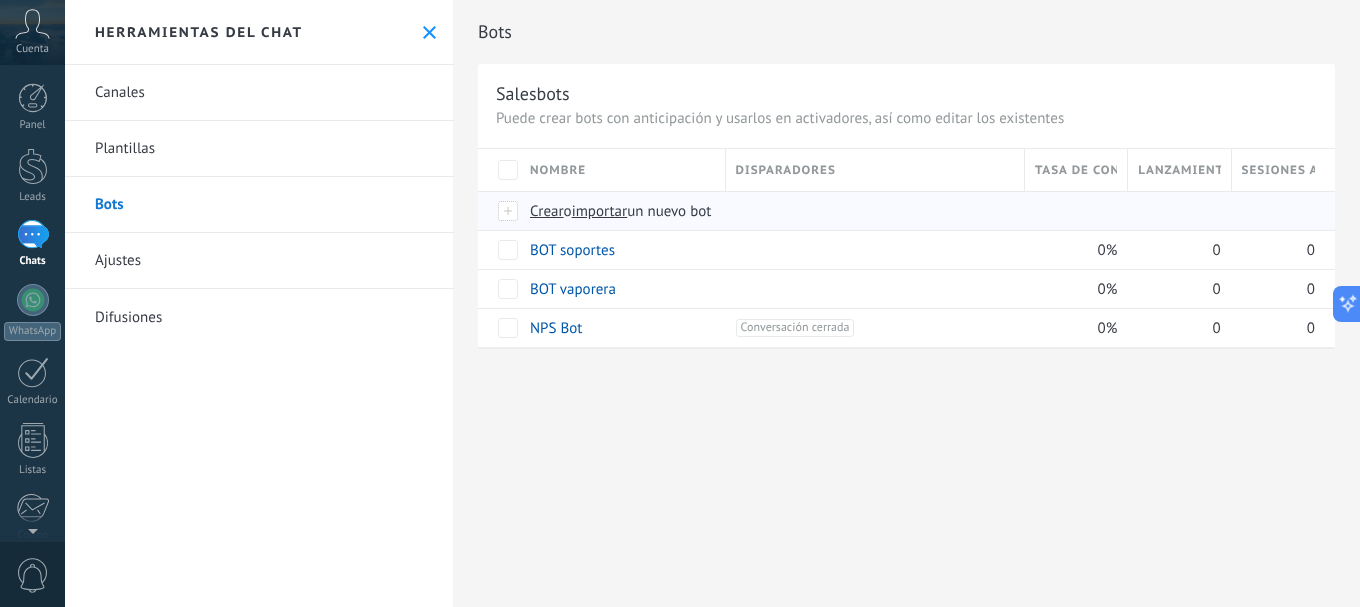 click on "importar" at bounding box center (600, 211) 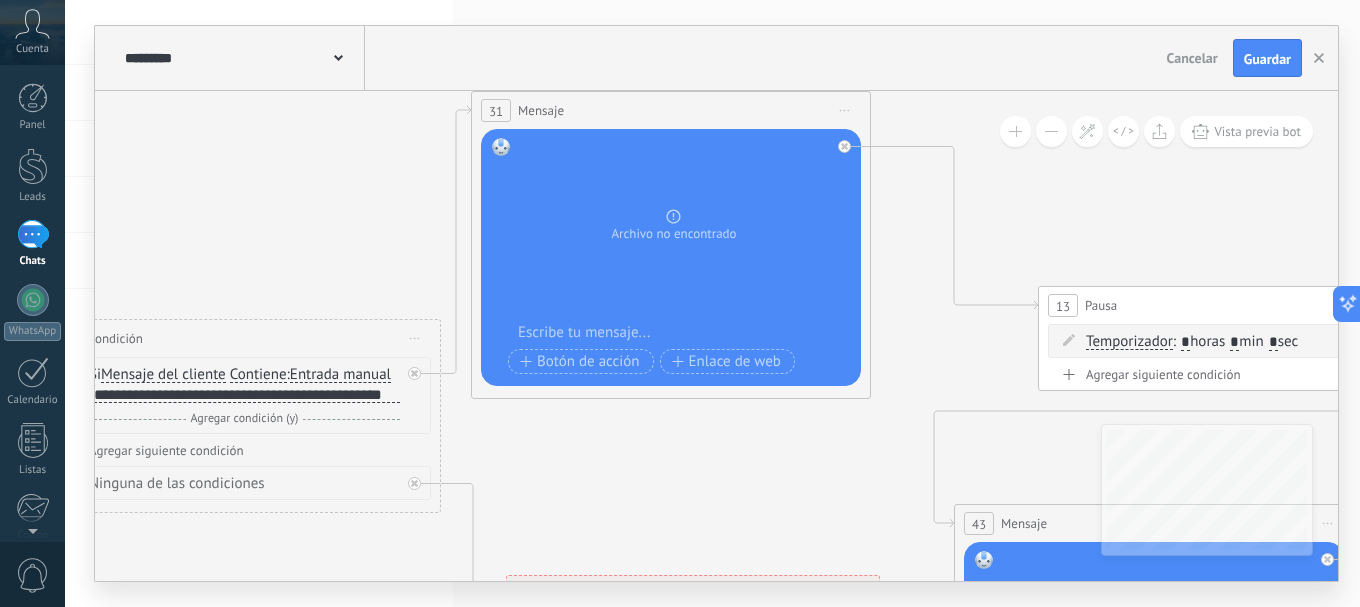 drag, startPoint x: 908, startPoint y: 283, endPoint x: 250, endPoint y: 221, distance: 660.9145 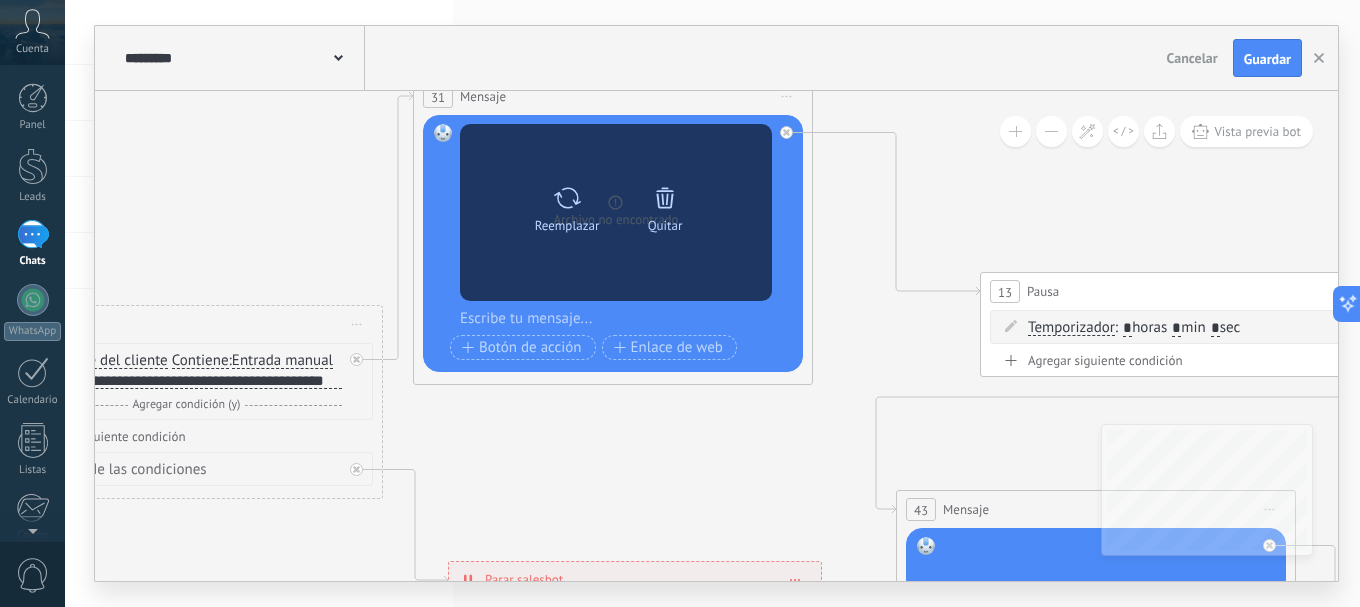 click on "Reemplazar" at bounding box center [567, 225] 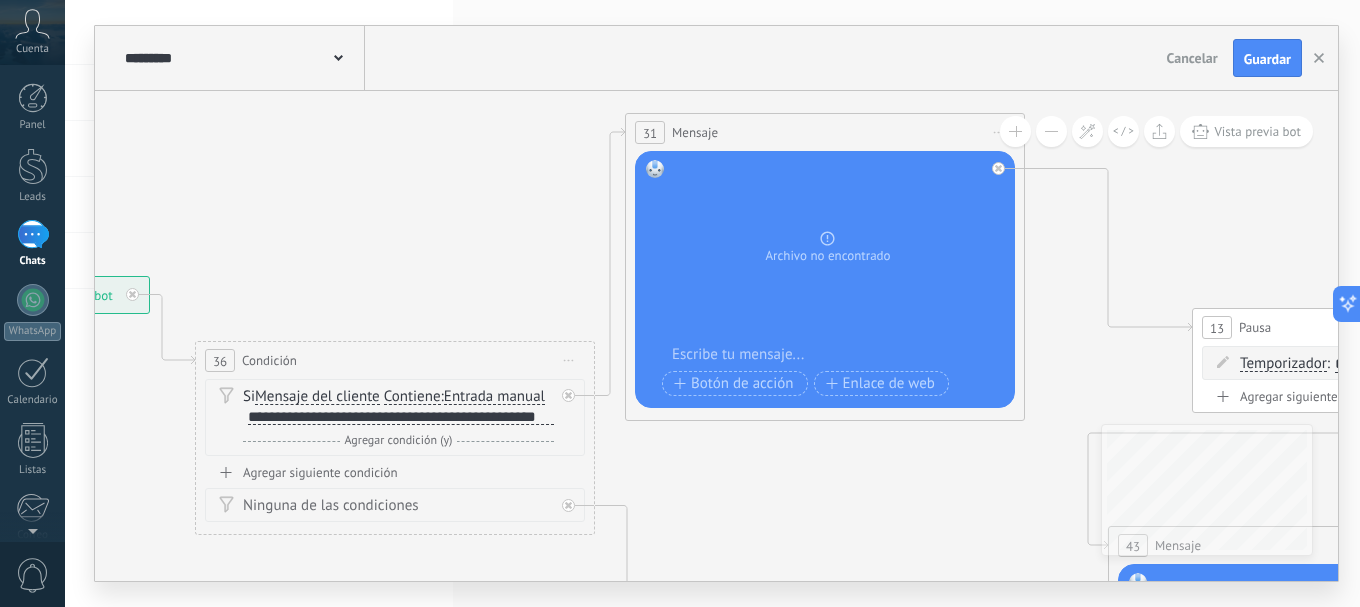 drag, startPoint x: 196, startPoint y: 213, endPoint x: 459, endPoint y: 274, distance: 269.98148 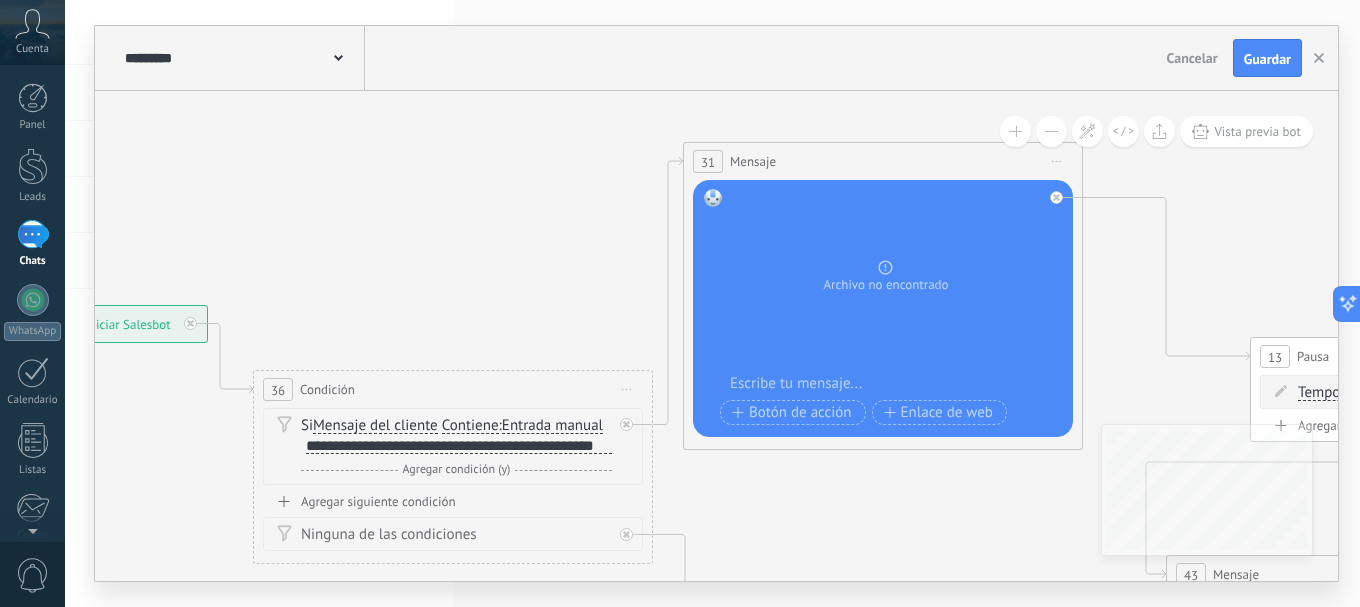 click 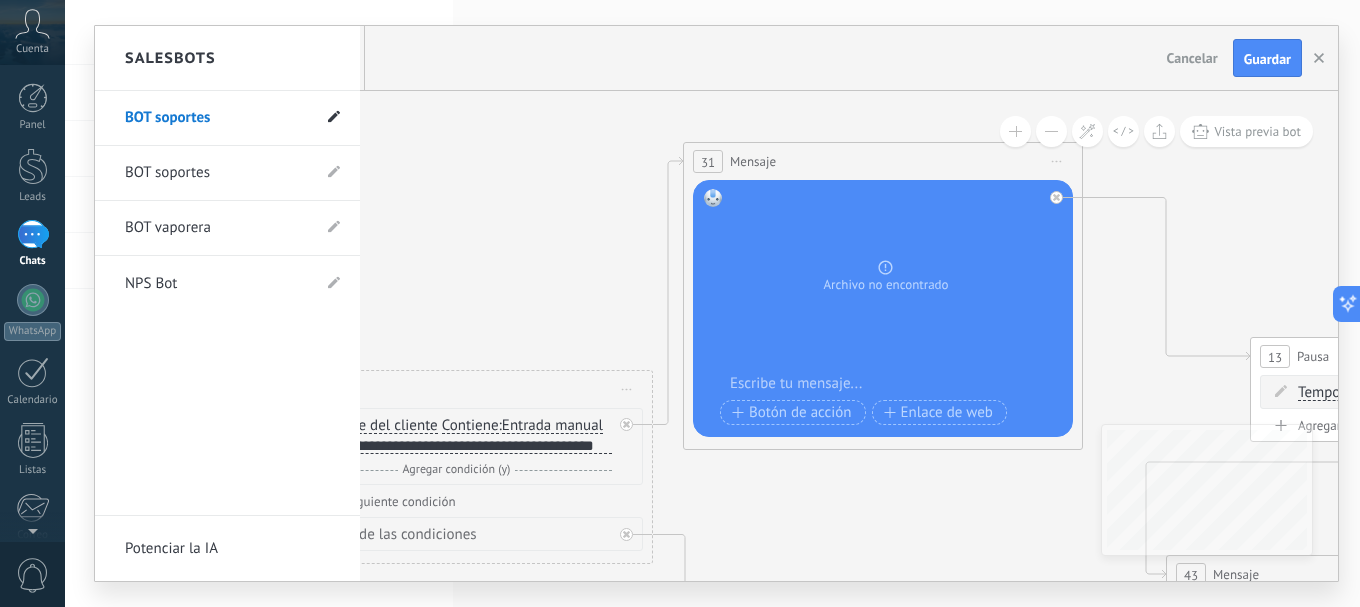click 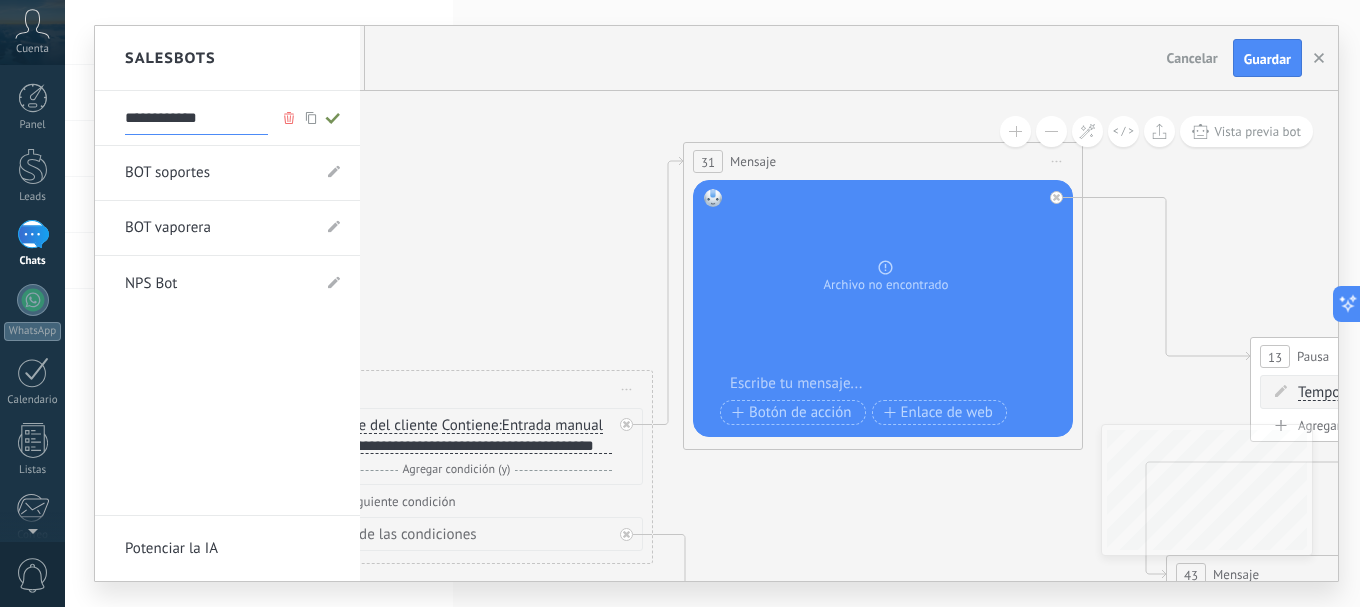 click on "**********" at bounding box center [196, 119] 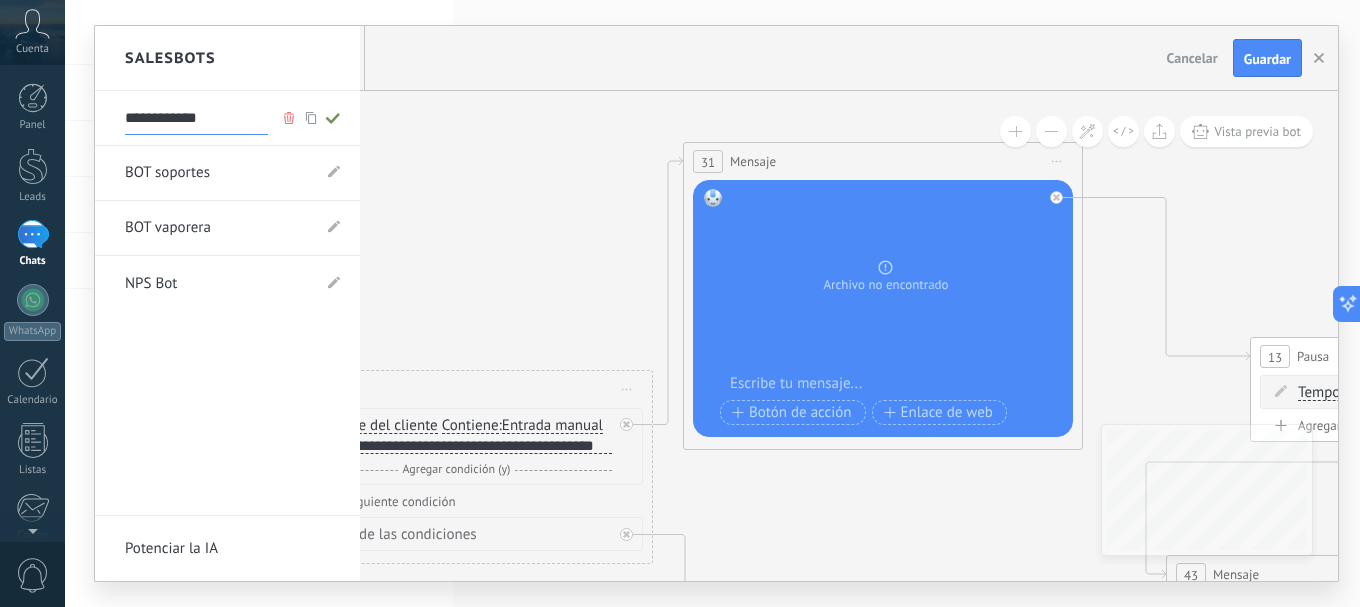 drag, startPoint x: 215, startPoint y: 120, endPoint x: 155, endPoint y: 124, distance: 60.133186 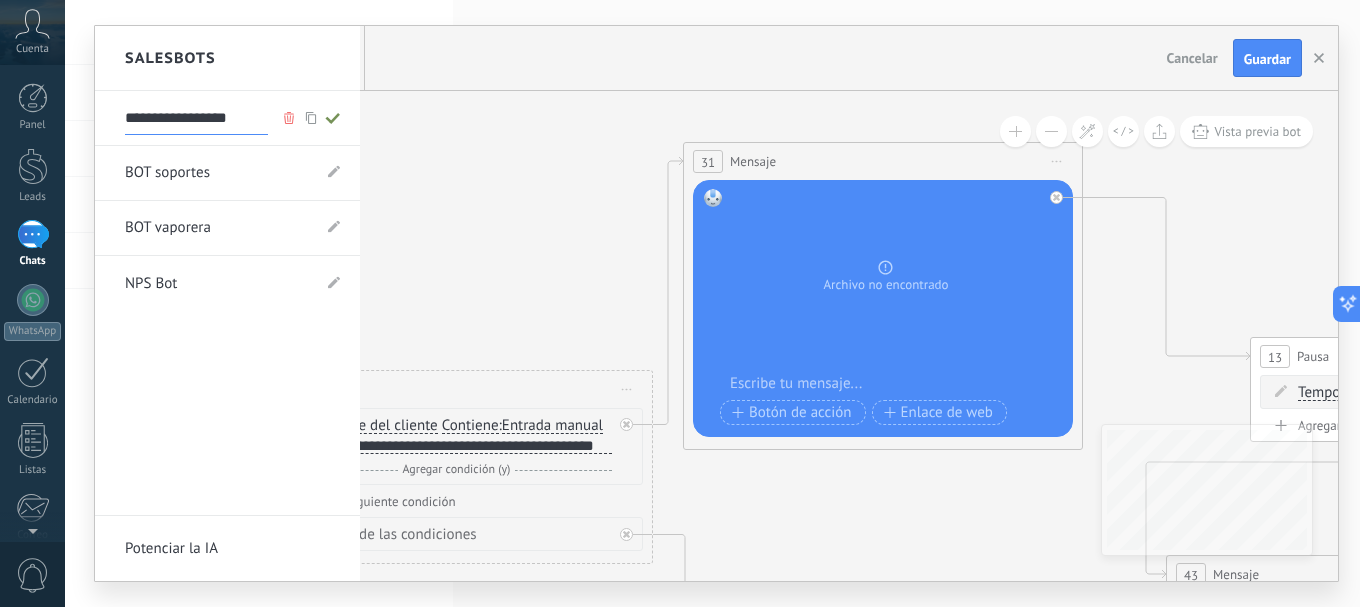 type on "**********" 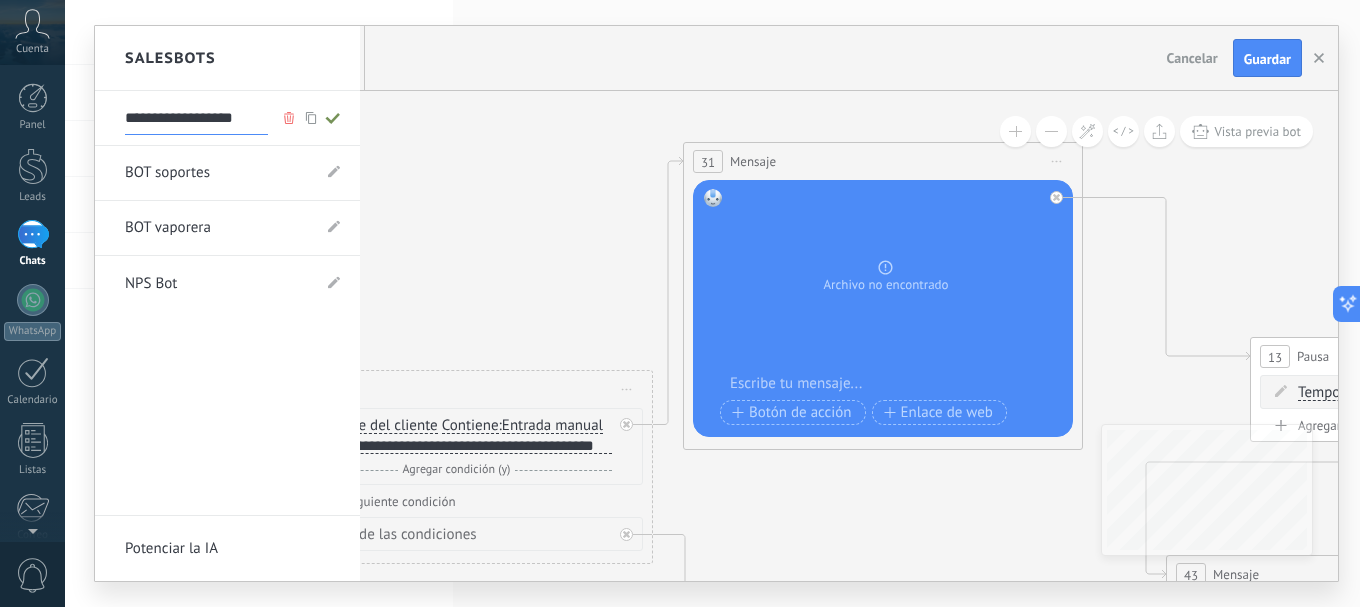 click 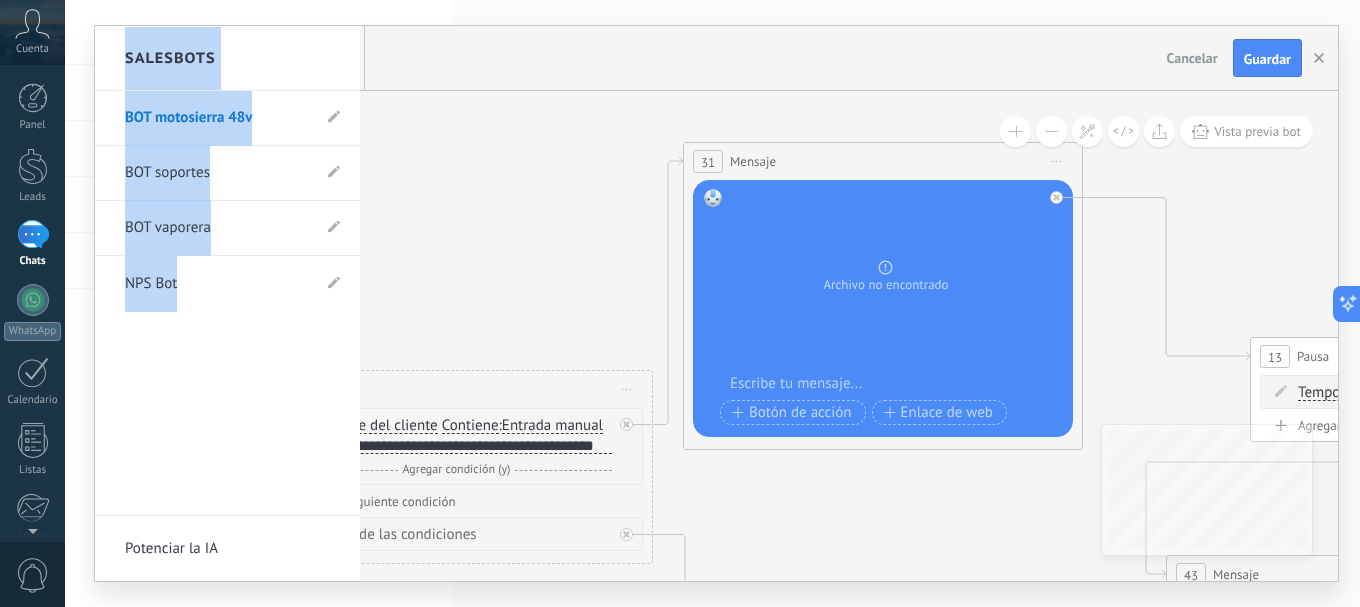 drag, startPoint x: 533, startPoint y: 296, endPoint x: 369, endPoint y: 297, distance: 164.00305 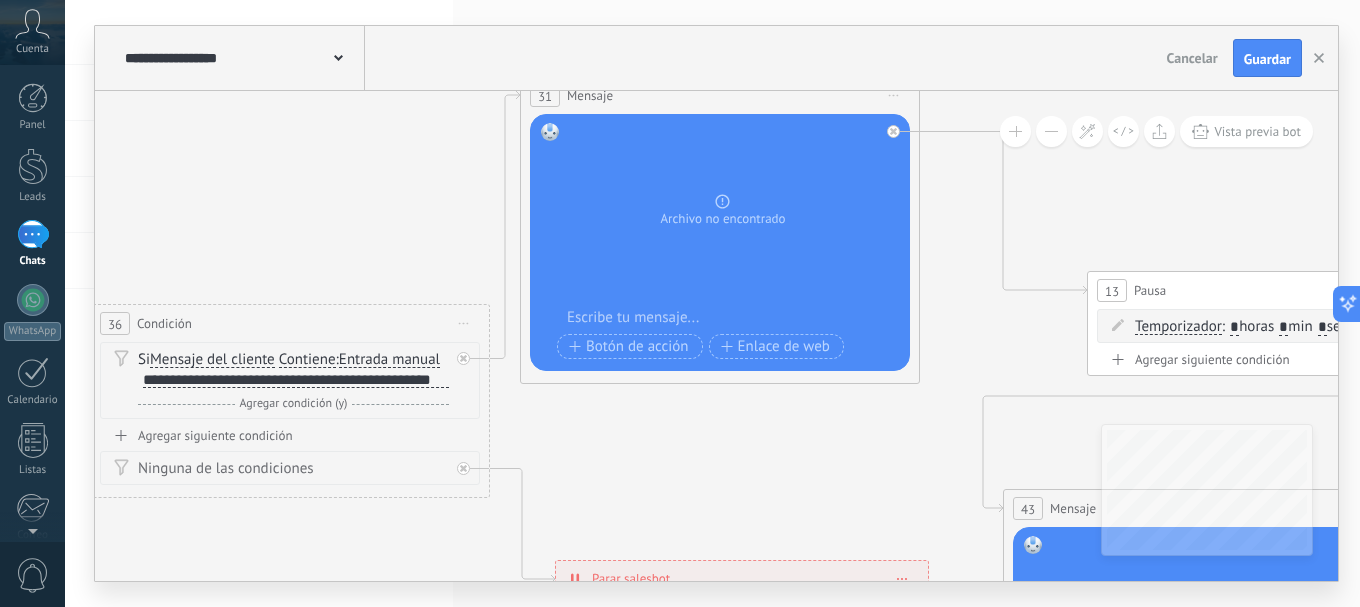 drag, startPoint x: 336, startPoint y: 261, endPoint x: 173, endPoint y: 195, distance: 175.85506 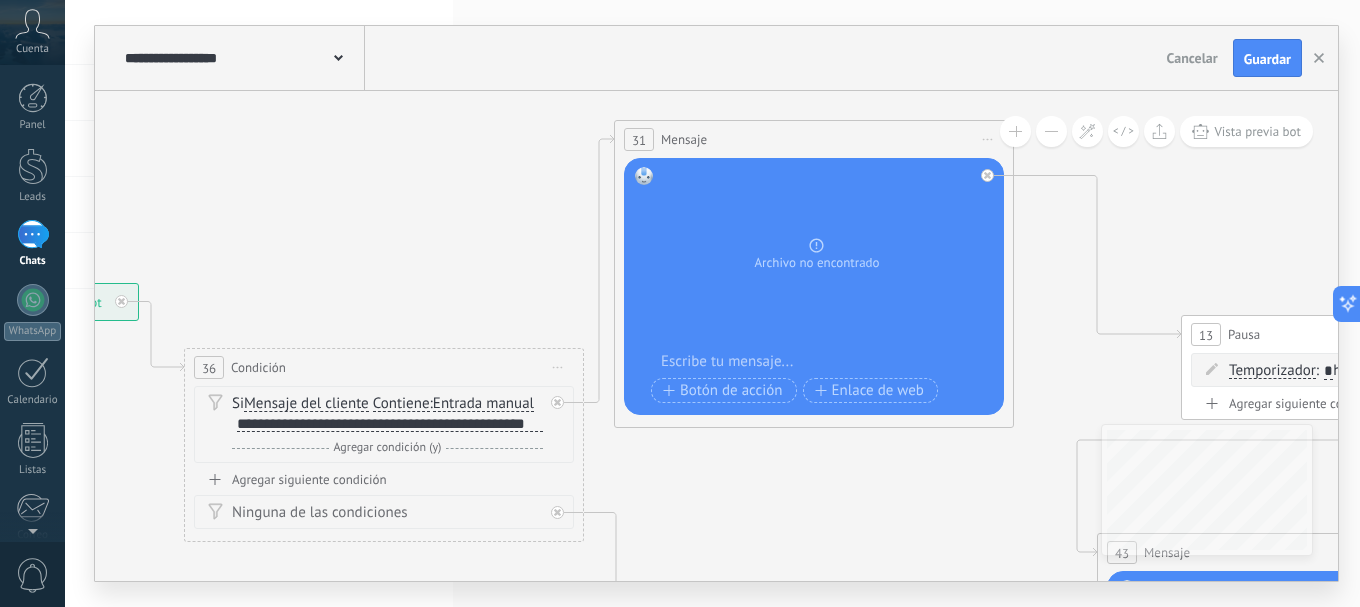 drag, startPoint x: 178, startPoint y: 195, endPoint x: 272, endPoint y: 239, distance: 103.788246 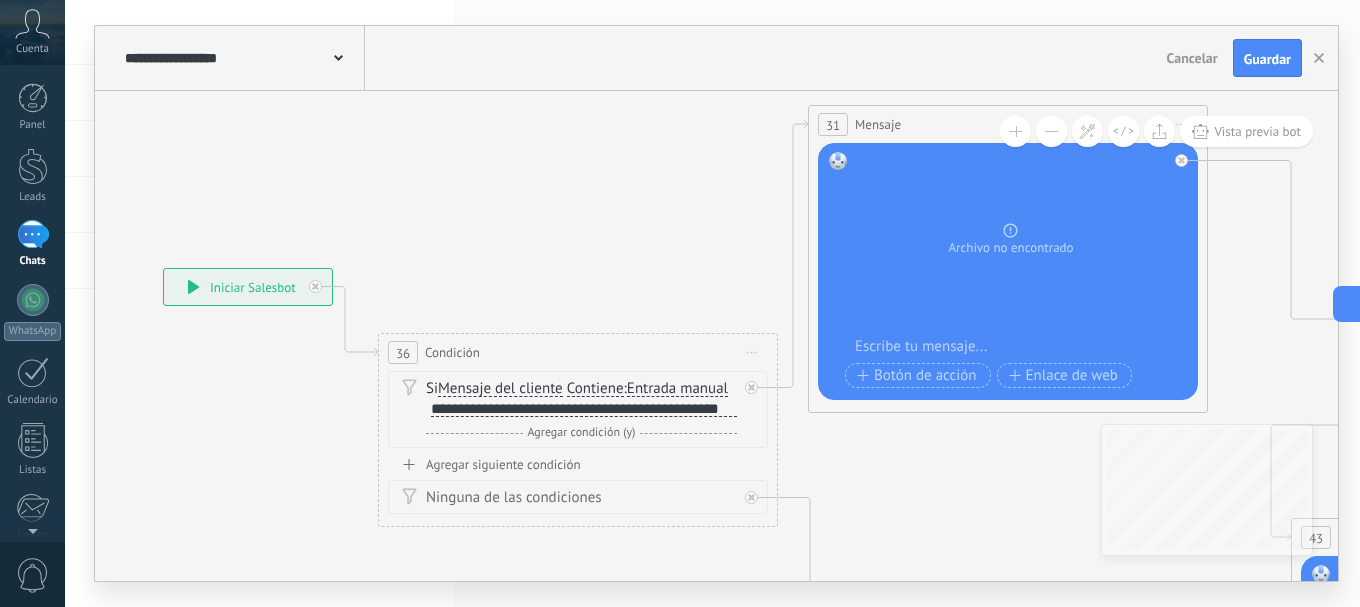 drag, startPoint x: 271, startPoint y: 210, endPoint x: 465, endPoint y: 195, distance: 194.57903 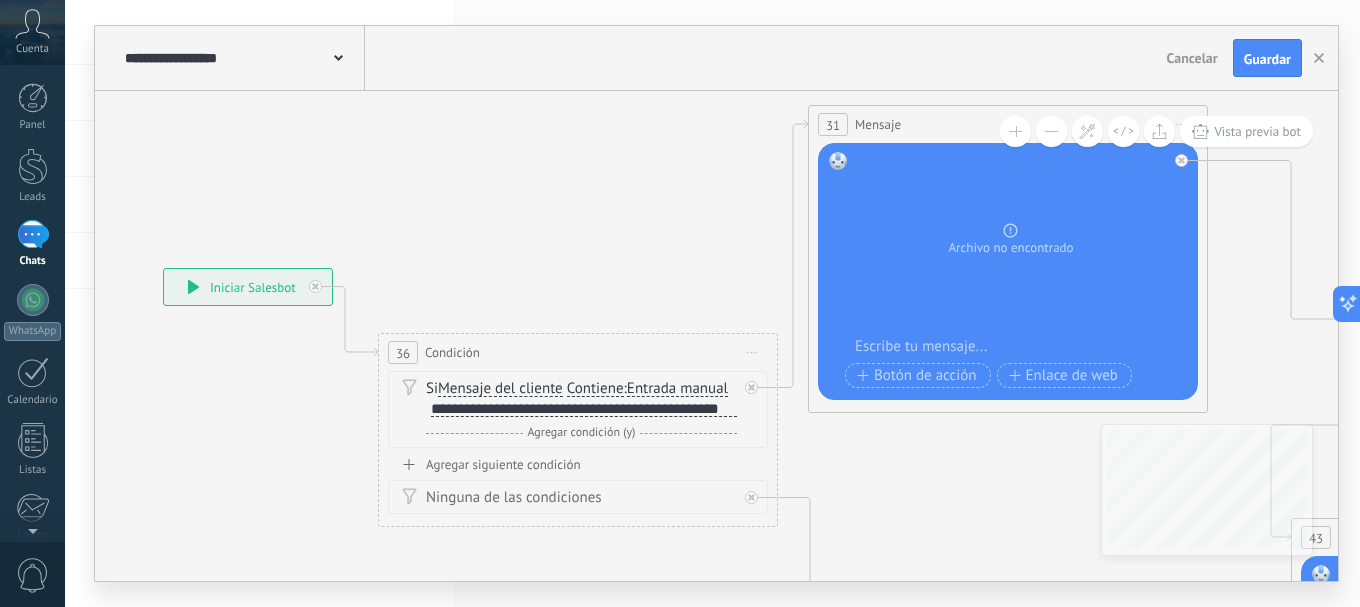 click on "Si
Mensaje del cliente
Mensaje del cliente
Emoción de la conversación
Comentario del cliente
El cliente
Código de chat activo
Mensajero de chat activo
Fuente de cliente potencial
Estado de la conversación
de" at bounding box center (578, 409) 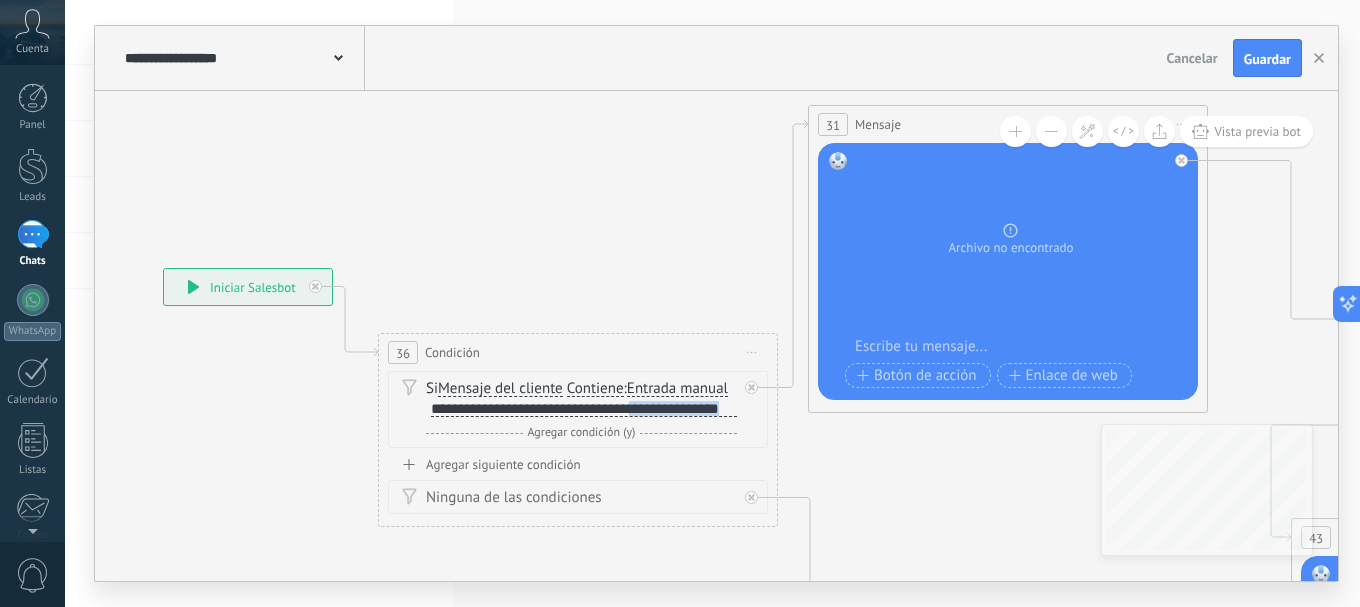 drag, startPoint x: 736, startPoint y: 406, endPoint x: 650, endPoint y: 415, distance: 86.46965 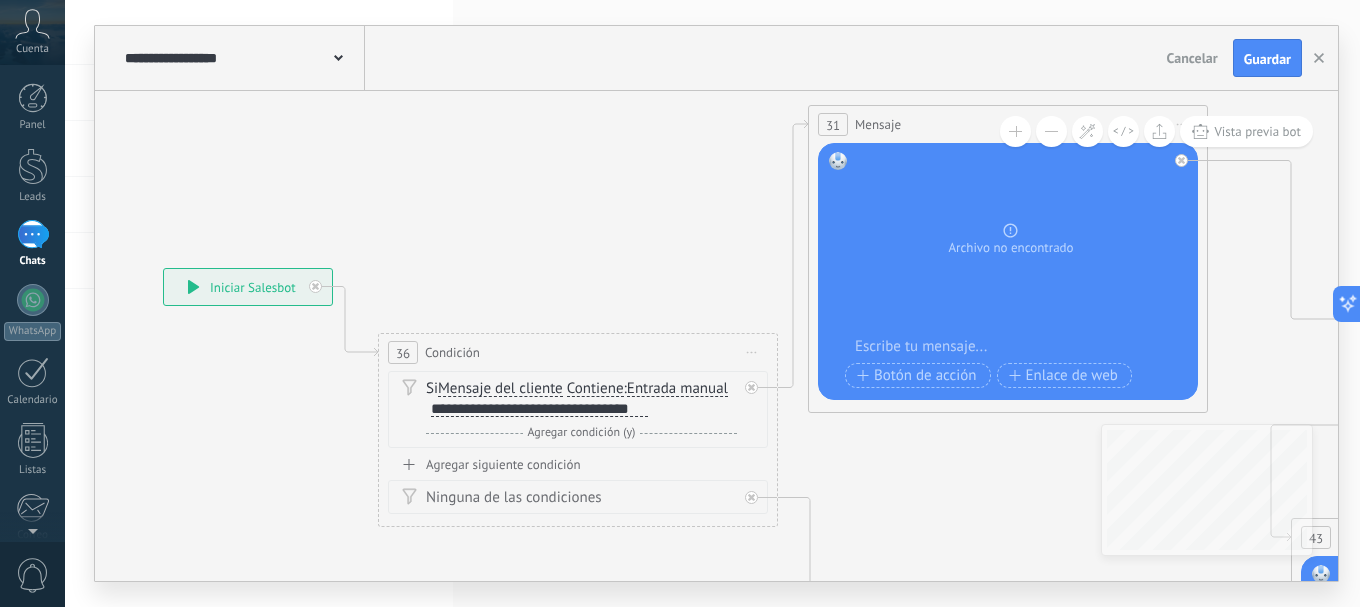 click on "**********" at bounding box center (539, 409) 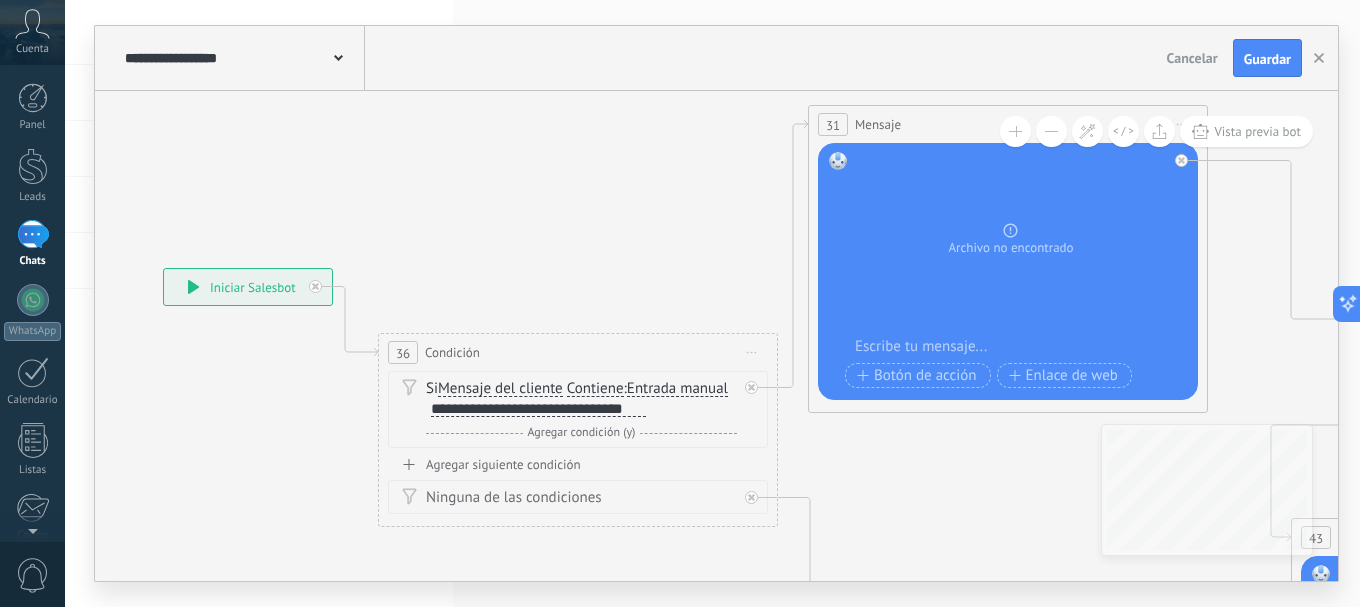 click on "Si
Mensaje del cliente
Mensaje del cliente
Emoción de la conversación
Comentario del cliente
El cliente
Código de chat activo
Mensajero de chat activo
Fuente de cliente potencial
Estado de la conversación
Estado de respuesta
Estado de interacción
a" at bounding box center (581, 399) 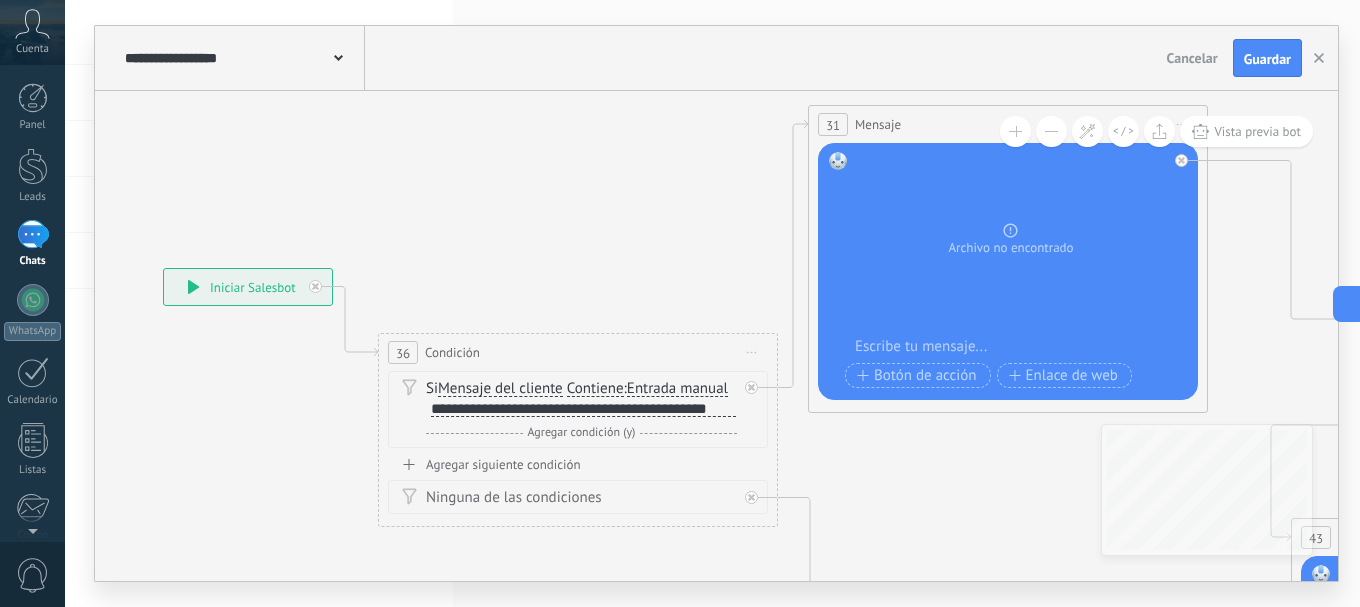 scroll, scrollTop: 2, scrollLeft: 0, axis: vertical 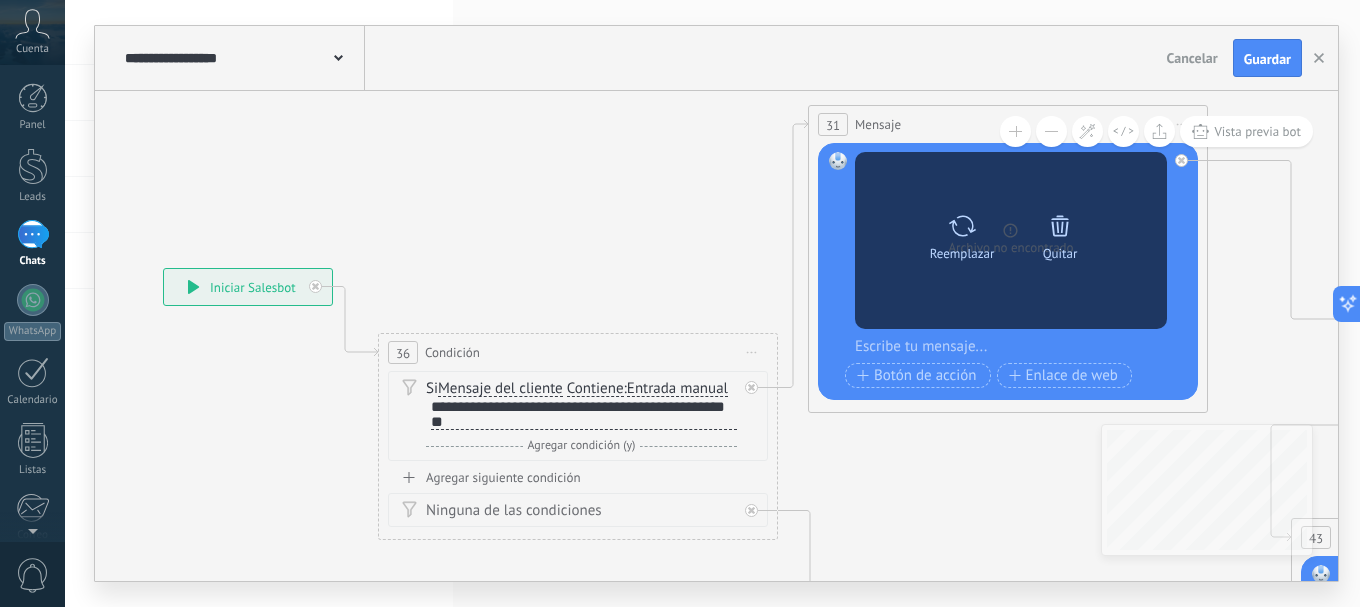 click on "Reemplazar" at bounding box center [962, 233] 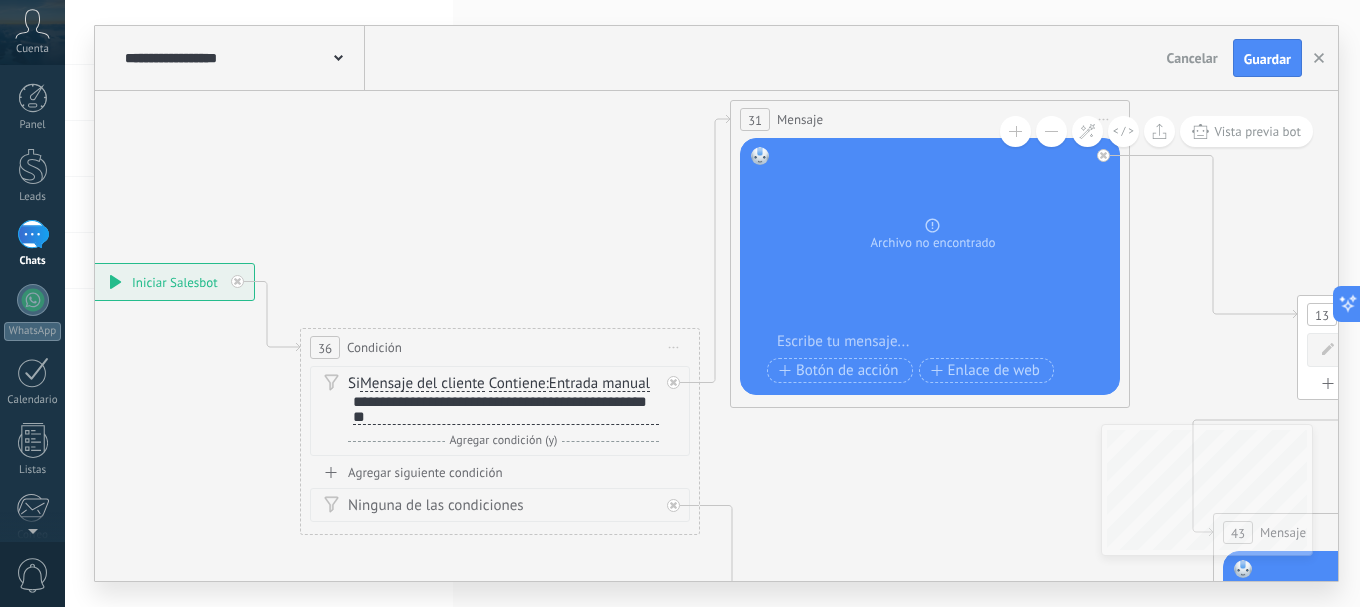 drag, startPoint x: 669, startPoint y: 258, endPoint x: 567, endPoint y: 255, distance: 102.044106 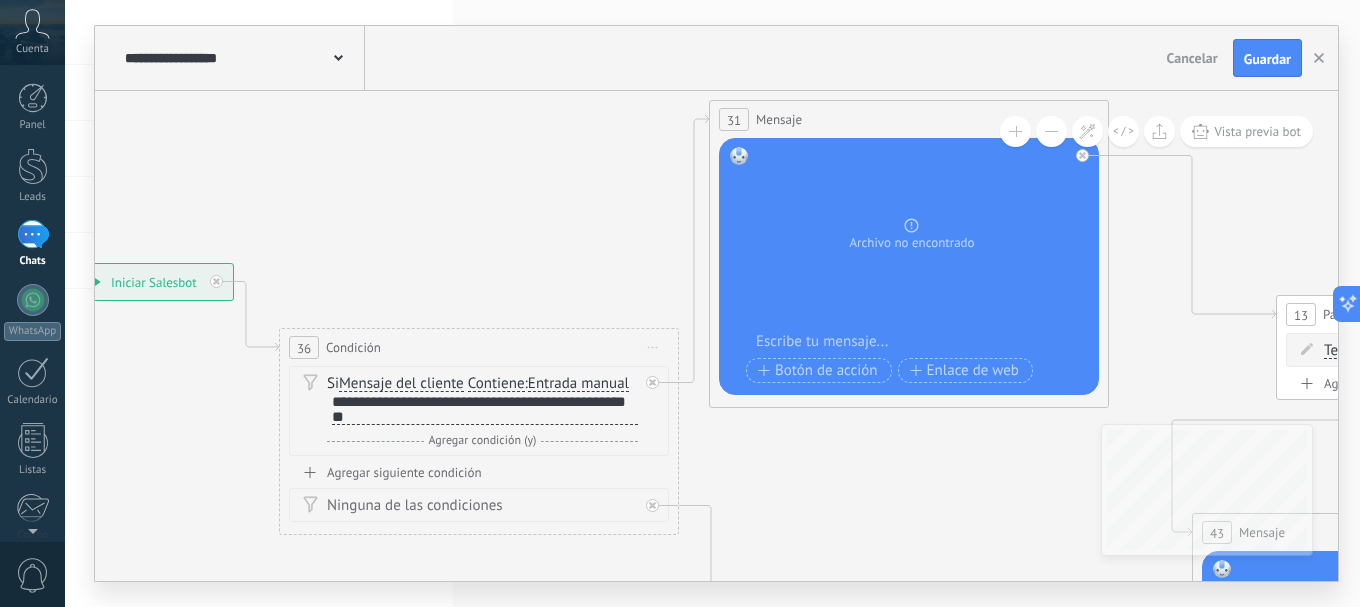 click on "**********" at bounding box center (485, 409) 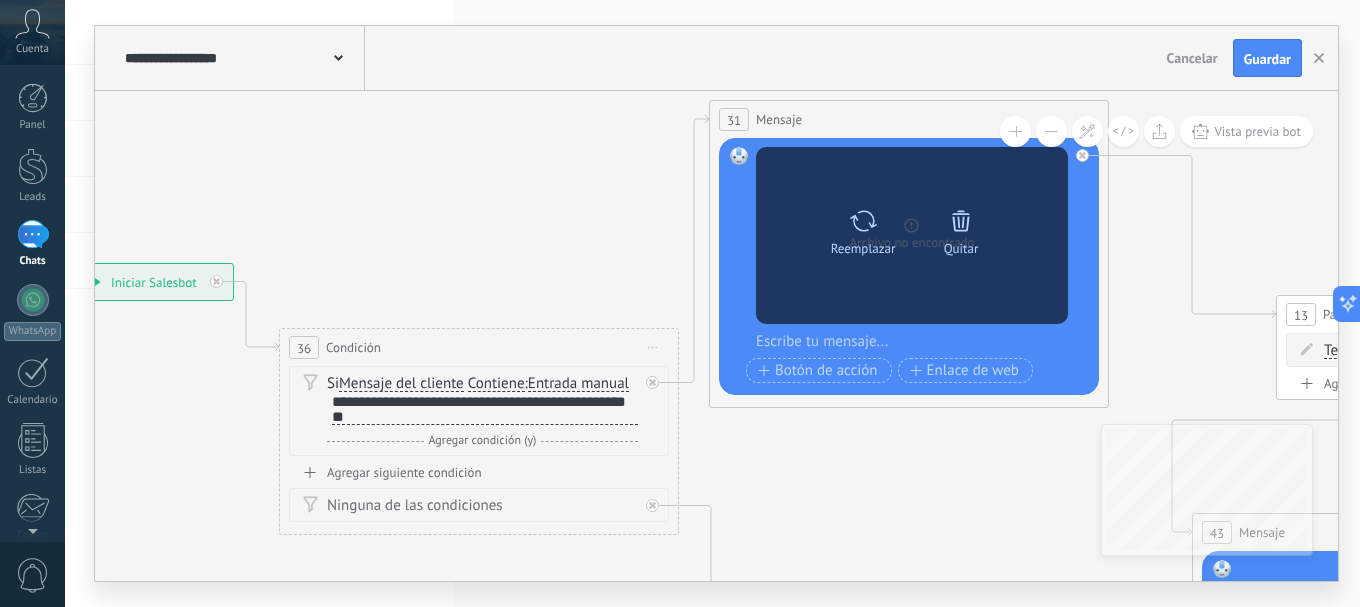 click 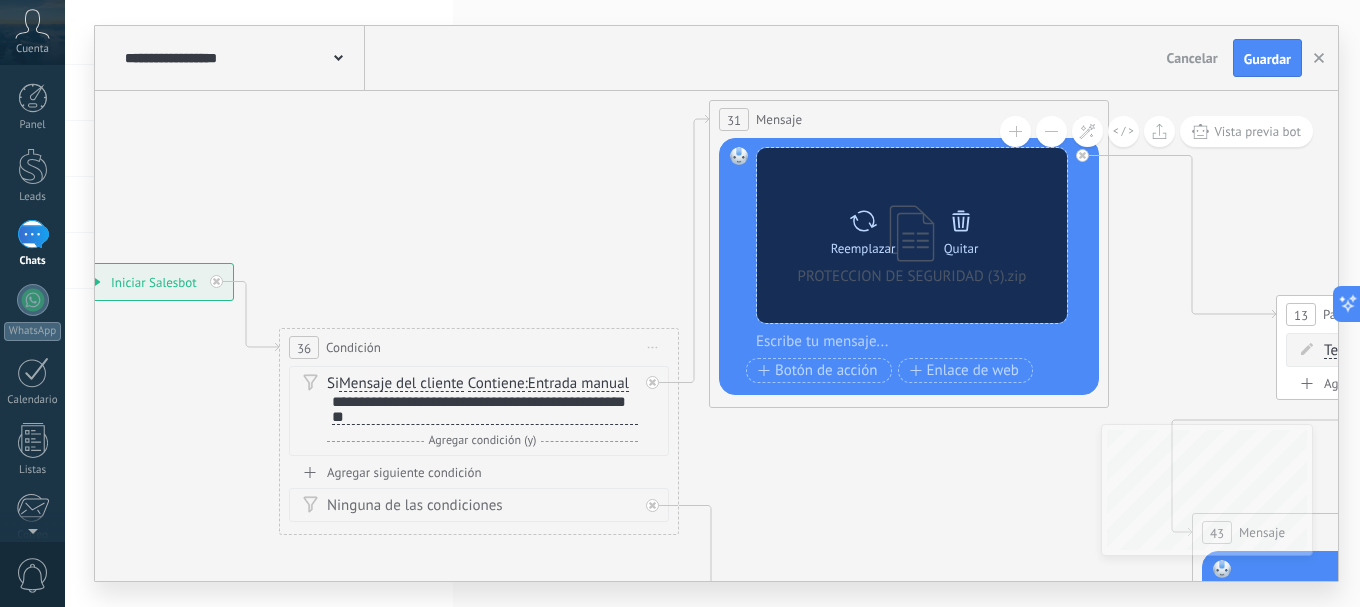 click on "Reemplazar" at bounding box center (863, 248) 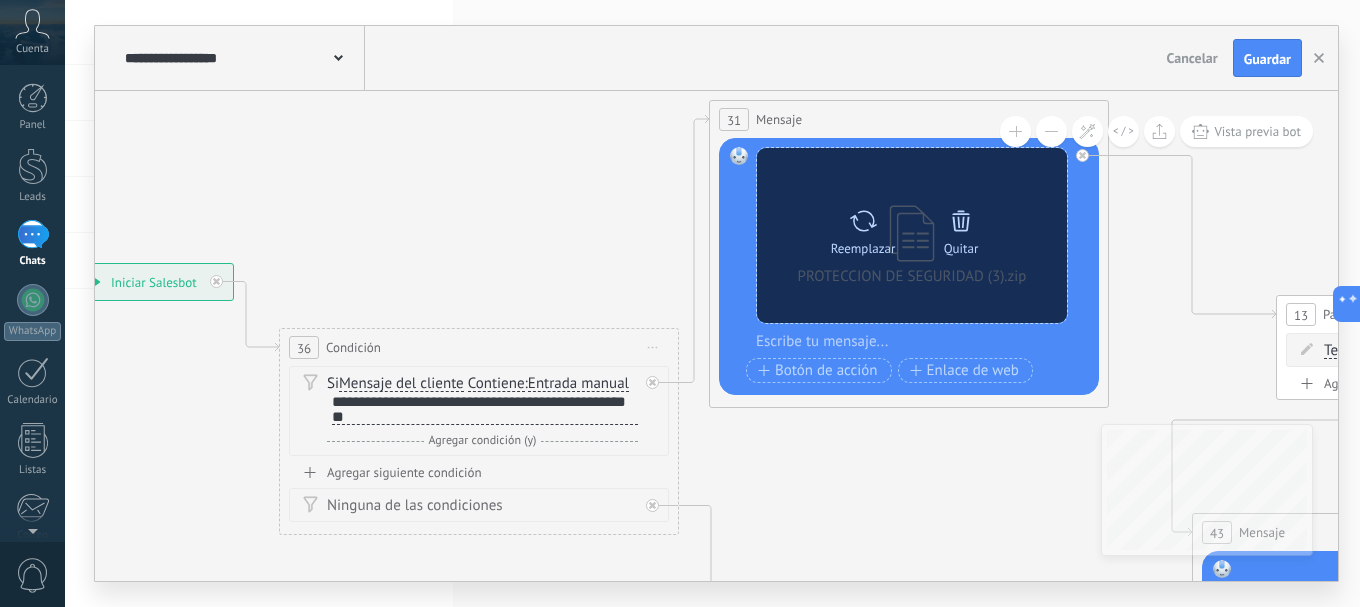 click on "Reemplazar" at bounding box center (863, 228) 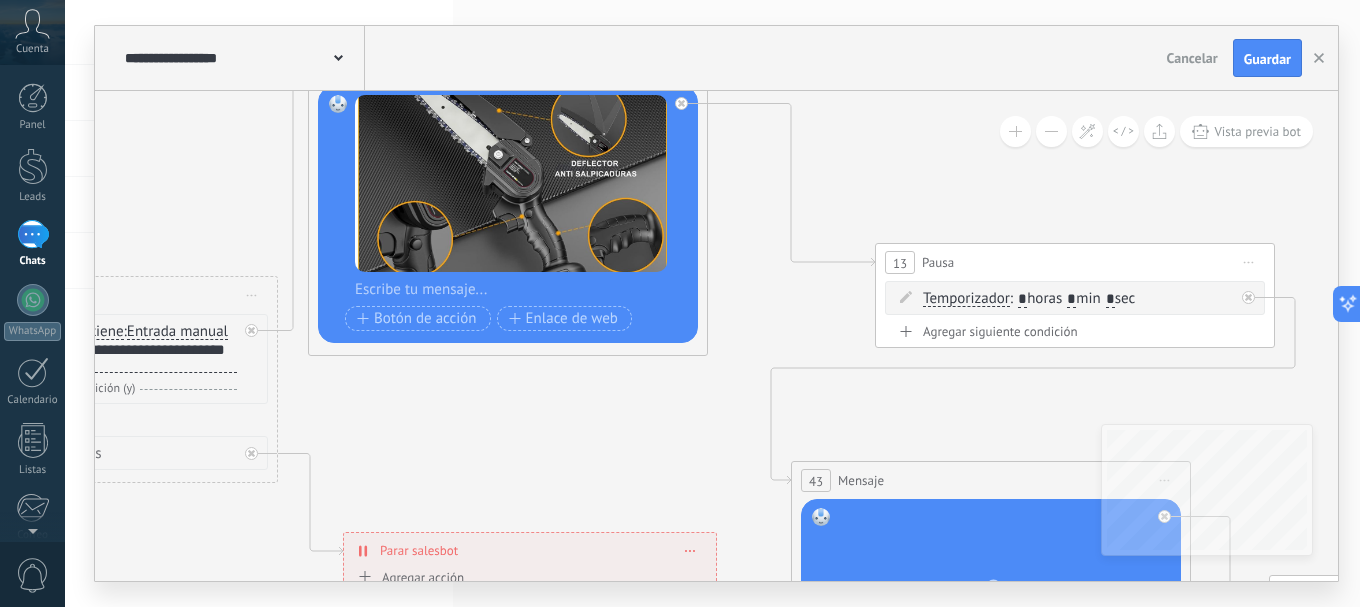 drag, startPoint x: 982, startPoint y: 470, endPoint x: 565, endPoint y: 410, distance: 421.29443 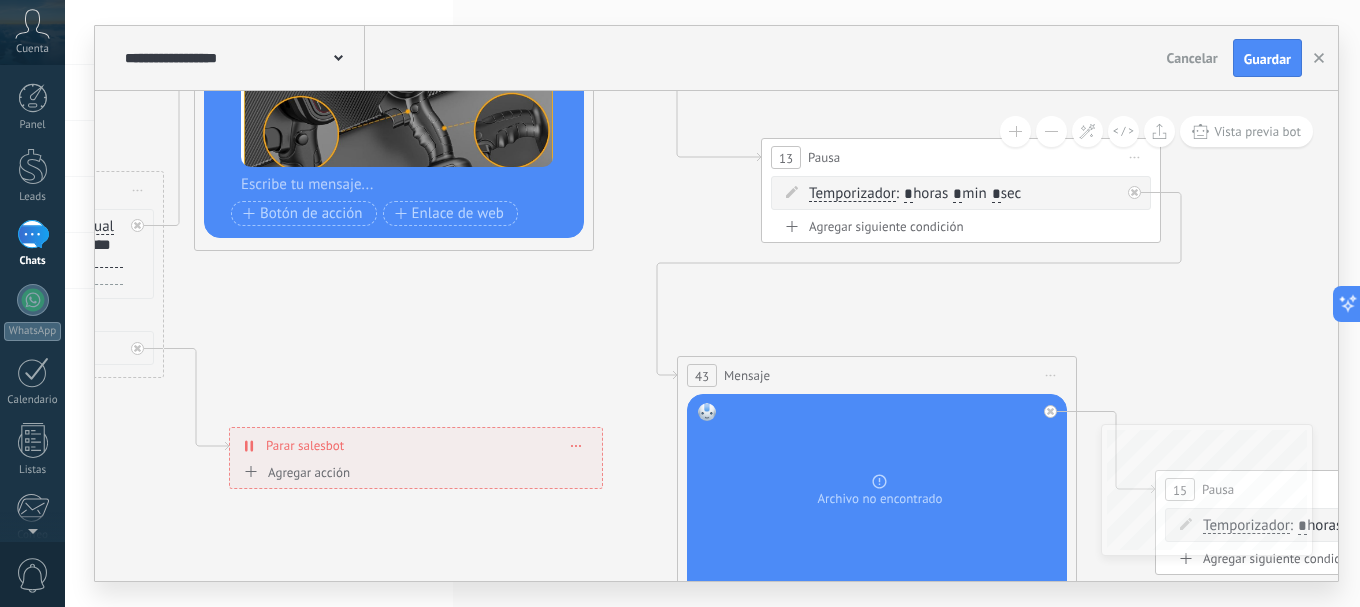drag, startPoint x: 945, startPoint y: 417, endPoint x: 807, endPoint y: 155, distance: 296.12158 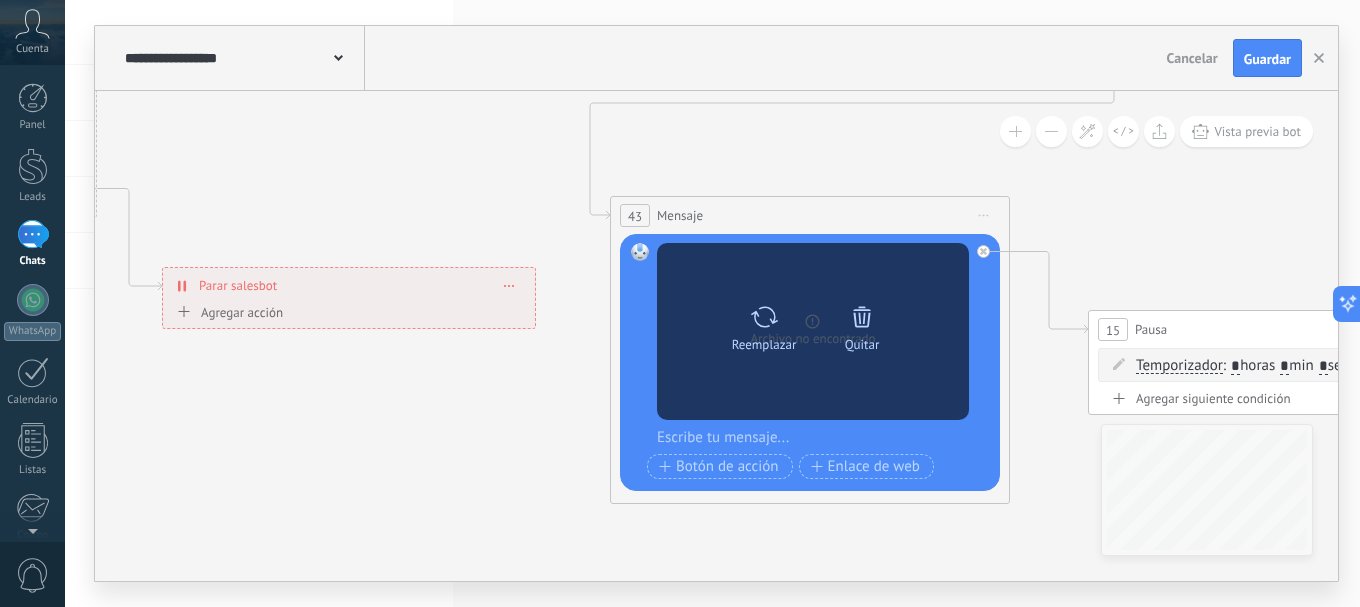 click on "Reemplazar" at bounding box center [764, 344] 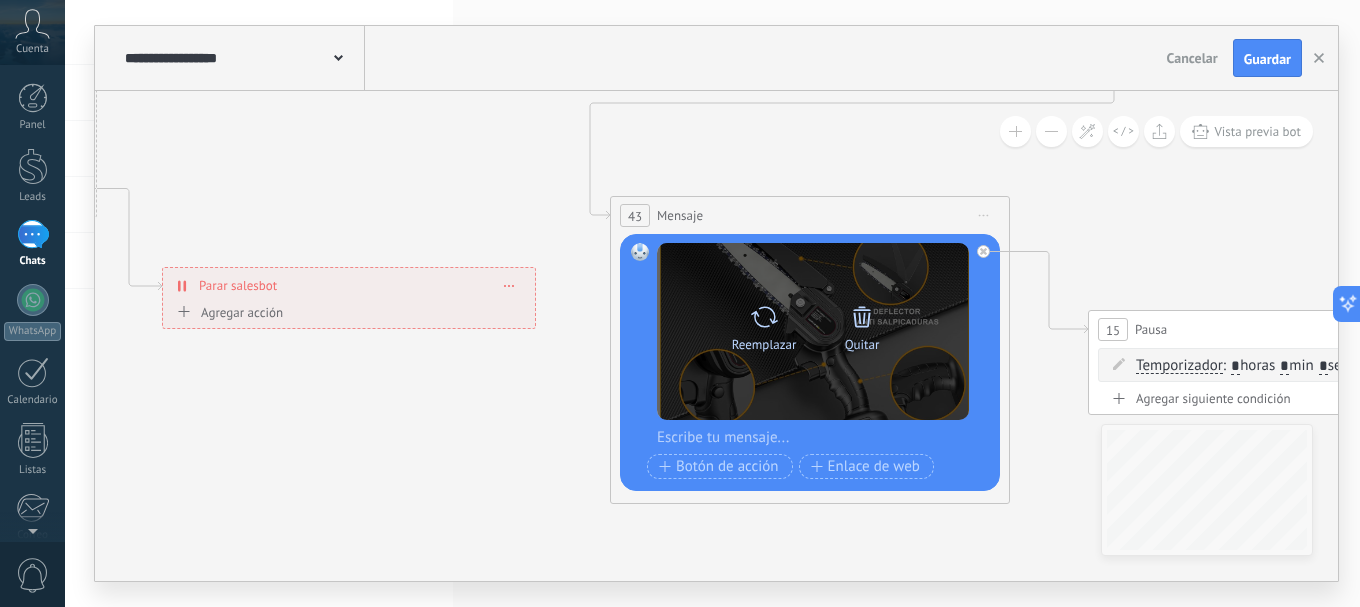 click 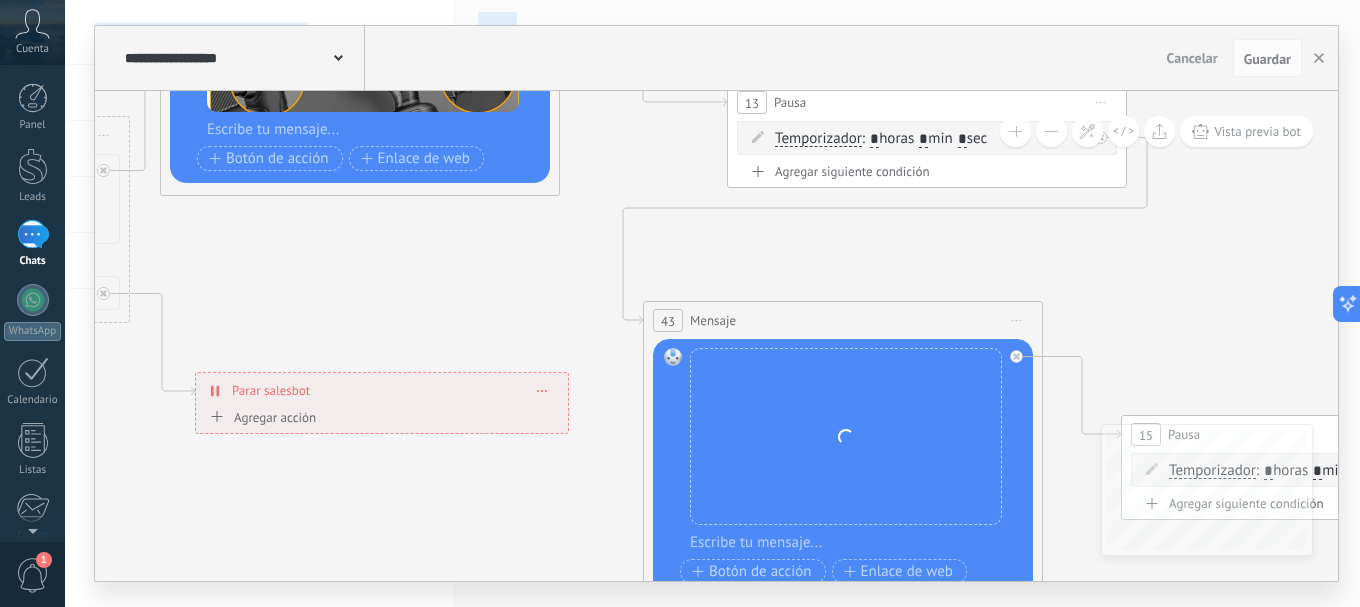 drag, startPoint x: 452, startPoint y: 445, endPoint x: 662, endPoint y: 646, distance: 290.69055 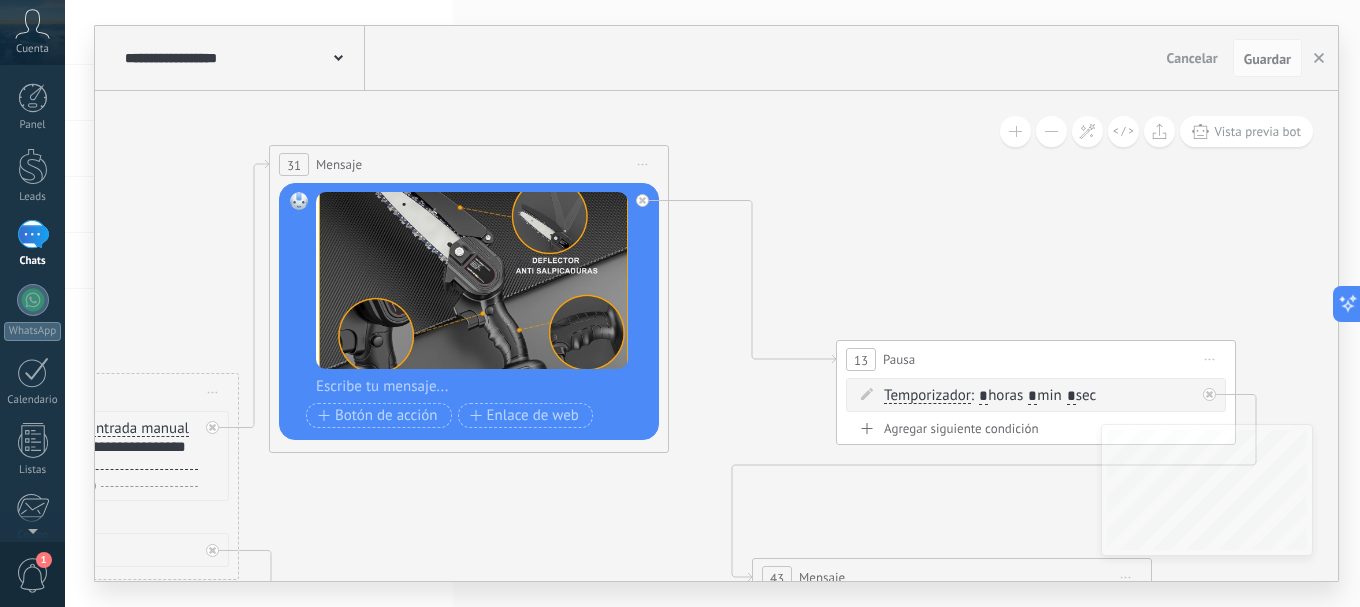 drag, startPoint x: 570, startPoint y: 433, endPoint x: 511, endPoint y: 488, distance: 80.65978 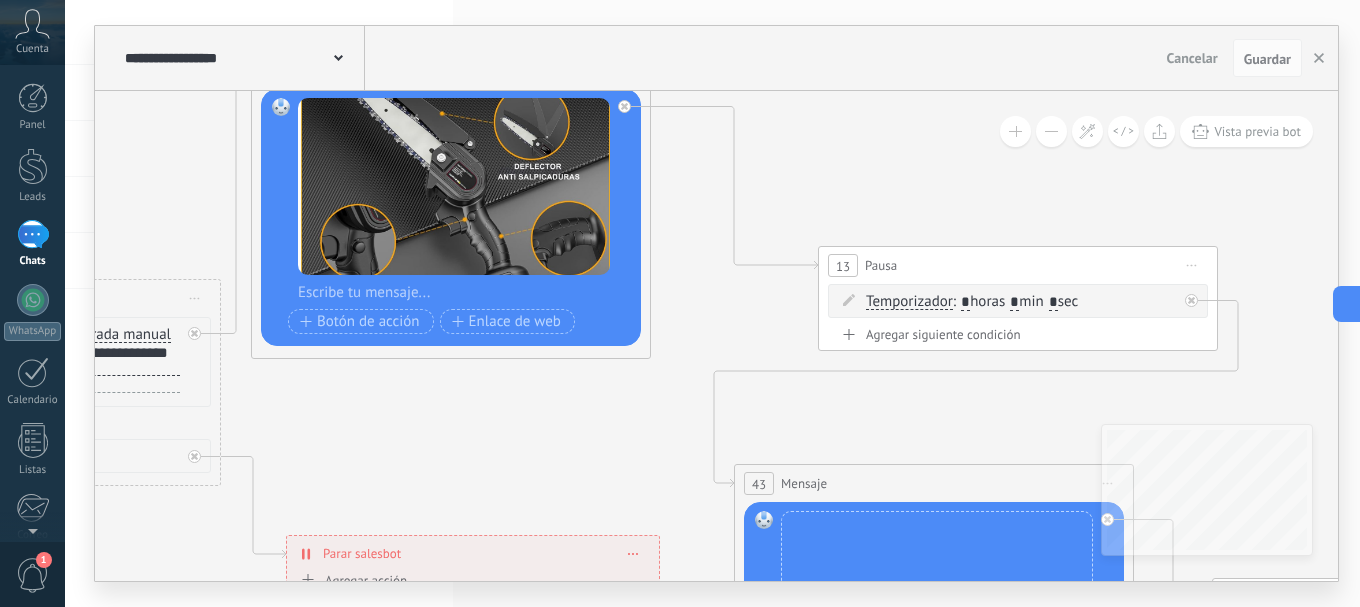drag, startPoint x: 525, startPoint y: 509, endPoint x: 514, endPoint y: 420, distance: 89.6772 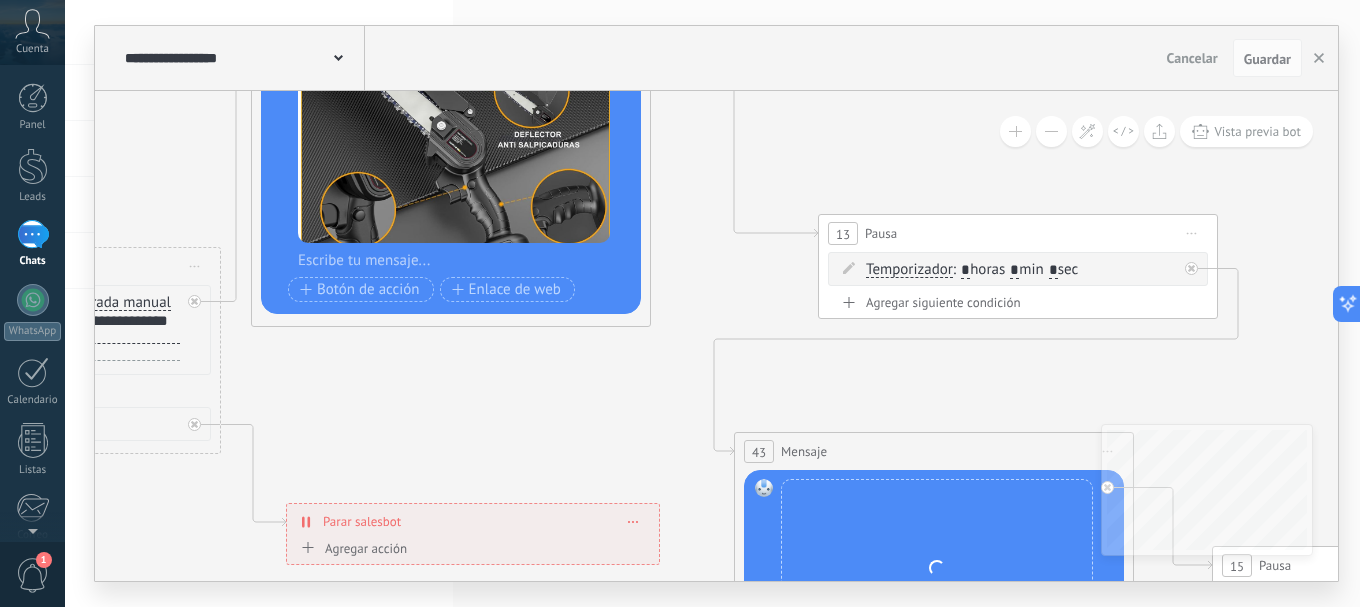 click at bounding box center [464, 261] 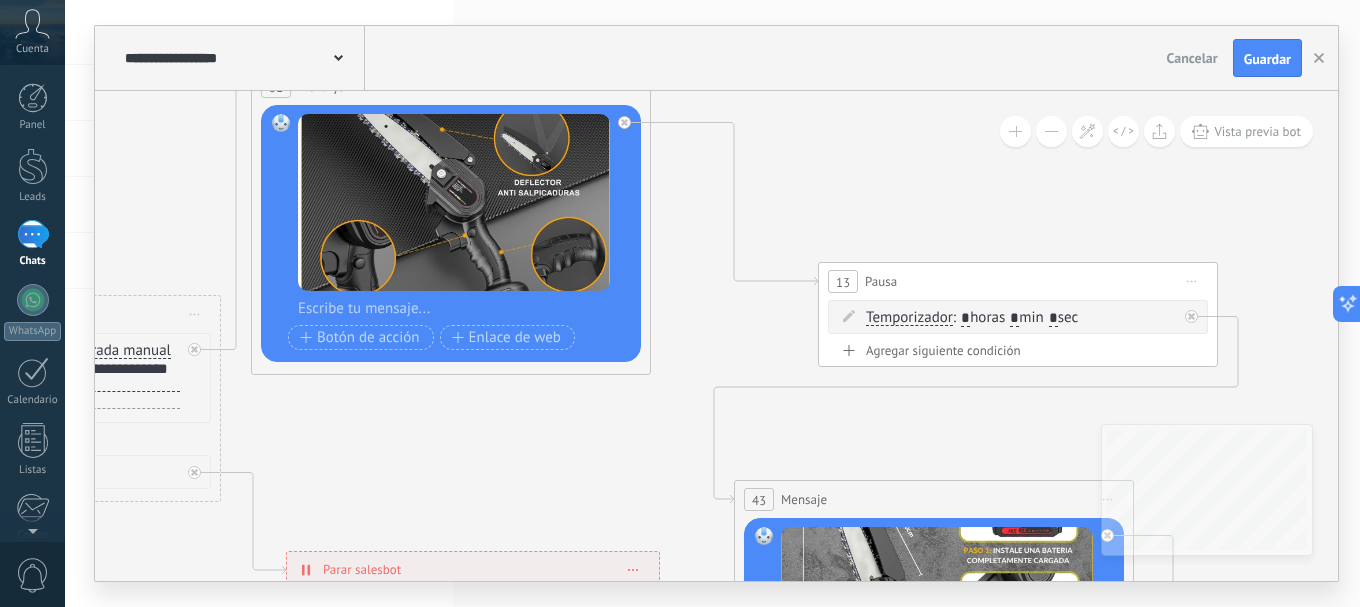 paste 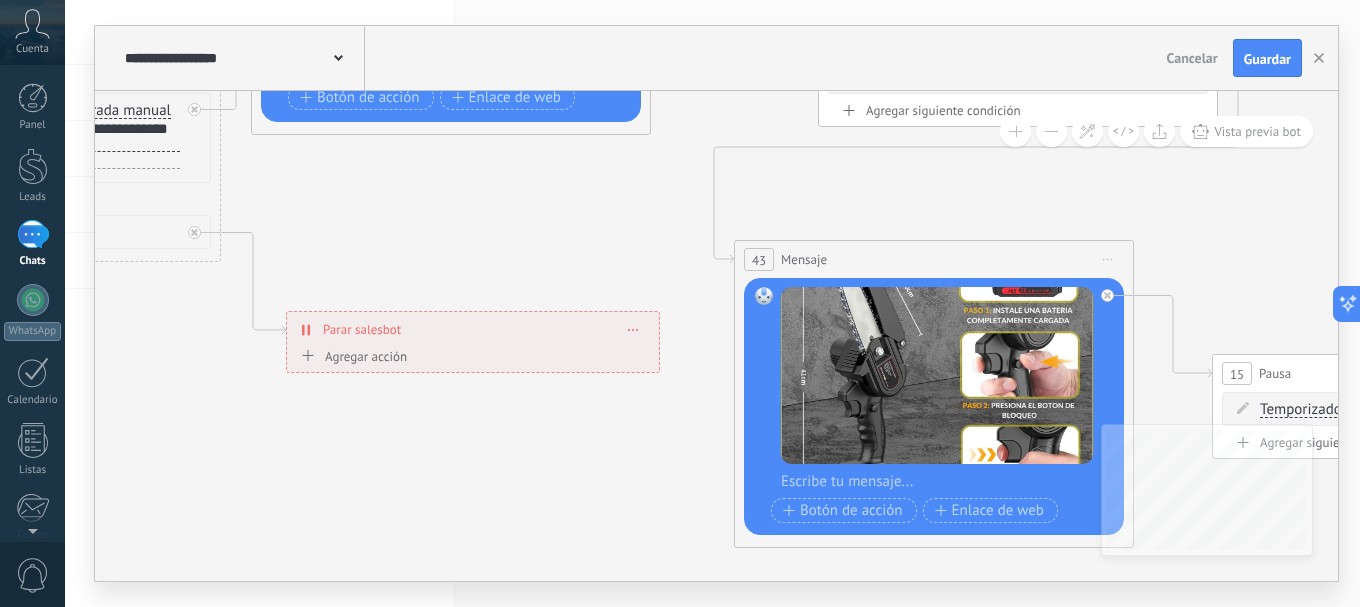 click at bounding box center [947, 482] 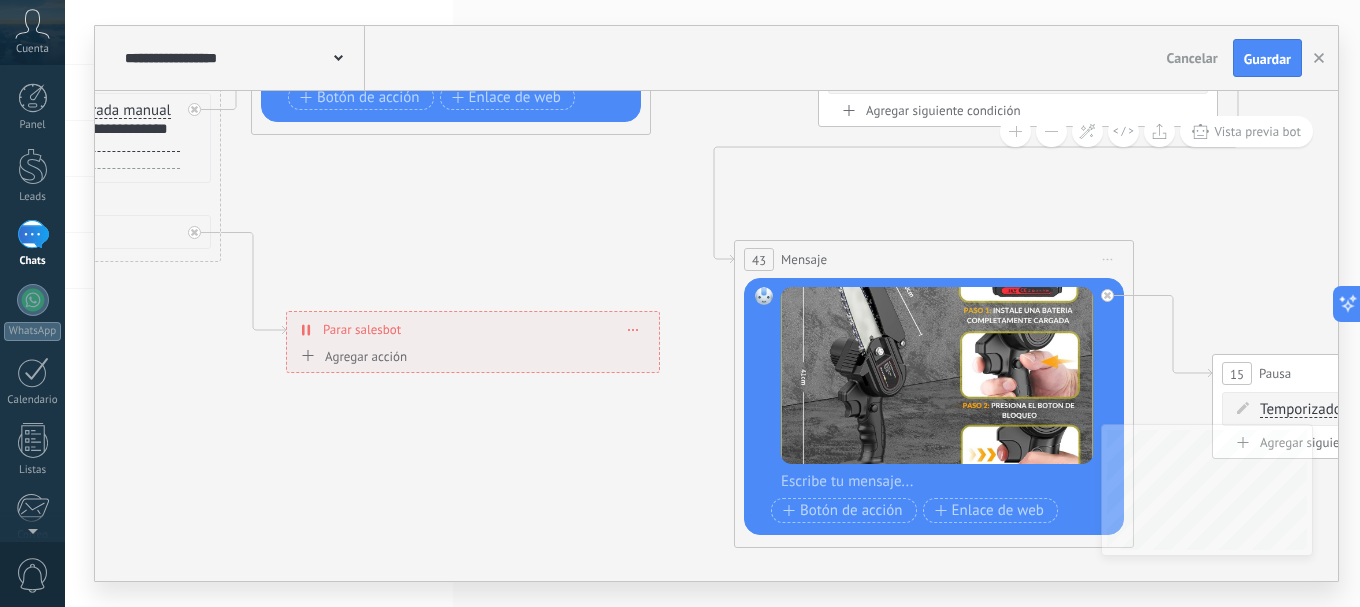 paste 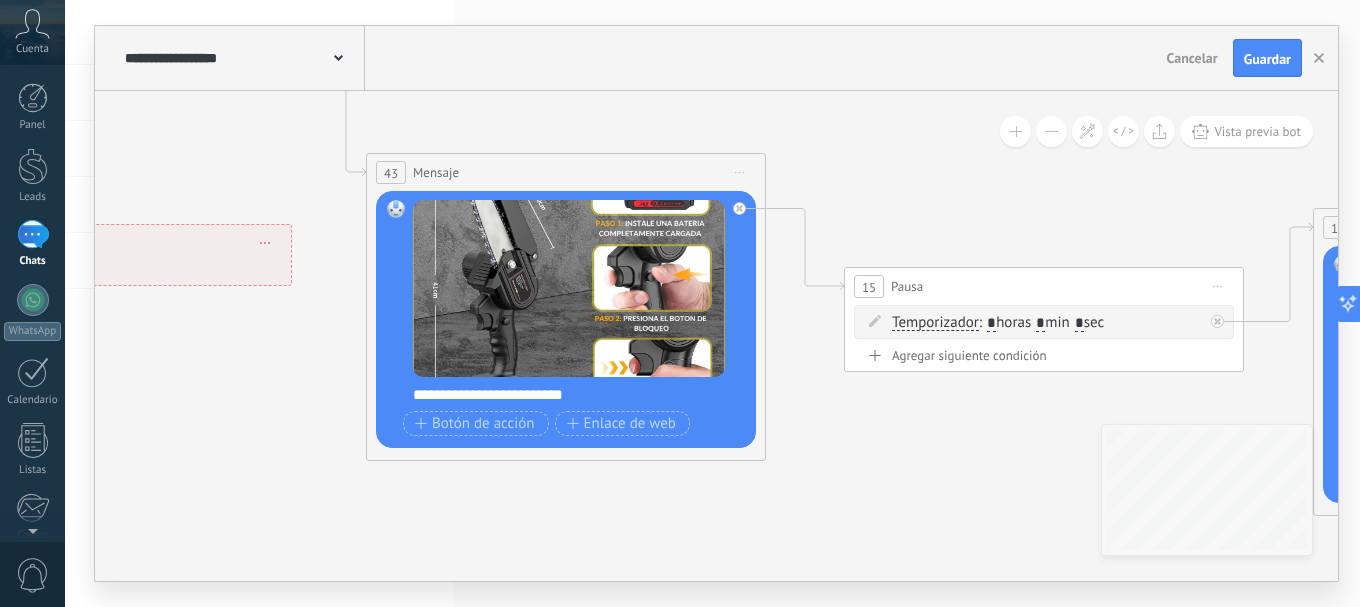 drag, startPoint x: 620, startPoint y: 503, endPoint x: 252, endPoint y: 416, distance: 378.14417 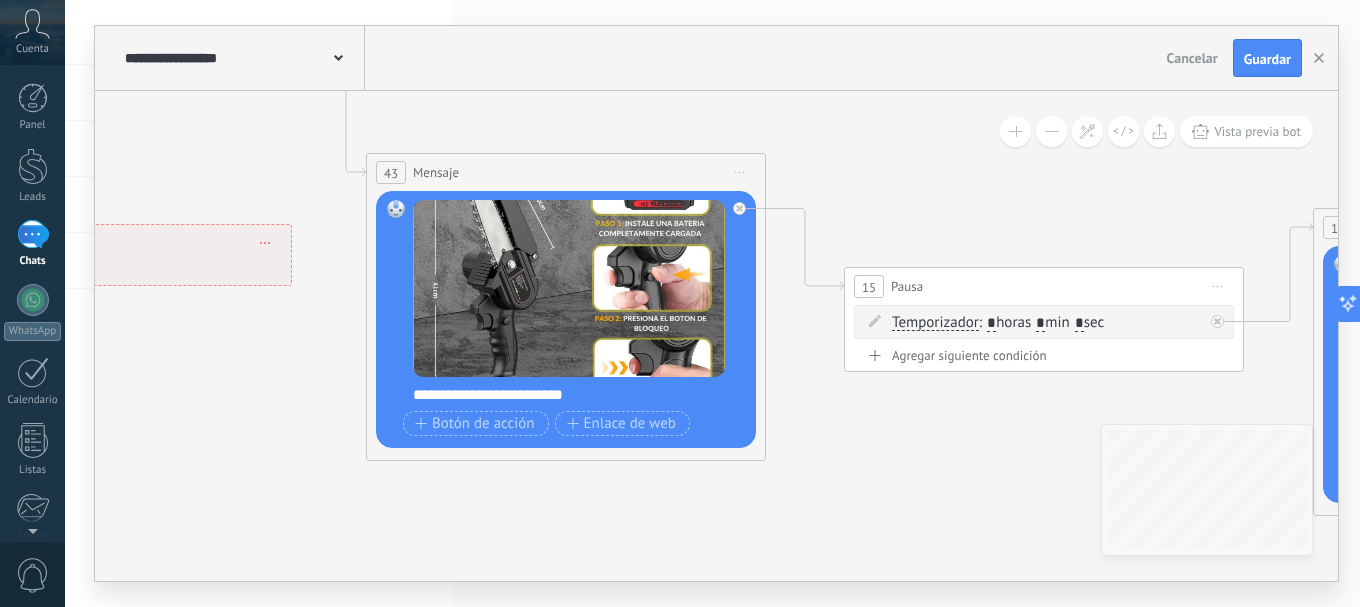 click on "**********" at bounding box center [579, 395] 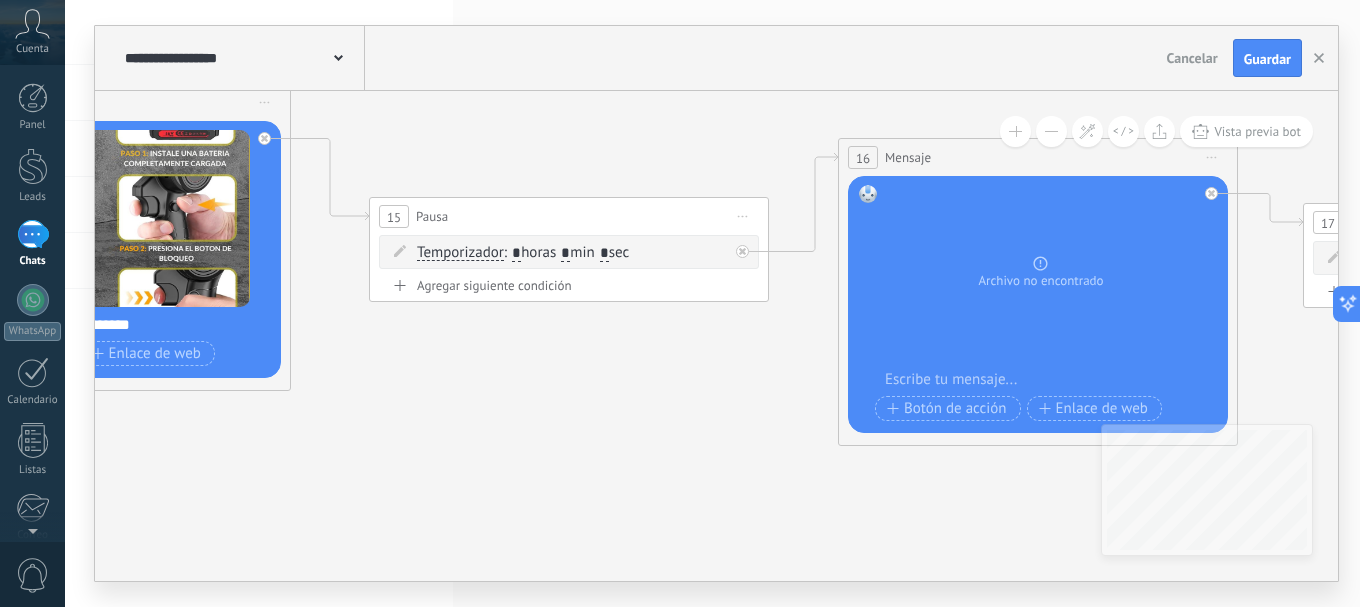 drag, startPoint x: 745, startPoint y: 436, endPoint x: 530, endPoint y: 409, distance: 216.68872 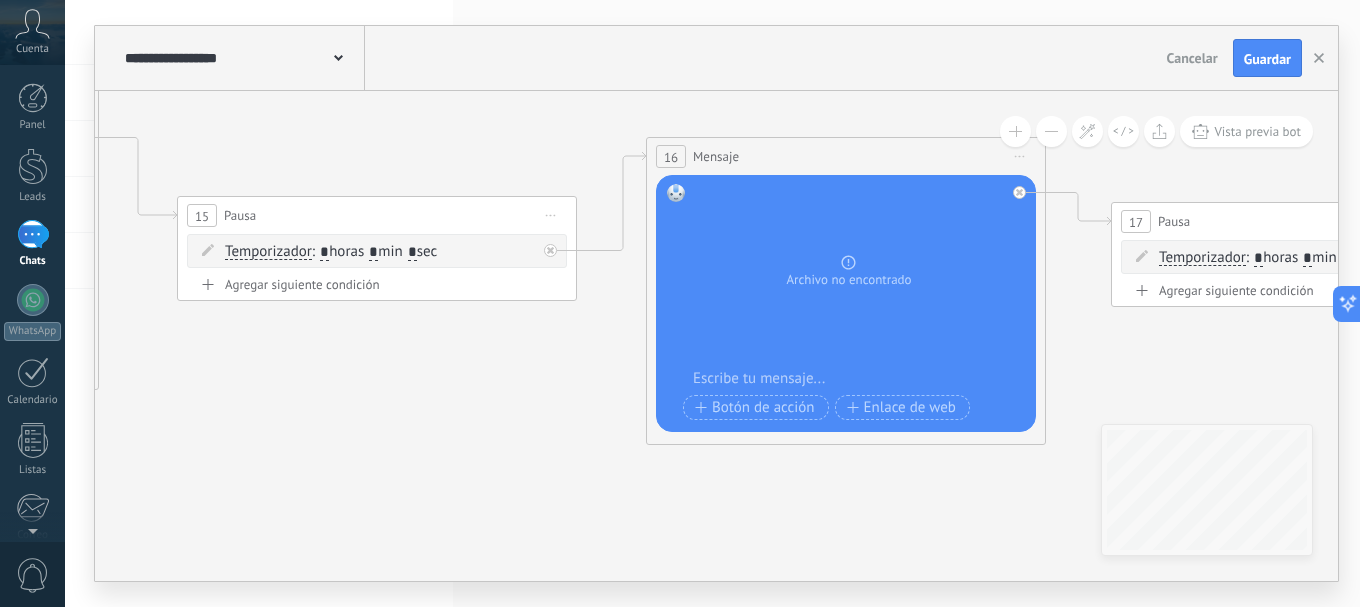 drag, startPoint x: 671, startPoint y: 454, endPoint x: 382, endPoint y: 460, distance: 289.0623 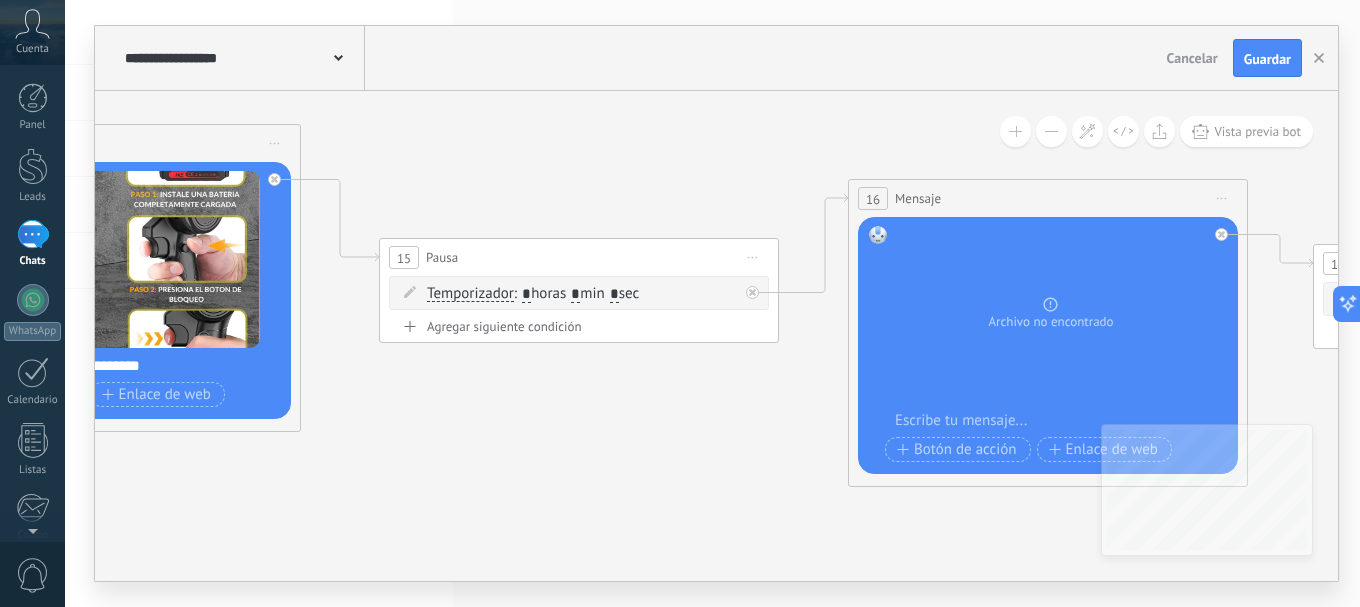 drag, startPoint x: 359, startPoint y: 454, endPoint x: 388, endPoint y: 473, distance: 34.669872 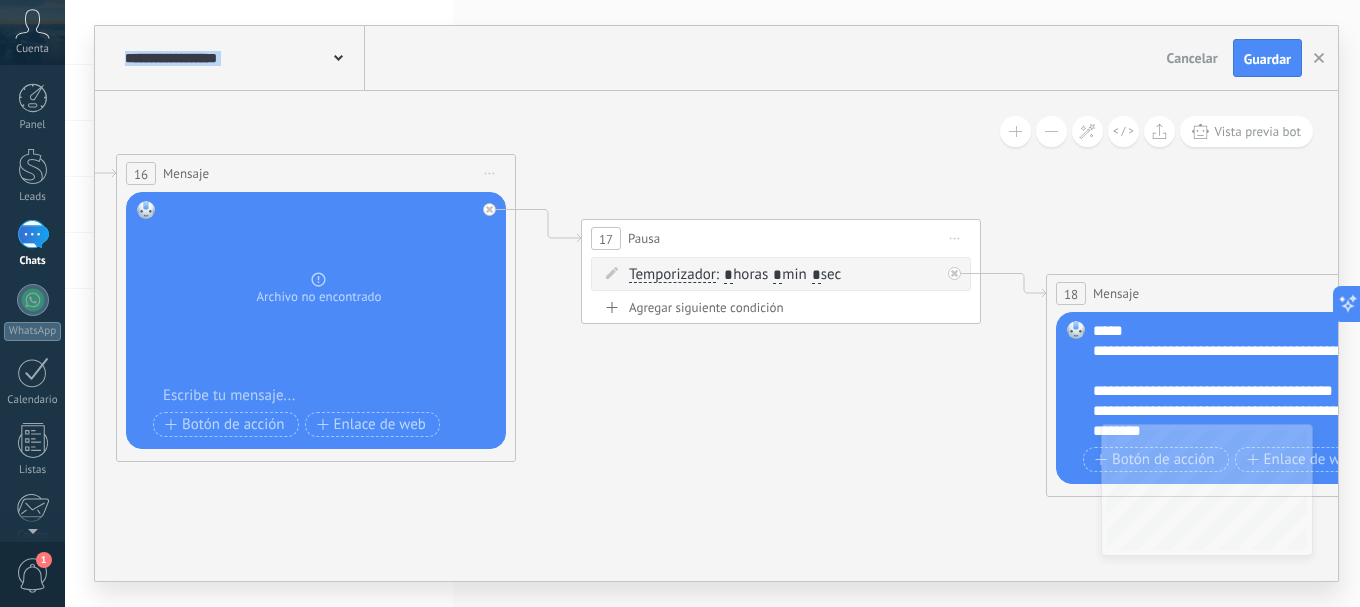 drag, startPoint x: 1058, startPoint y: 383, endPoint x: 770, endPoint y: 354, distance: 289.4564 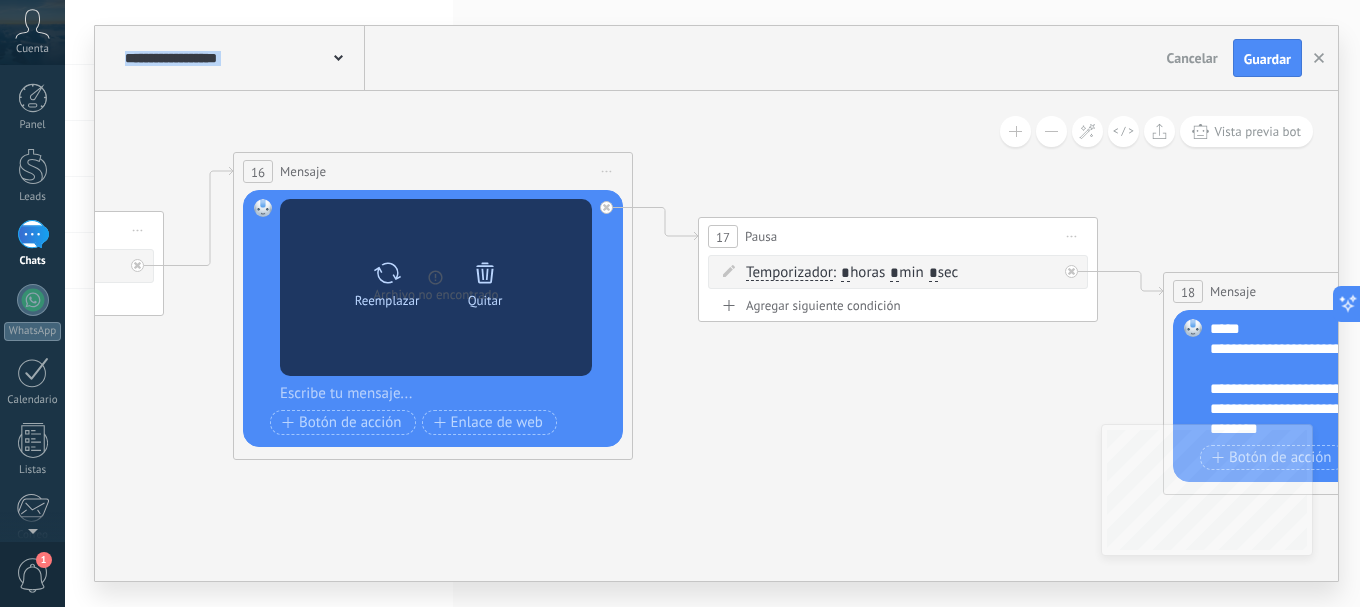 click at bounding box center (387, 273) 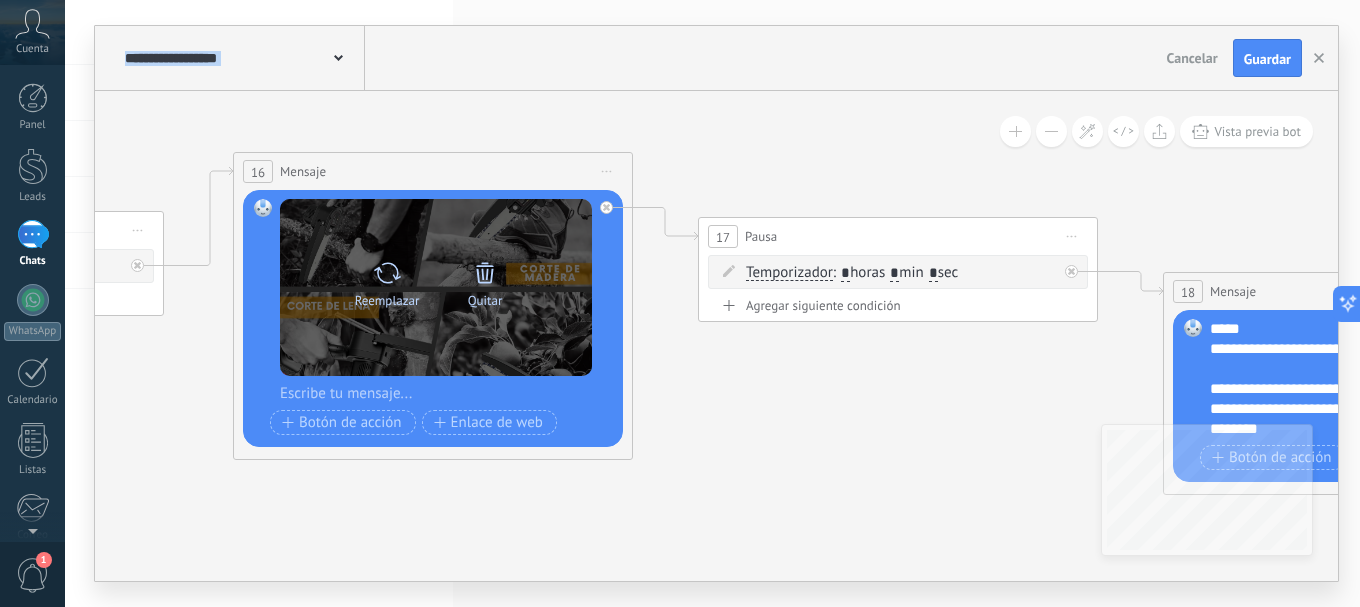 click 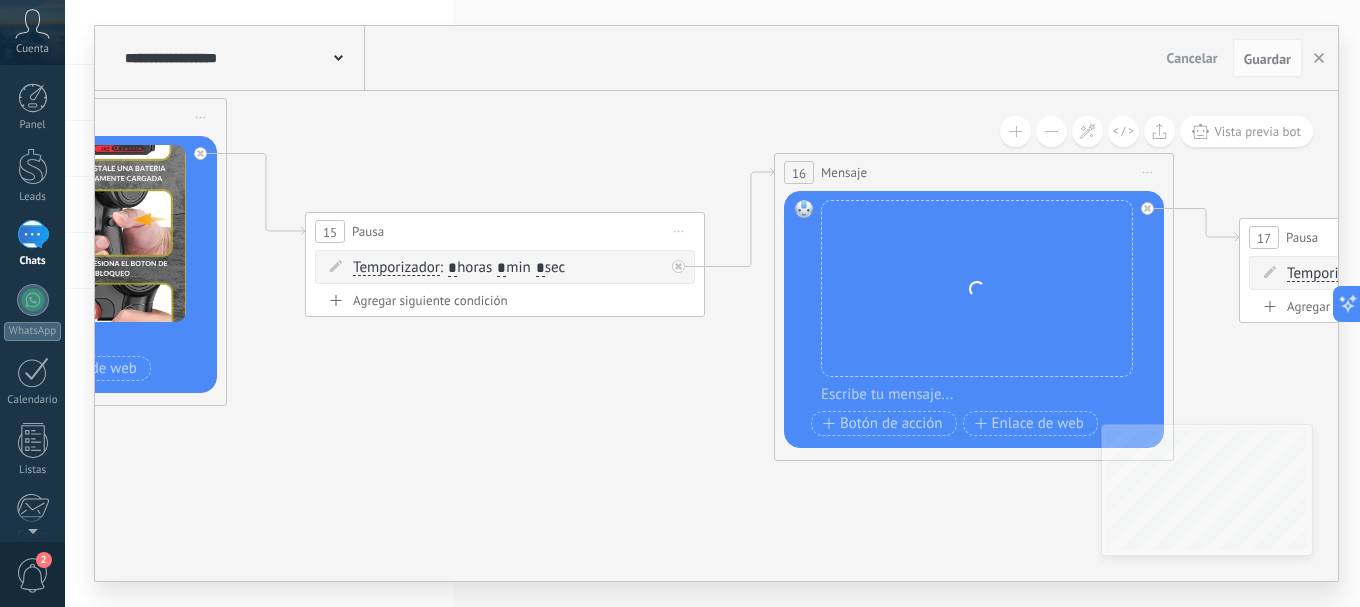 drag, startPoint x: 344, startPoint y: 495, endPoint x: 838, endPoint y: 498, distance: 494.0091 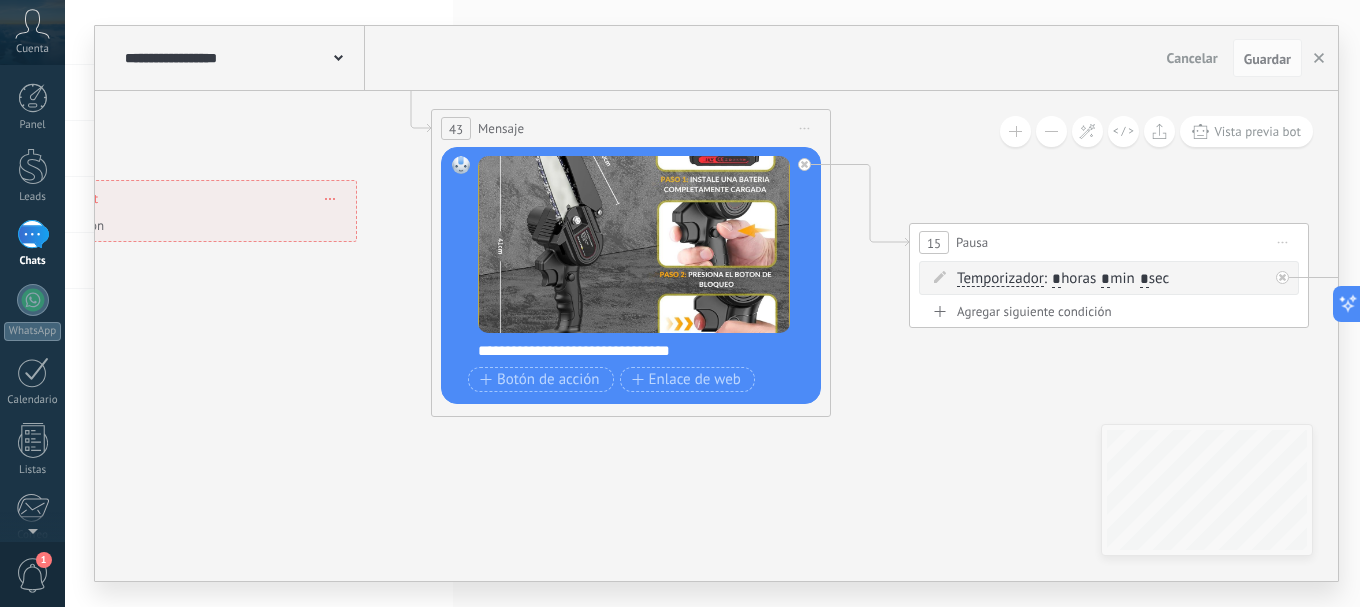 drag, startPoint x: 380, startPoint y: 437, endPoint x: 880, endPoint y: 449, distance: 500.14398 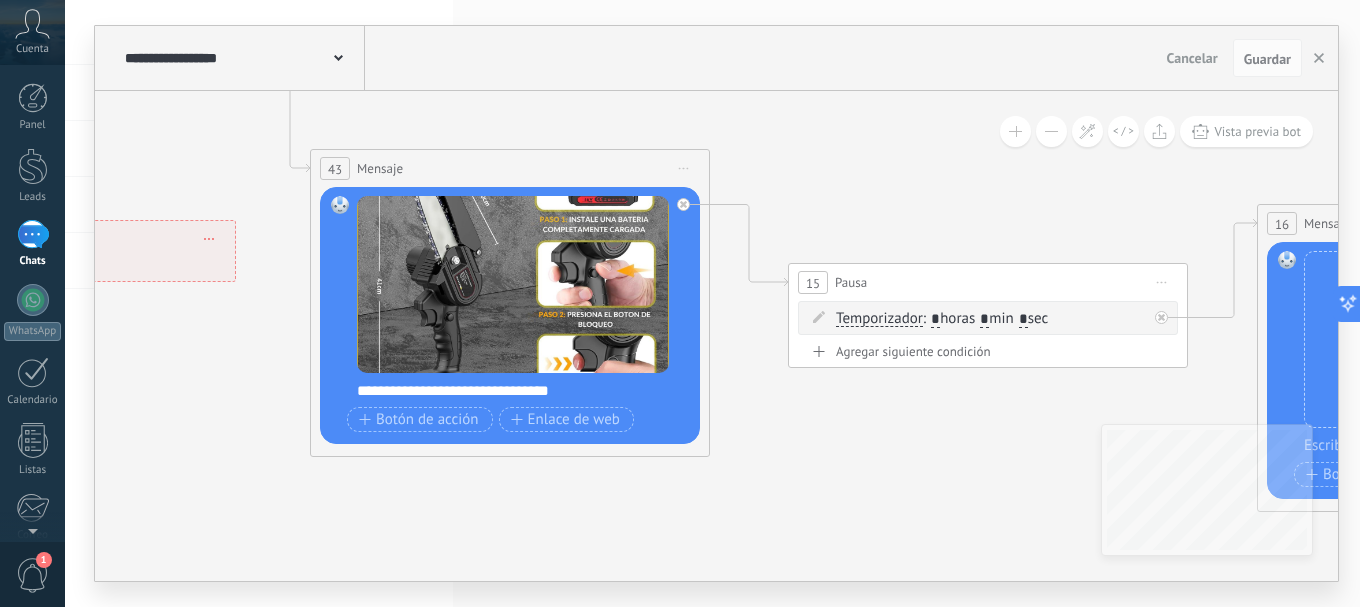 drag, startPoint x: 439, startPoint y: 437, endPoint x: 188, endPoint y: 376, distance: 258.30603 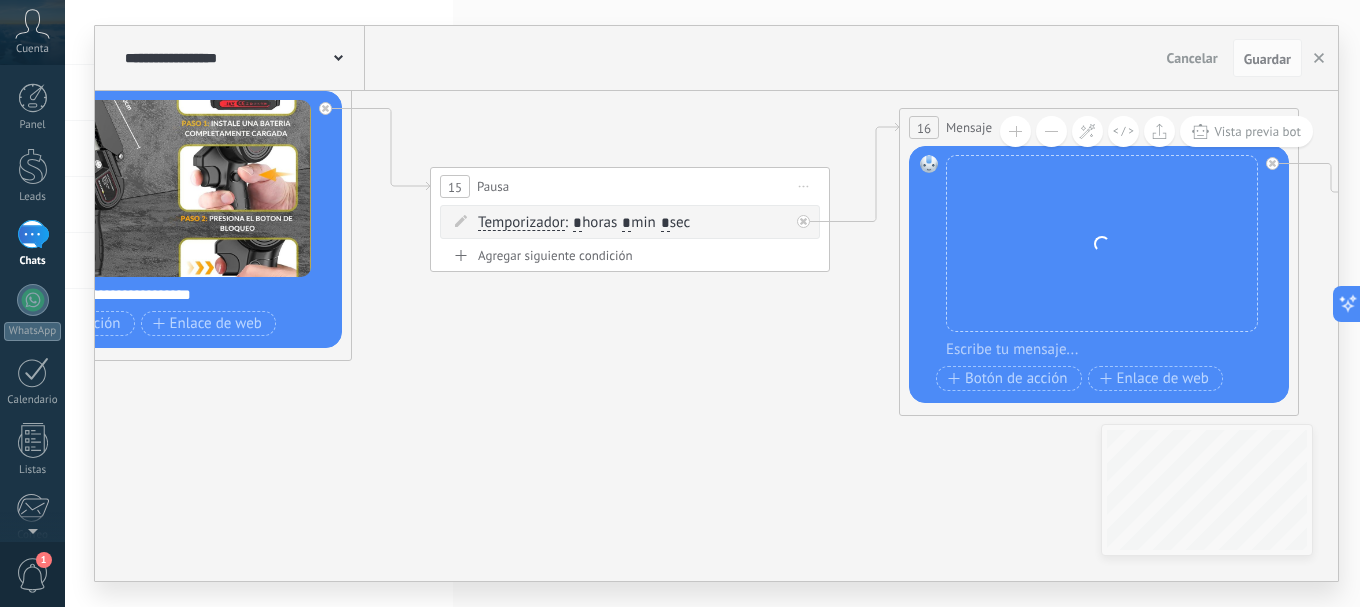 drag, startPoint x: 828, startPoint y: 449, endPoint x: 423, endPoint y: 370, distance: 412.633 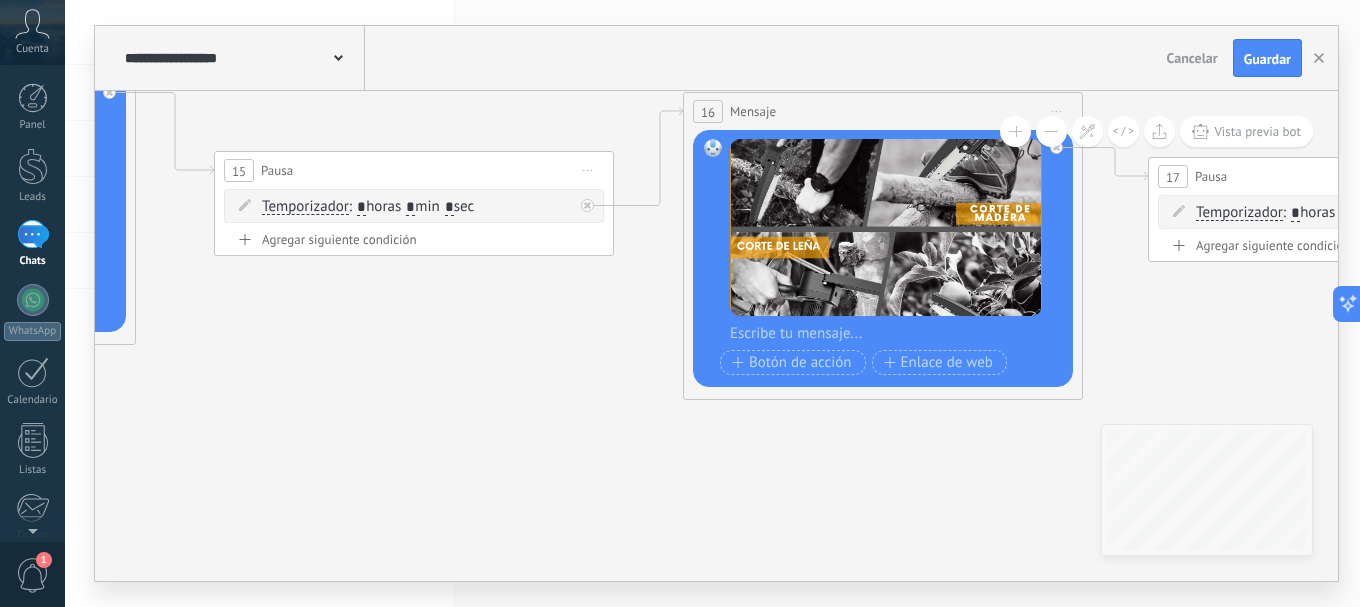 drag, startPoint x: 561, startPoint y: 423, endPoint x: 474, endPoint y: 414, distance: 87.46428 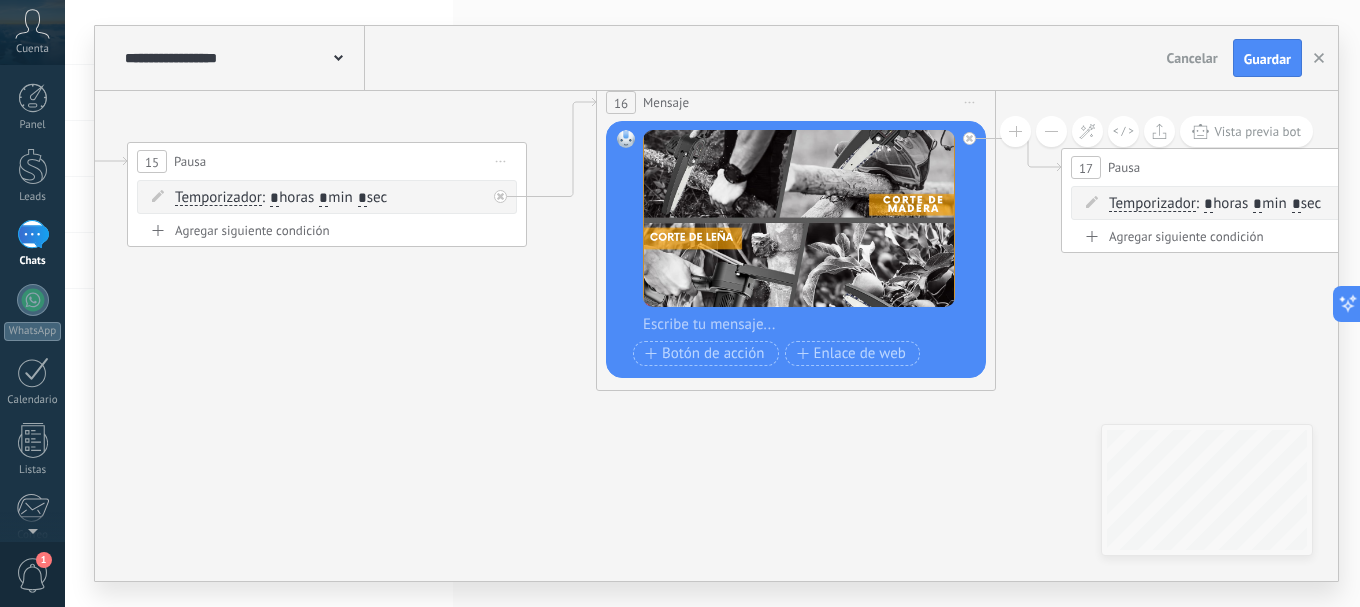 click at bounding box center (809, 325) 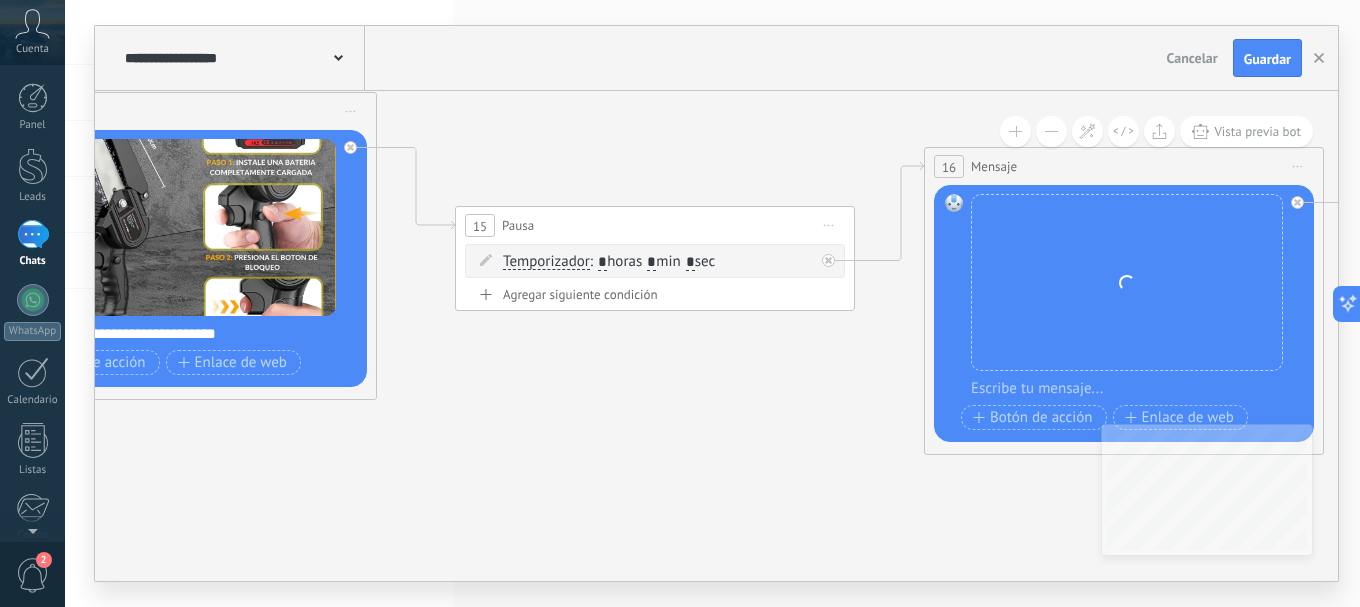 drag, startPoint x: 290, startPoint y: 413, endPoint x: 709, endPoint y: 450, distance: 420.6305 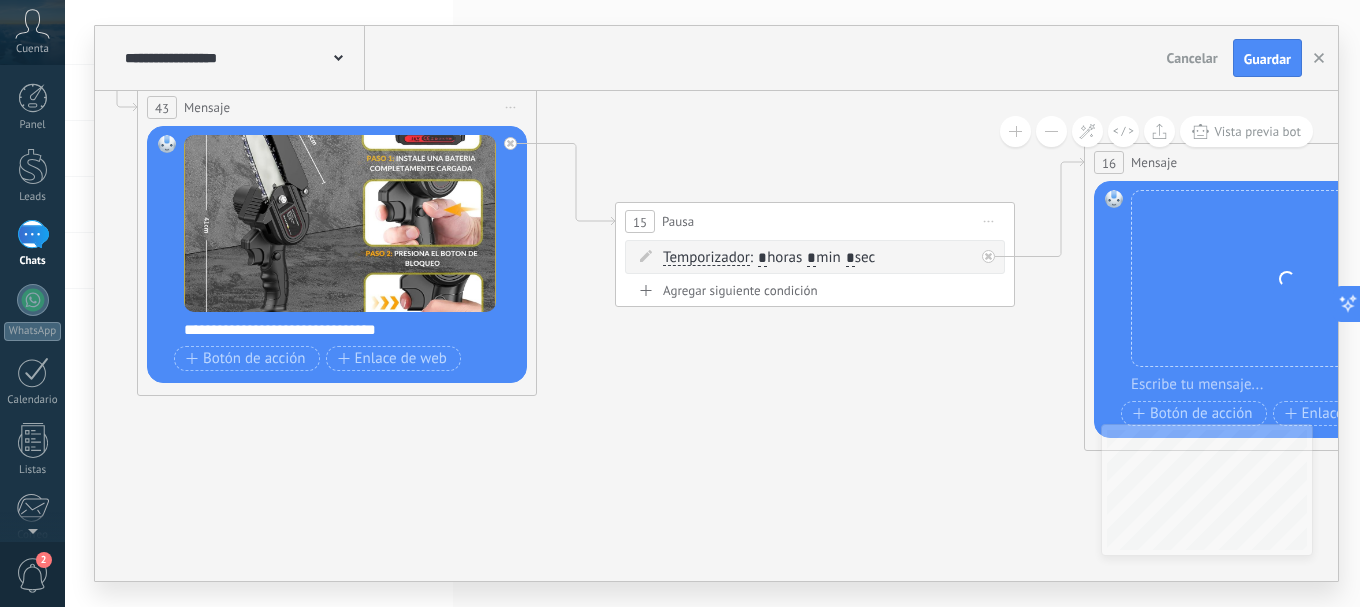 click on "Reemplazar
Quitar
Convertir a mensaje de voz
Arrastre la imagen aquí para adjuntarla.
Añadir imagen
Subir
Arrastrar y soltar
Archivo no encontrado" at bounding box center (1287, 278) 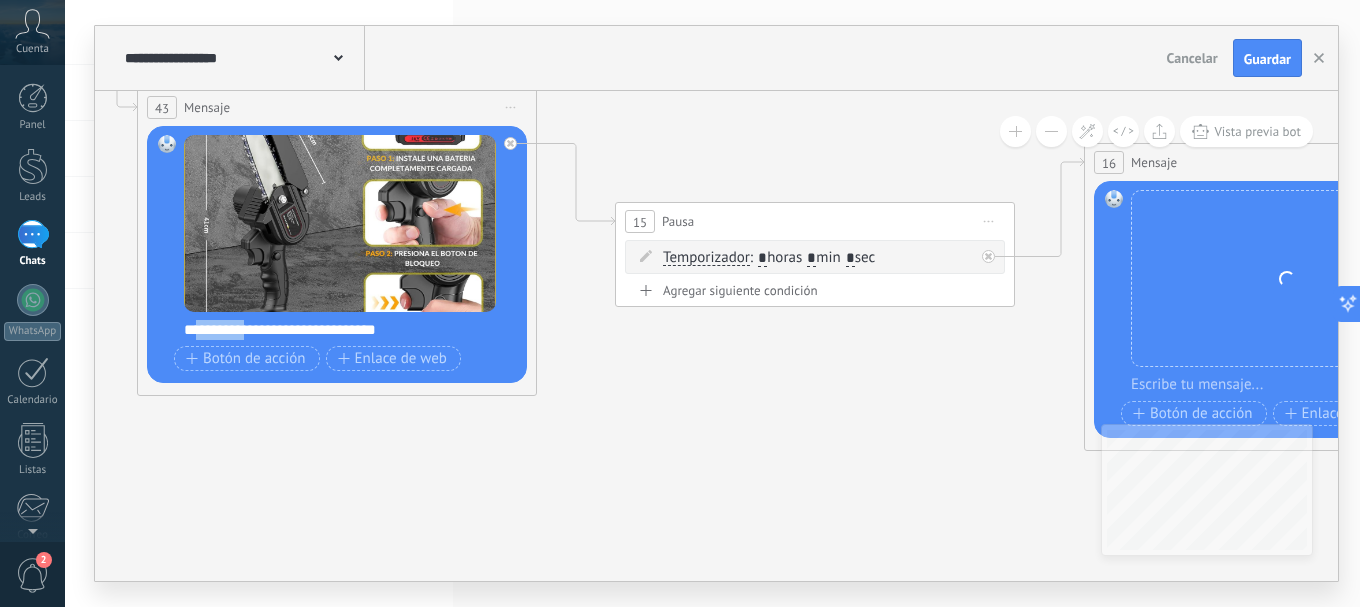 click on "**********" at bounding box center [350, 330] 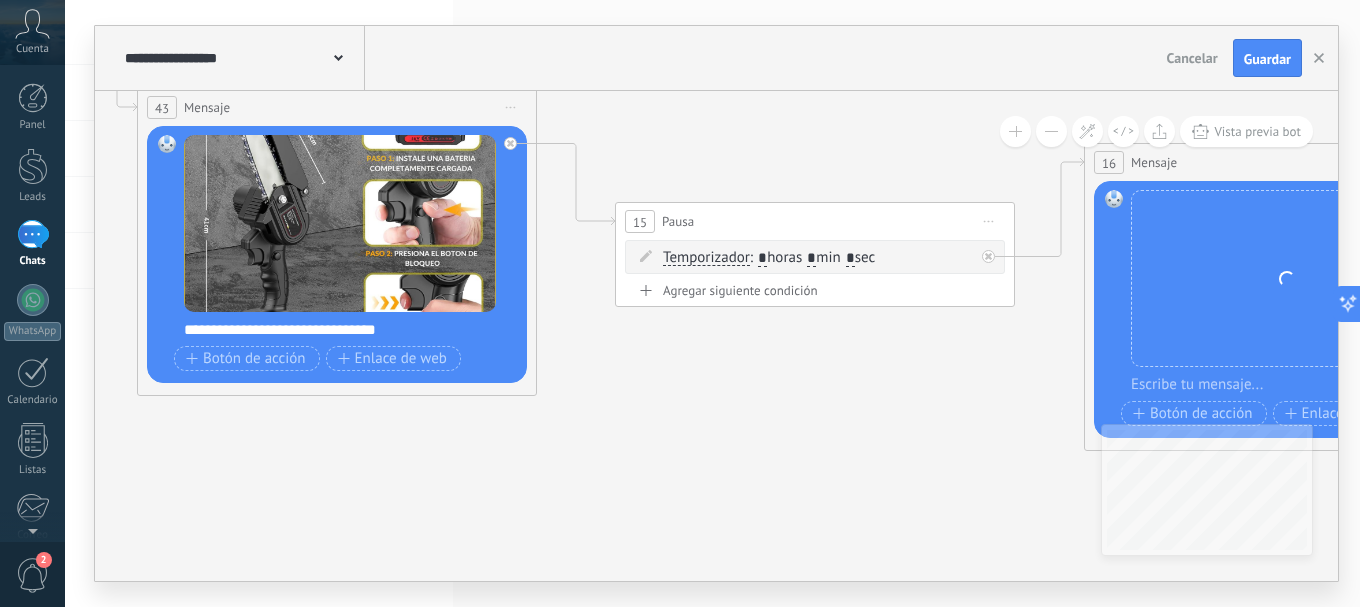 click on "**********" at bounding box center (350, 330) 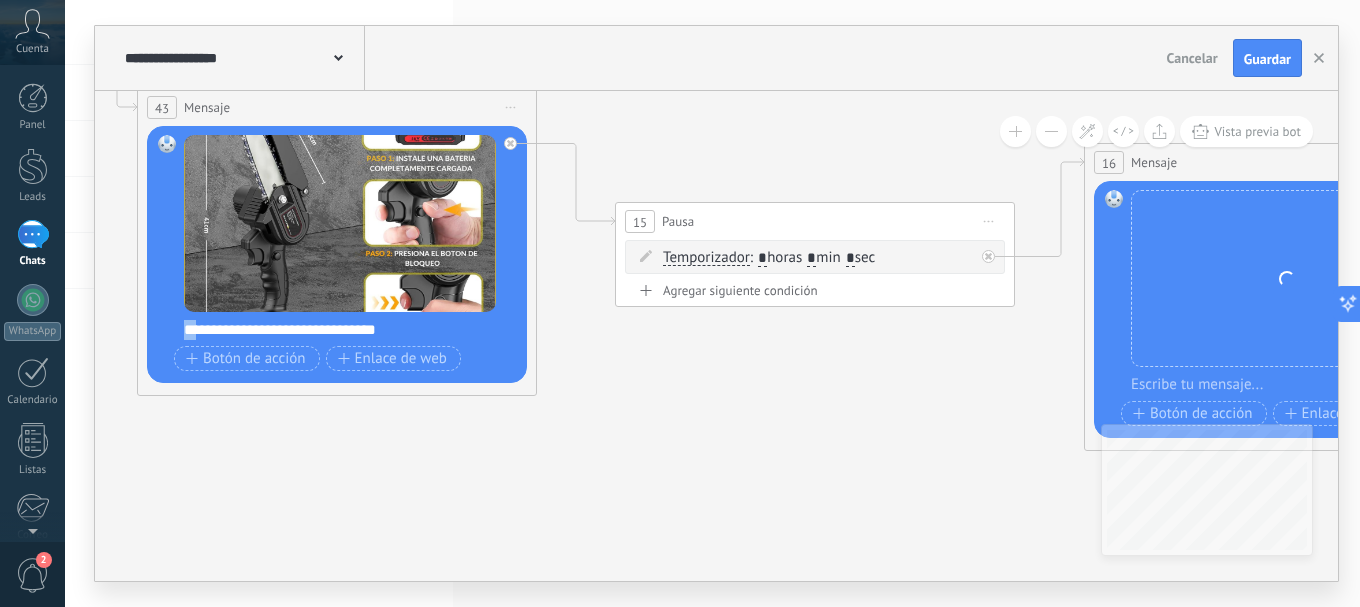 click on "**********" at bounding box center [350, 330] 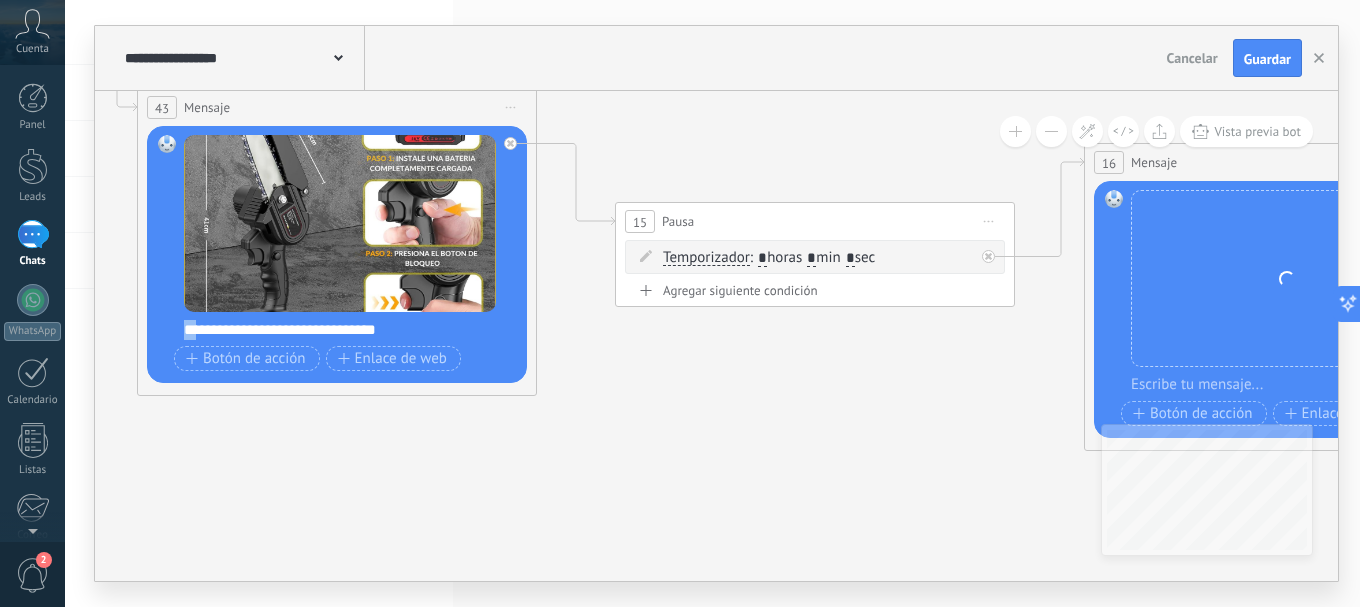 copy on "**" 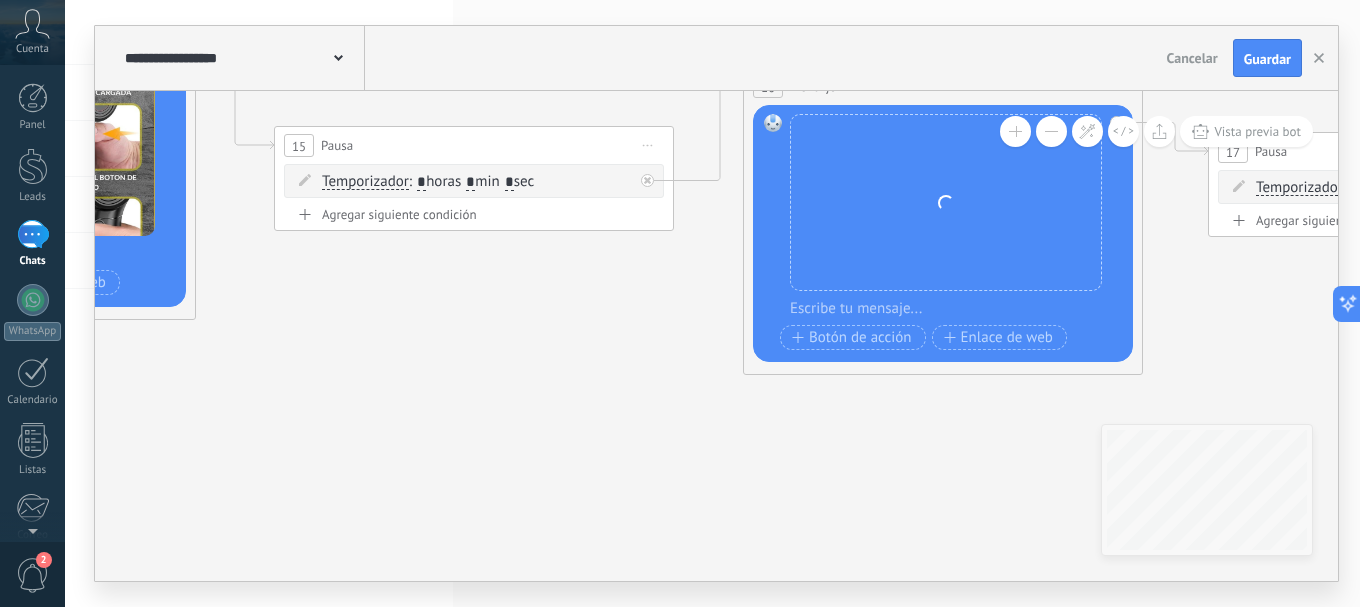 drag, startPoint x: 652, startPoint y: 406, endPoint x: 312, endPoint y: 329, distance: 348.6101 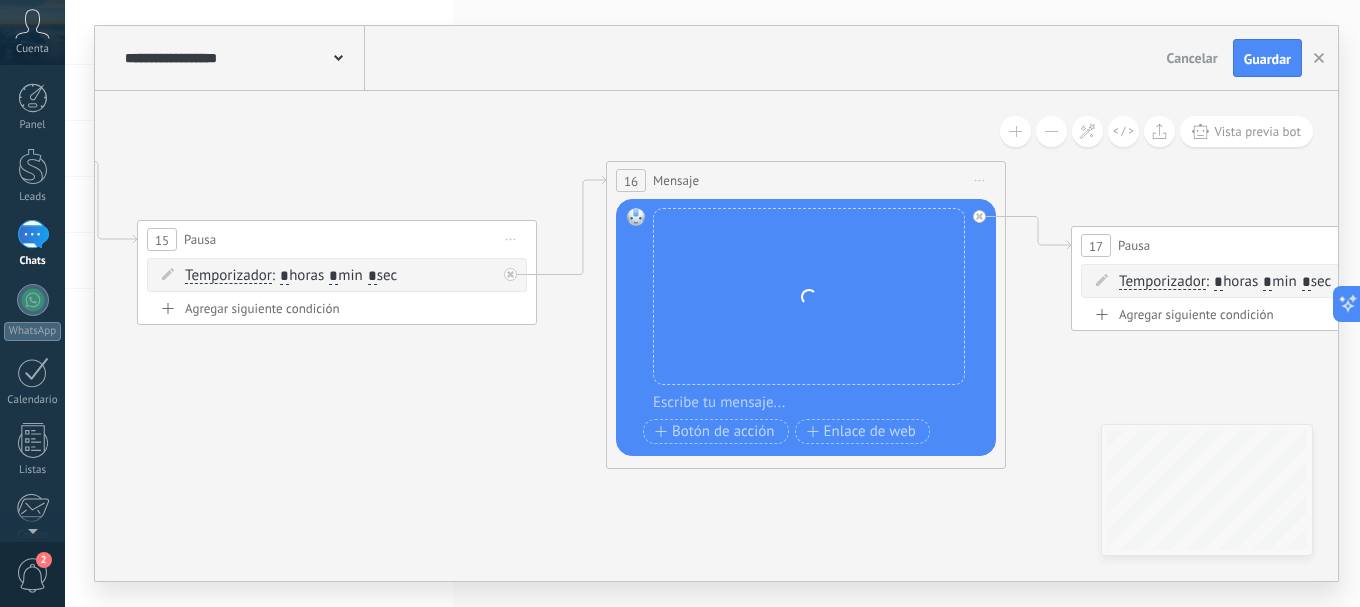 drag, startPoint x: 936, startPoint y: 432, endPoint x: 791, endPoint y: 422, distance: 145.34442 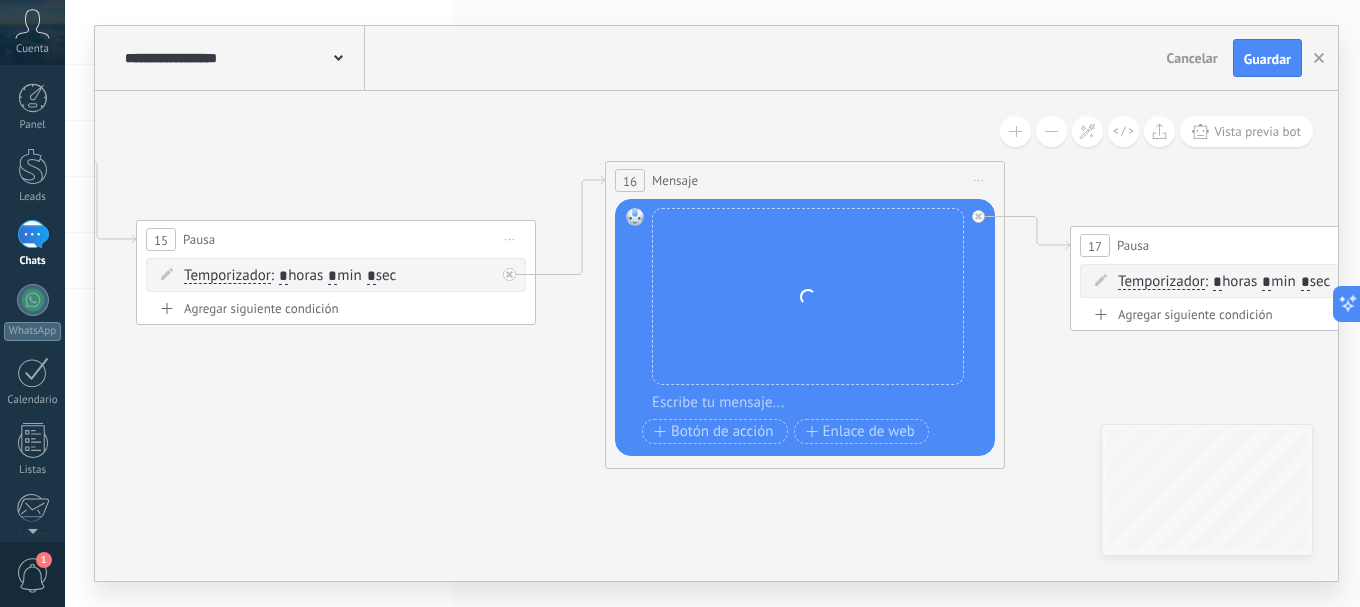 click at bounding box center (818, 403) 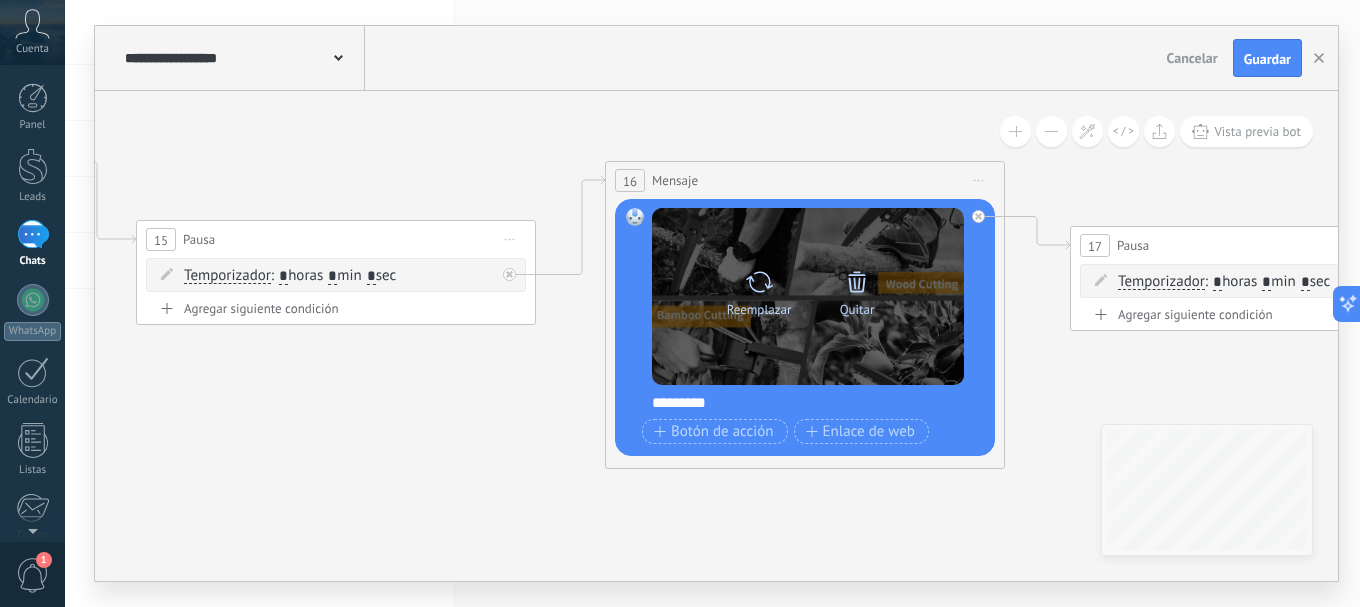 click on "Reemplazar" at bounding box center [759, 309] 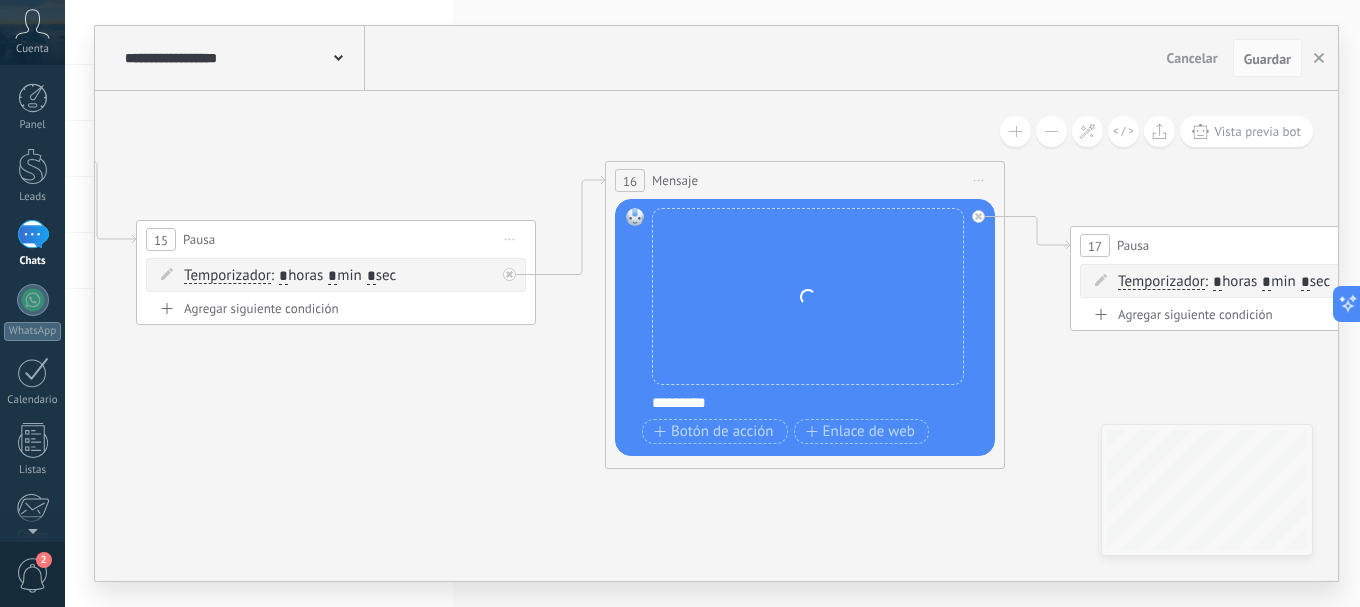 drag, startPoint x: 726, startPoint y: 399, endPoint x: 714, endPoint y: 400, distance: 12.0415945 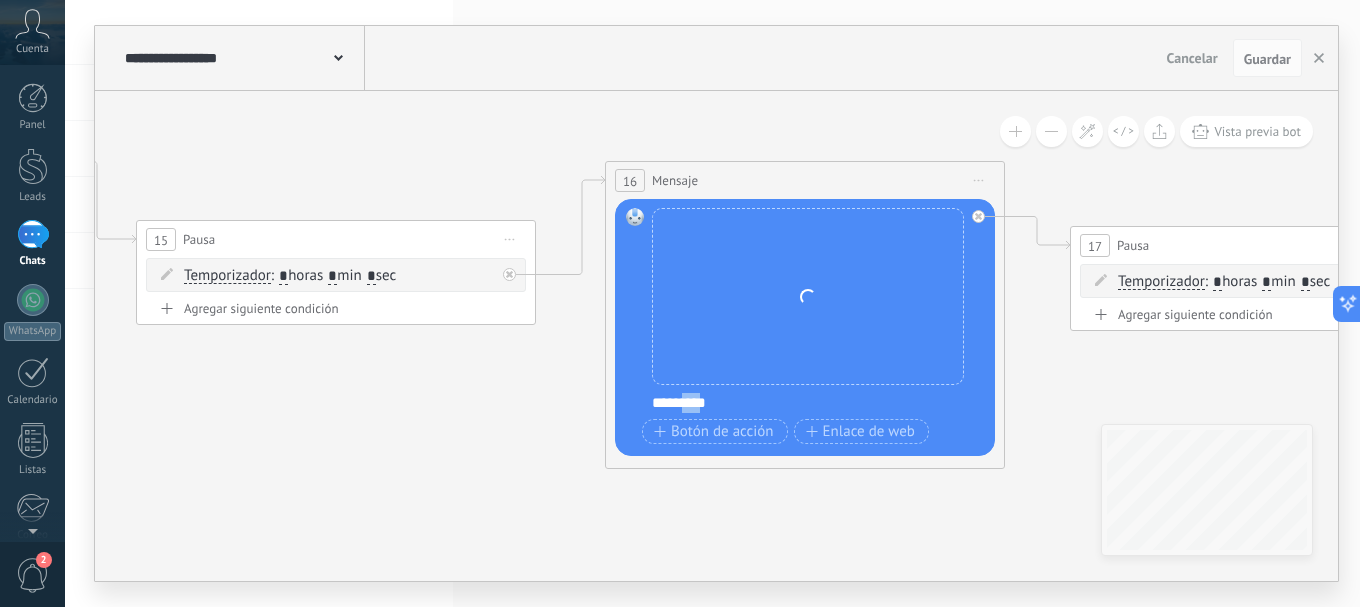 drag, startPoint x: 714, startPoint y: 400, endPoint x: 694, endPoint y: 402, distance: 20.09975 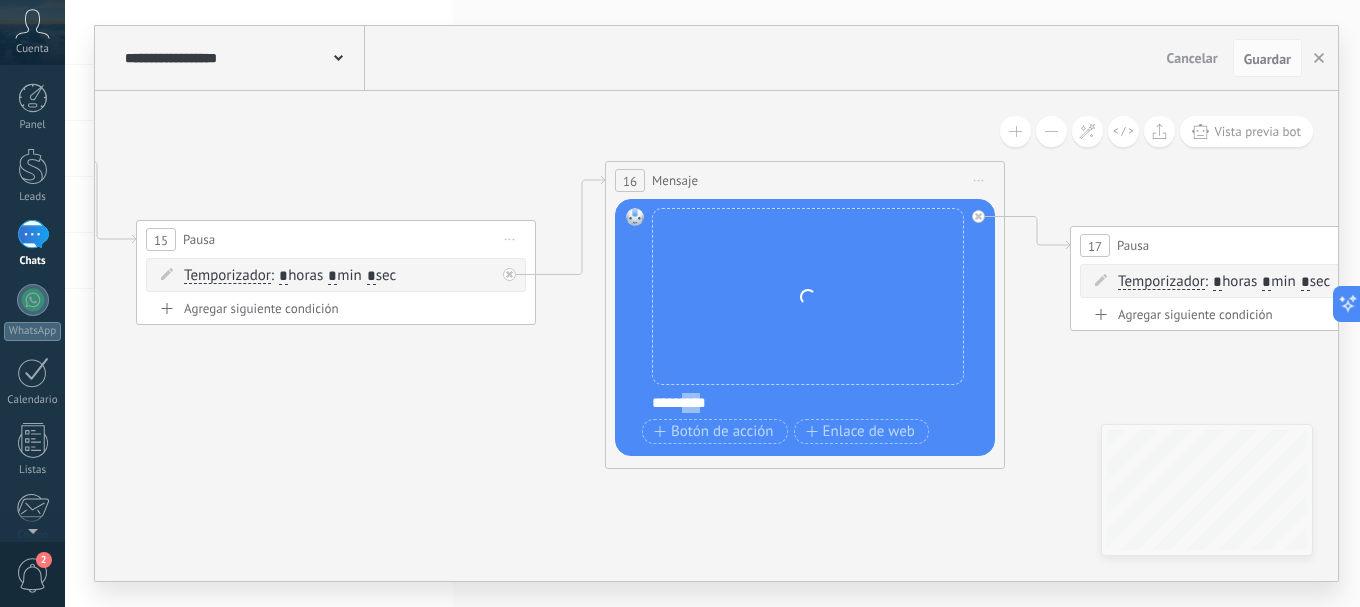 click on "*********" at bounding box center (818, 403) 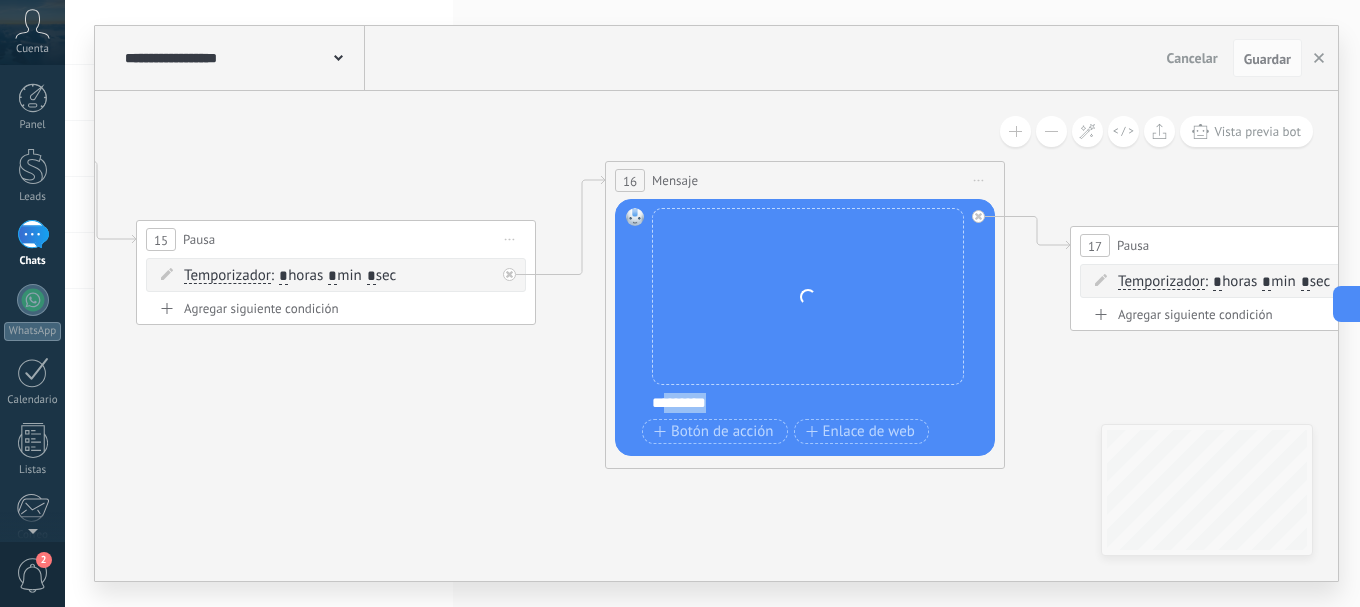 drag, startPoint x: 731, startPoint y: 407, endPoint x: 673, endPoint y: 410, distance: 58.077534 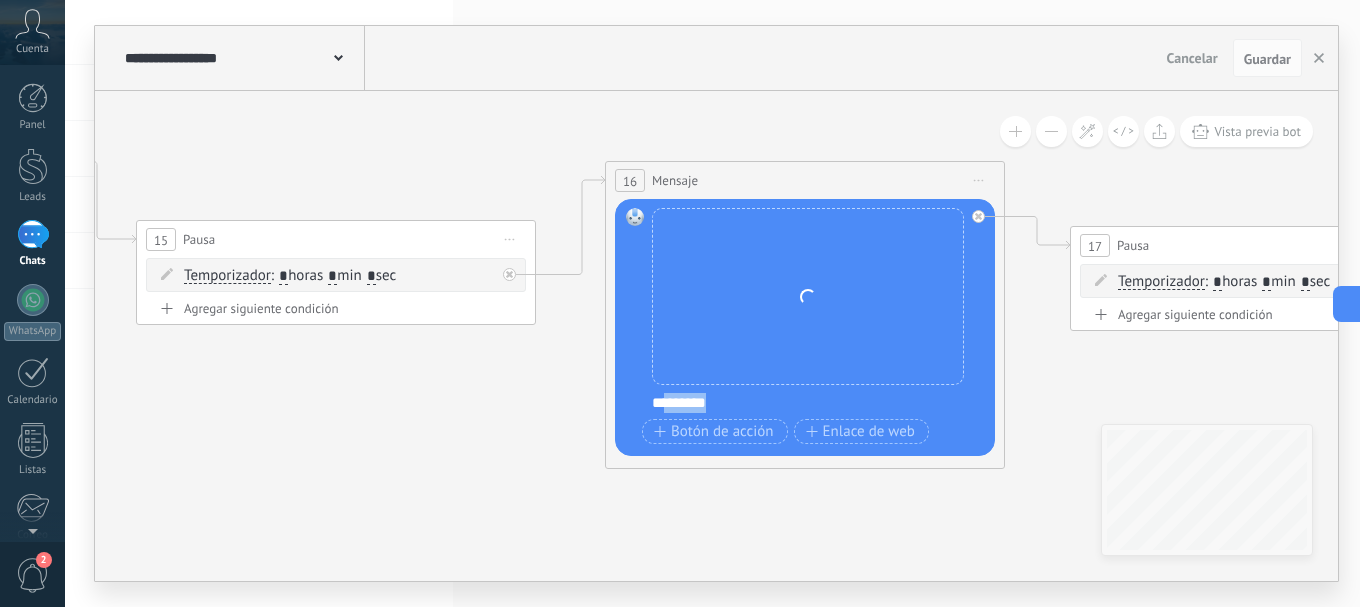 click on "*********" at bounding box center [818, 403] 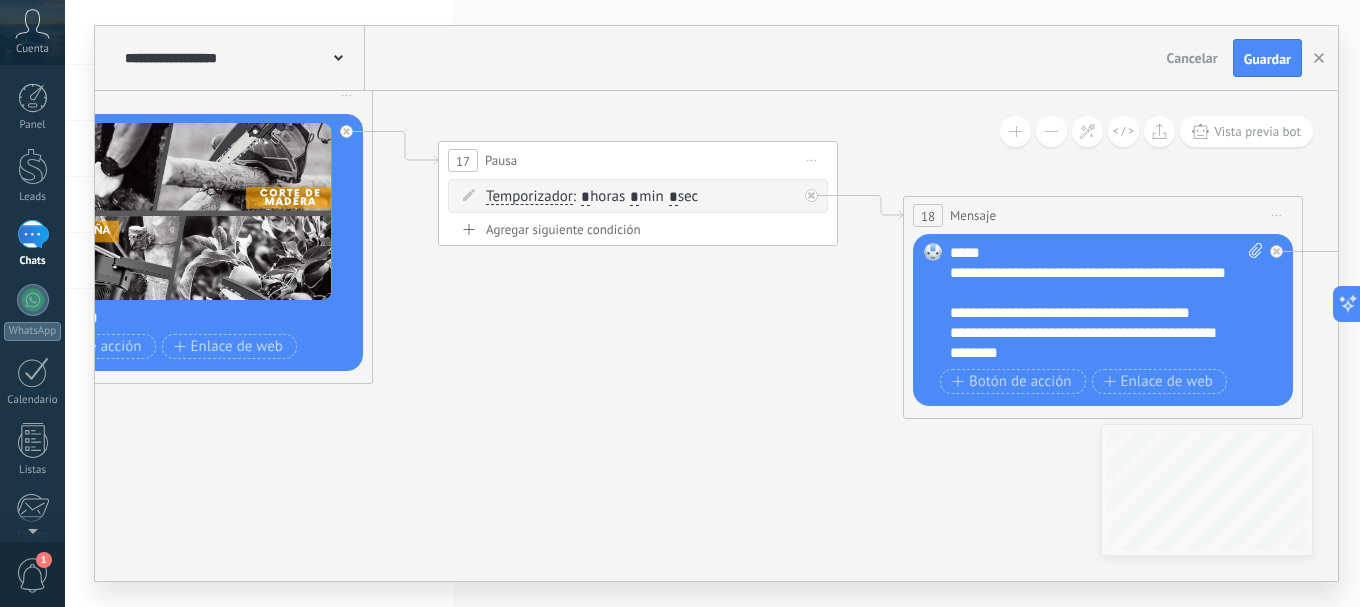 drag, startPoint x: 1007, startPoint y: 527, endPoint x: 317, endPoint y: 411, distance: 699.6828 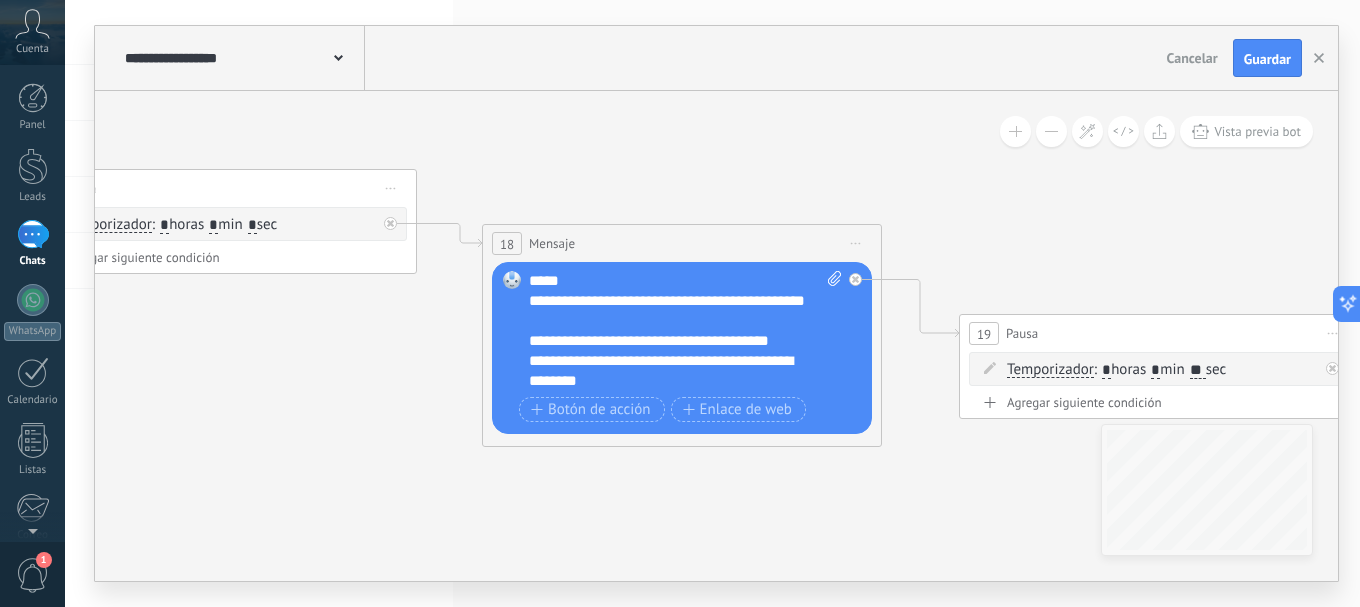 drag, startPoint x: 644, startPoint y: 437, endPoint x: 255, endPoint y: 467, distance: 390.1551 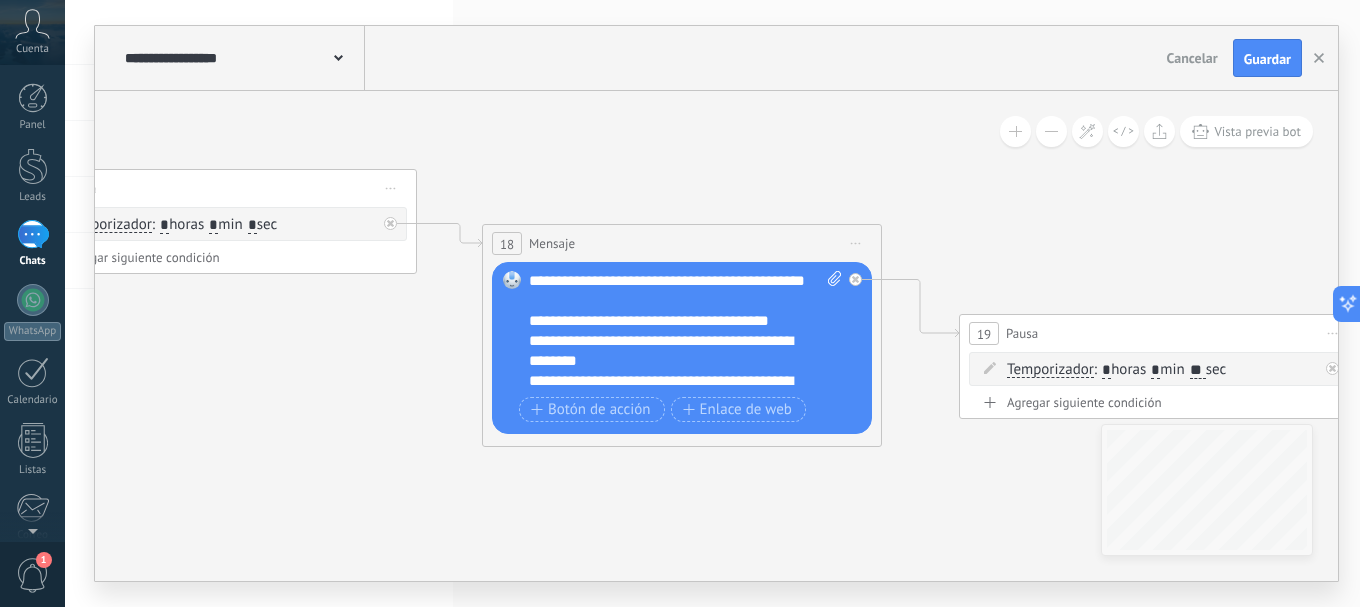 scroll, scrollTop: 0, scrollLeft: 0, axis: both 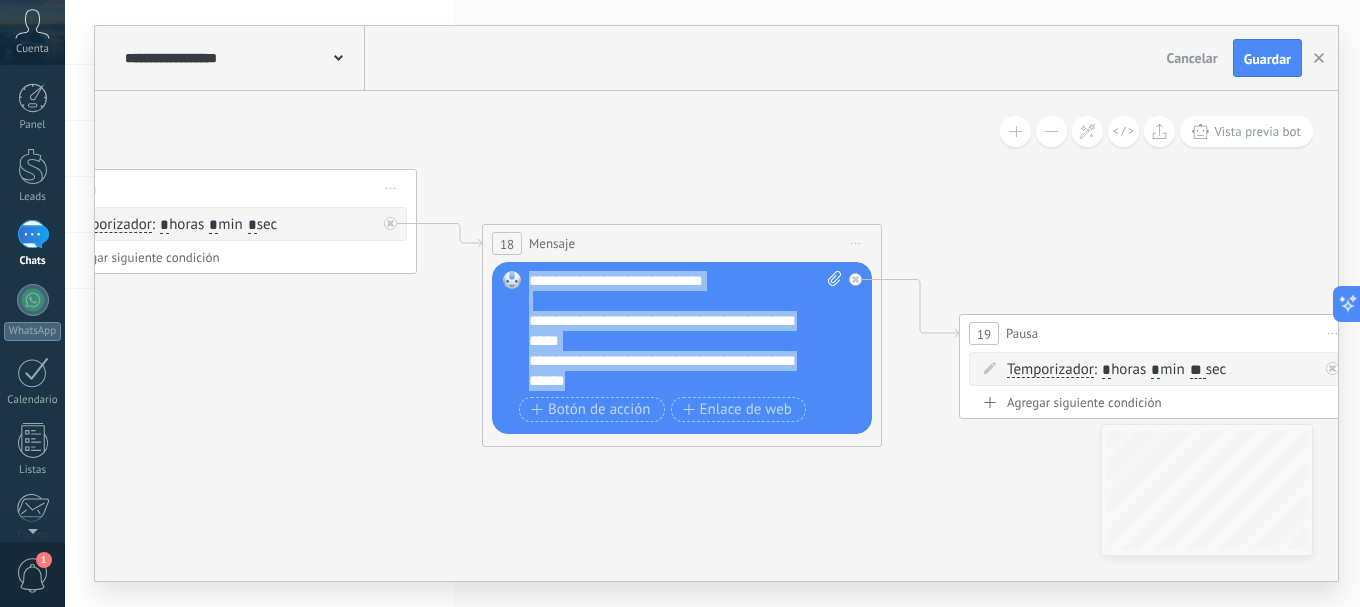 drag, startPoint x: 536, startPoint y: 278, endPoint x: 708, endPoint y: 381, distance: 200.48192 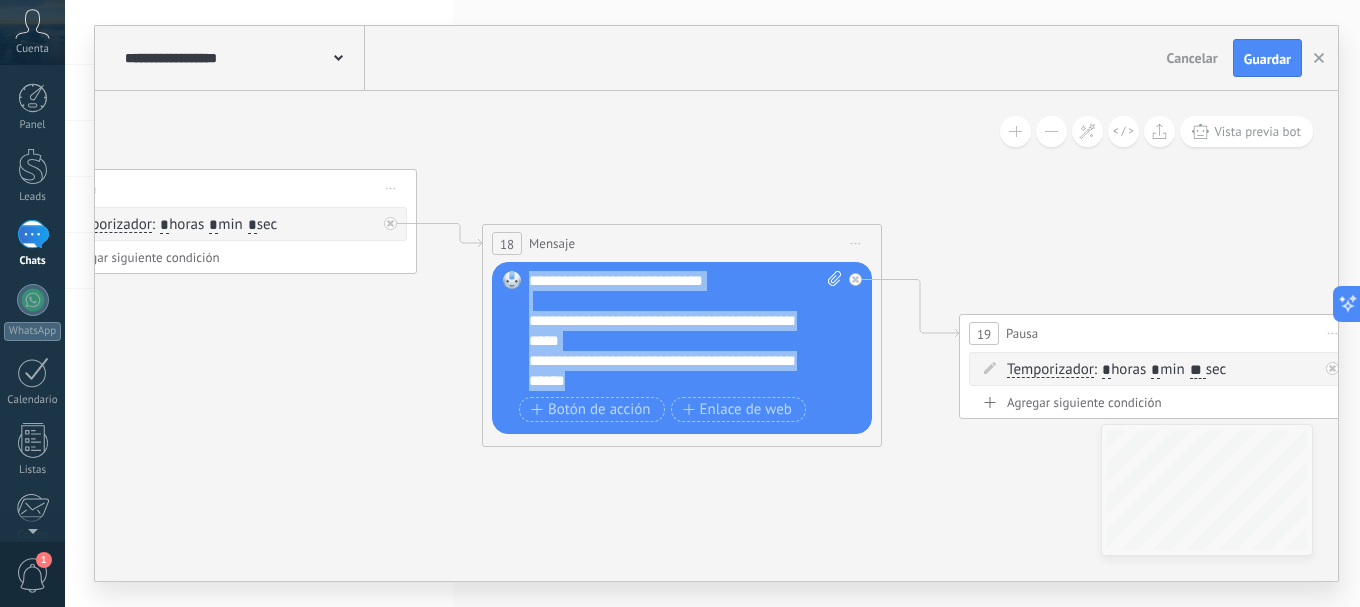 click 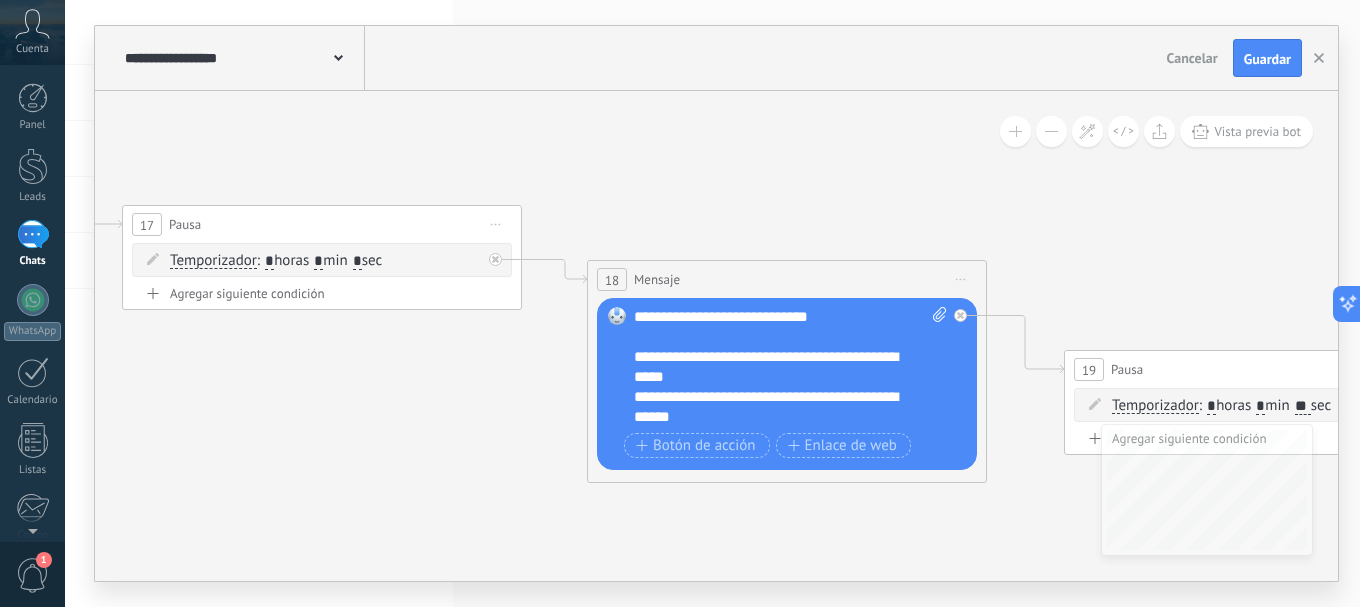 drag, startPoint x: 351, startPoint y: 359, endPoint x: 616, endPoint y: 389, distance: 266.69272 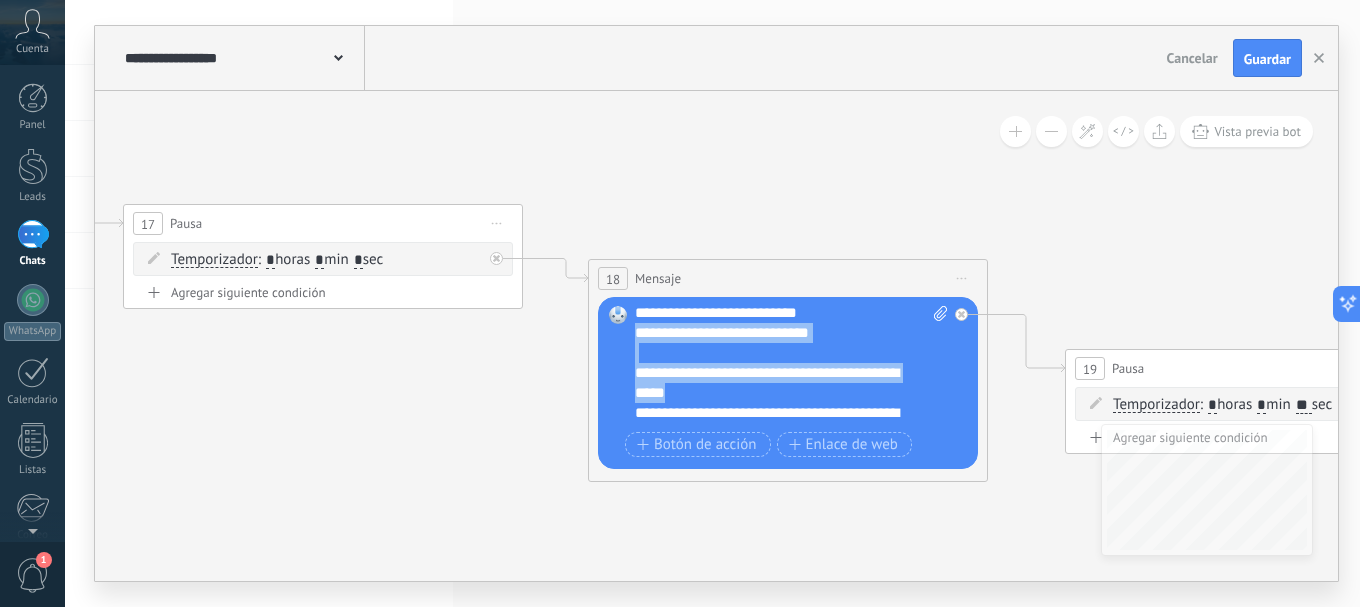 scroll, scrollTop: 420, scrollLeft: 0, axis: vertical 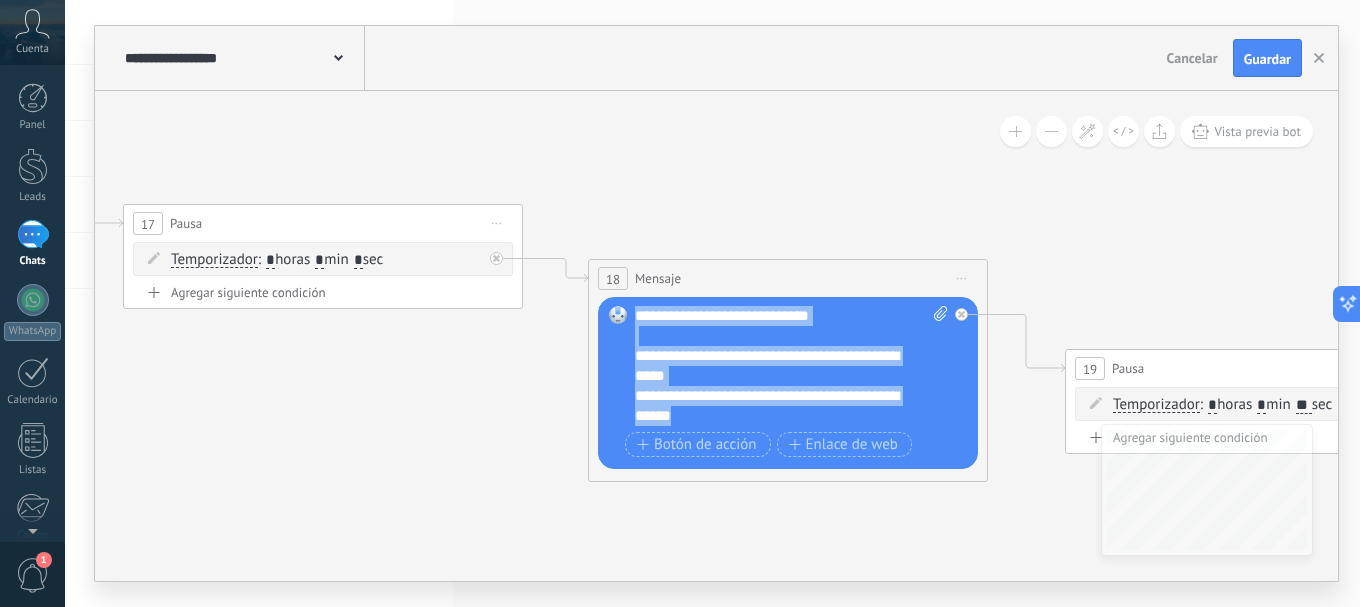drag, startPoint x: 635, startPoint y: 315, endPoint x: 776, endPoint y: 385, distance: 157.41982 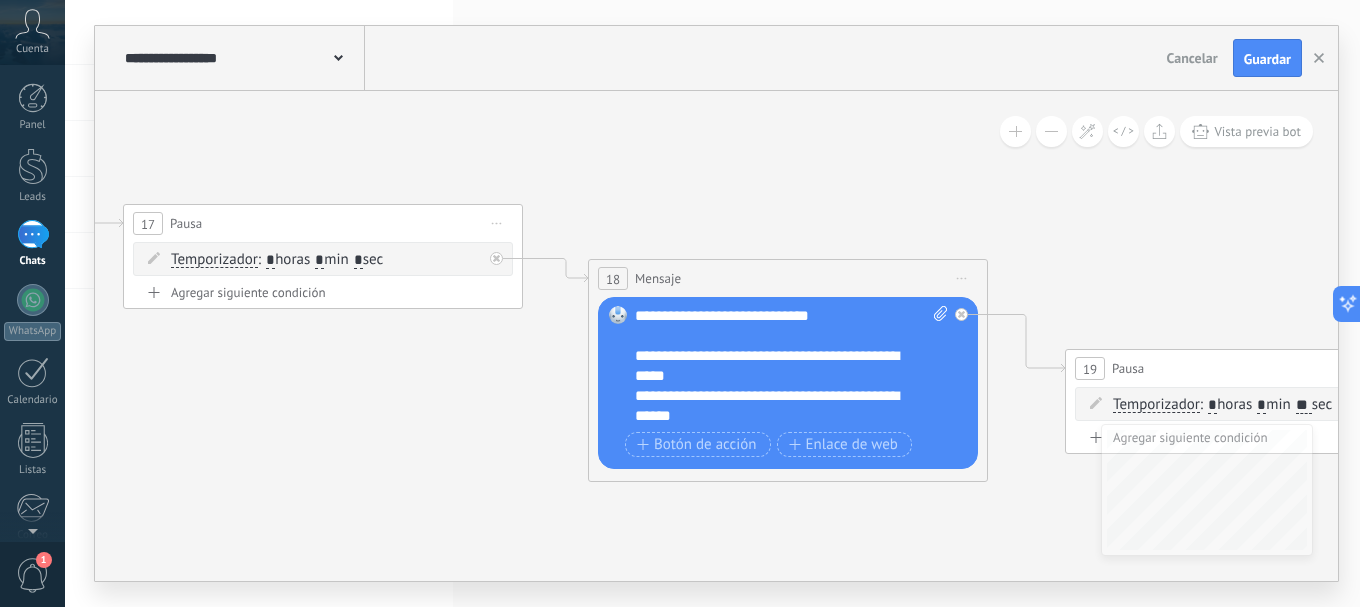 scroll, scrollTop: 320, scrollLeft: 0, axis: vertical 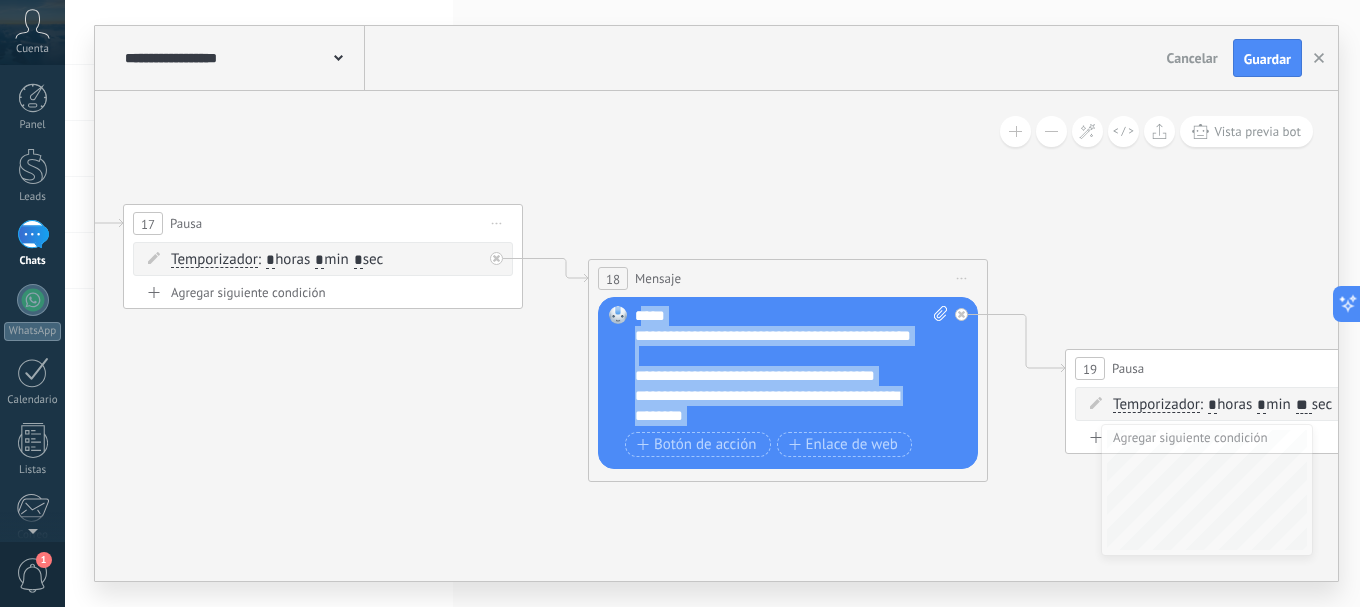 drag, startPoint x: 822, startPoint y: 398, endPoint x: 646, endPoint y: 277, distance: 213.58136 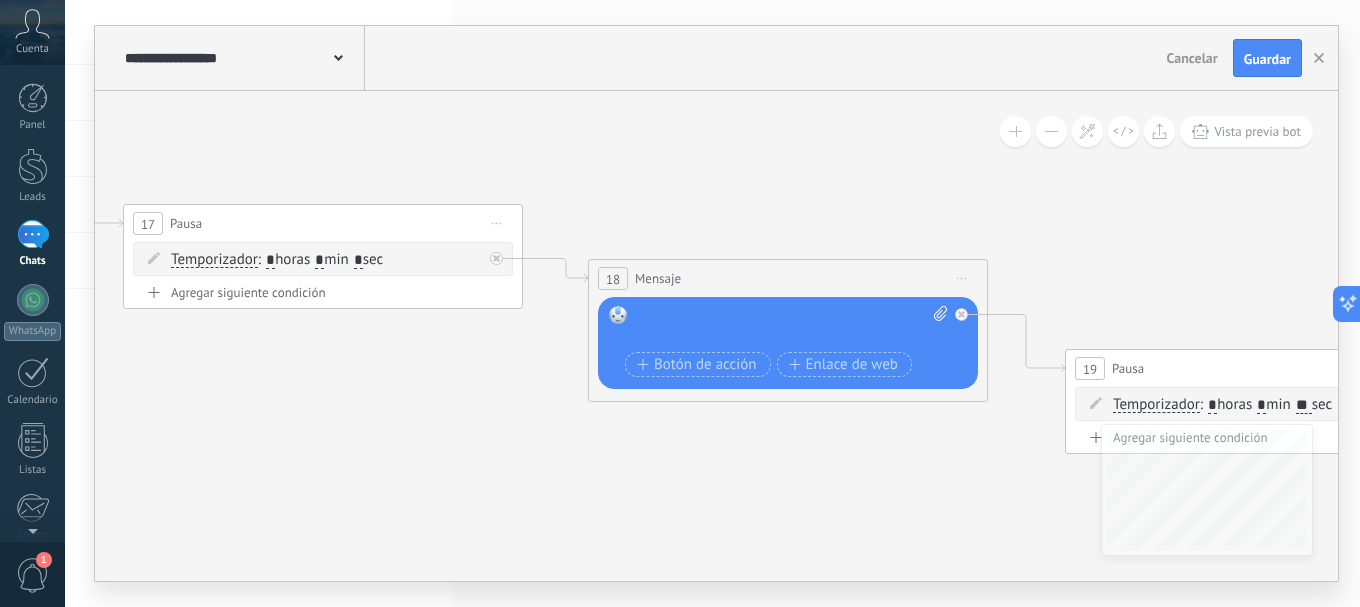 click at bounding box center [791, 326] 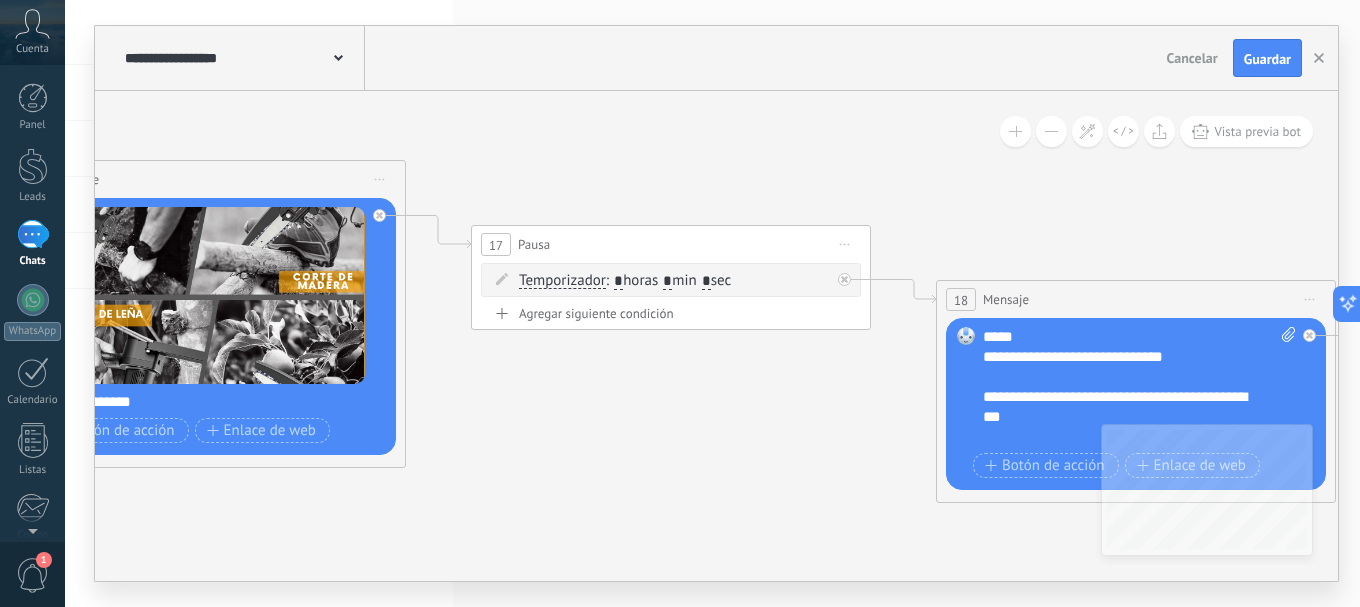drag, startPoint x: 391, startPoint y: 445, endPoint x: 825, endPoint y: 480, distance: 435.409 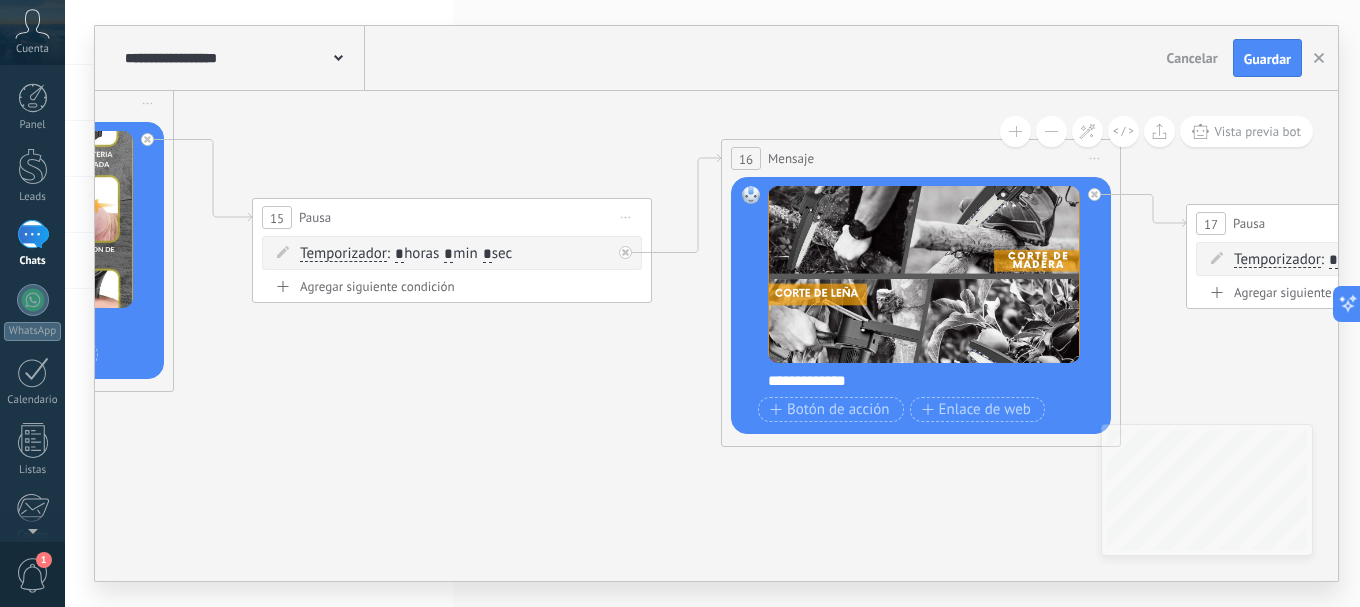 drag, startPoint x: 243, startPoint y: 489, endPoint x: 583, endPoint y: 458, distance: 341.4103 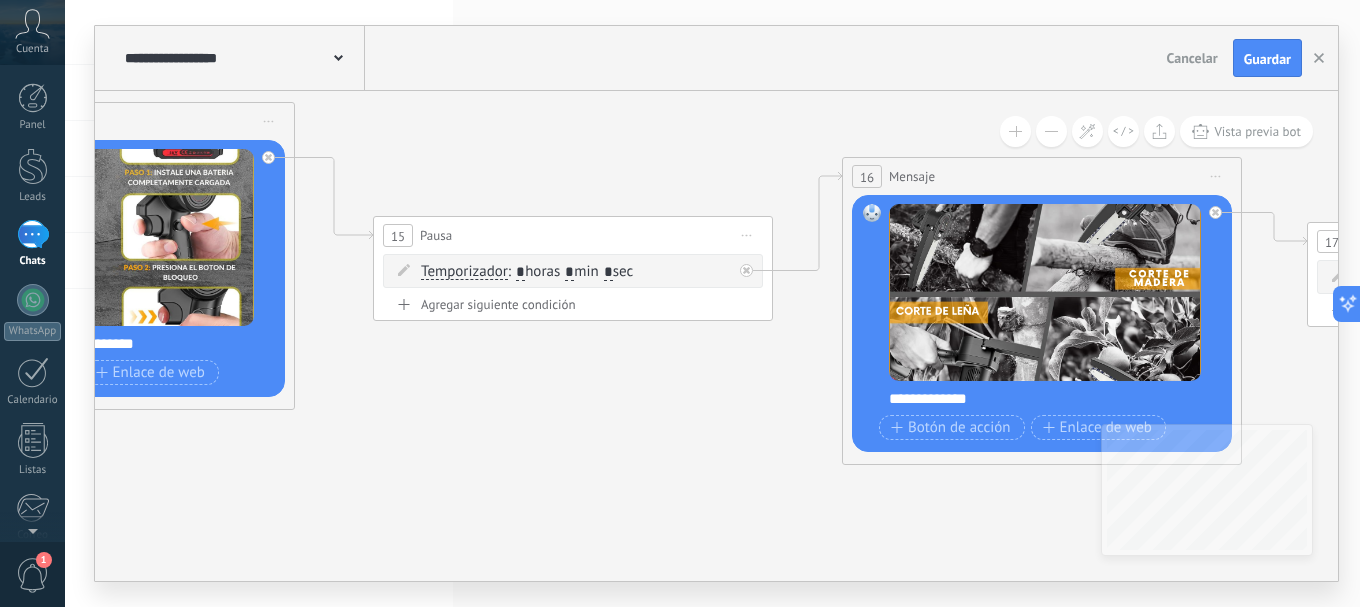 drag, startPoint x: 370, startPoint y: 428, endPoint x: 876, endPoint y: 457, distance: 506.83035 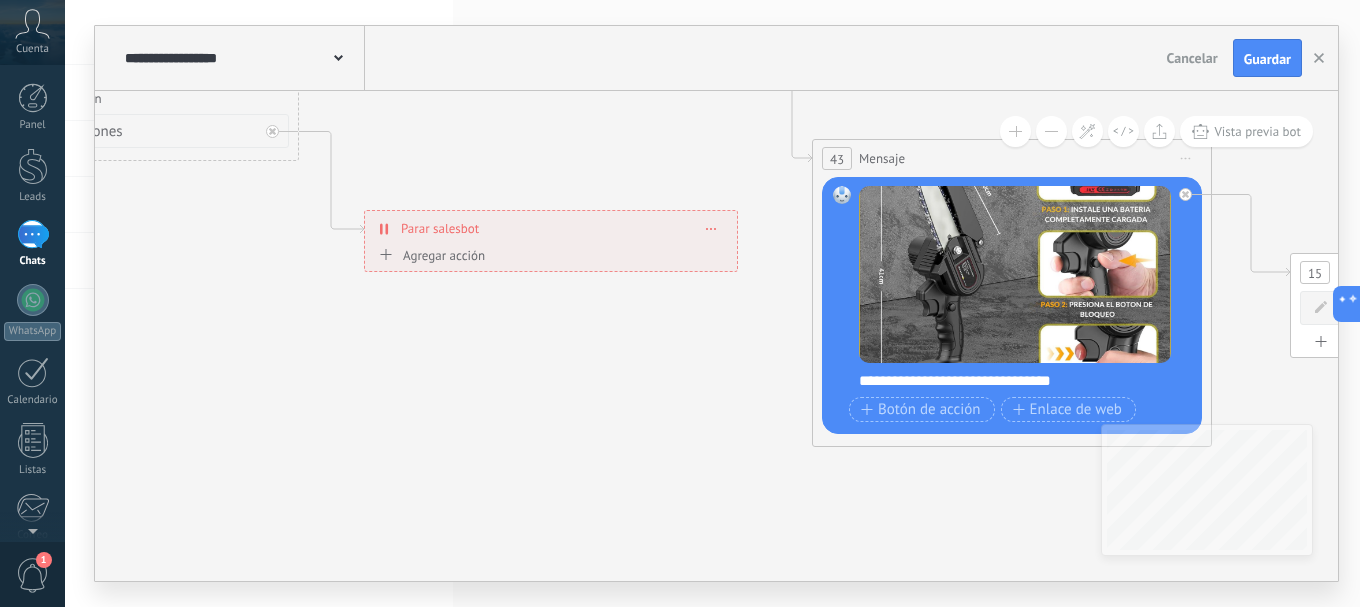 drag, startPoint x: 341, startPoint y: 475, endPoint x: 812, endPoint y: 496, distance: 471.46793 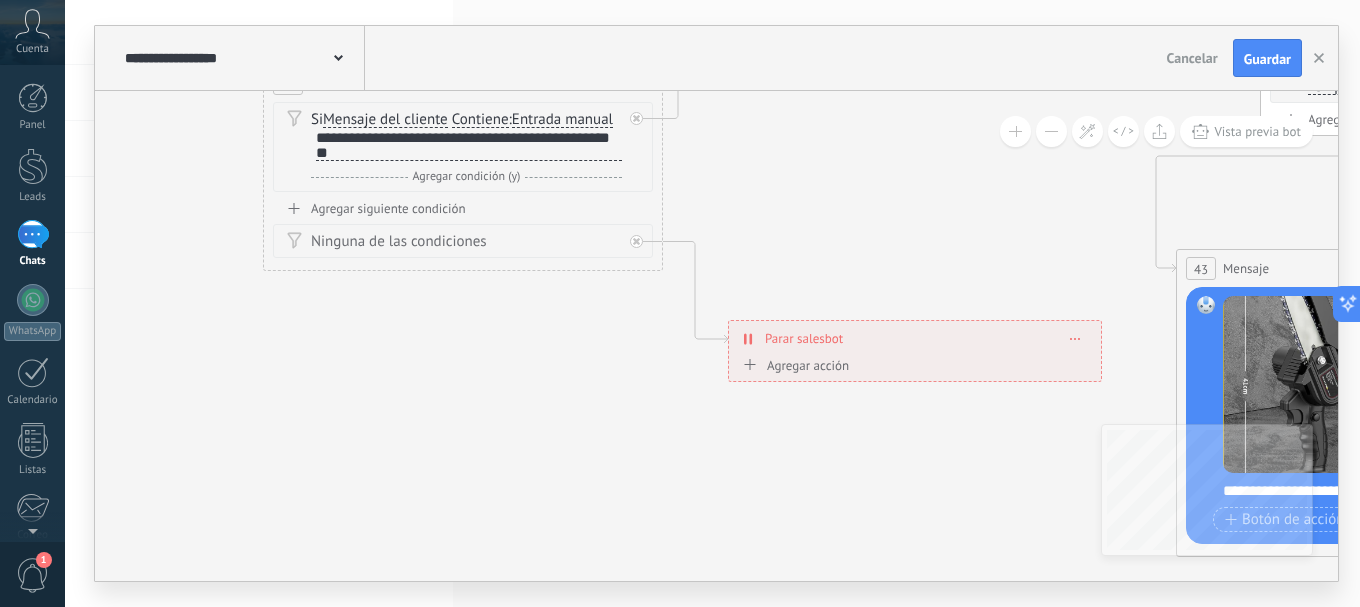 drag, startPoint x: 396, startPoint y: 440, endPoint x: 911, endPoint y: 546, distance: 525.7956 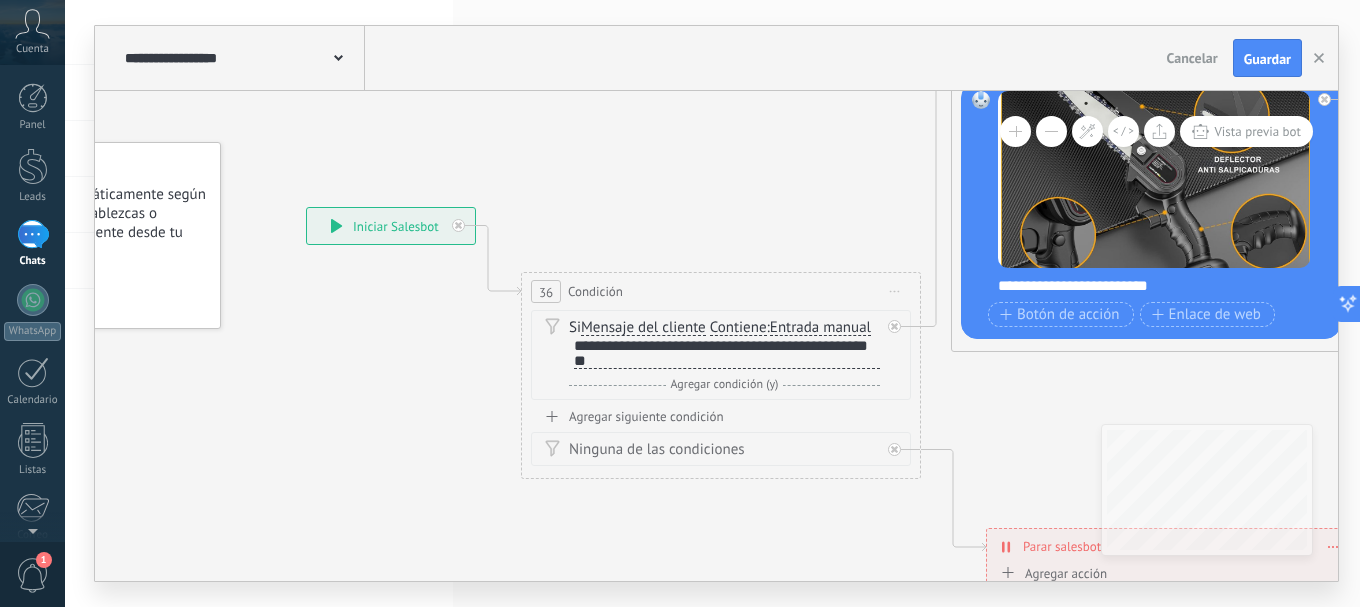 drag, startPoint x: 507, startPoint y: 406, endPoint x: 582, endPoint y: 575, distance: 184.89456 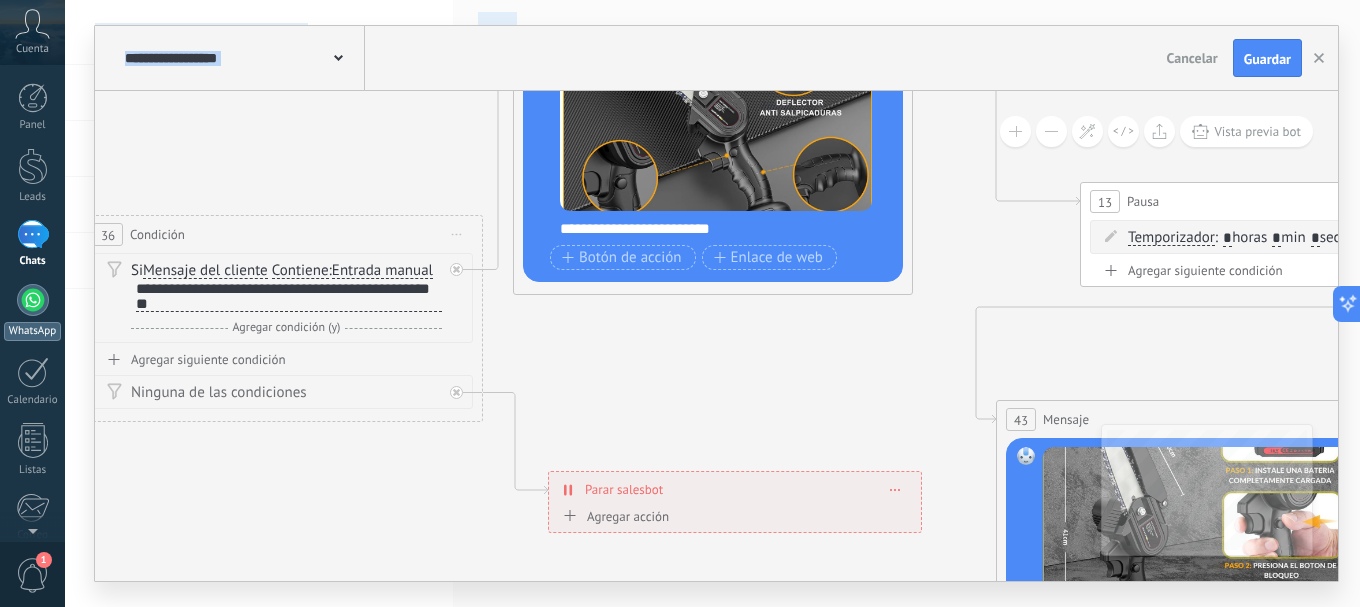 drag, startPoint x: 456, startPoint y: 364, endPoint x: 0, endPoint y: 304, distance: 459.93042 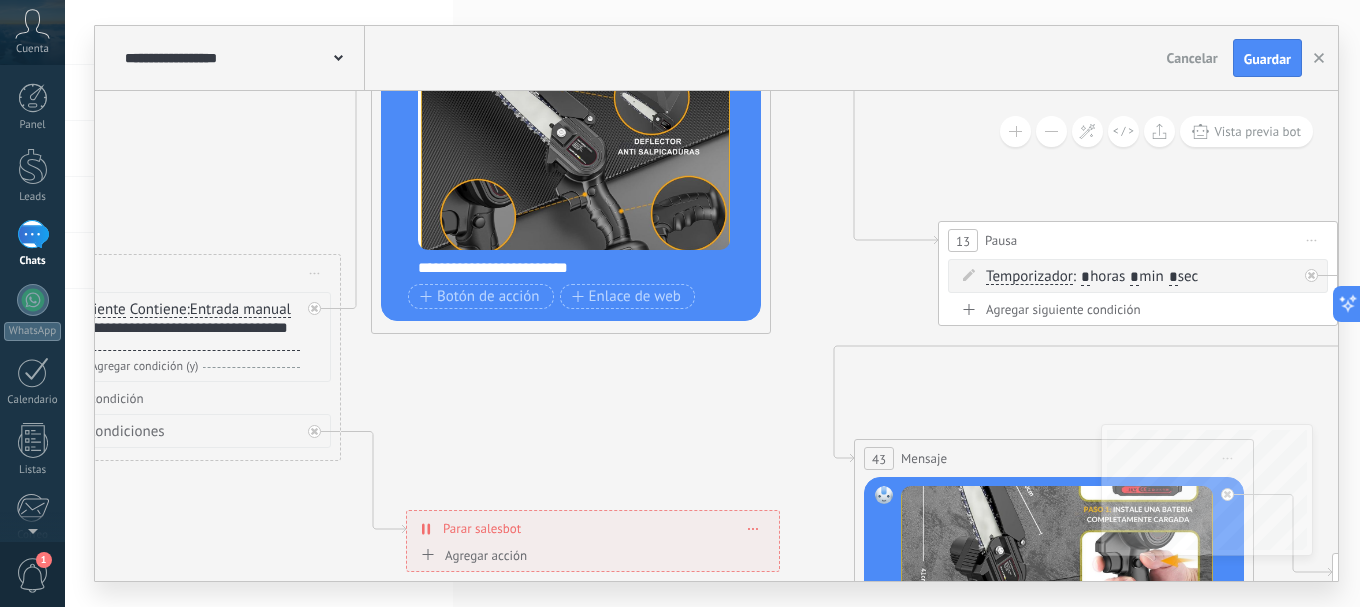 drag, startPoint x: 674, startPoint y: 366, endPoint x: 232, endPoint y: 326, distance: 443.80627 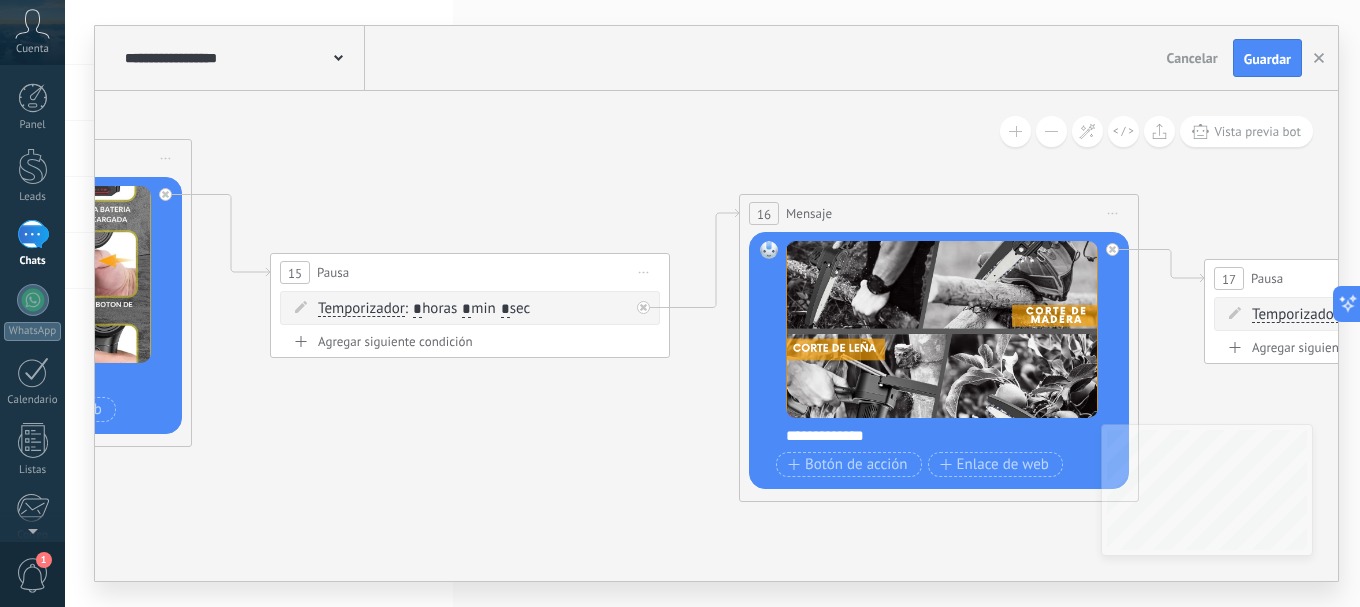 drag, startPoint x: 1004, startPoint y: 357, endPoint x: 264, endPoint y: 133, distance: 773.1597 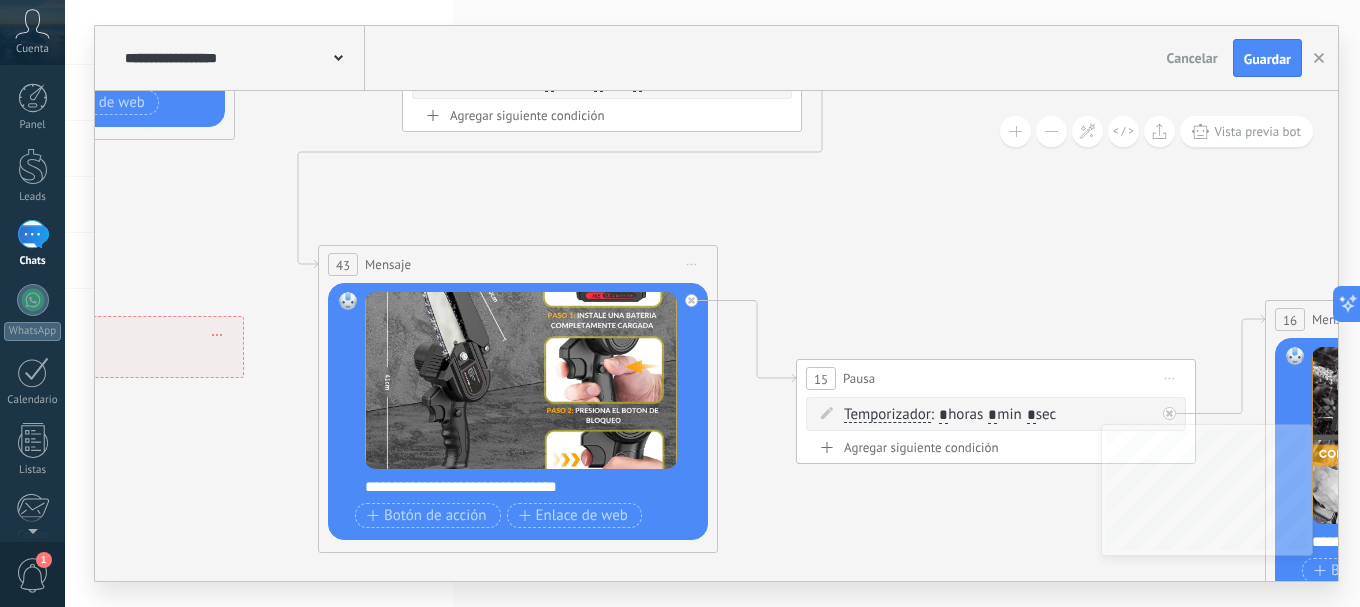 drag, startPoint x: 440, startPoint y: 461, endPoint x: 1035, endPoint y: 595, distance: 609.90247 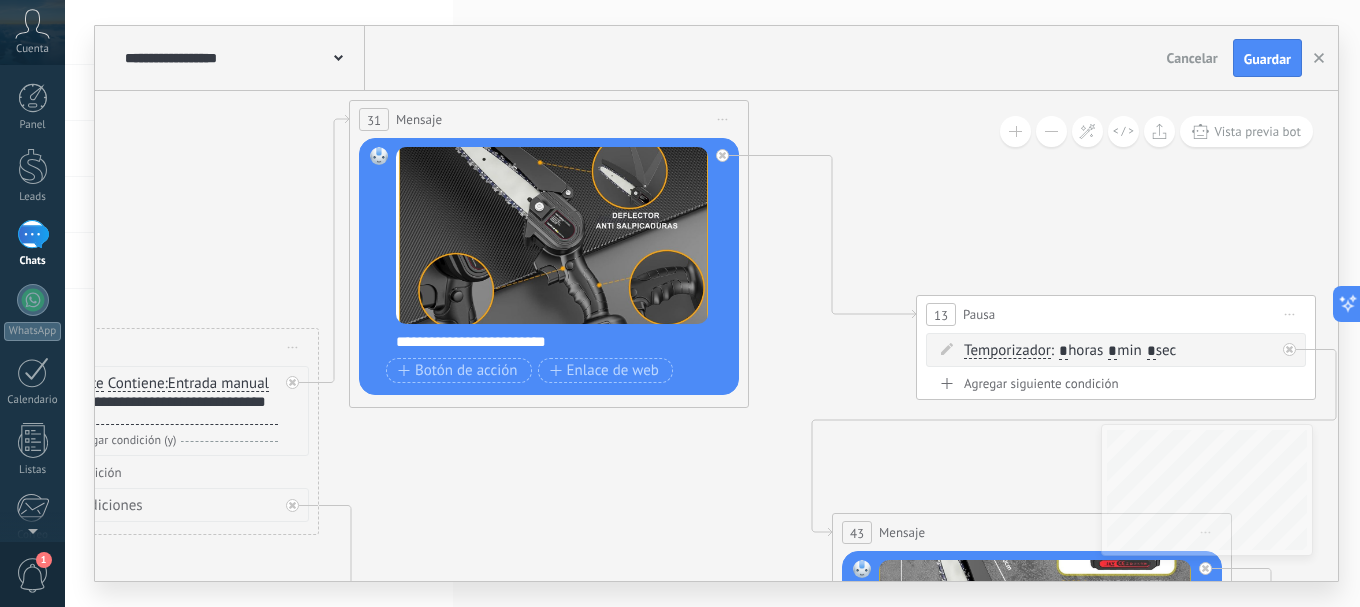 drag, startPoint x: 208, startPoint y: 247, endPoint x: 722, endPoint y: 515, distance: 579.6723 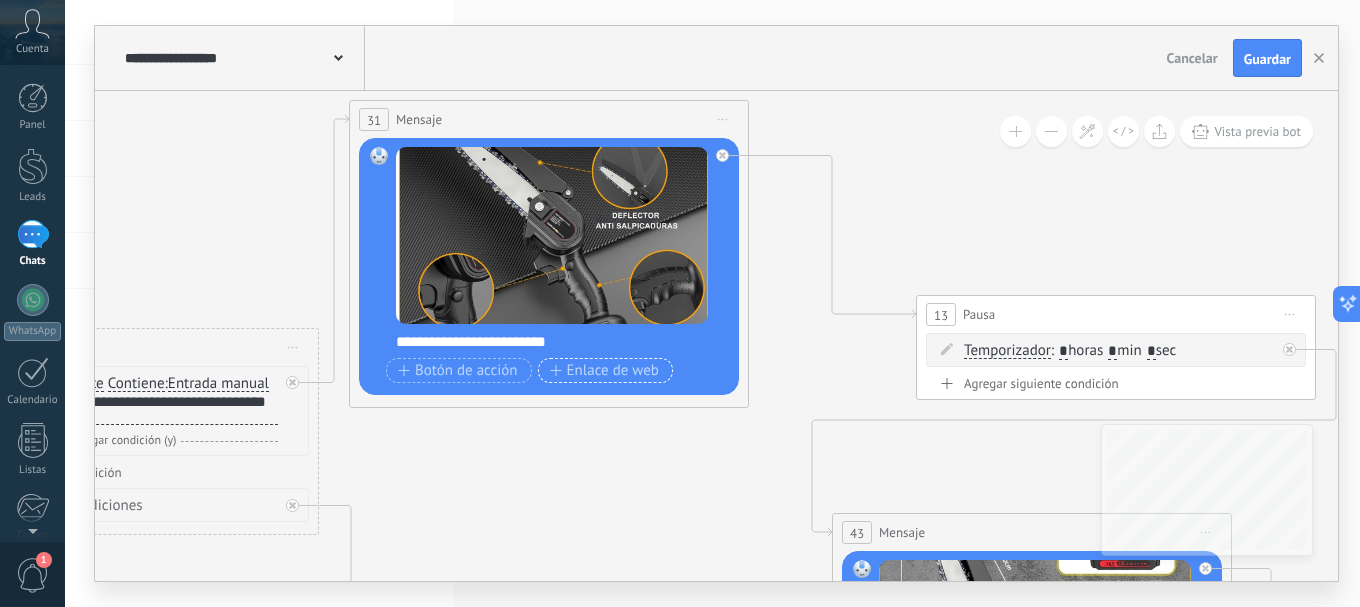 type 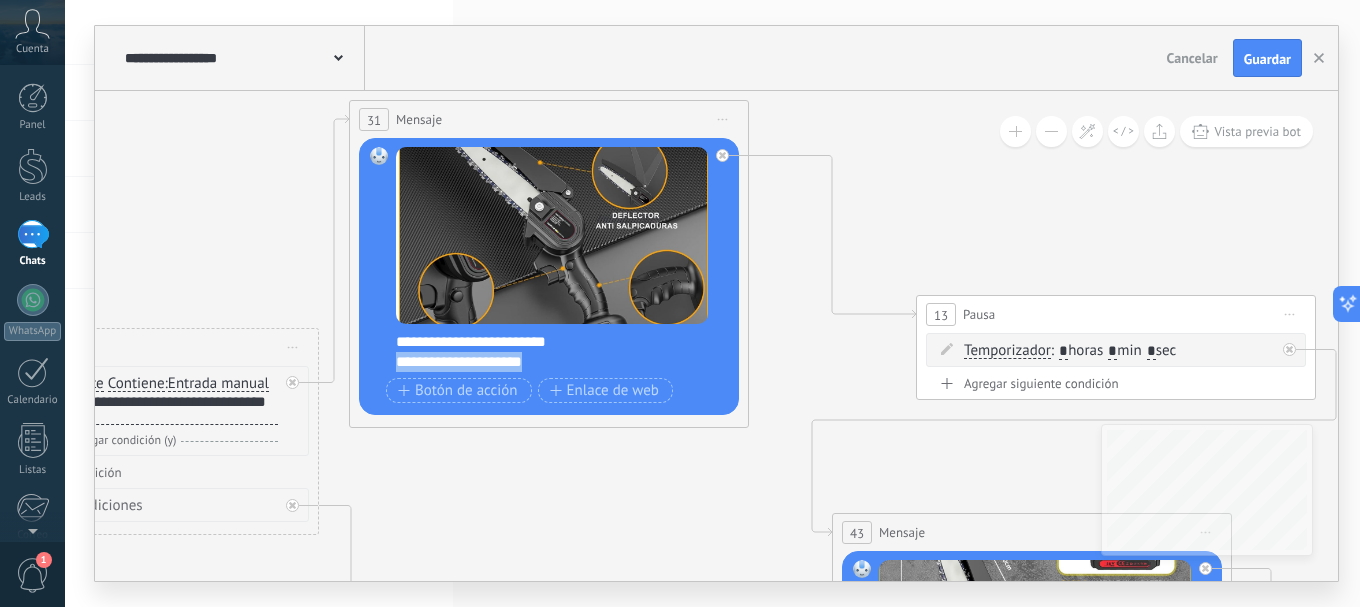 drag, startPoint x: 567, startPoint y: 358, endPoint x: 383, endPoint y: 367, distance: 184.21997 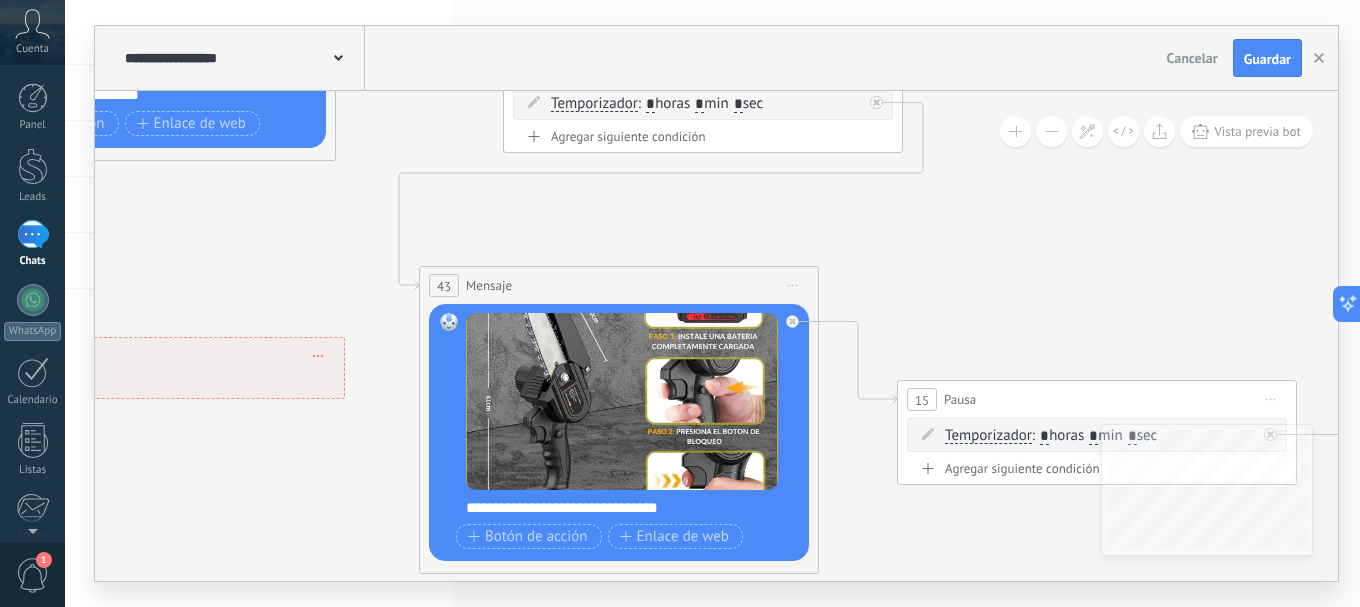 drag, startPoint x: 634, startPoint y: 477, endPoint x: 215, endPoint y: 199, distance: 502.83694 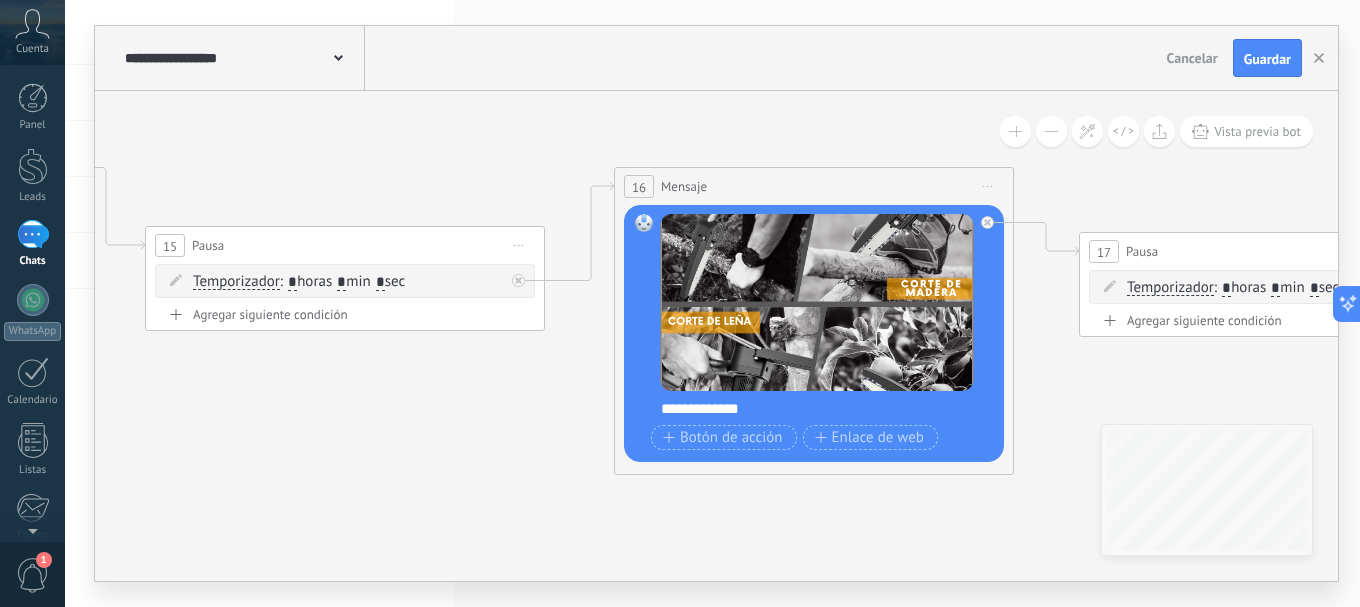 drag, startPoint x: 977, startPoint y: 283, endPoint x: 230, endPoint y: 169, distance: 755.64874 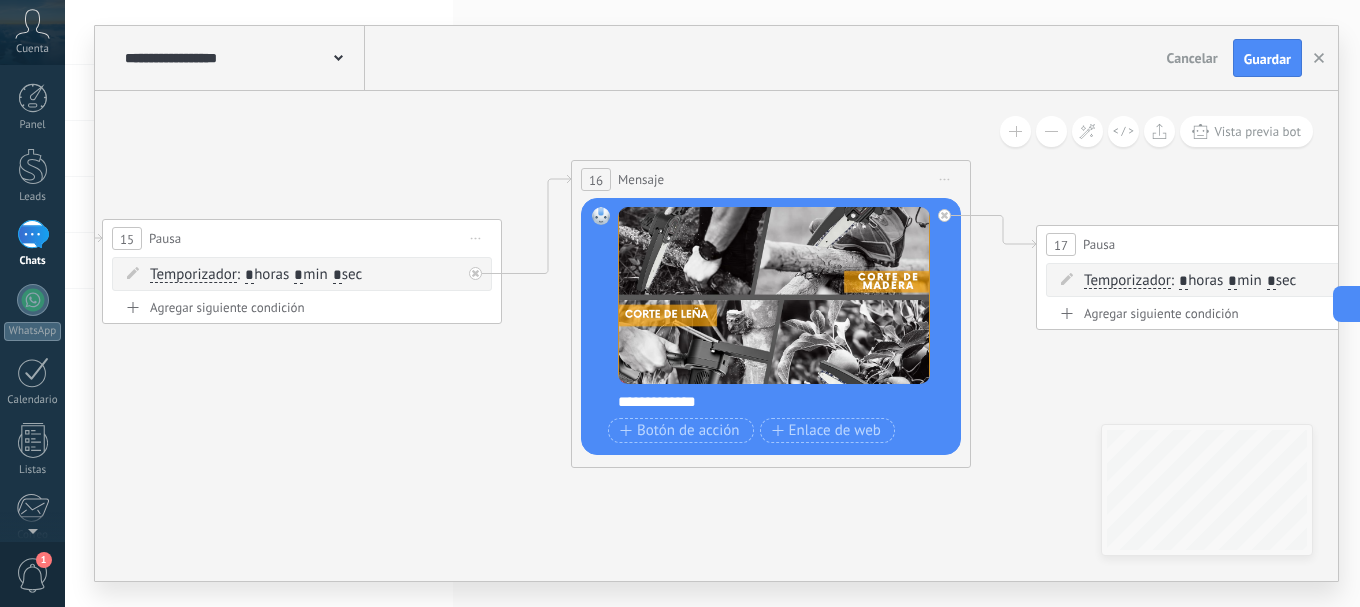 drag, startPoint x: 824, startPoint y: 155, endPoint x: 764, endPoint y: 153, distance: 60.033325 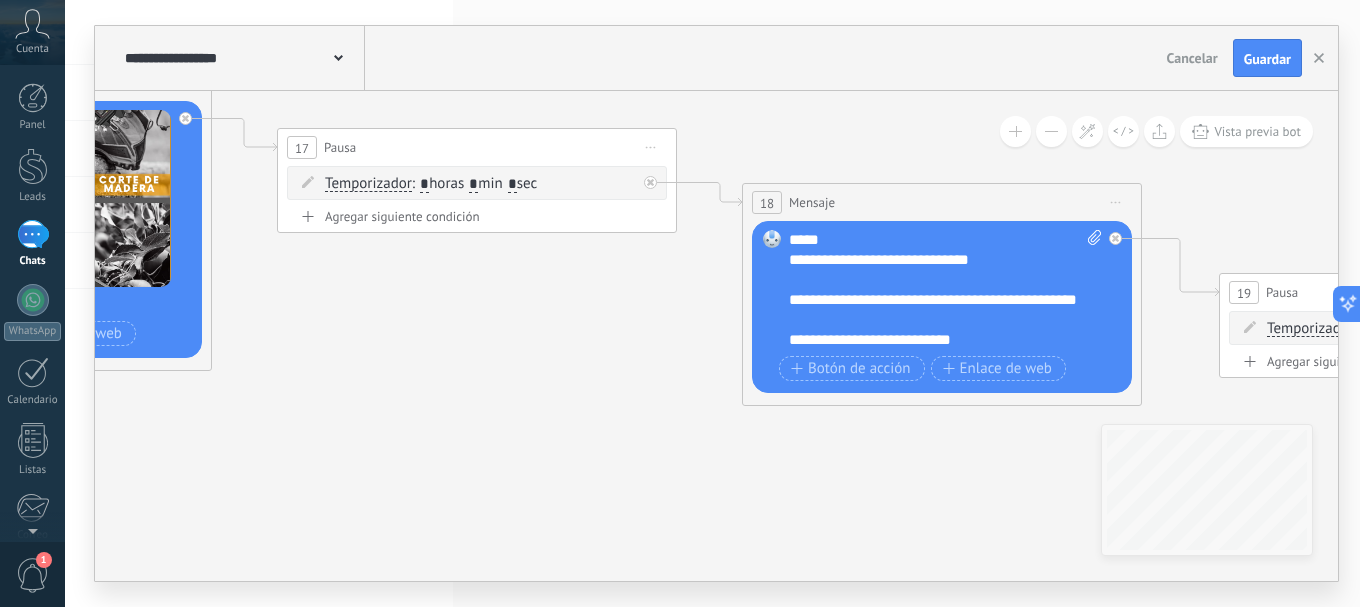 drag, startPoint x: 998, startPoint y: 414, endPoint x: 241, endPoint y: 313, distance: 763.70807 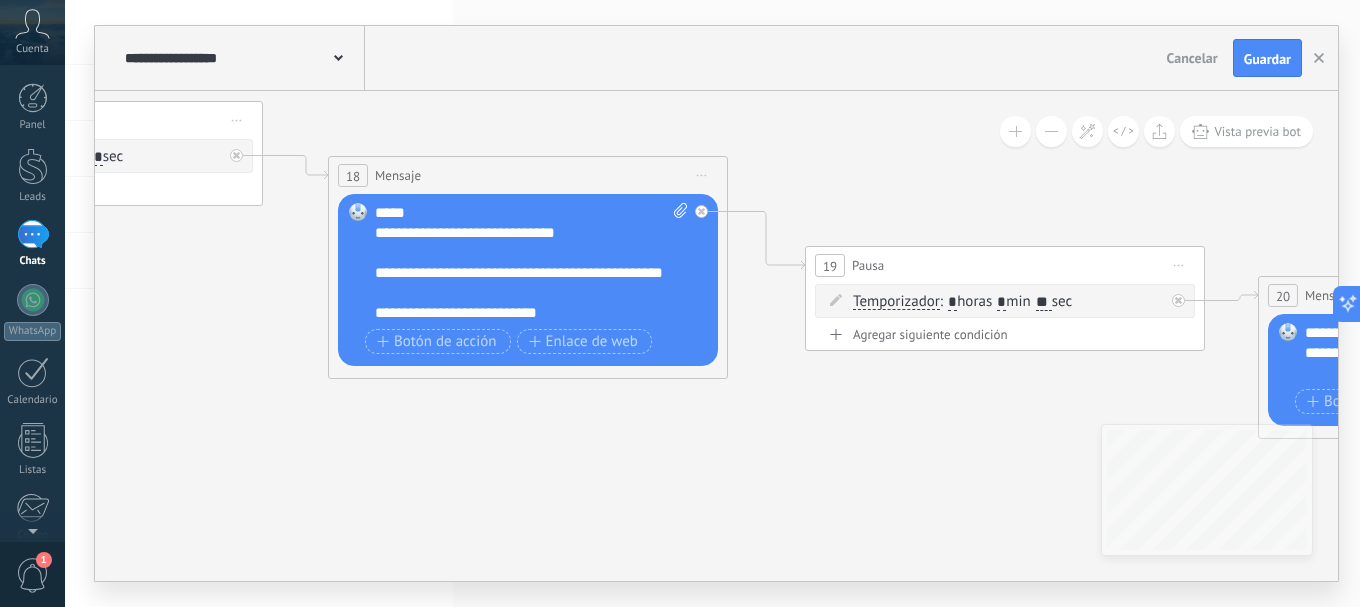 drag, startPoint x: 911, startPoint y: 481, endPoint x: 534, endPoint y: 444, distance: 378.8113 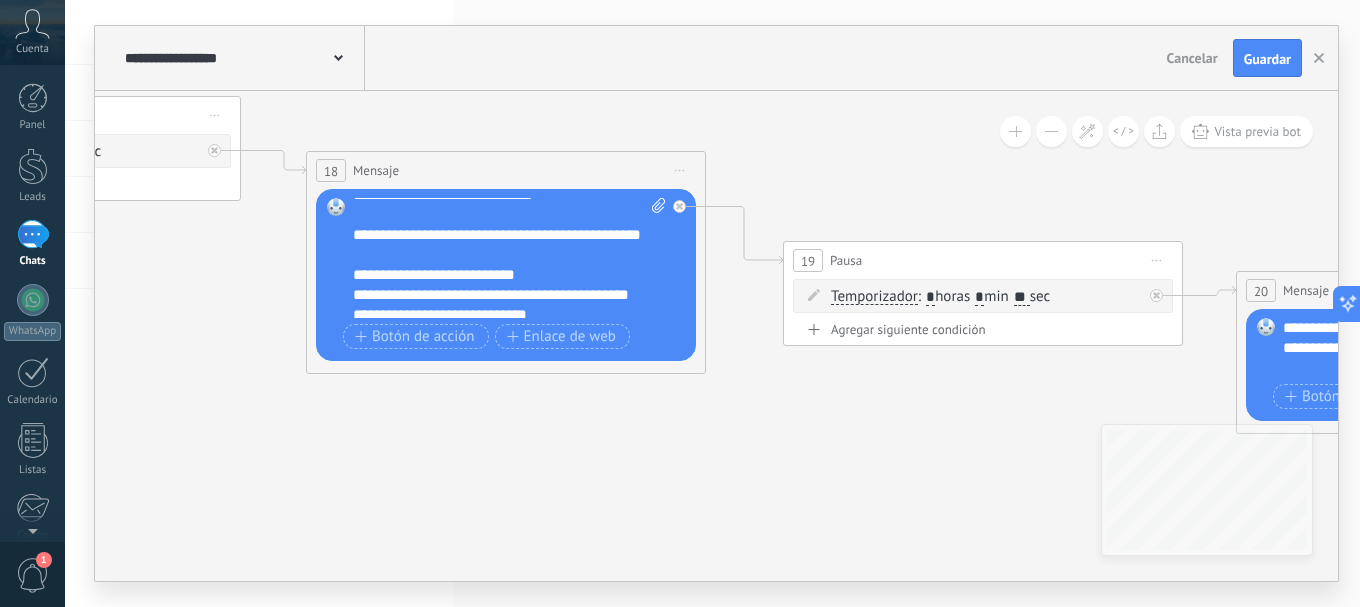 scroll, scrollTop: 0, scrollLeft: 0, axis: both 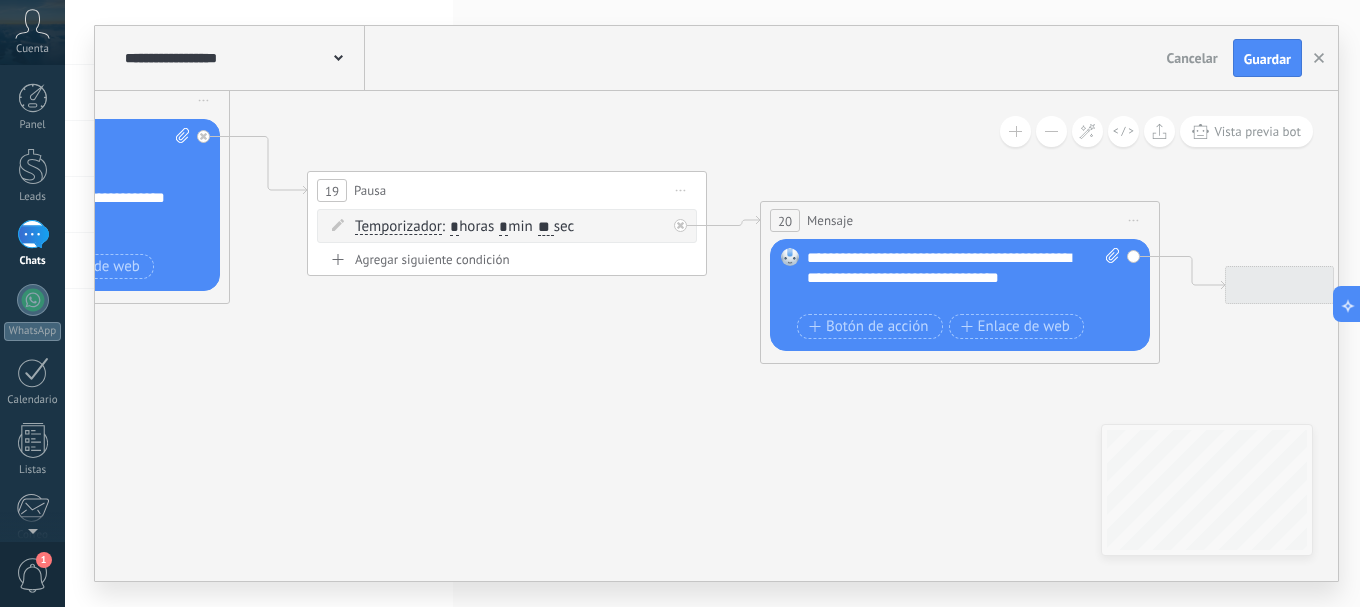 drag, startPoint x: 856, startPoint y: 518, endPoint x: 407, endPoint y: 433, distance: 456.97482 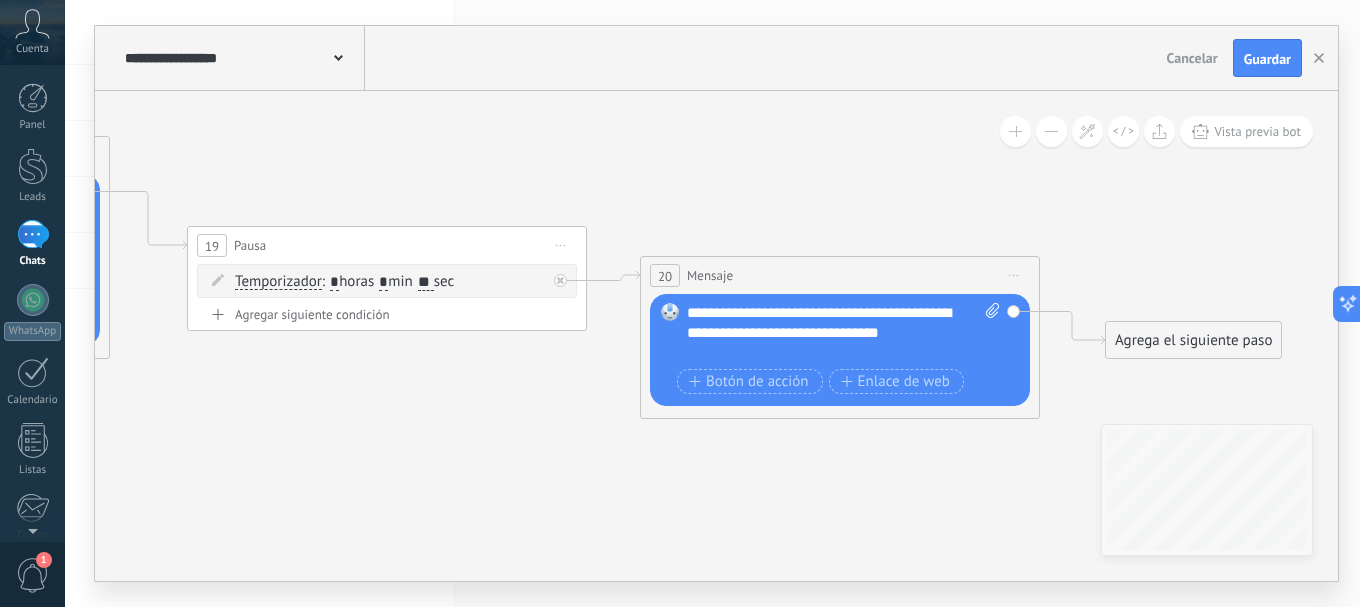 drag, startPoint x: 760, startPoint y: 497, endPoint x: 1173, endPoint y: 606, distance: 427.14166 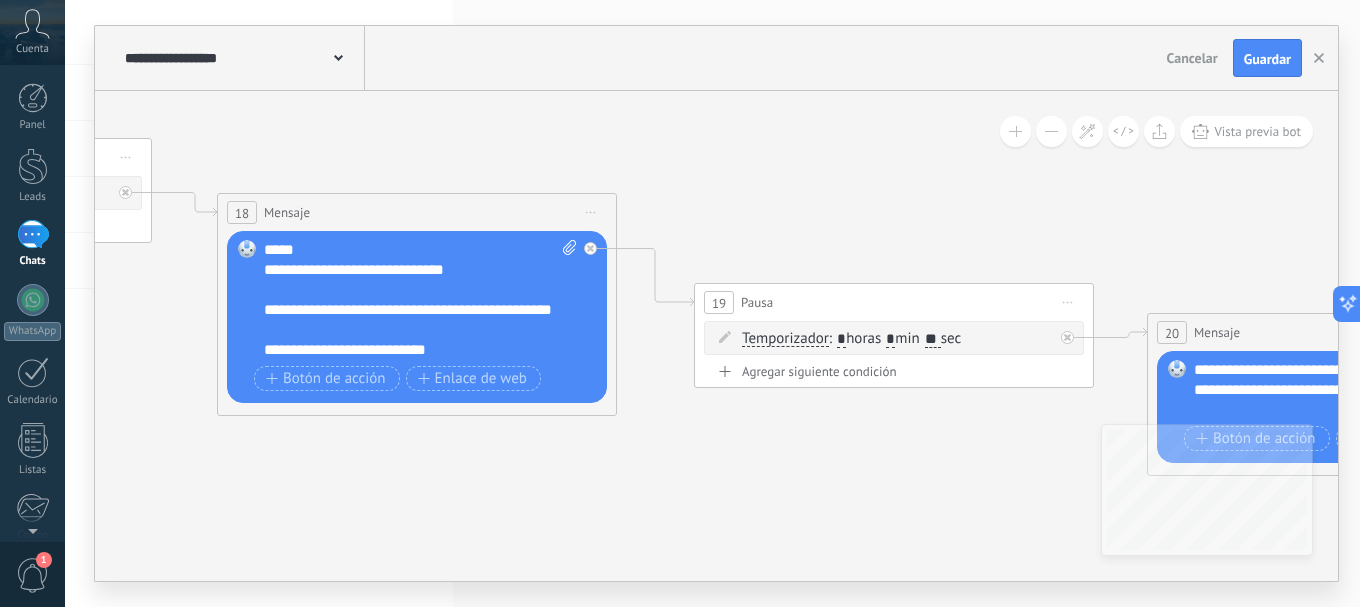 drag, startPoint x: 445, startPoint y: 493, endPoint x: 653, endPoint y: 518, distance: 209.49701 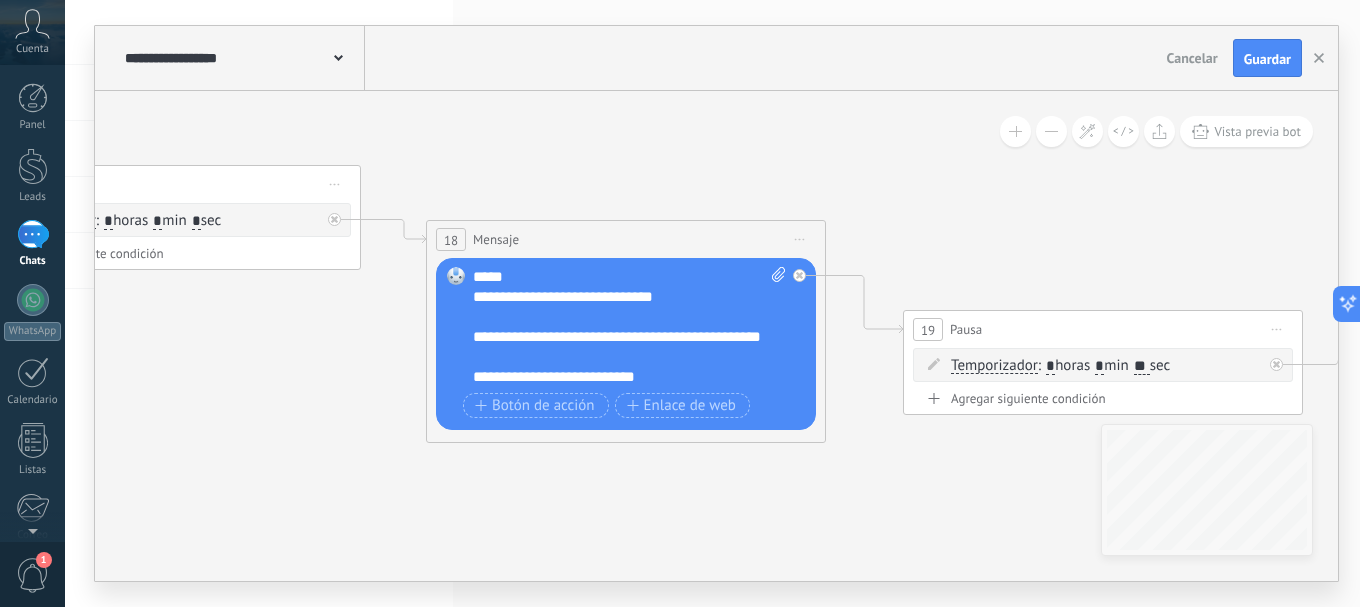 click on "Reemplazar
Quitar
Convertir a mensaje de voz
Arrastre la imagen aquí para adjuntarla.
Añadir imagen
Subir
Arrastrar y soltar
Archivo no encontrado
Escribe tu mensaje..." at bounding box center [626, 344] 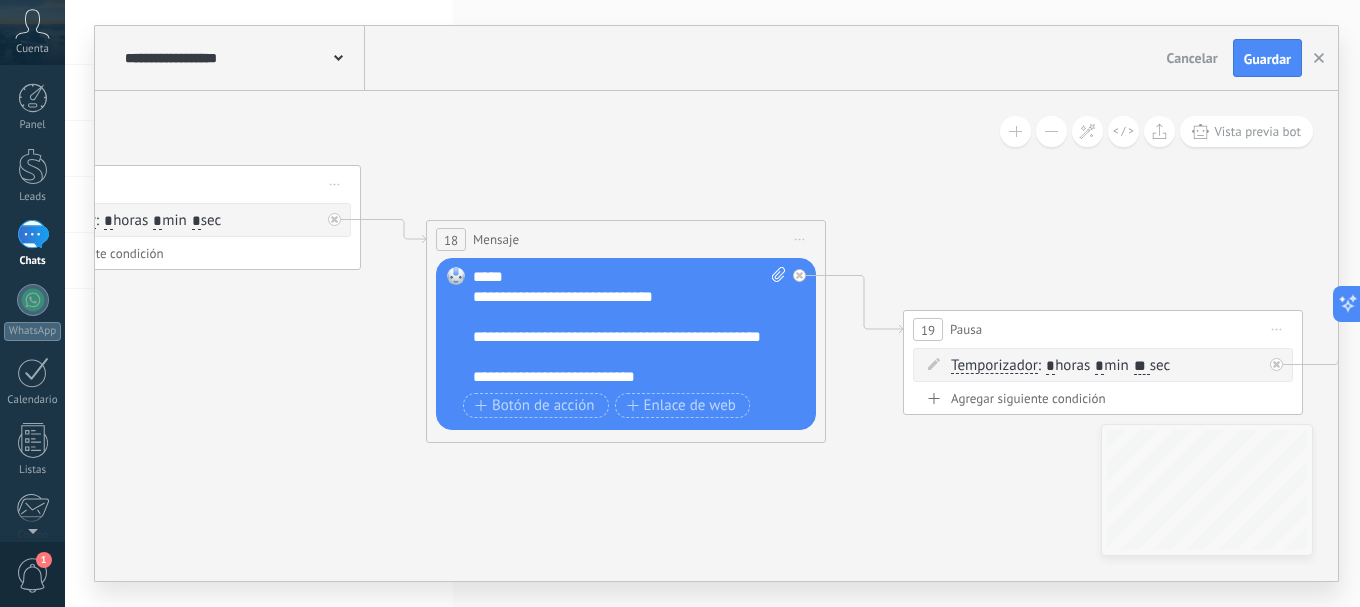 type 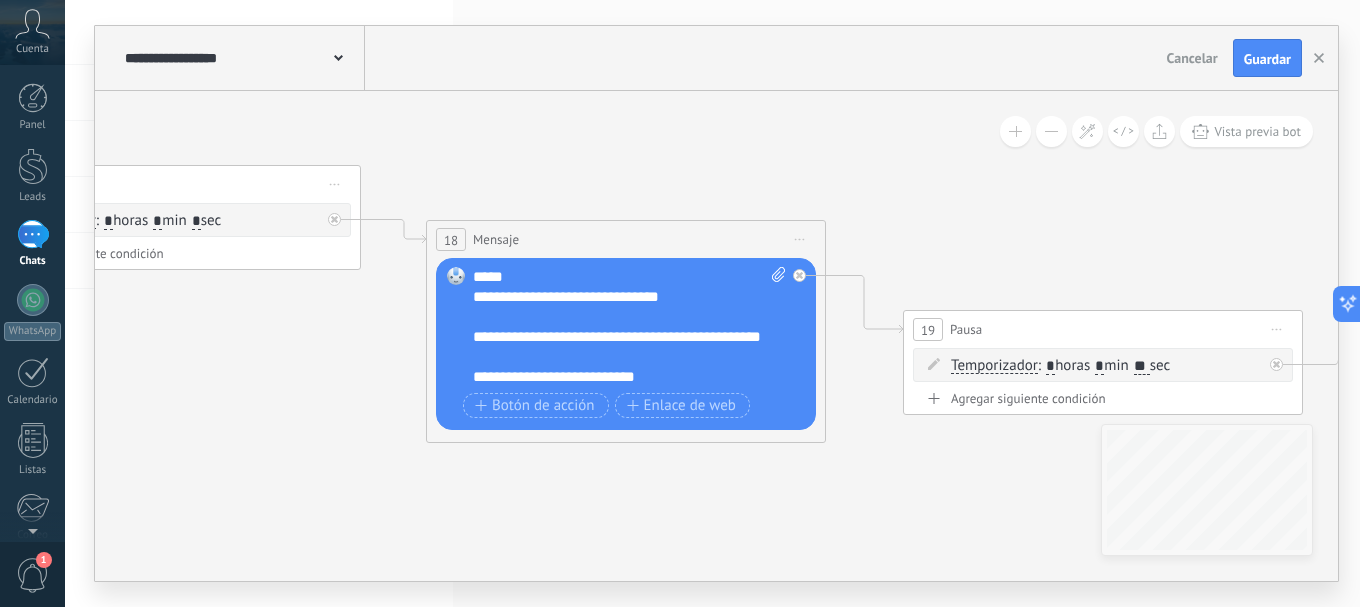 click on "**********" at bounding box center (629, 327) 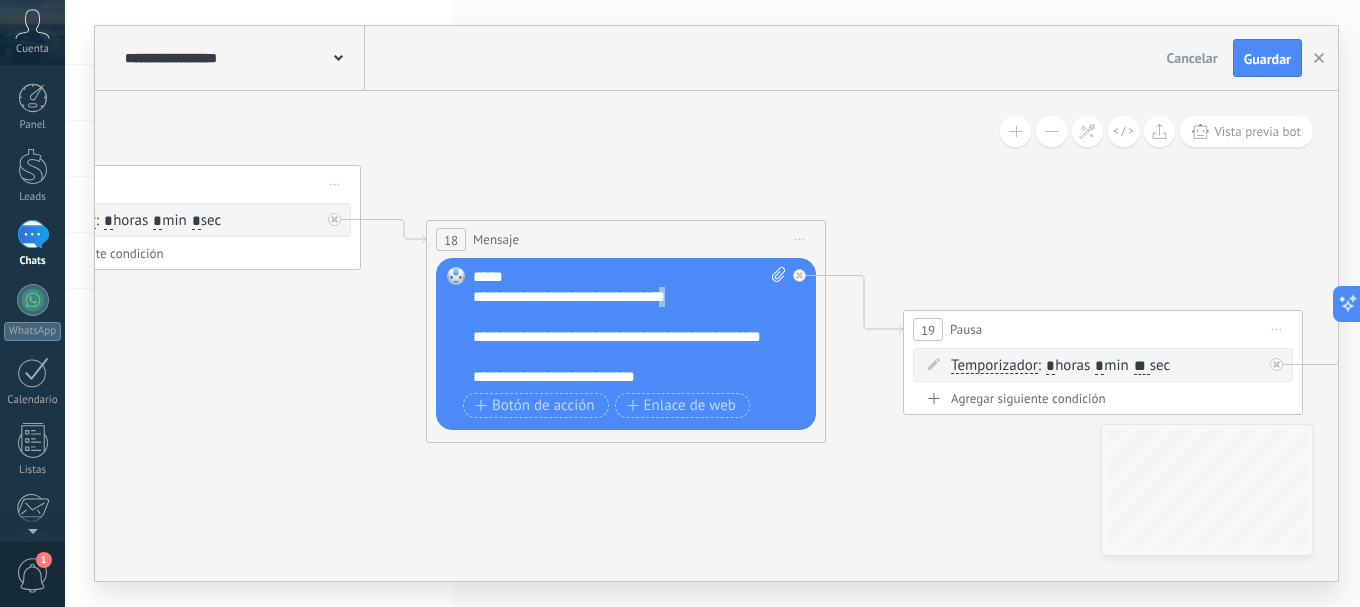 click on "**********" at bounding box center (629, 327) 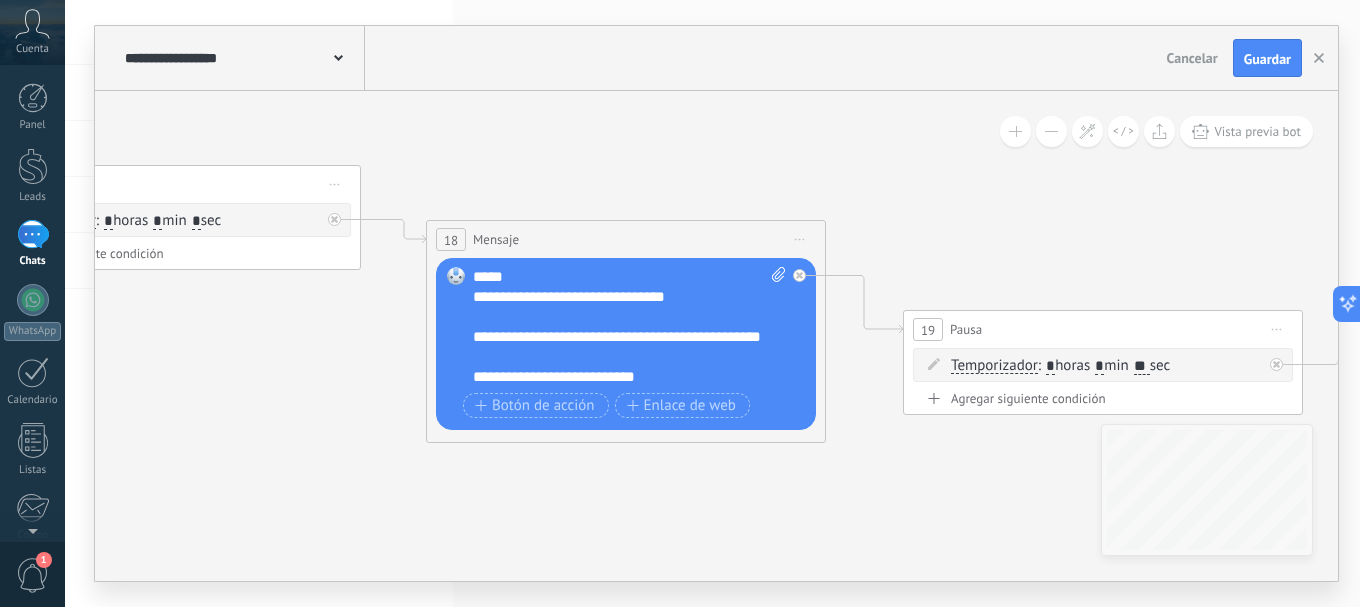 click on "**********" at bounding box center (629, 327) 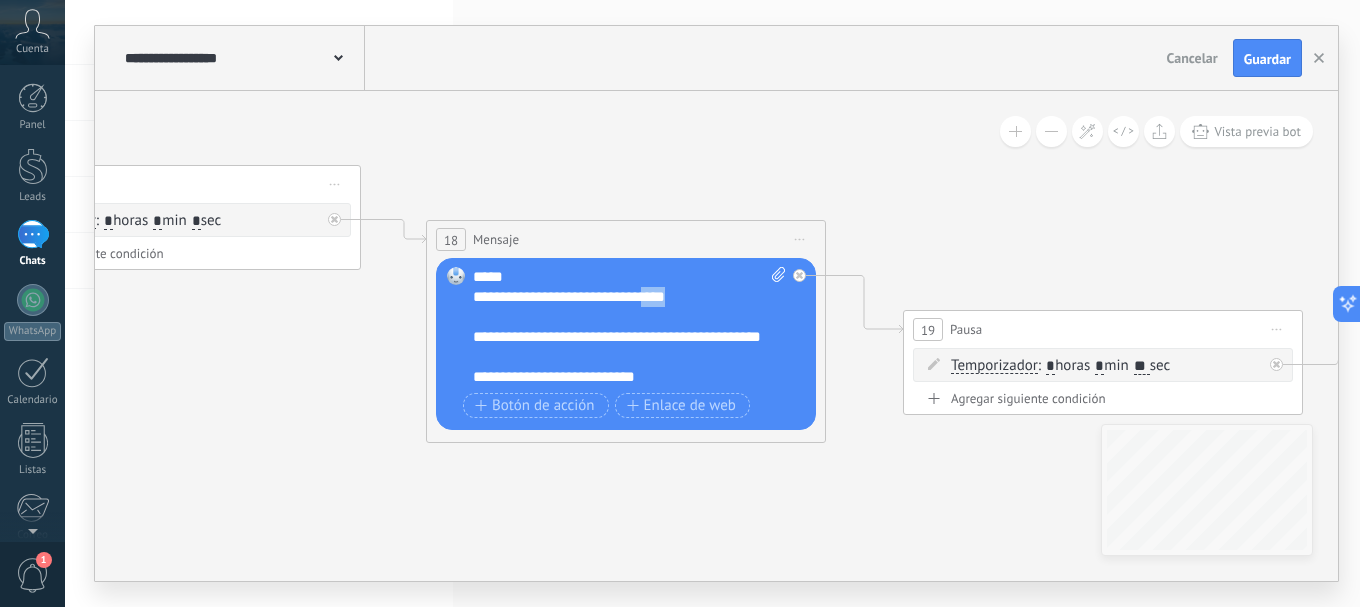 drag, startPoint x: 715, startPoint y: 295, endPoint x: 703, endPoint y: 297, distance: 12.165525 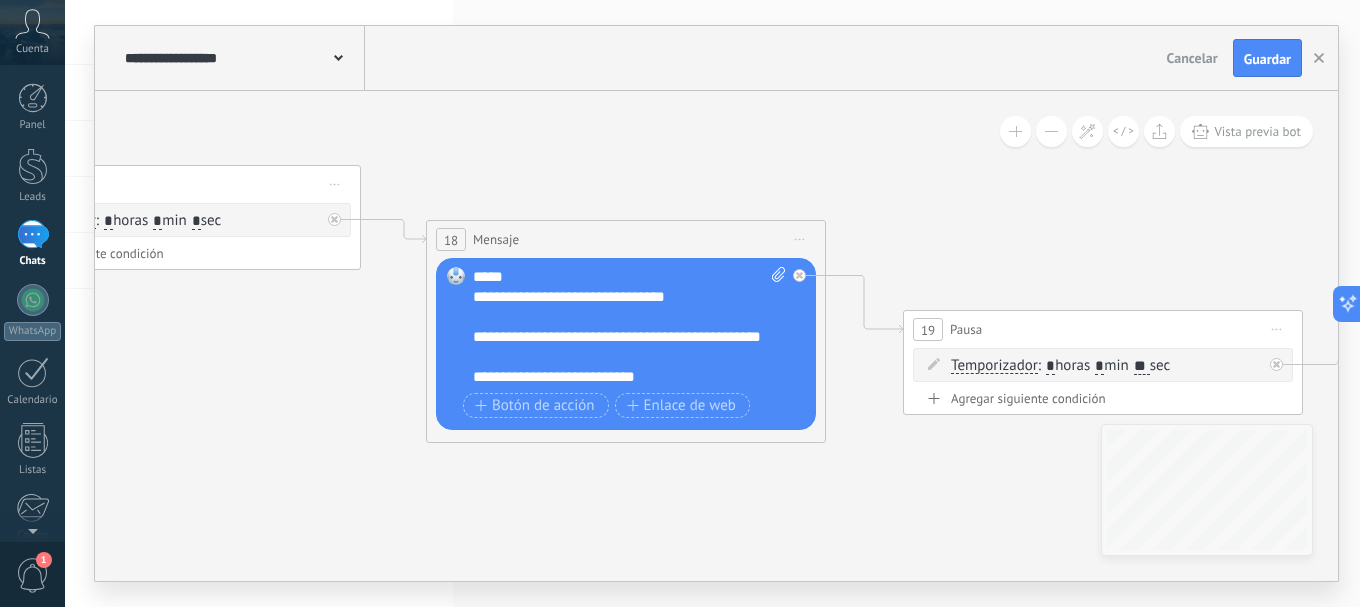 click on "**********" at bounding box center (629, 327) 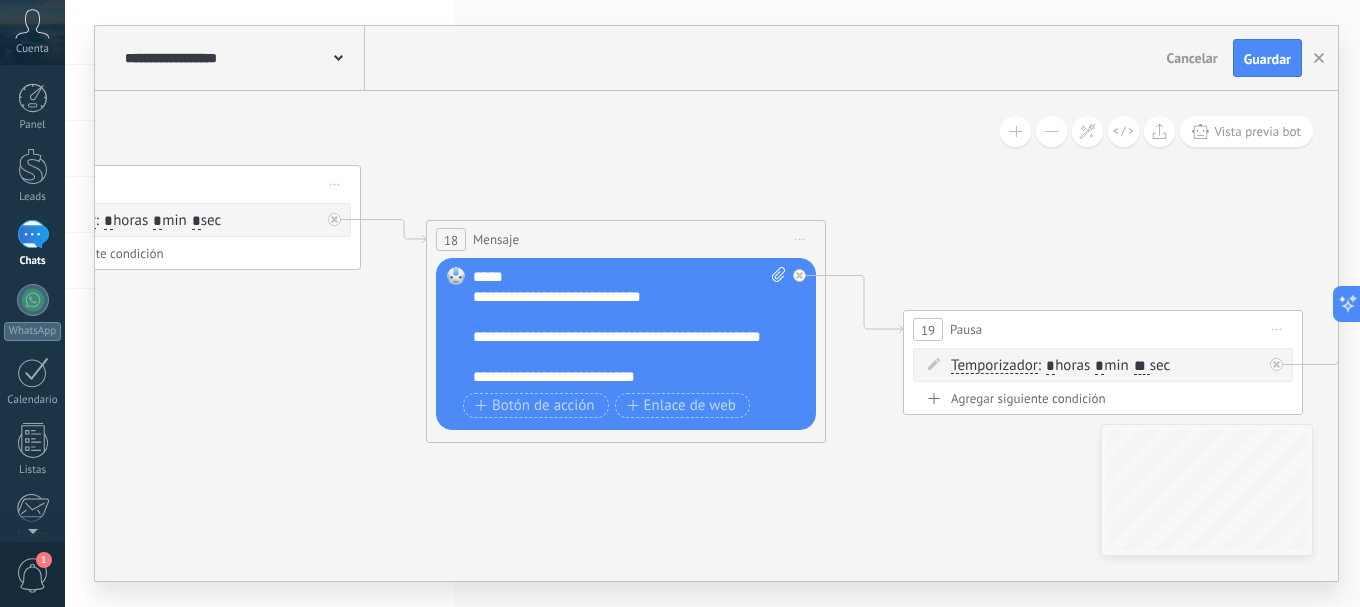 click on "**********" at bounding box center [629, 327] 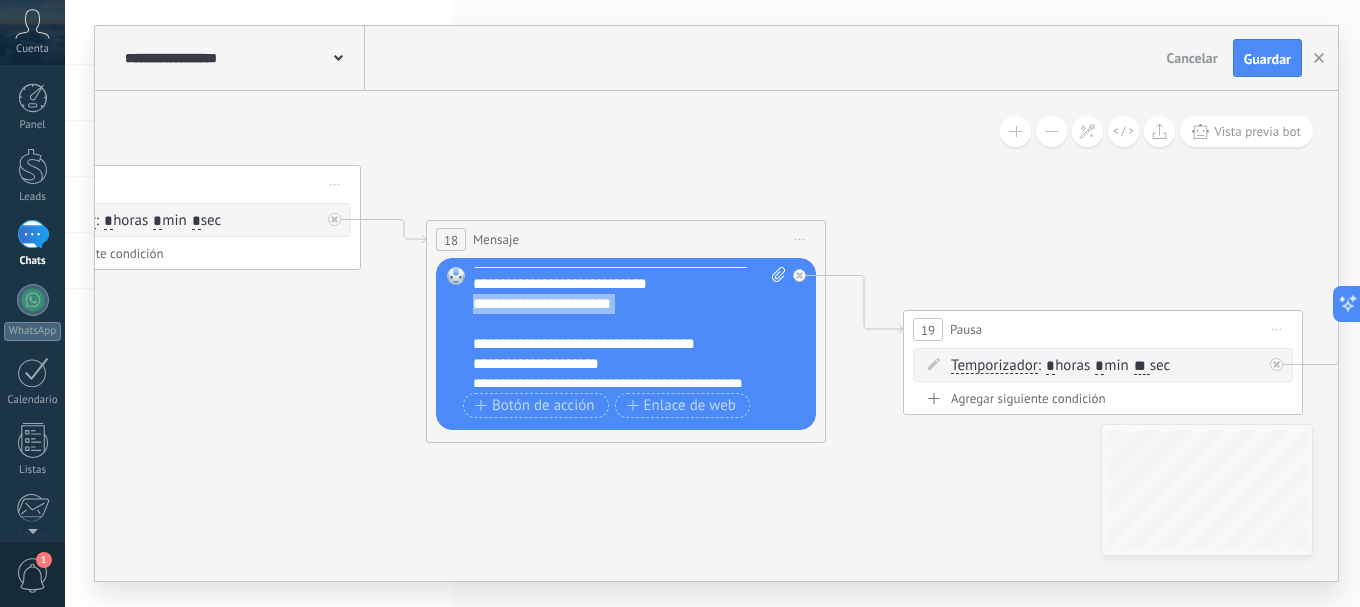drag, startPoint x: 756, startPoint y: 335, endPoint x: 749, endPoint y: 354, distance: 20.248457 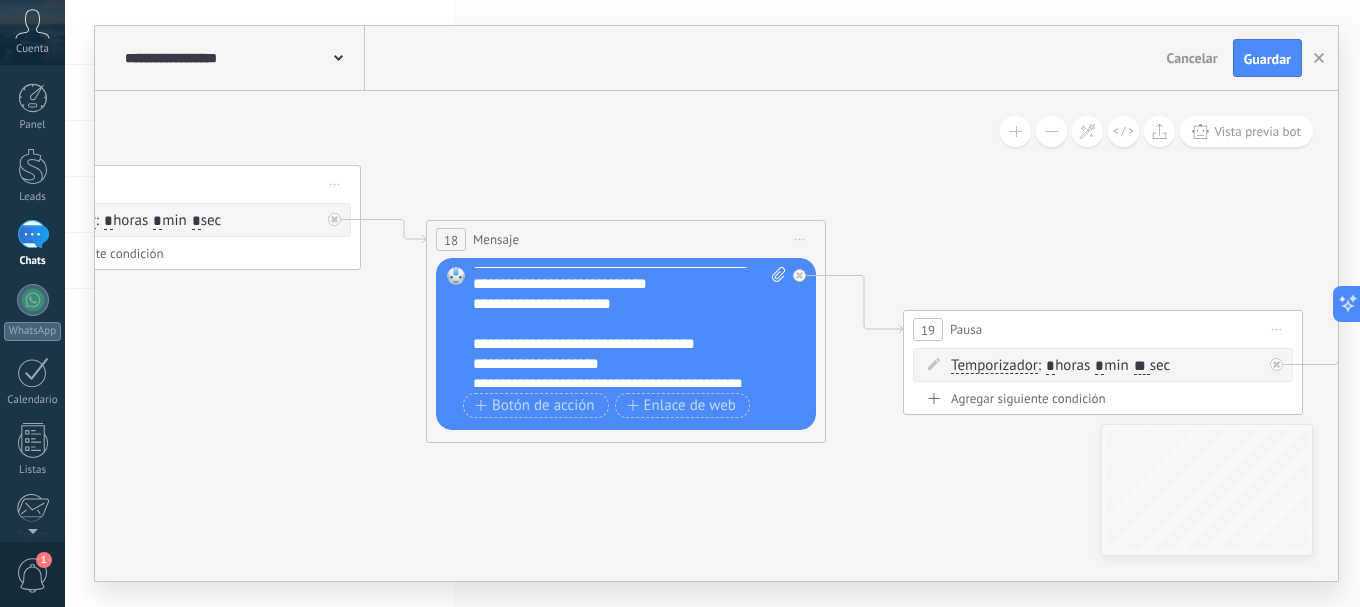 click on "**********" at bounding box center [629, 327] 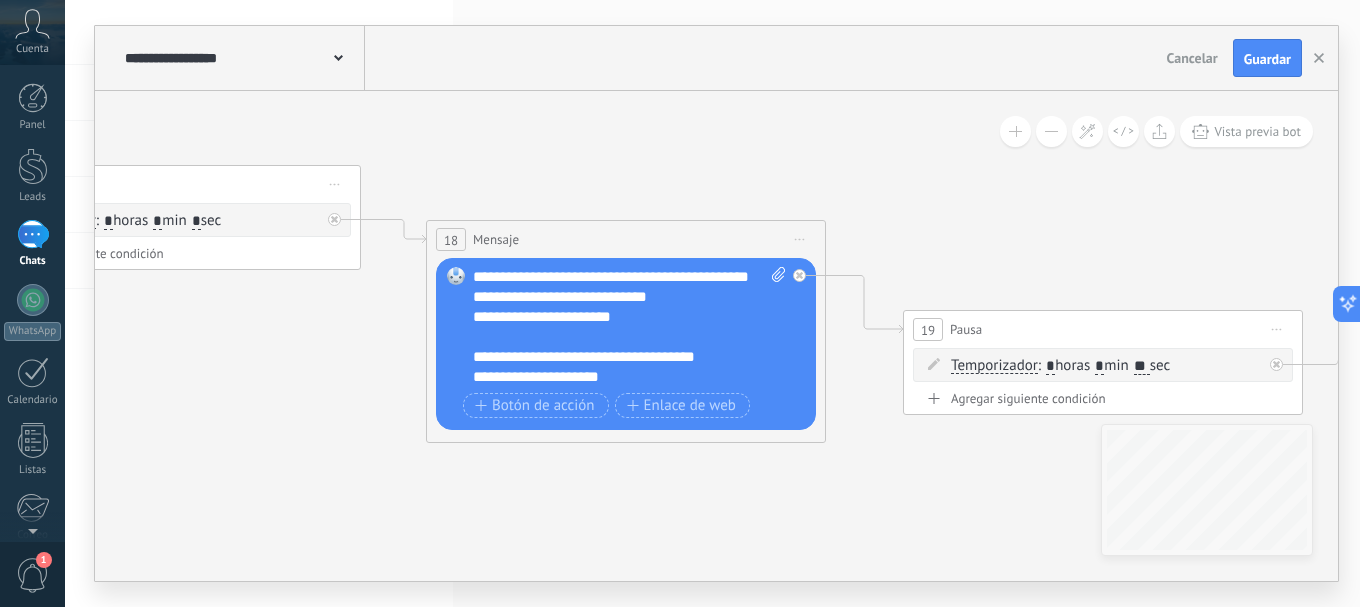 scroll, scrollTop: 100, scrollLeft: 0, axis: vertical 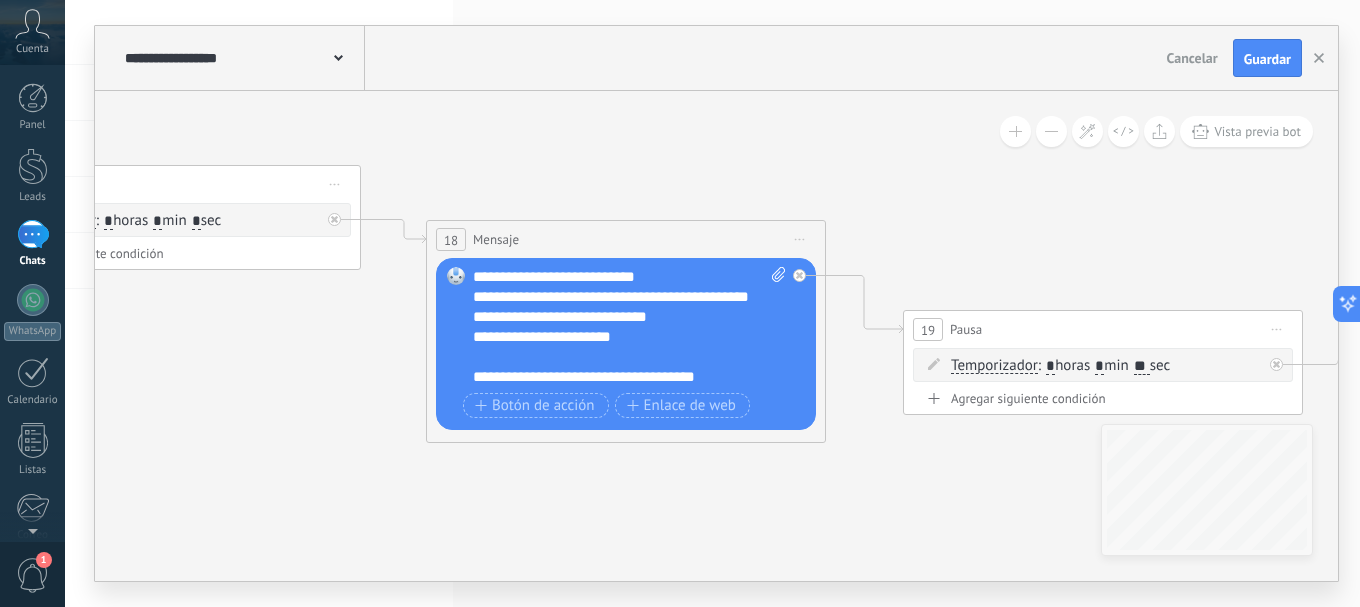 click on "**********" at bounding box center [629, 327] 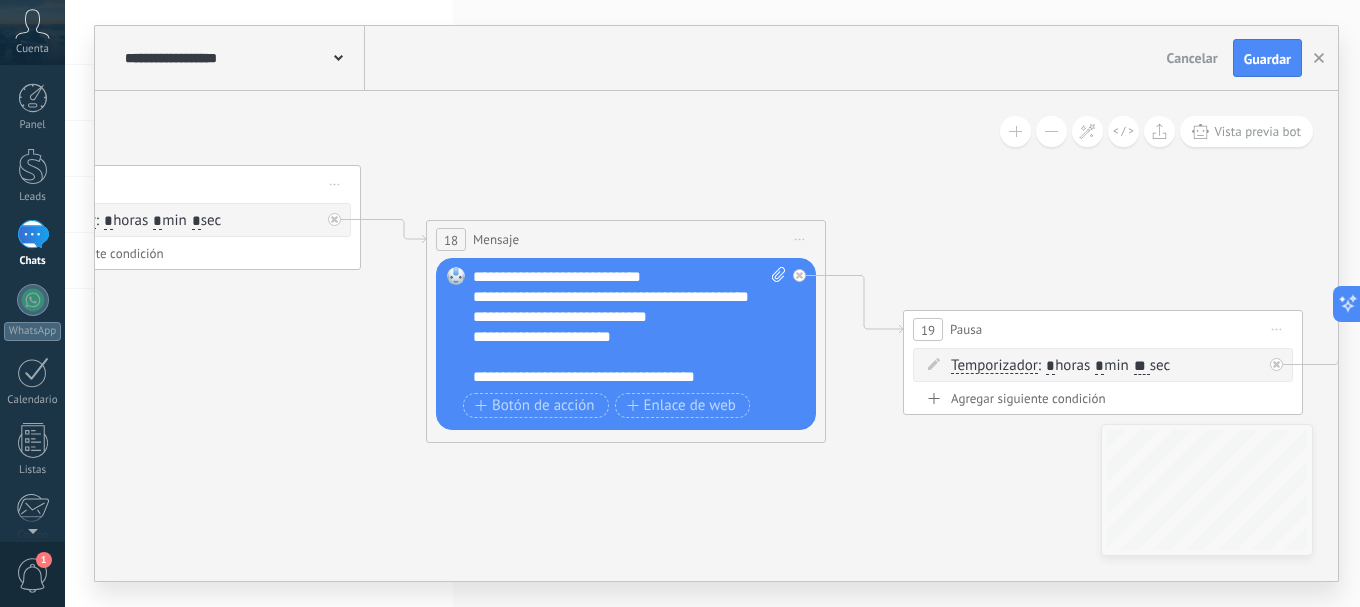 click on "**********" at bounding box center [629, 327] 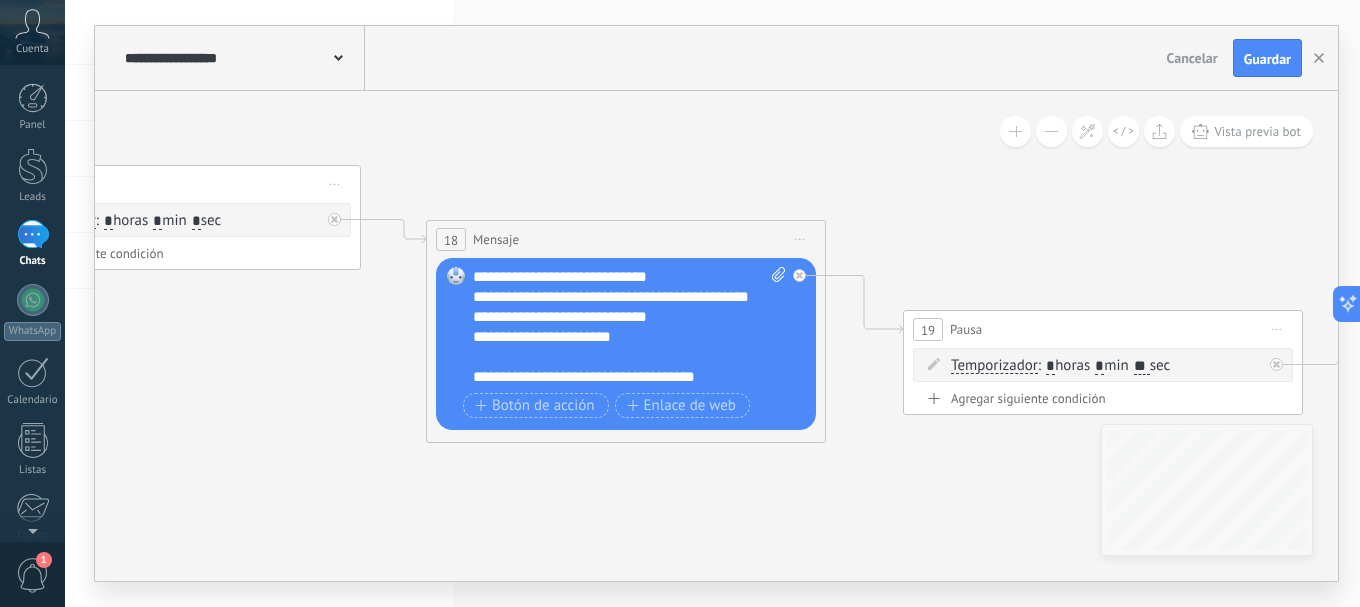 scroll, scrollTop: 234, scrollLeft: 0, axis: vertical 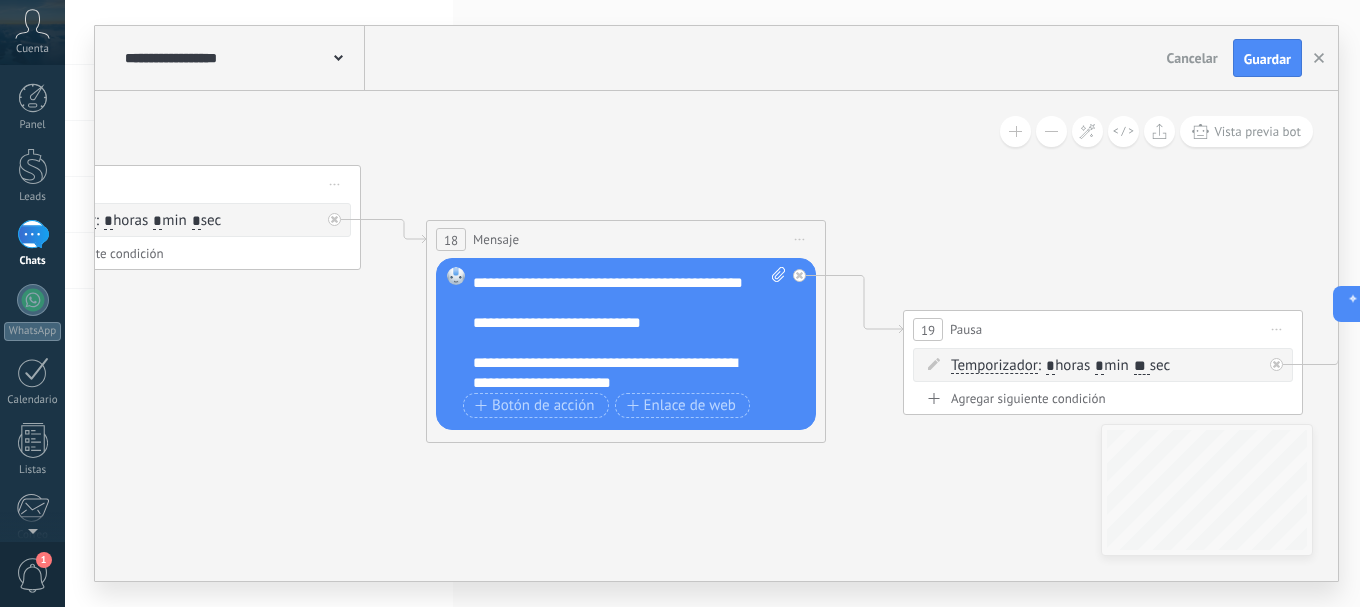 click on "**********" at bounding box center (629, 327) 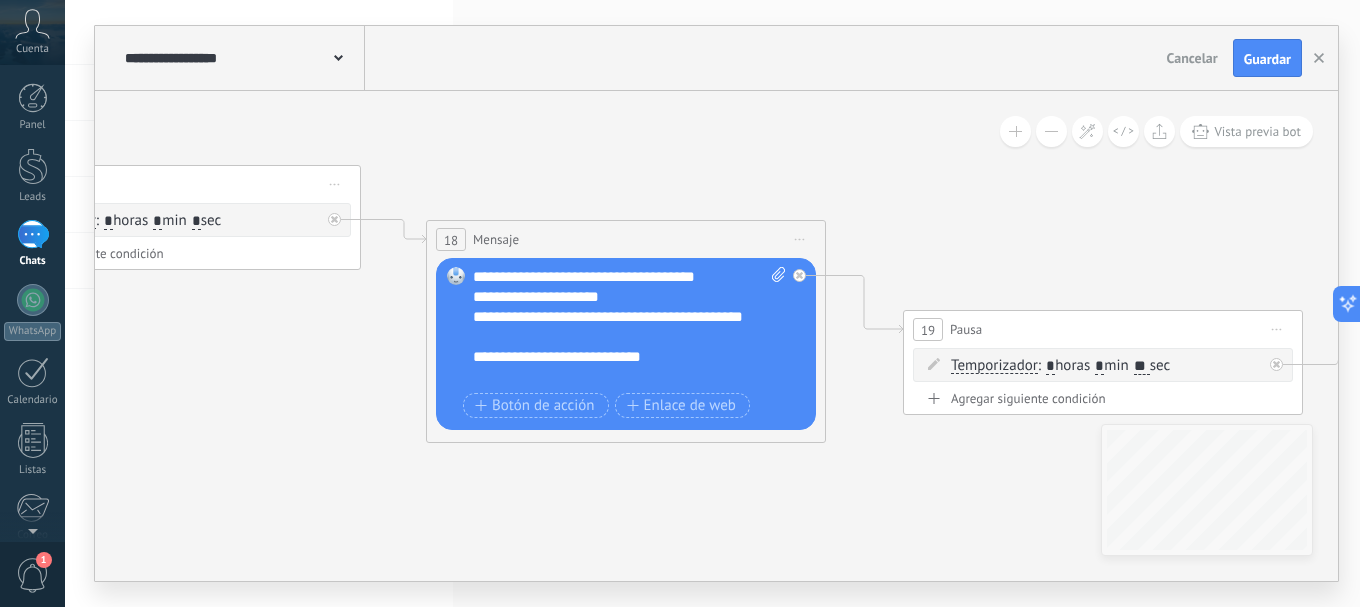 scroll, scrollTop: 180, scrollLeft: 0, axis: vertical 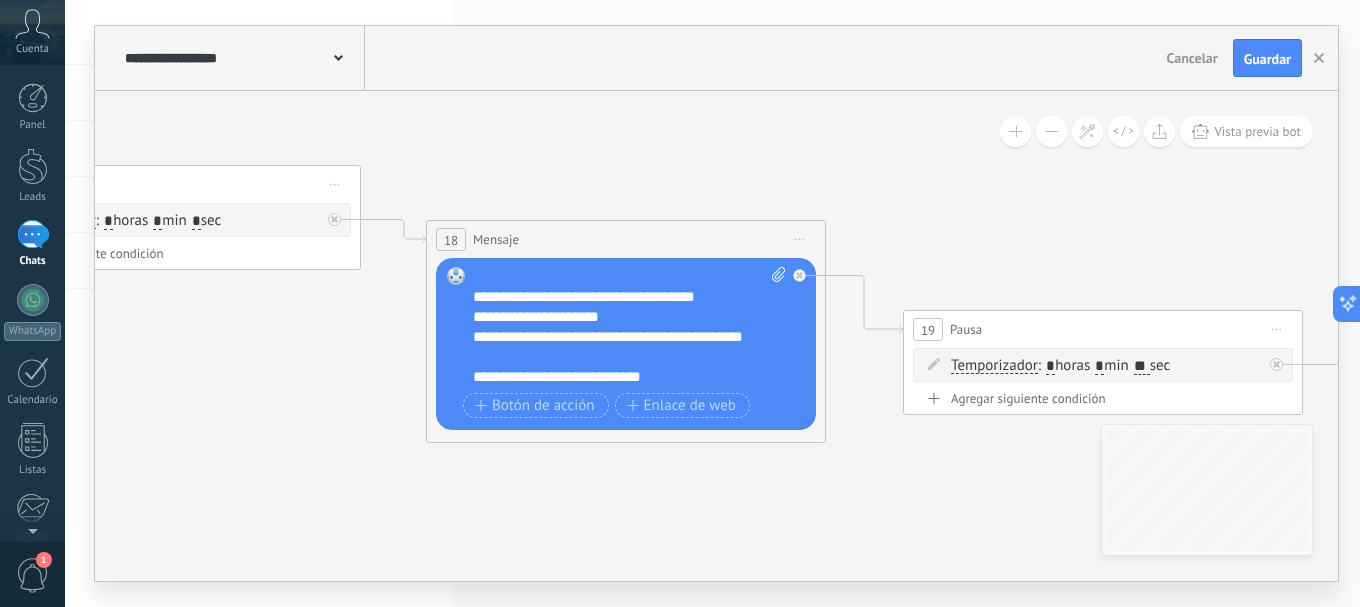 click on "**********" at bounding box center (629, 327) 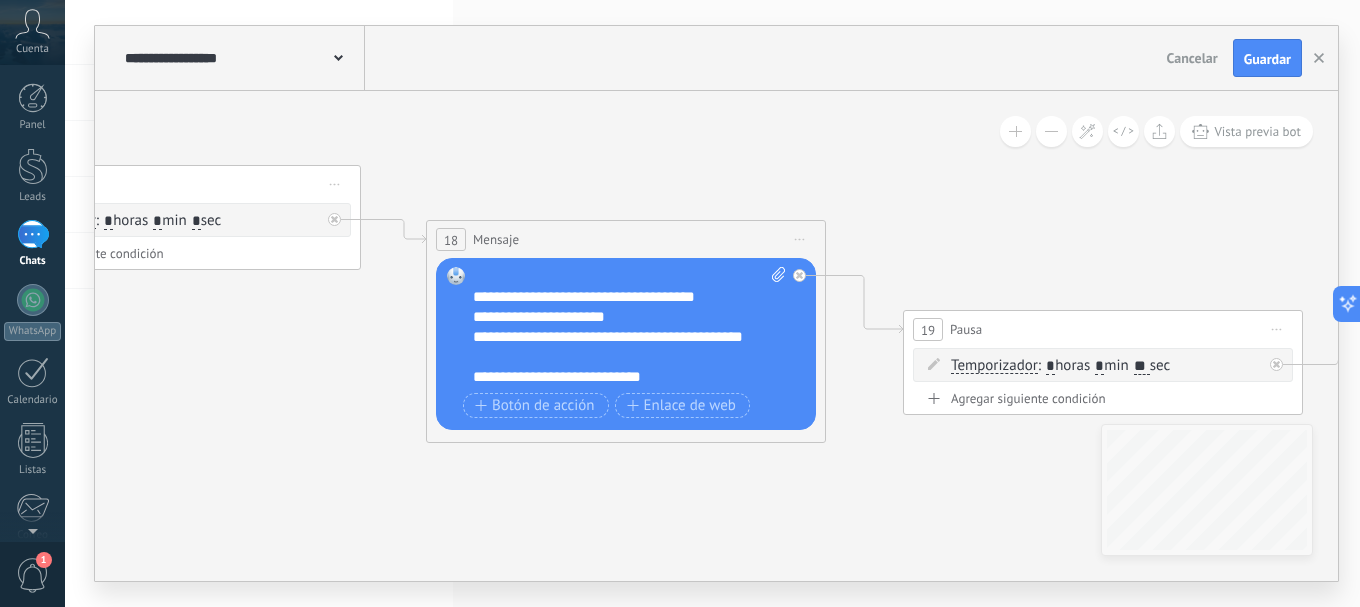 click on "**********" at bounding box center (629, 327) 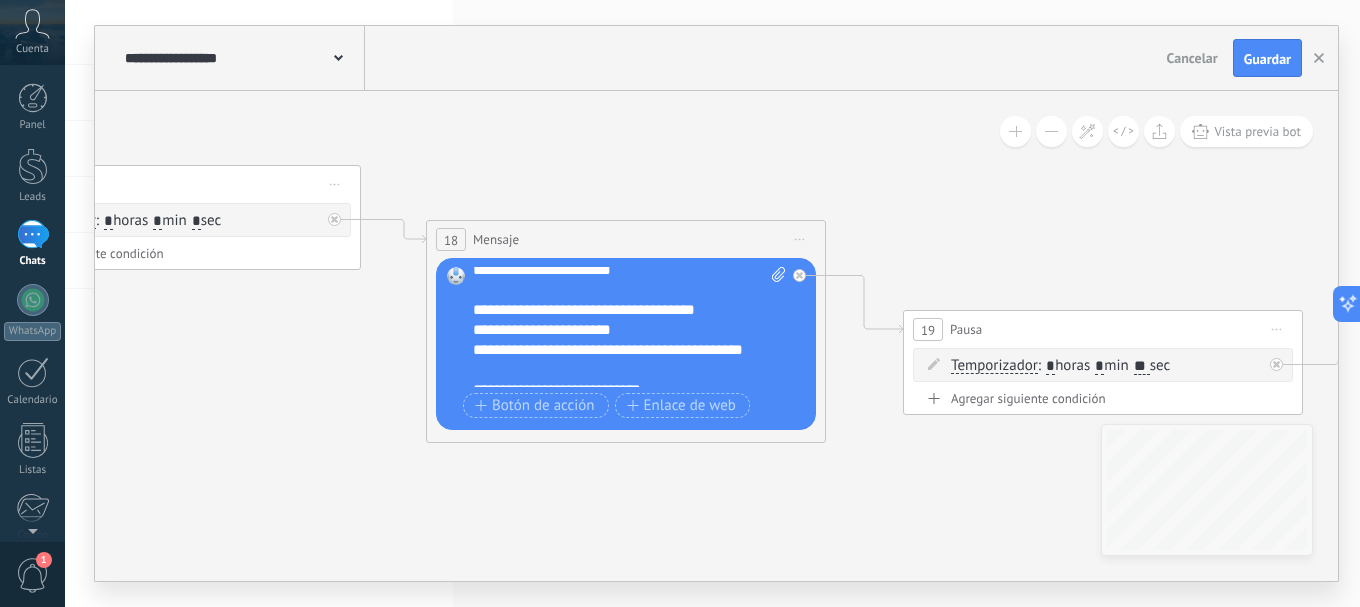 scroll, scrollTop: 179, scrollLeft: 0, axis: vertical 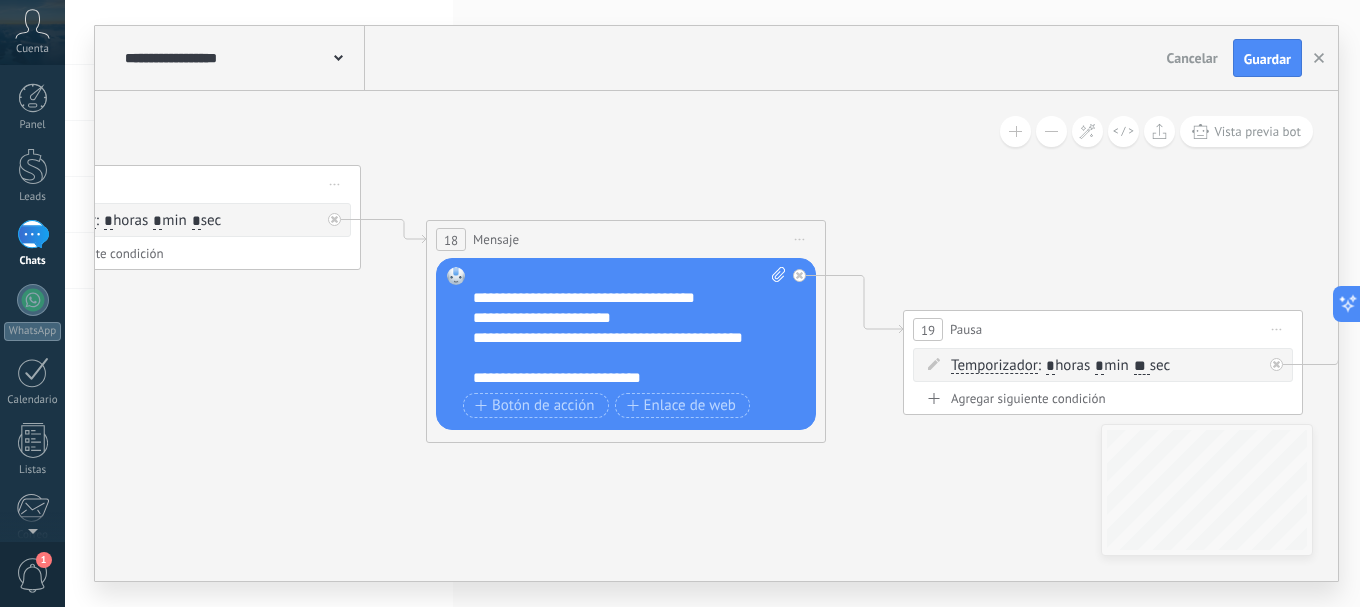 click on "**********" at bounding box center (629, 327) 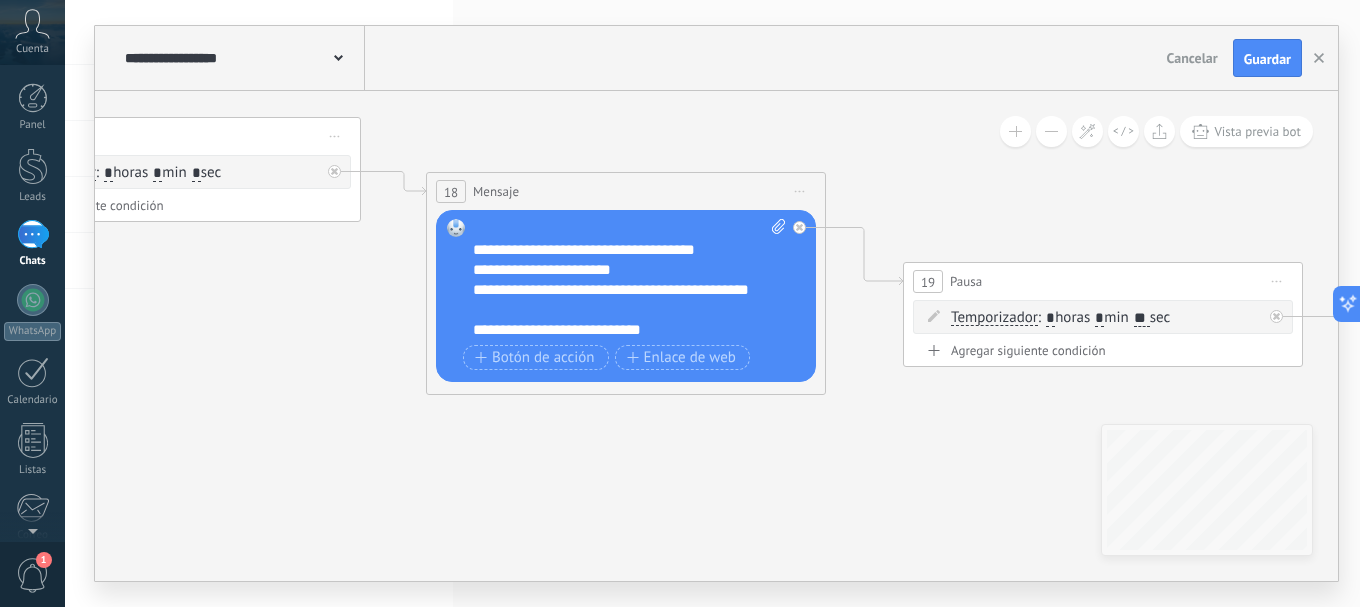 scroll, scrollTop: 199, scrollLeft: 0, axis: vertical 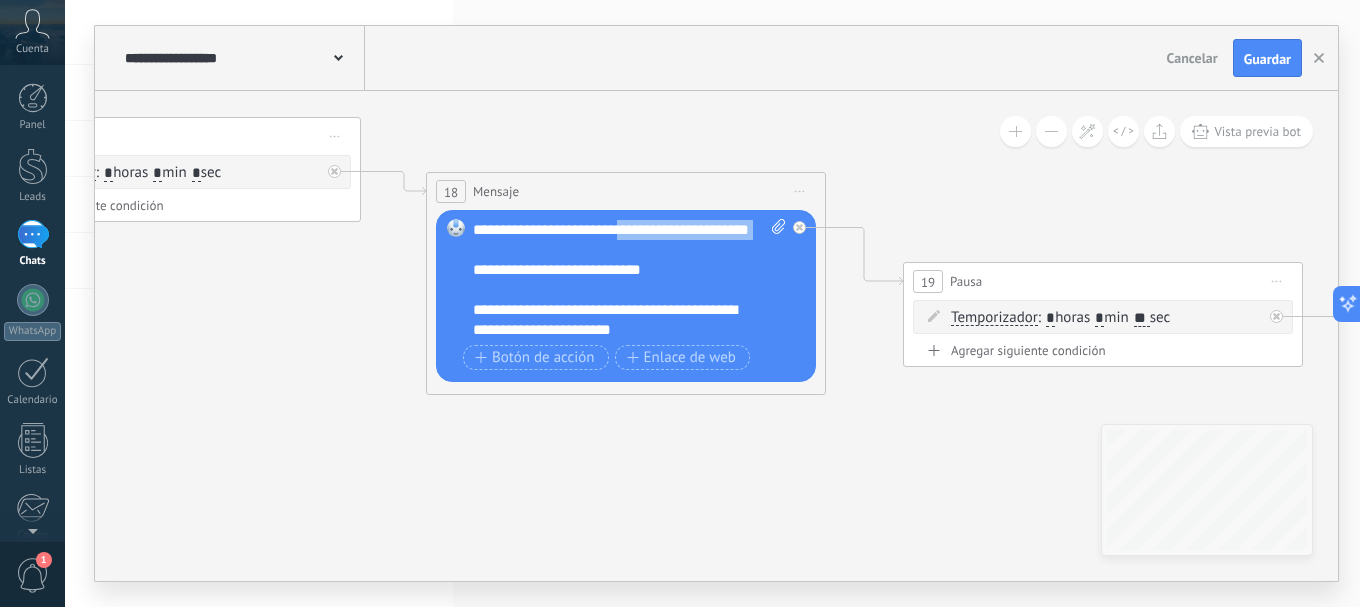 drag, startPoint x: 625, startPoint y: 310, endPoint x: 606, endPoint y: 295, distance: 24.207438 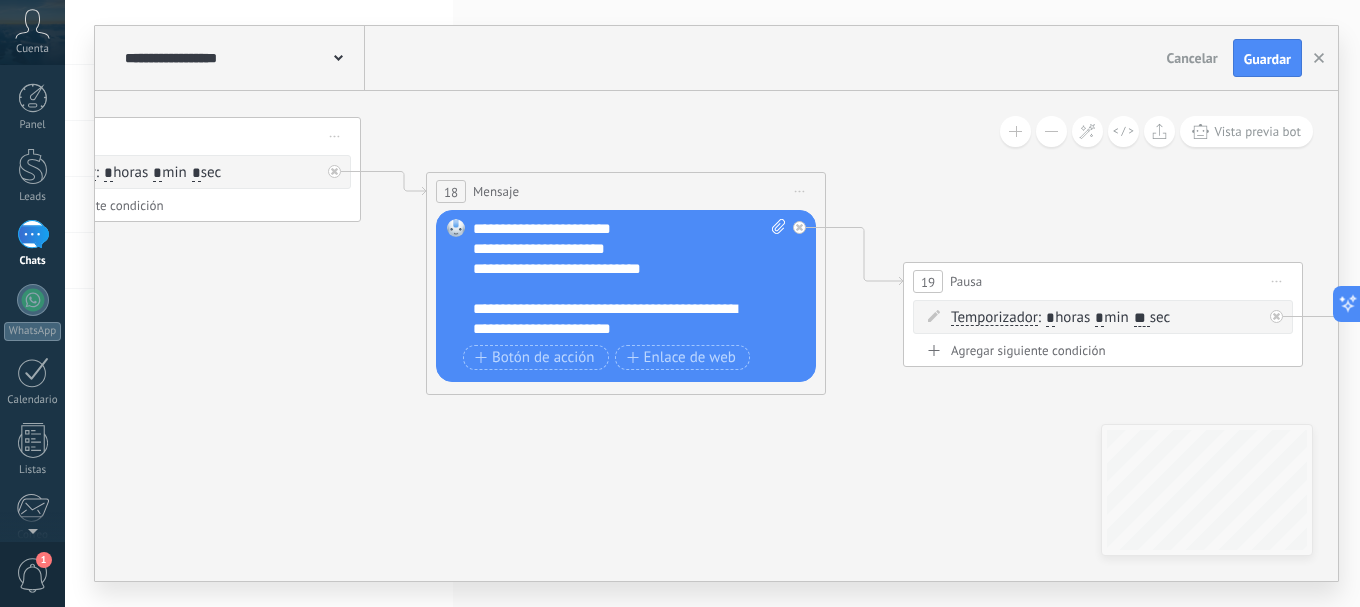 click on "**********" at bounding box center (629, 279) 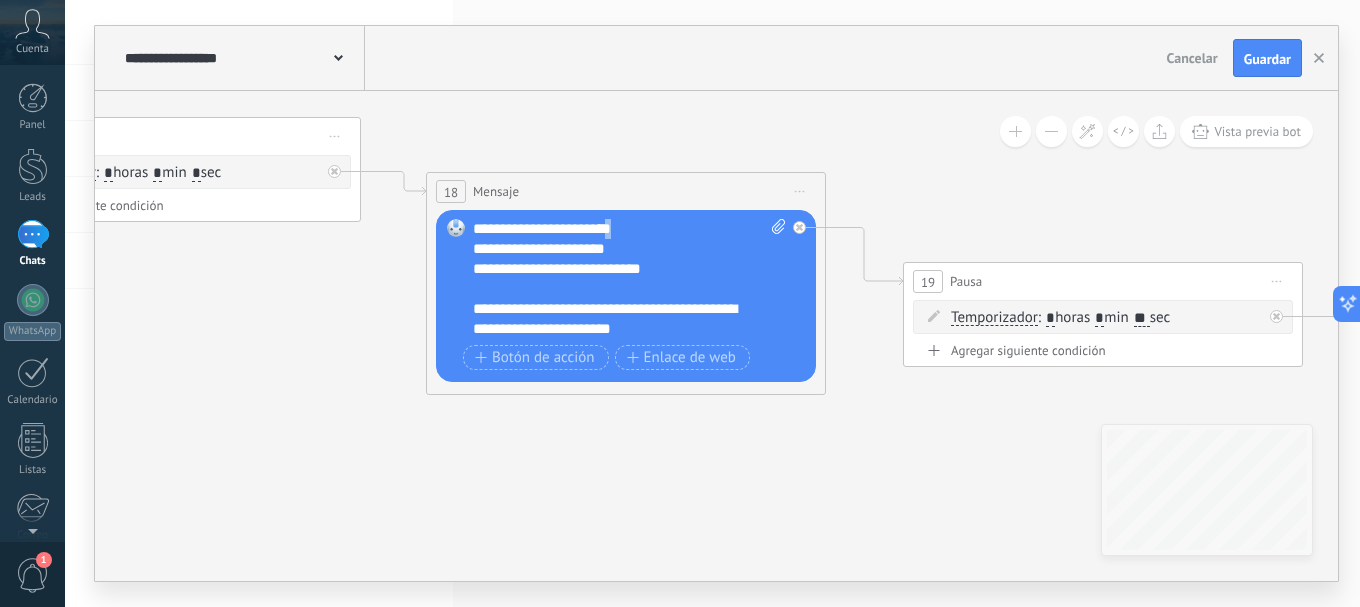 click on "**********" at bounding box center [629, 279] 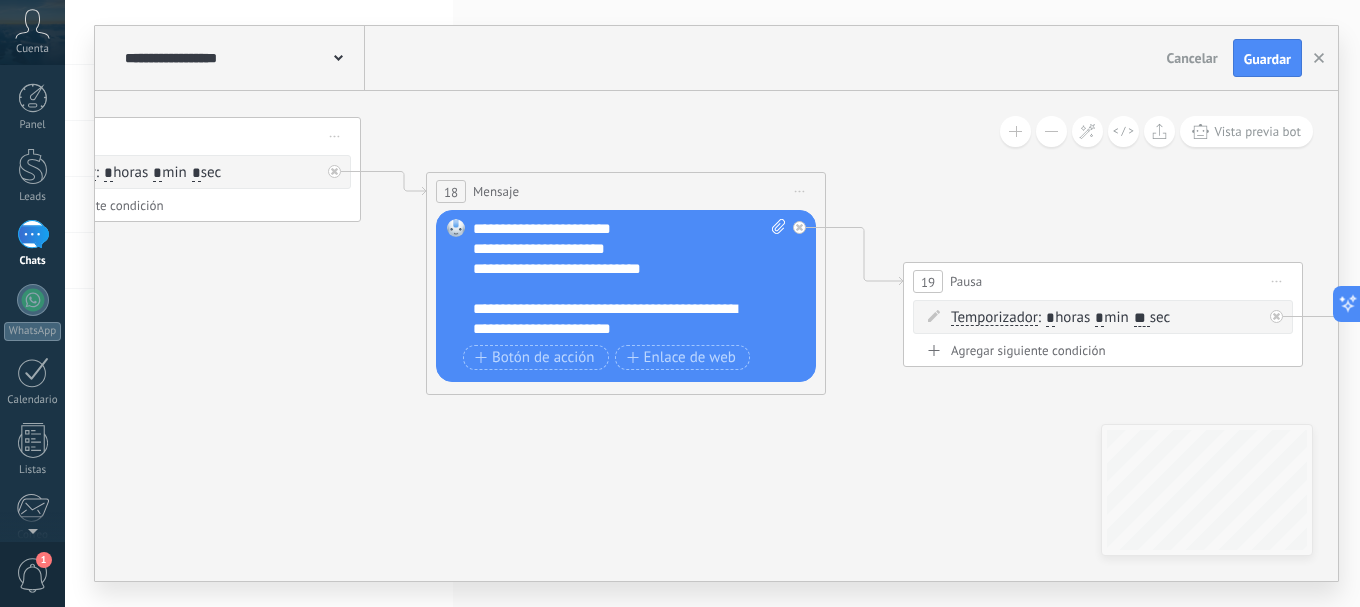 click on "**********" at bounding box center (629, 279) 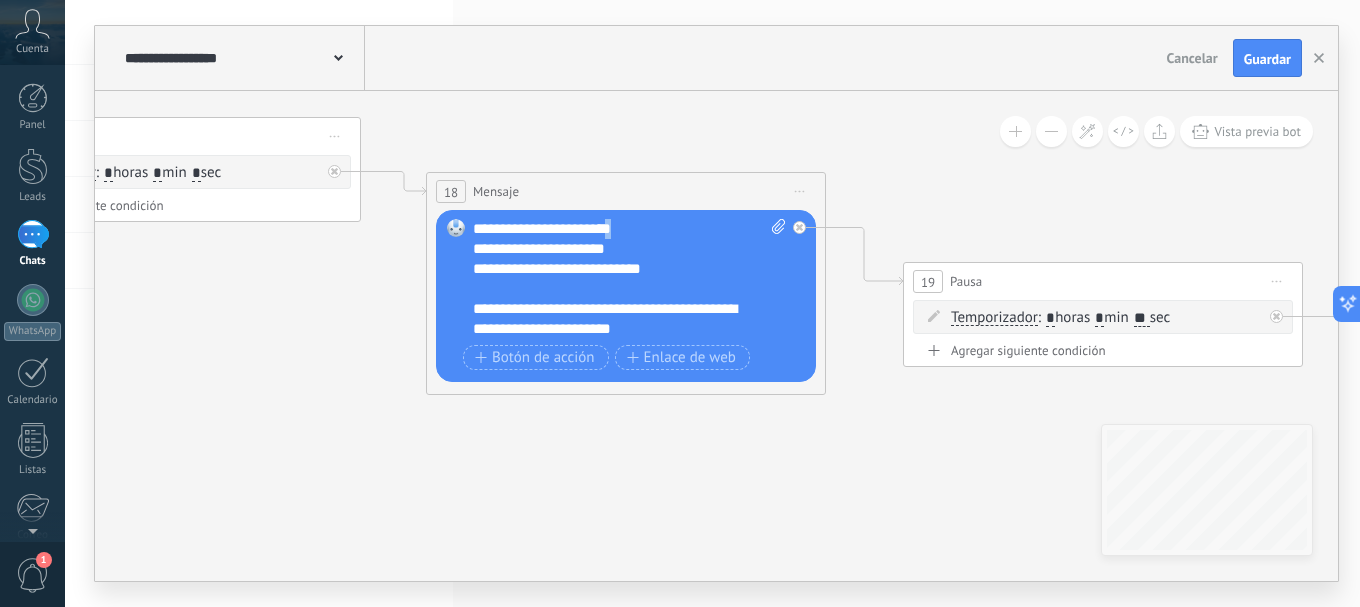 click on "**********" at bounding box center [629, 279] 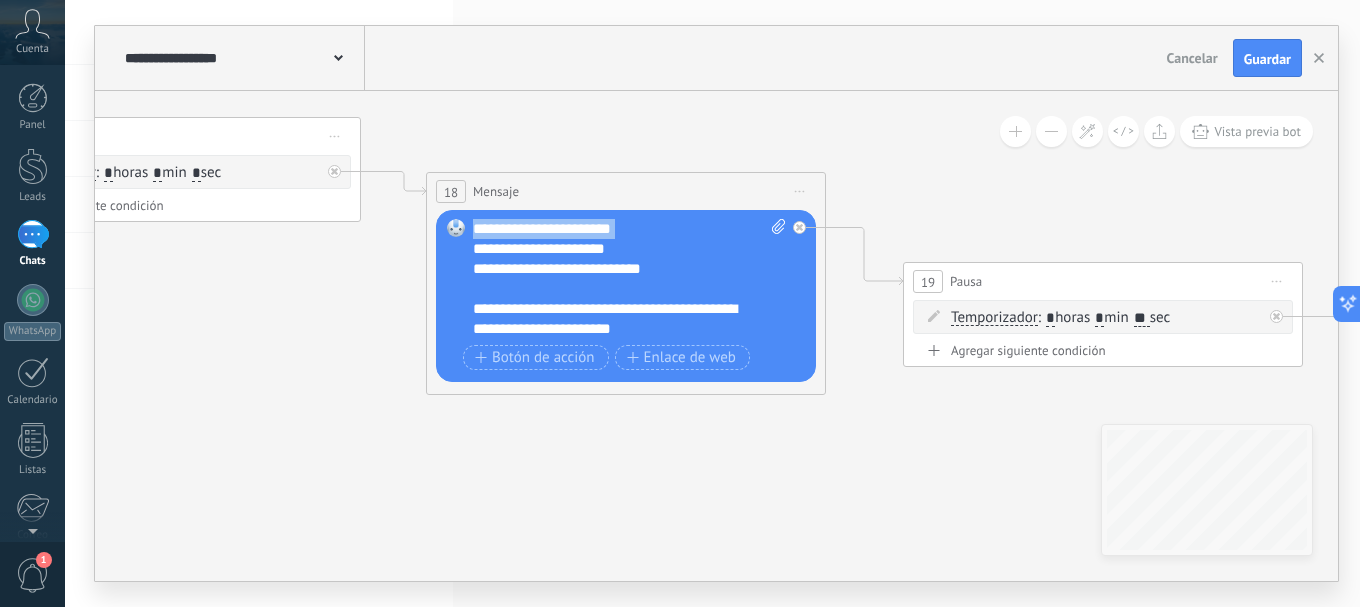 click on "**********" at bounding box center (629, 279) 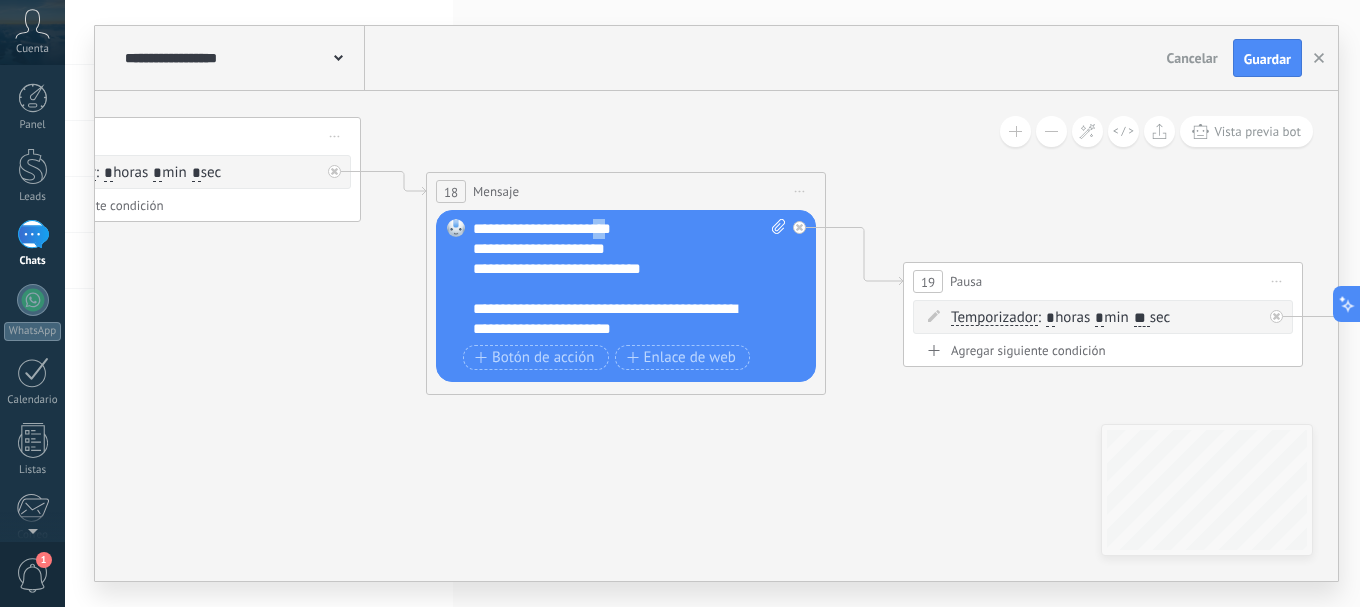 click on "**********" at bounding box center (629, 279) 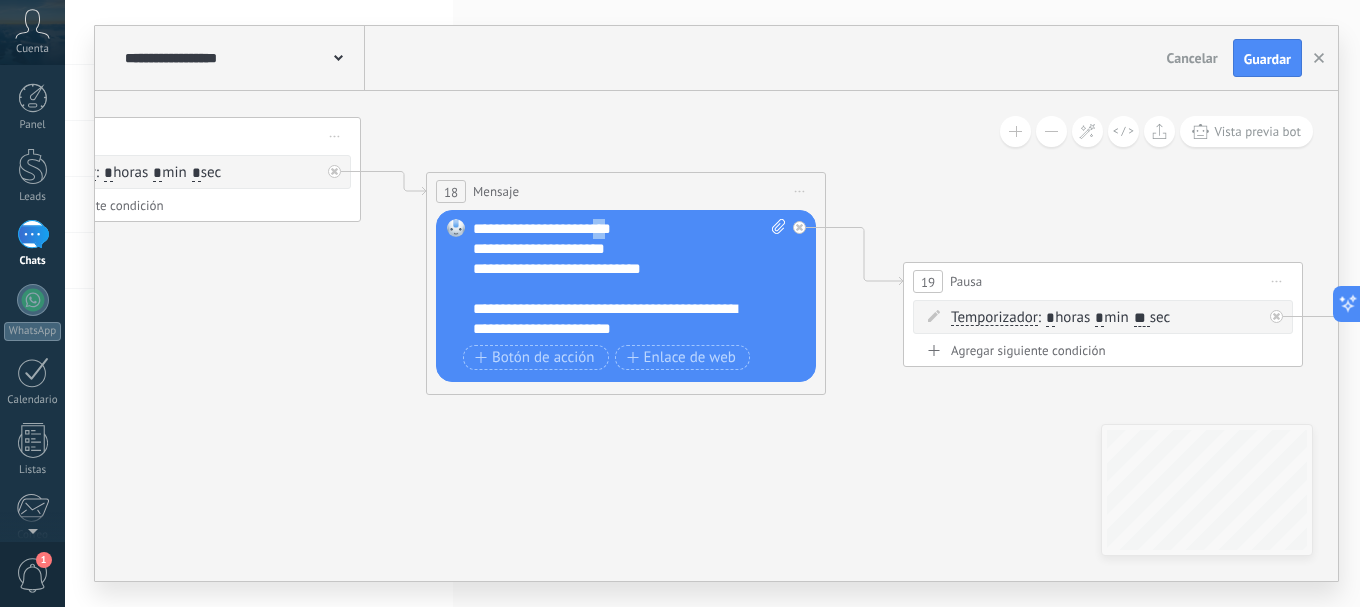copy on "**" 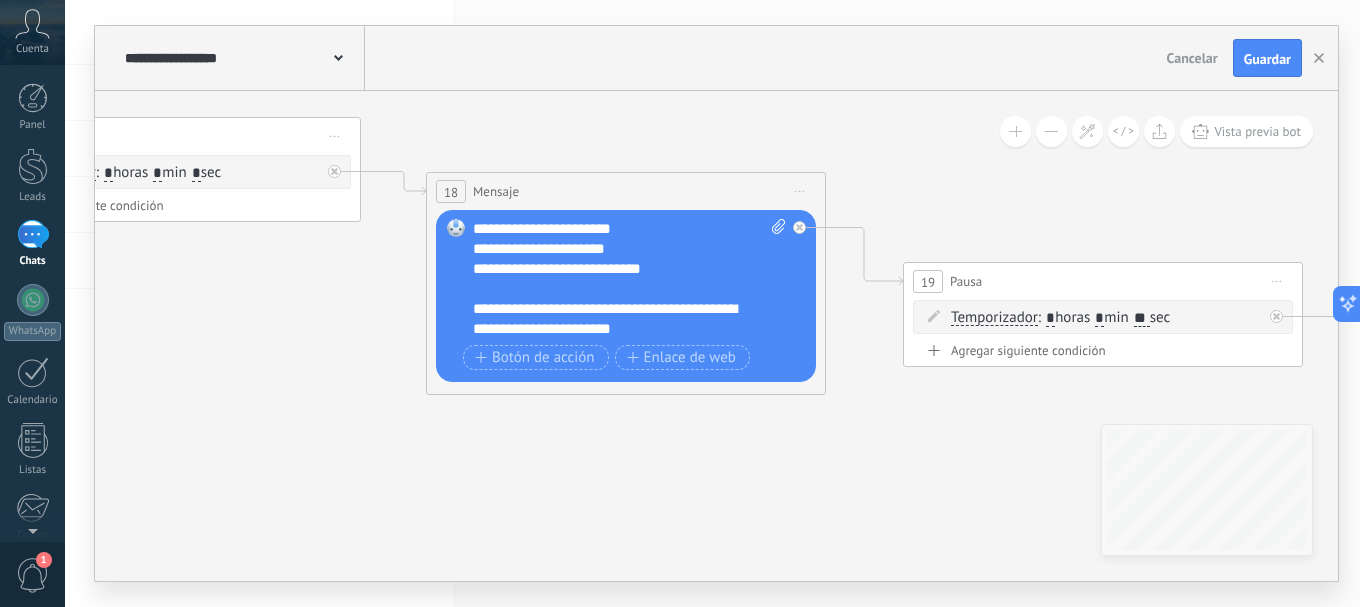 click on "**********" at bounding box center [629, 279] 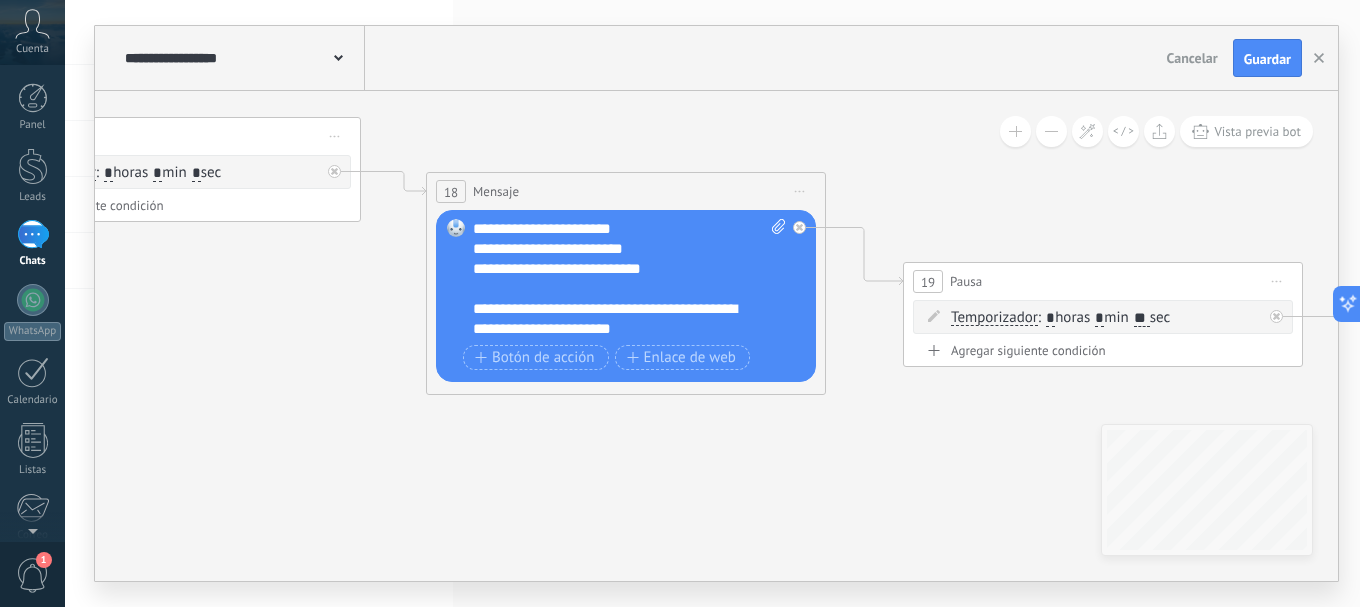 scroll, scrollTop: 260, scrollLeft: 0, axis: vertical 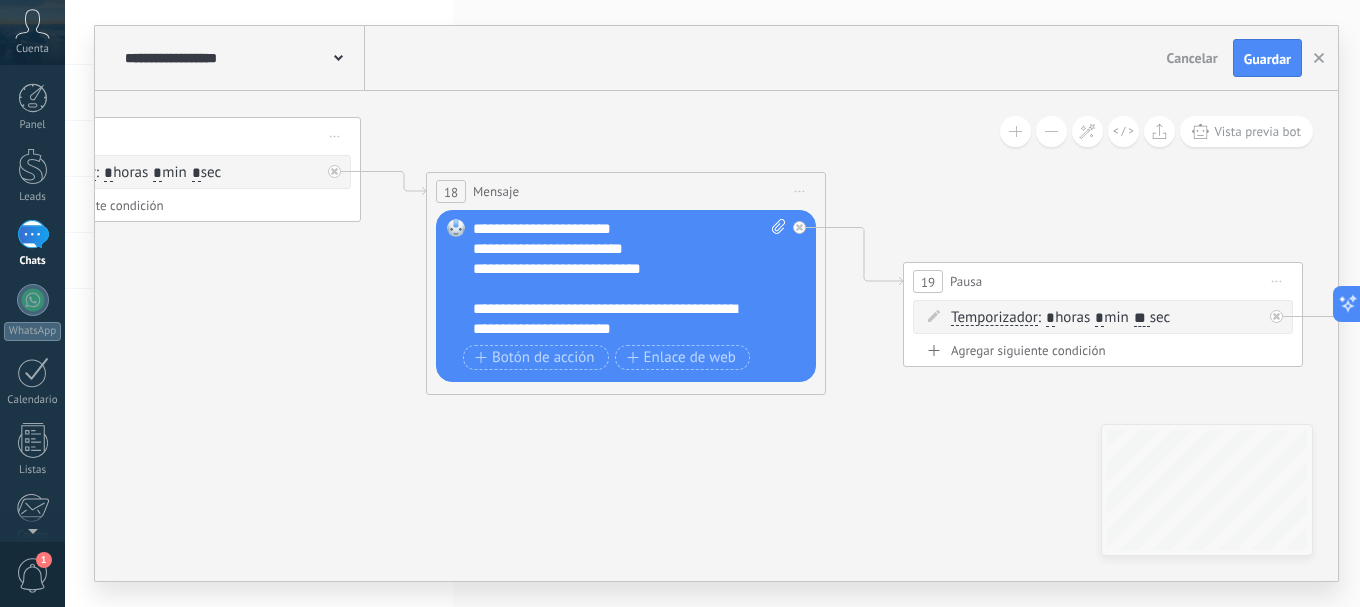 click on "**********" at bounding box center (629, 279) 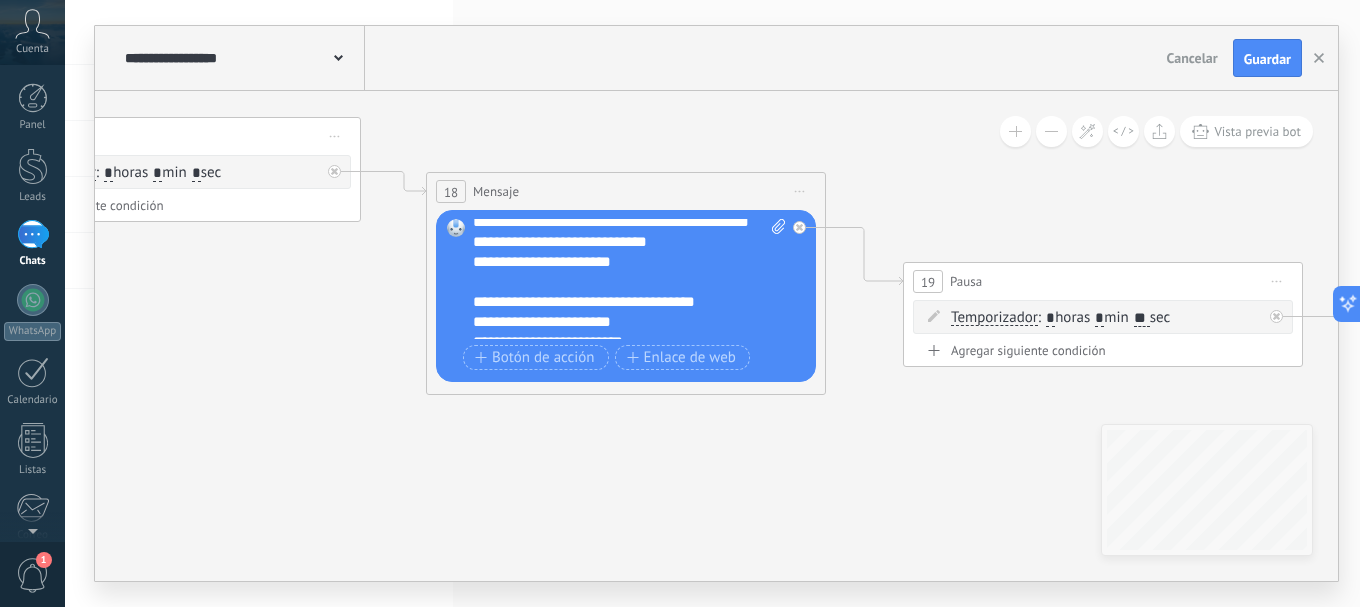 scroll, scrollTop: 260, scrollLeft: 0, axis: vertical 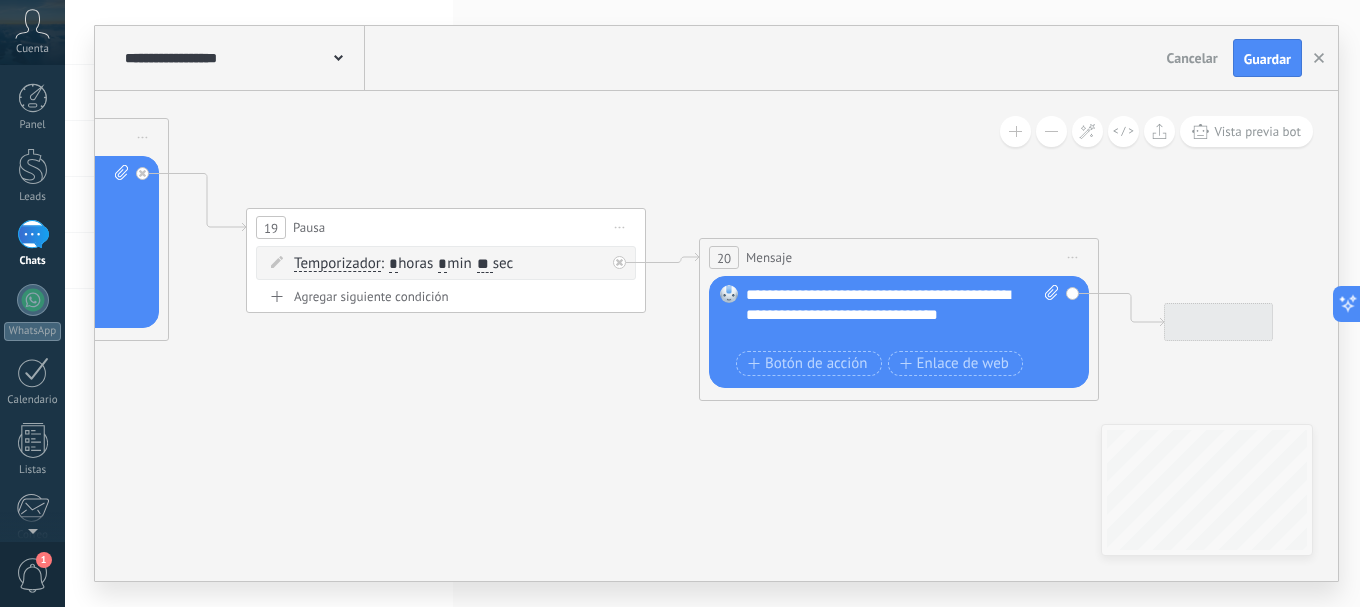 drag, startPoint x: 921, startPoint y: 475, endPoint x: 507, endPoint y: 410, distance: 419.0716 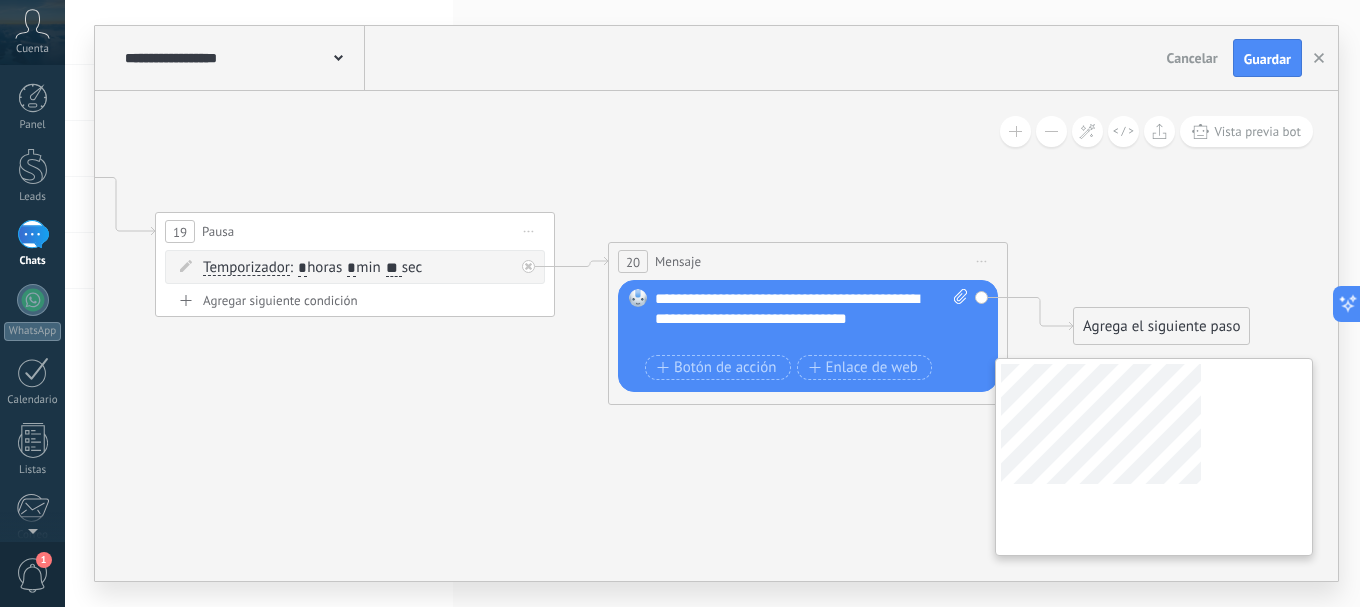 click on "**********" at bounding box center [716, 336] 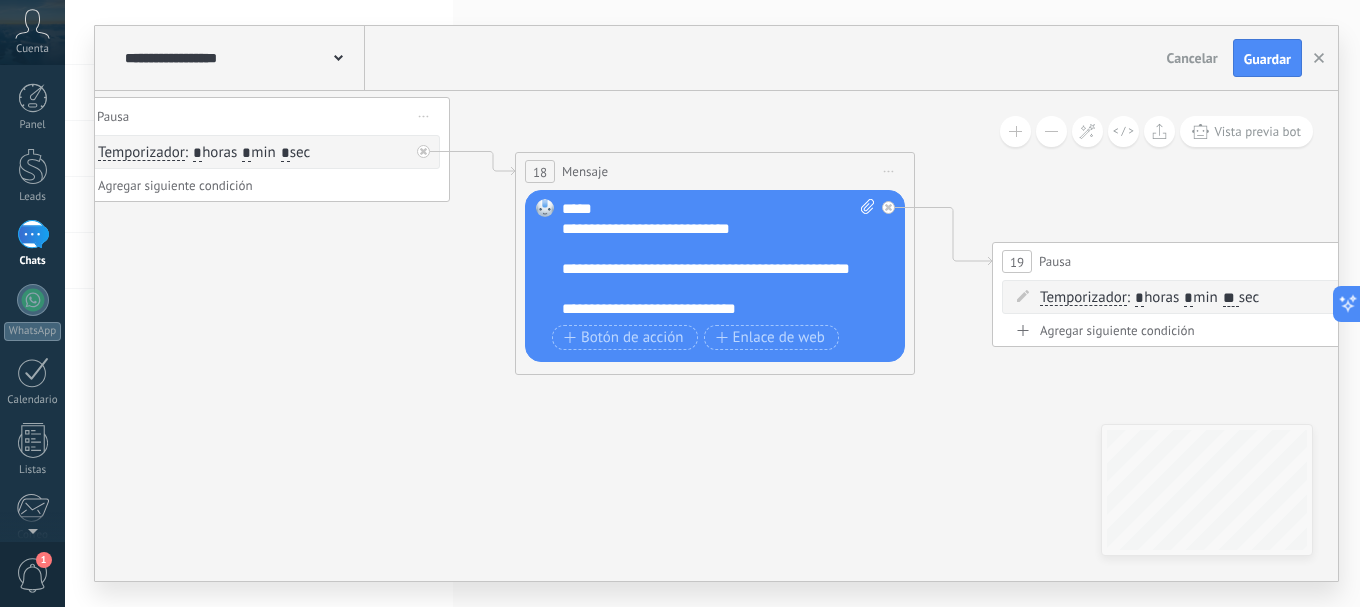 drag, startPoint x: 423, startPoint y: 414, endPoint x: 1115, endPoint y: 418, distance: 692.01154 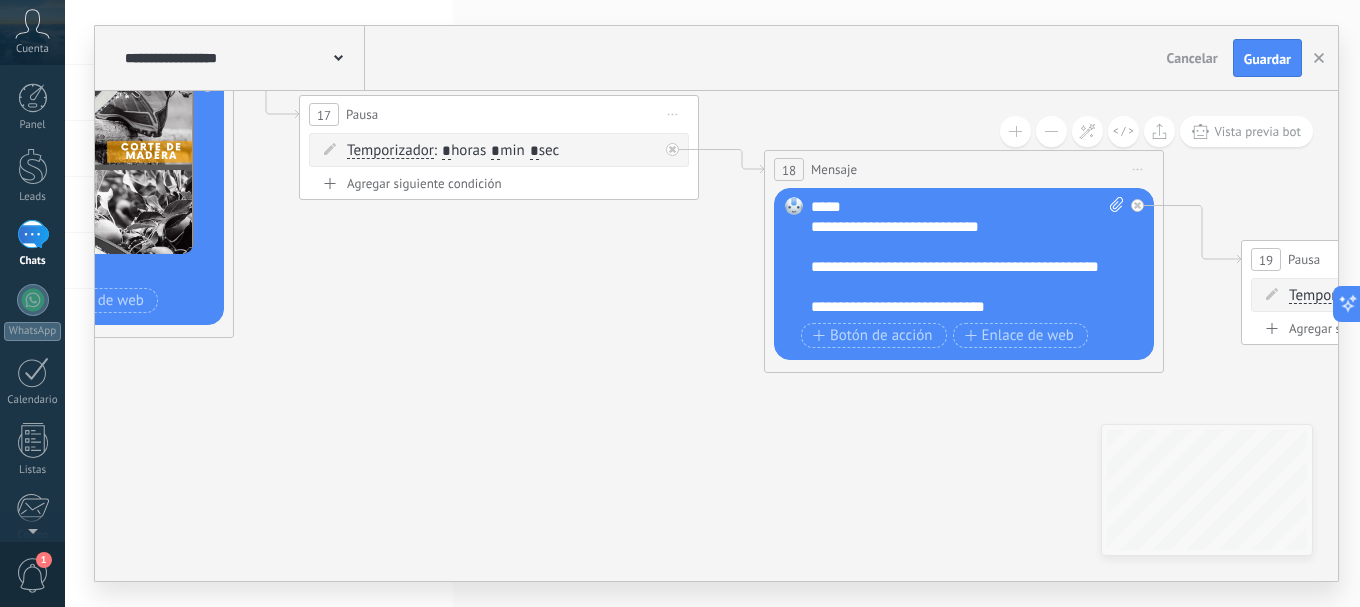drag, startPoint x: 288, startPoint y: 390, endPoint x: 1080, endPoint y: 479, distance: 796.9849 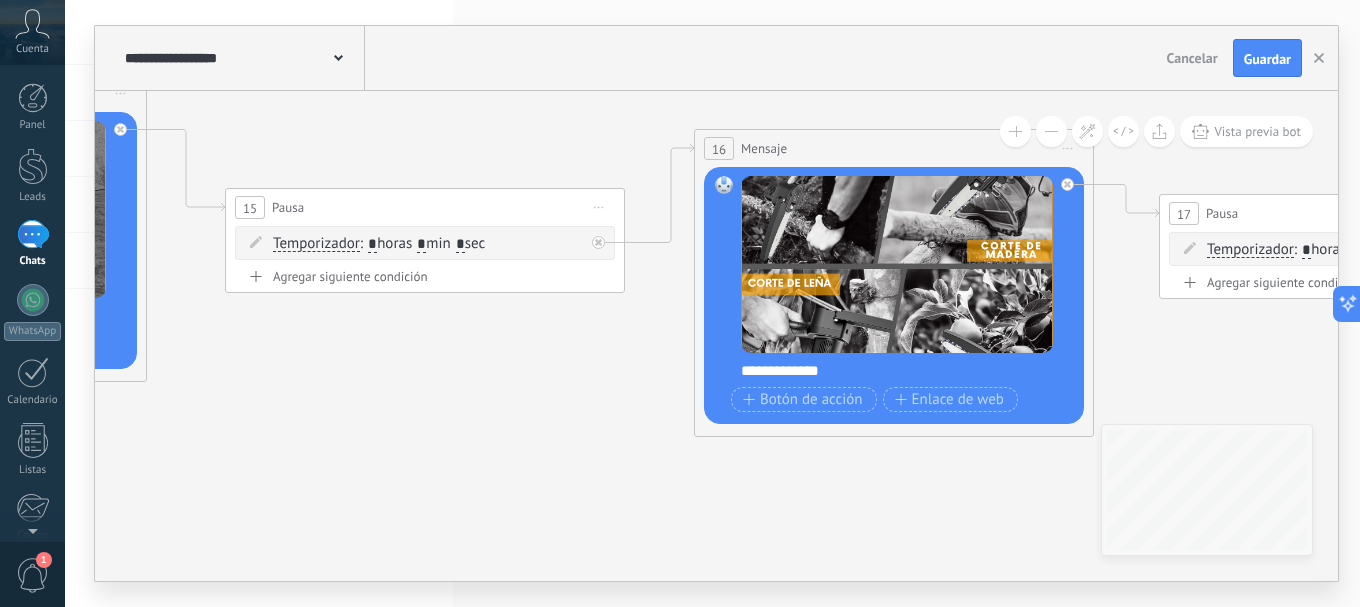 drag, startPoint x: 302, startPoint y: 417, endPoint x: 1089, endPoint y: 452, distance: 787.7779 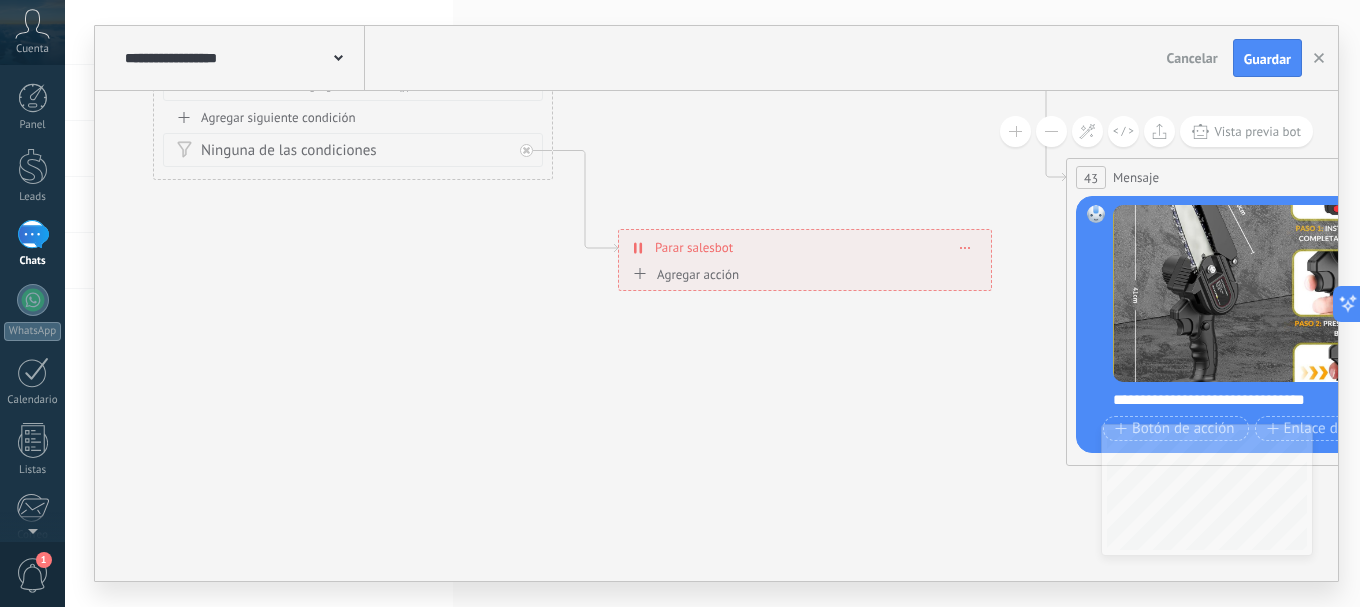 drag, startPoint x: 161, startPoint y: 391, endPoint x: 872, endPoint y: 445, distance: 713.04767 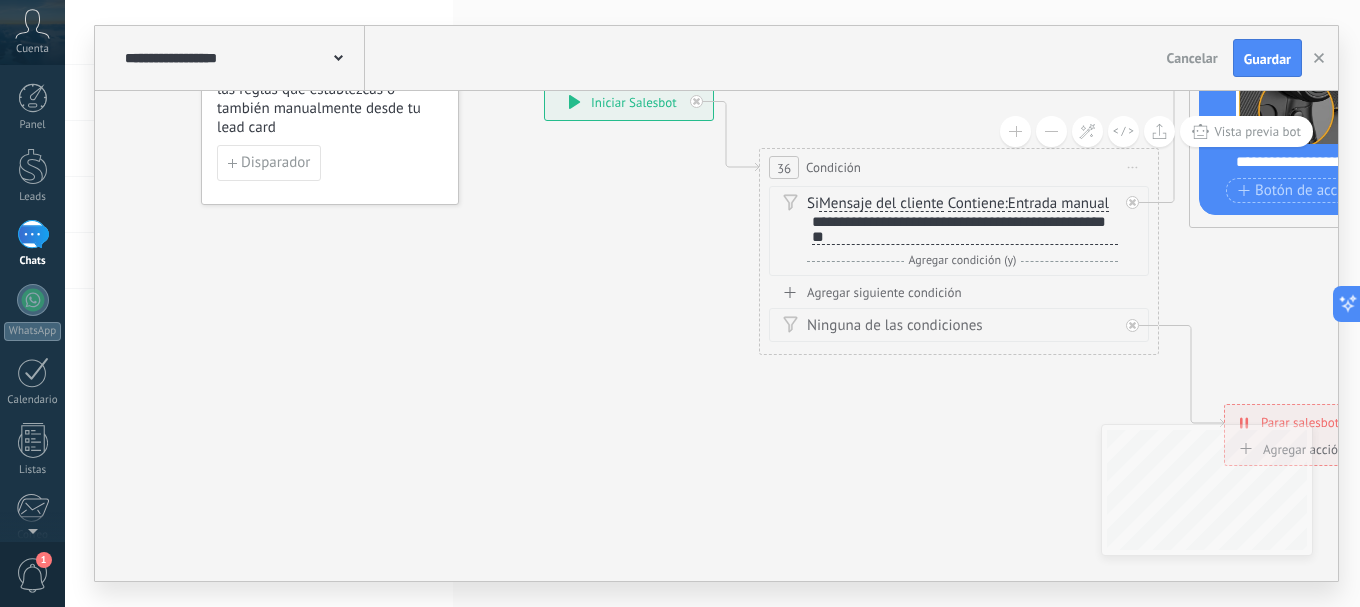 drag, startPoint x: 187, startPoint y: 388, endPoint x: 524, endPoint y: 552, distance: 374.78662 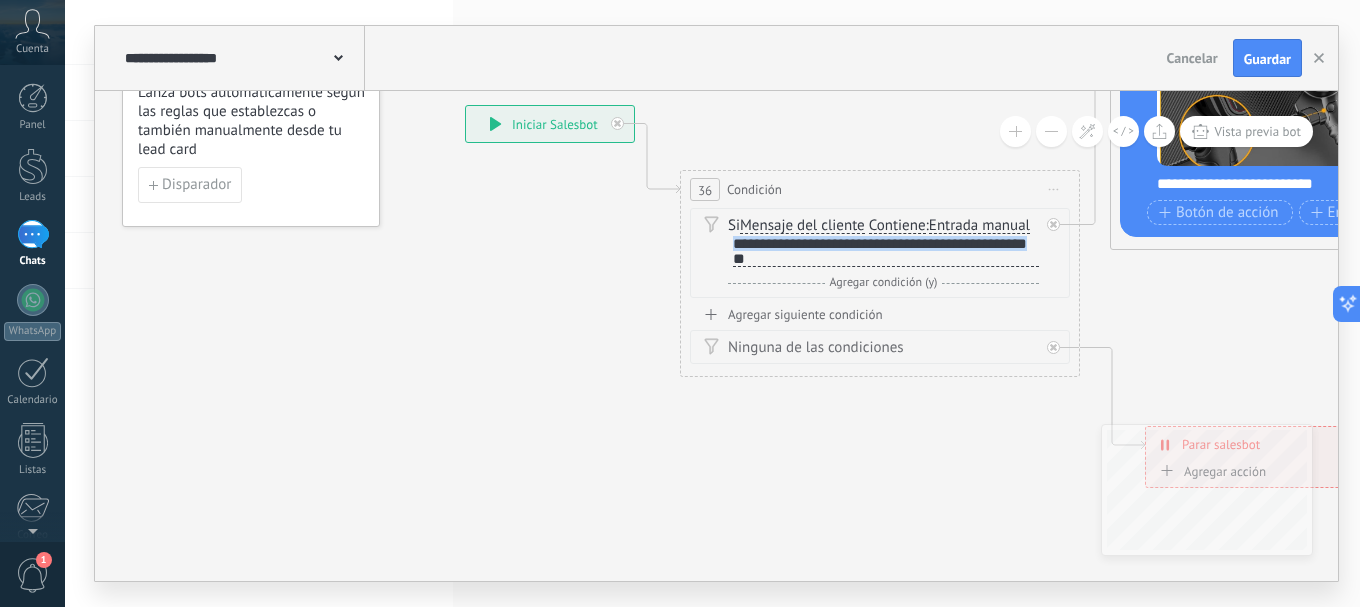 scroll, scrollTop: 2, scrollLeft: 0, axis: vertical 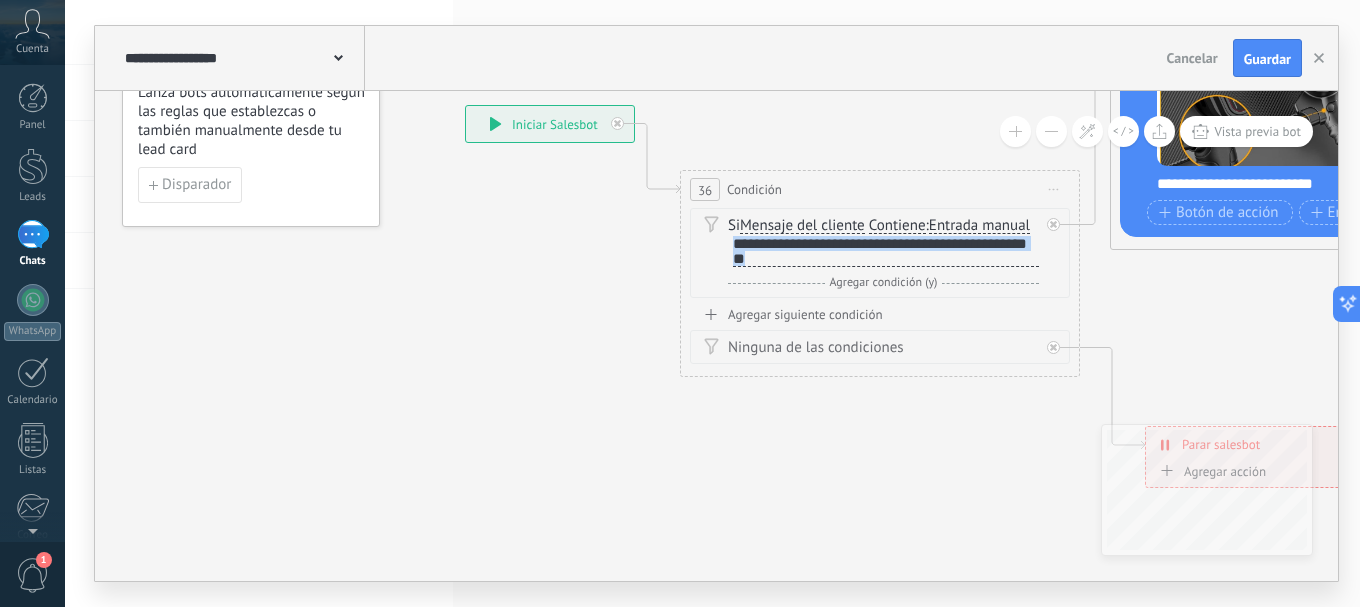 drag, startPoint x: 733, startPoint y: 240, endPoint x: 815, endPoint y: 260, distance: 84.40379 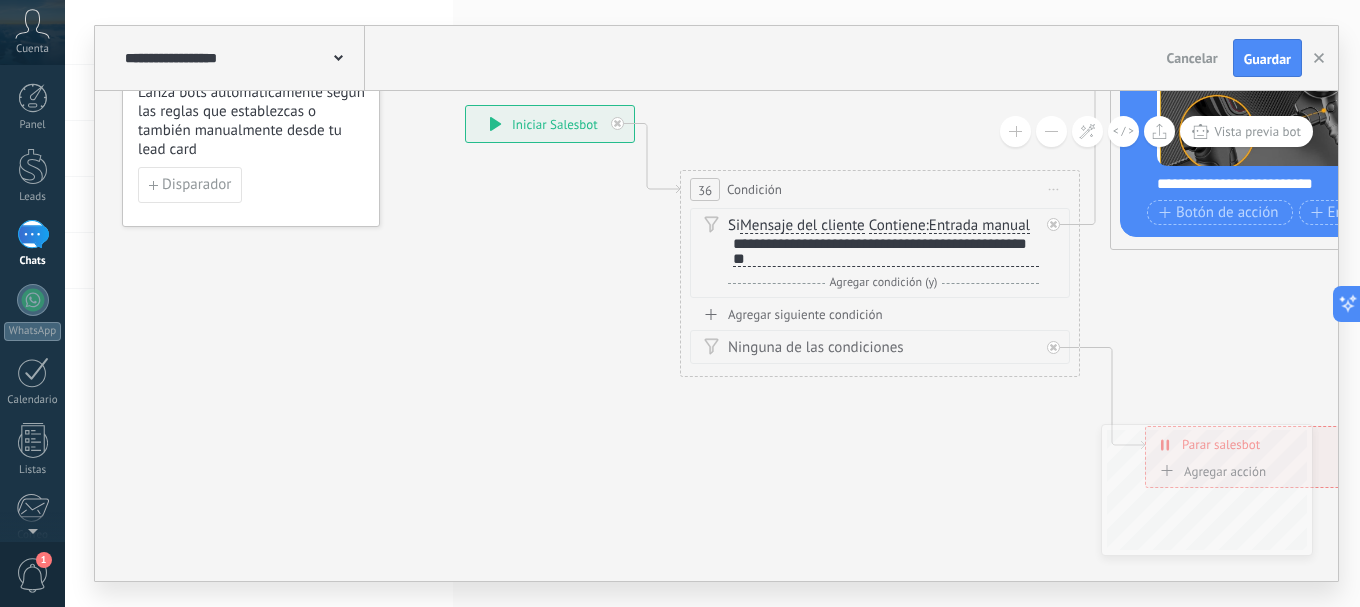 scroll, scrollTop: 0, scrollLeft: 0, axis: both 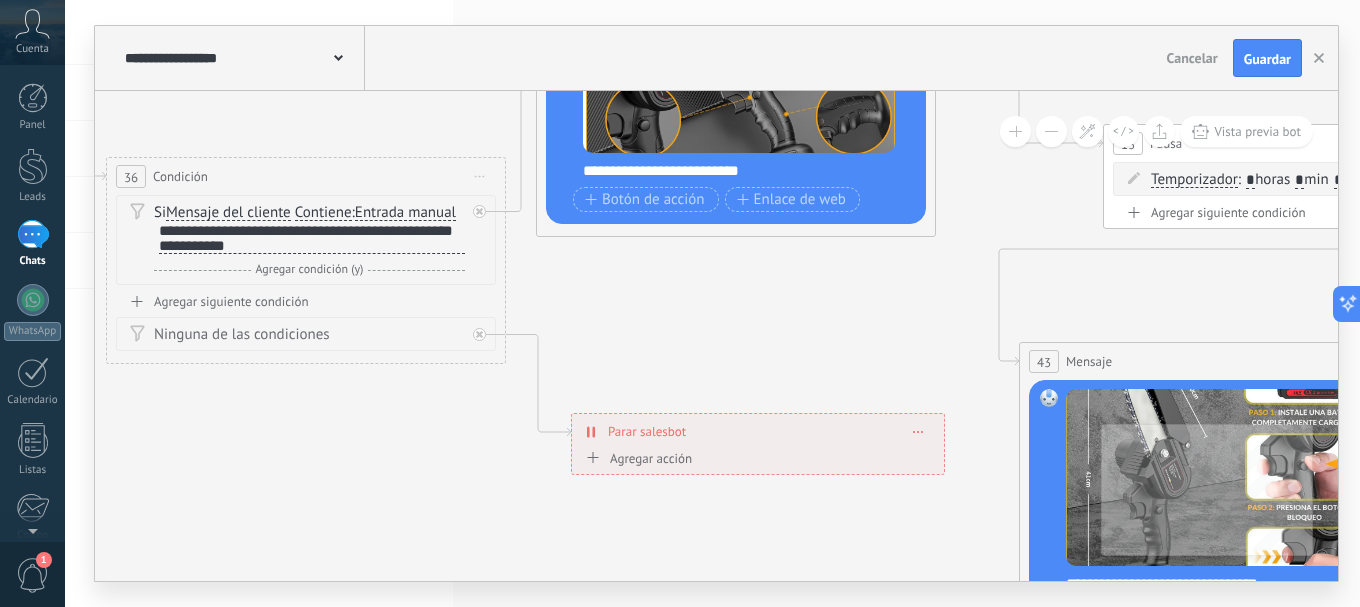 drag, startPoint x: 935, startPoint y: 494, endPoint x: 361, endPoint y: 481, distance: 574.1472 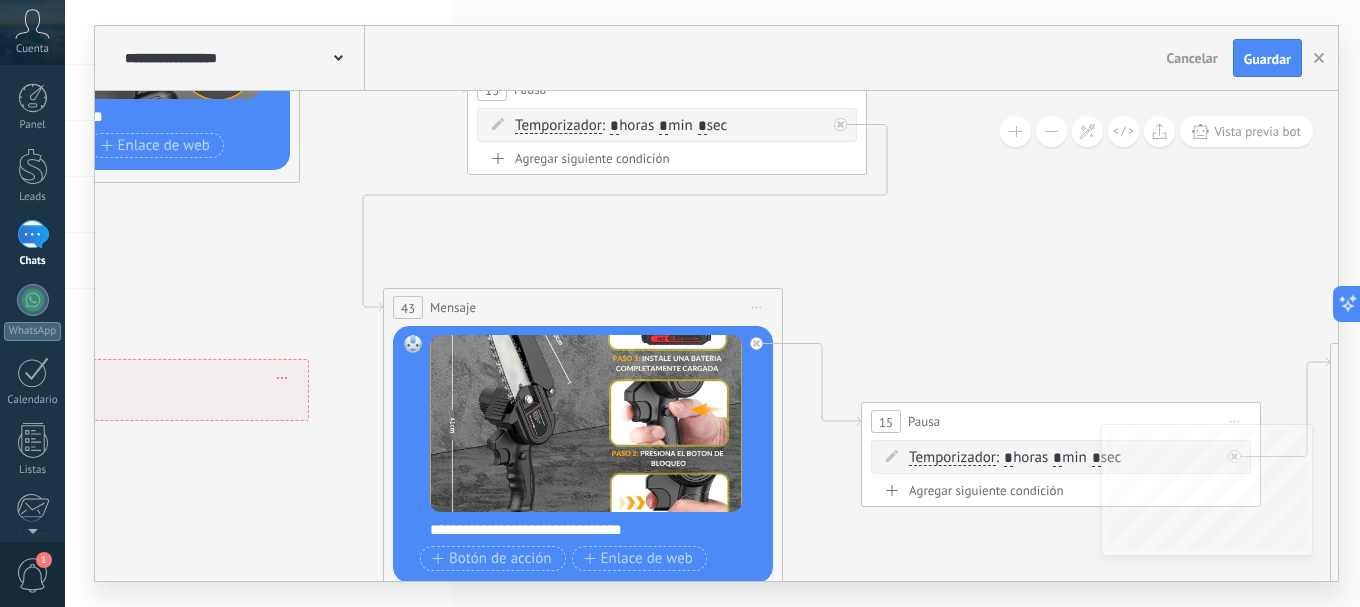 drag, startPoint x: 855, startPoint y: 357, endPoint x: 234, endPoint y: 276, distance: 626.2603 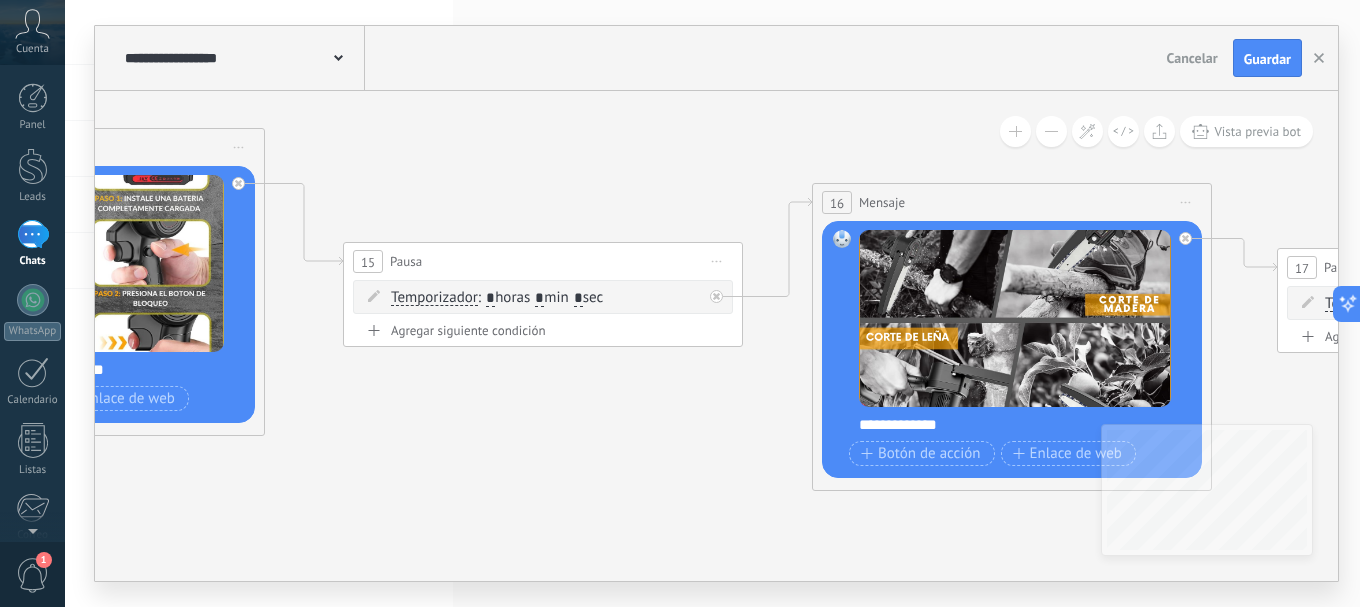 drag, startPoint x: 914, startPoint y: 311, endPoint x: 319, endPoint y: 140, distance: 619.08484 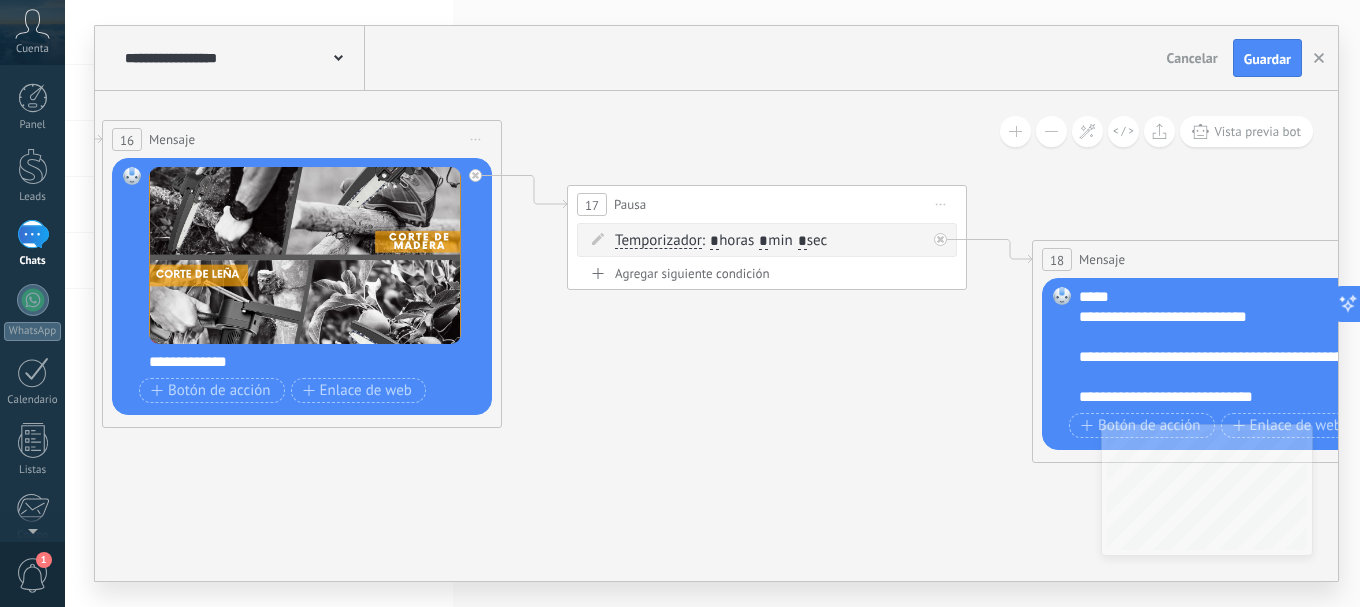 drag, startPoint x: 931, startPoint y: 146, endPoint x: 236, endPoint y: 95, distance: 696.8687 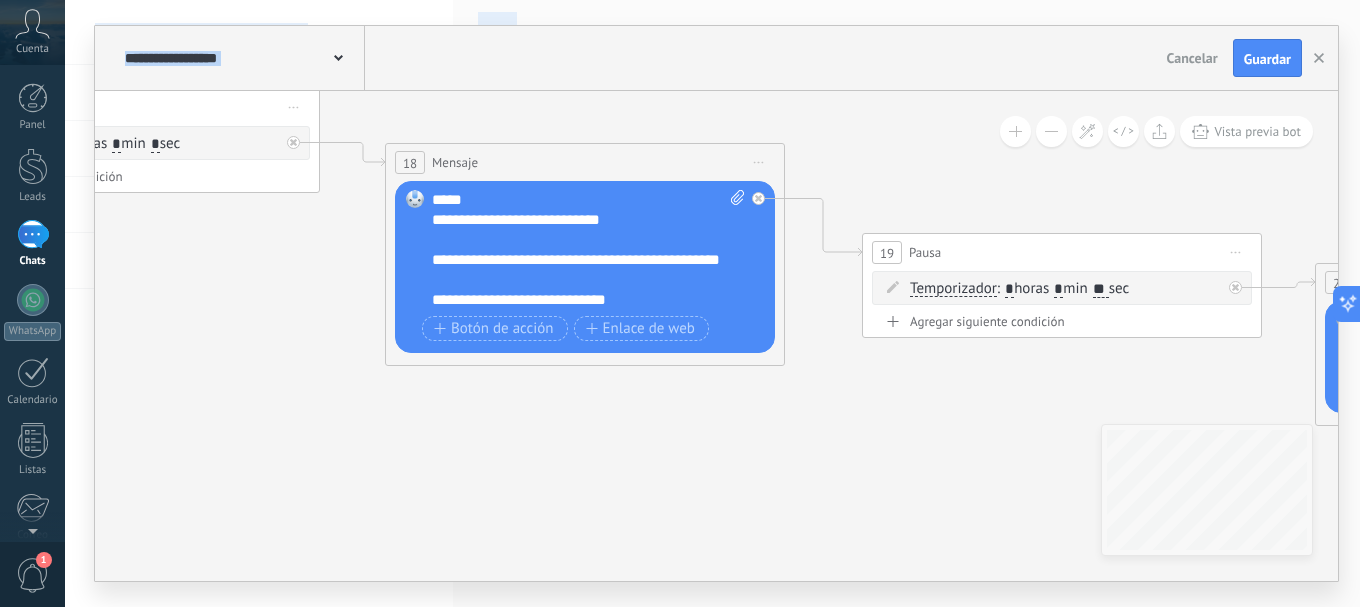 drag, startPoint x: 686, startPoint y: 406, endPoint x: 100, endPoint y: 303, distance: 594.9832 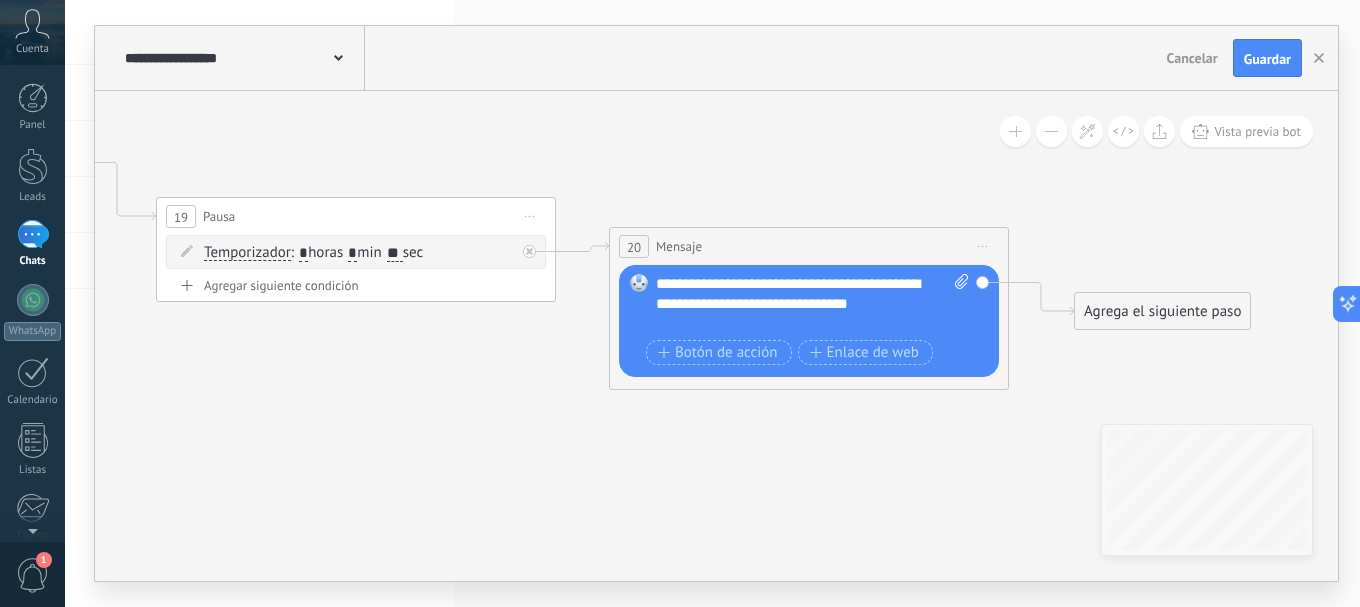drag, startPoint x: 974, startPoint y: 454, endPoint x: 389, endPoint y: 428, distance: 585.5775 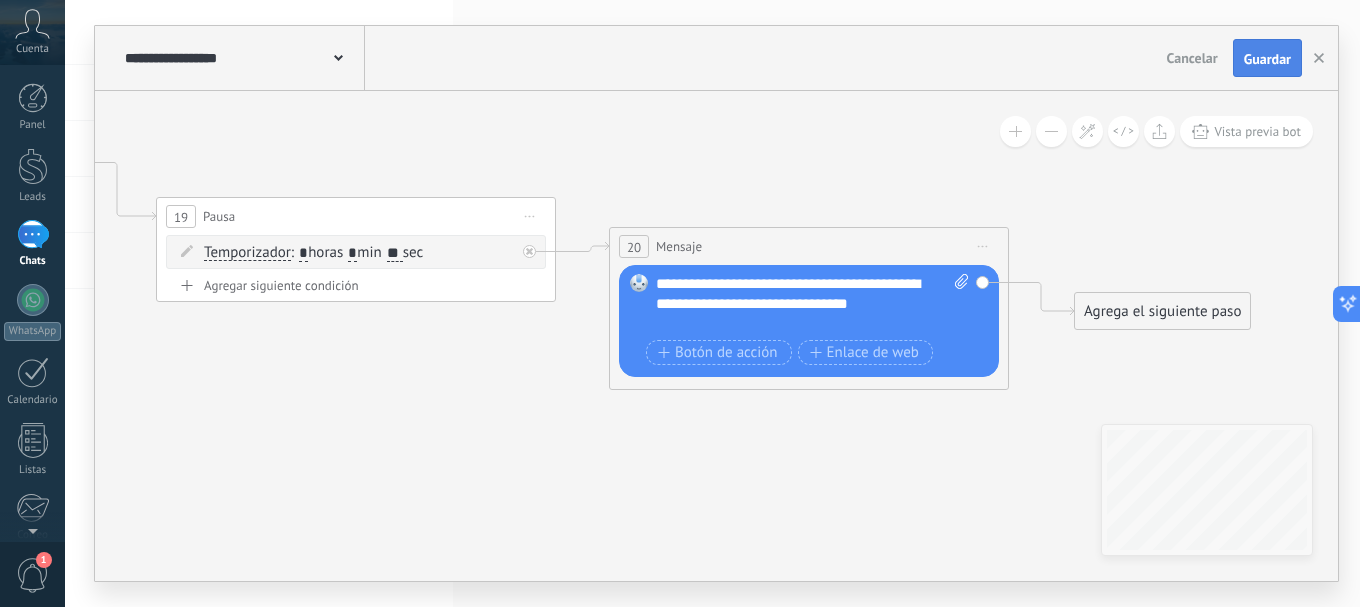 click on "Guardar" at bounding box center (1267, 59) 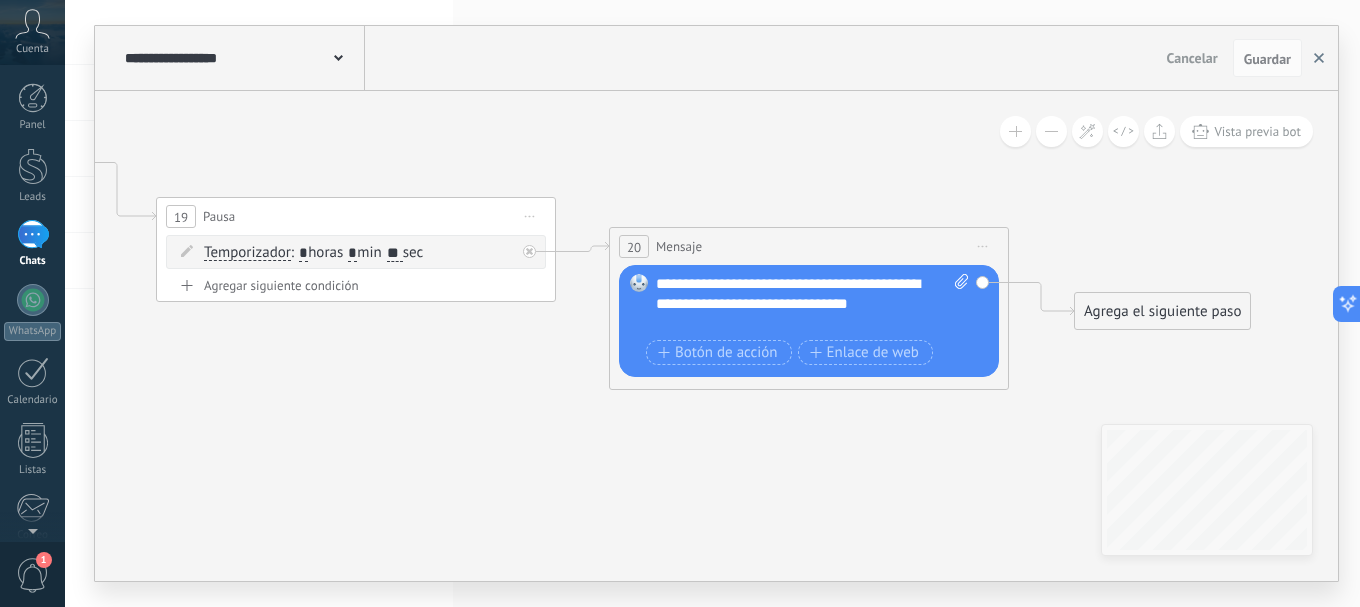 click 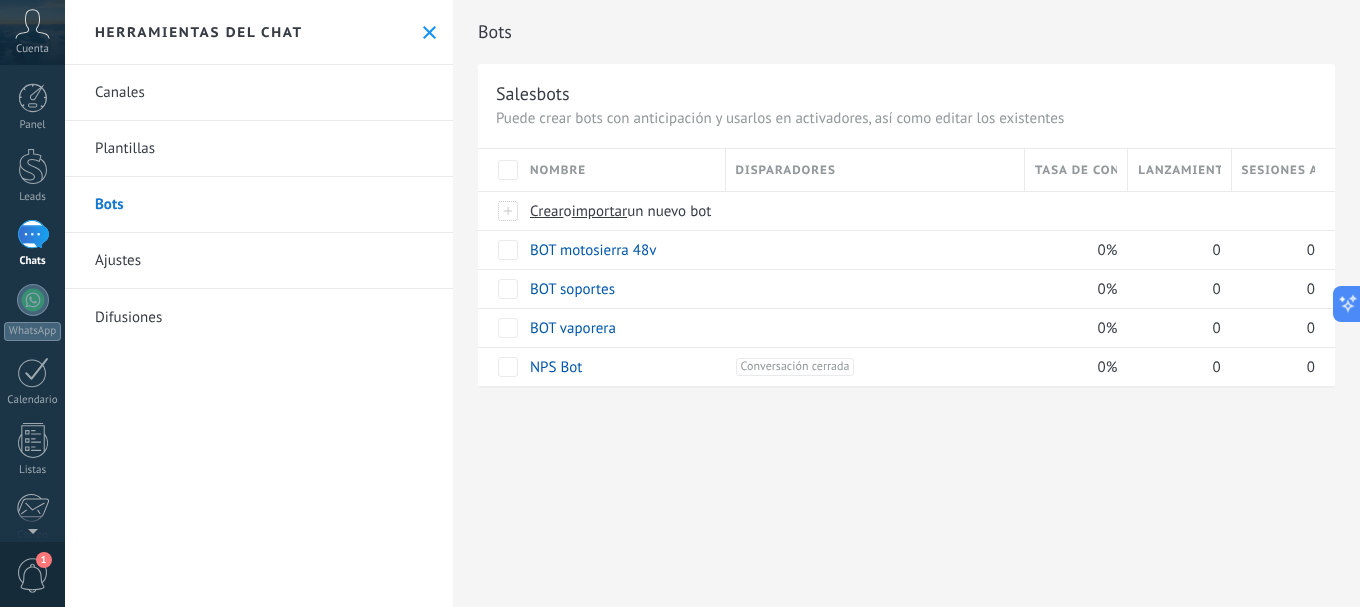 click on "Chats" at bounding box center [32, 244] 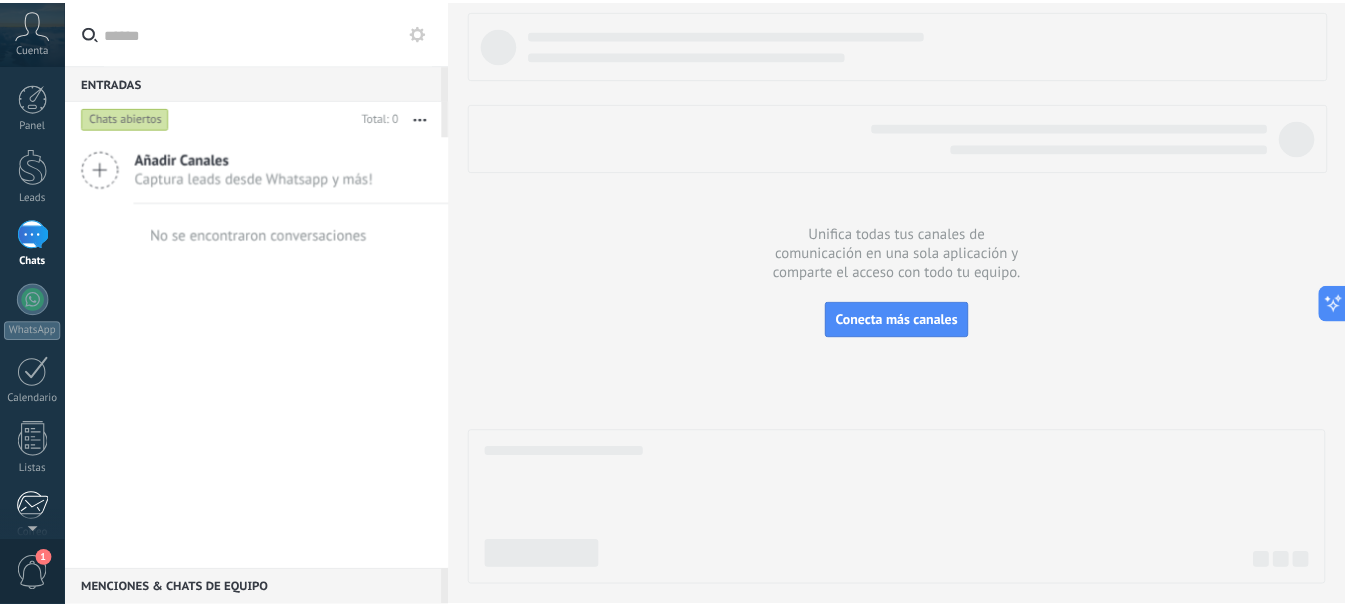 scroll, scrollTop: 225, scrollLeft: 0, axis: vertical 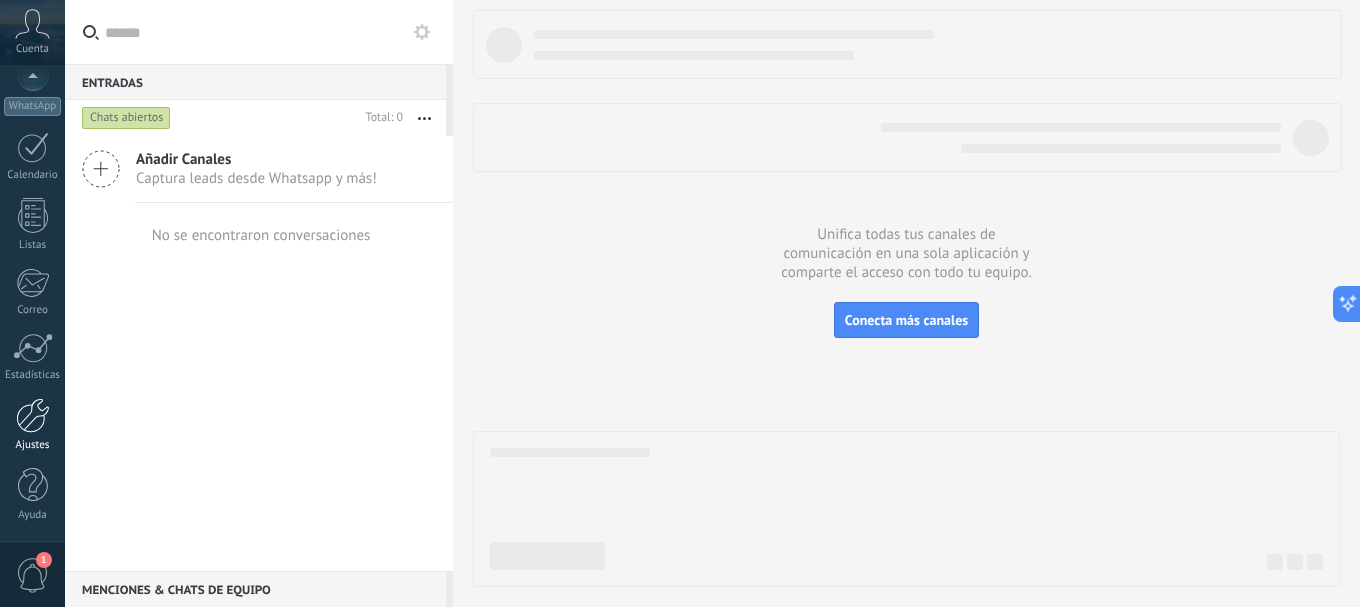 click at bounding box center (33, 415) 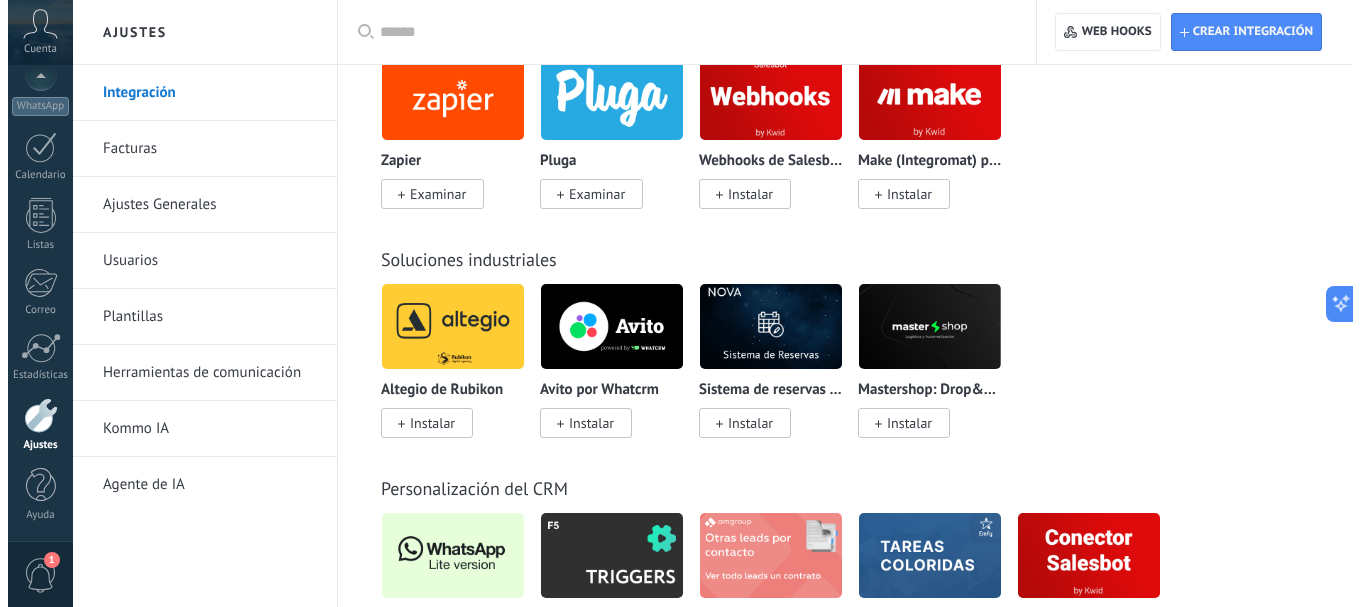 scroll, scrollTop: 5067, scrollLeft: 0, axis: vertical 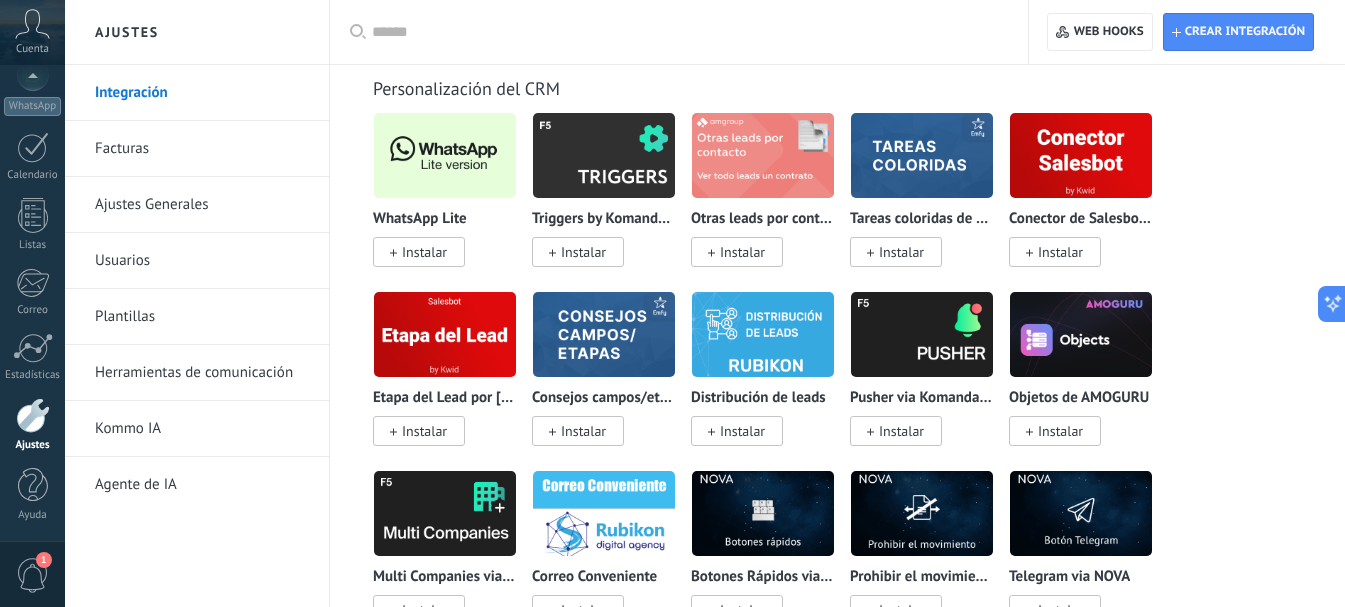 click on "Instalar" at bounding box center [424, 252] 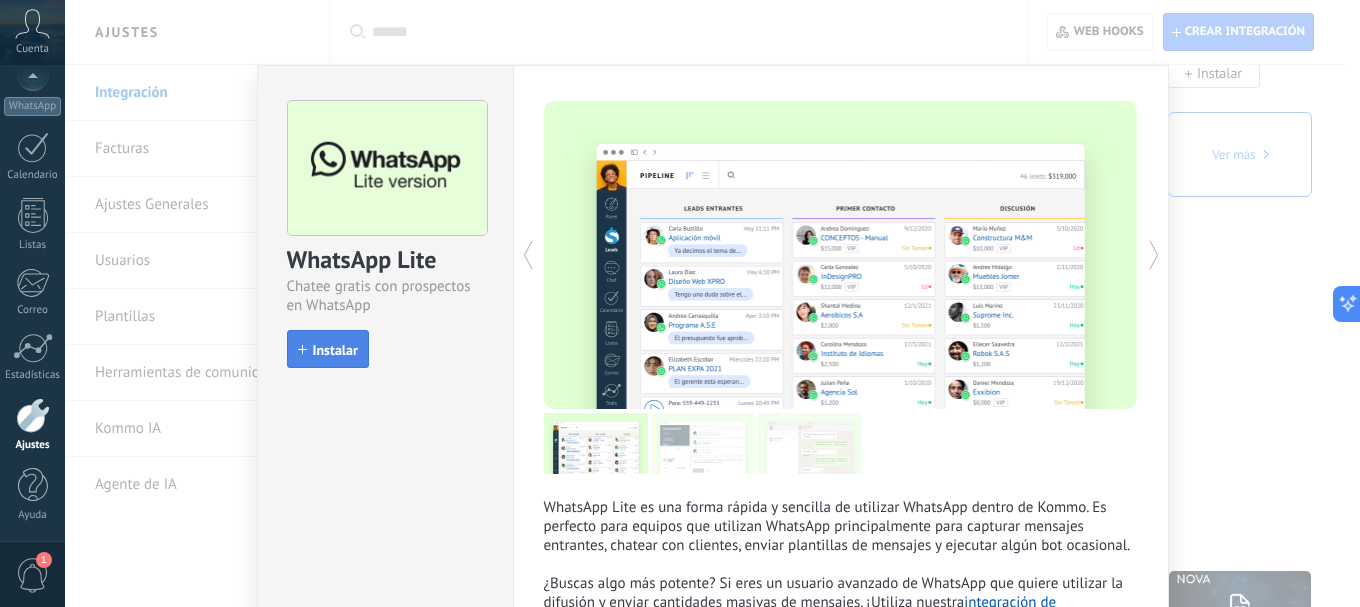 click on "Instalar" at bounding box center [335, 350] 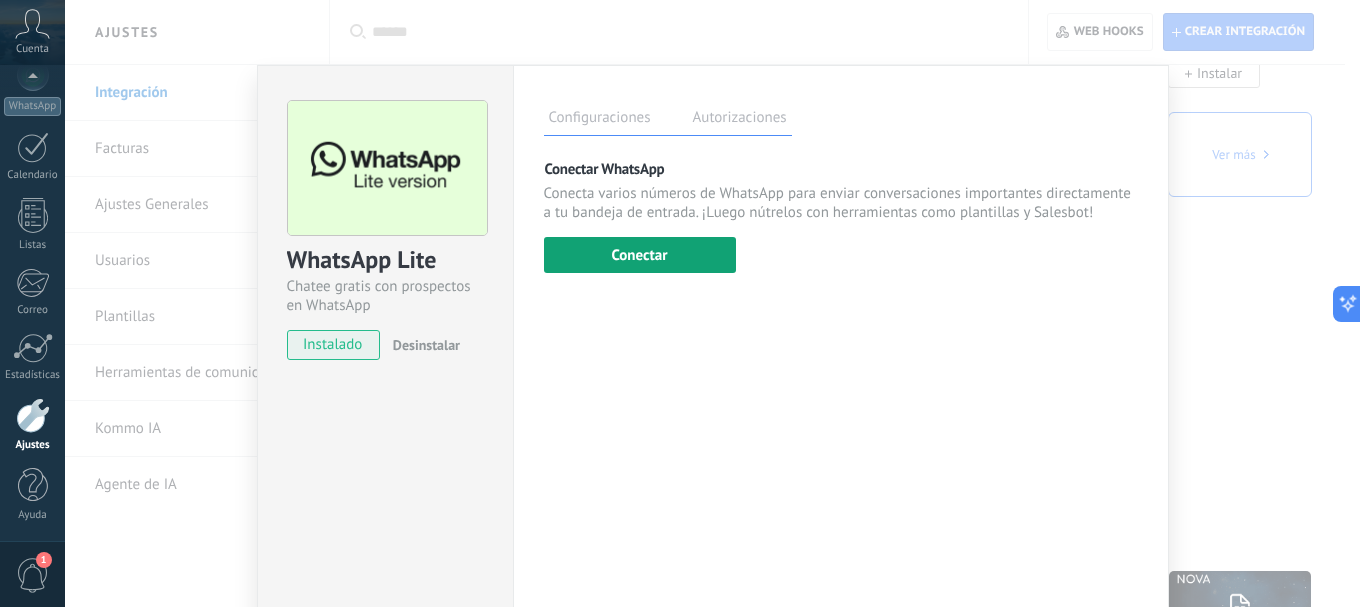click on "Conectar" at bounding box center (640, 255) 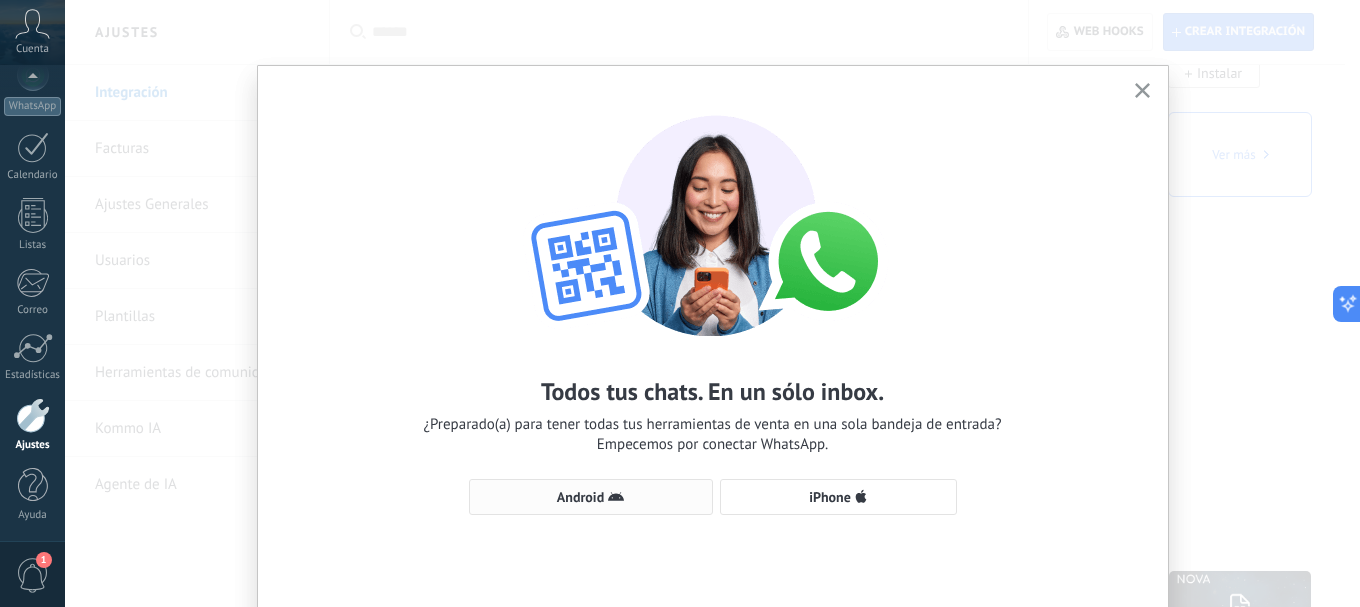 click on "Android" at bounding box center [591, 497] 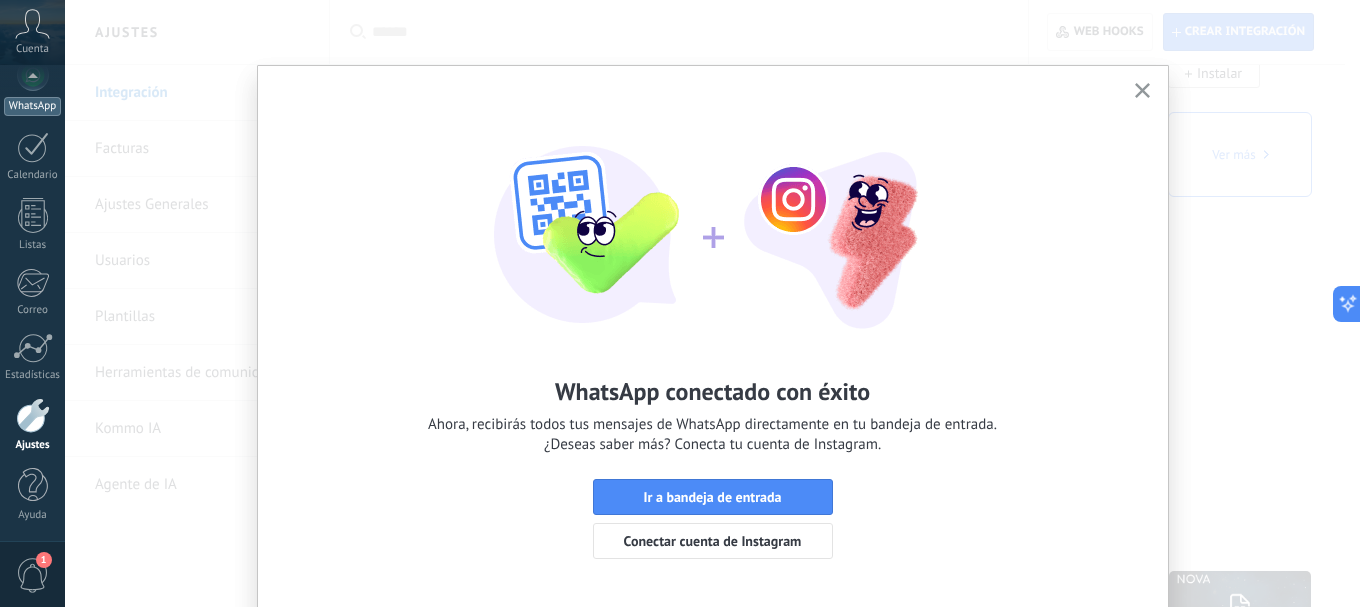scroll, scrollTop: 0, scrollLeft: 0, axis: both 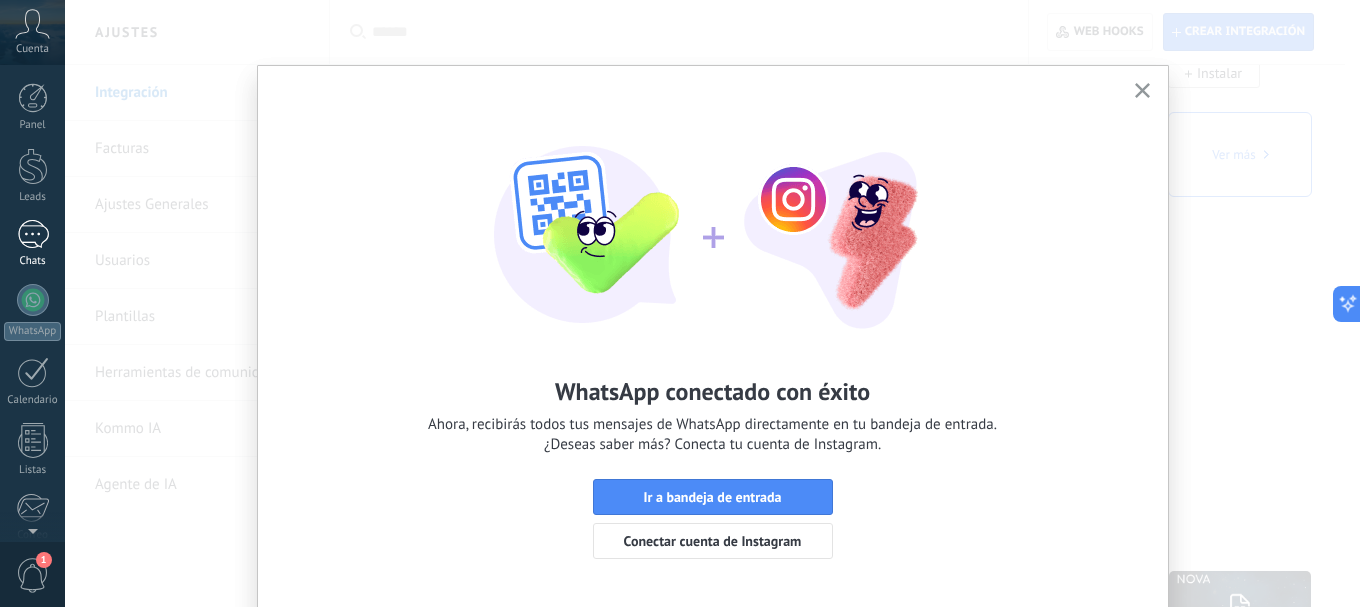 click at bounding box center [33, 234] 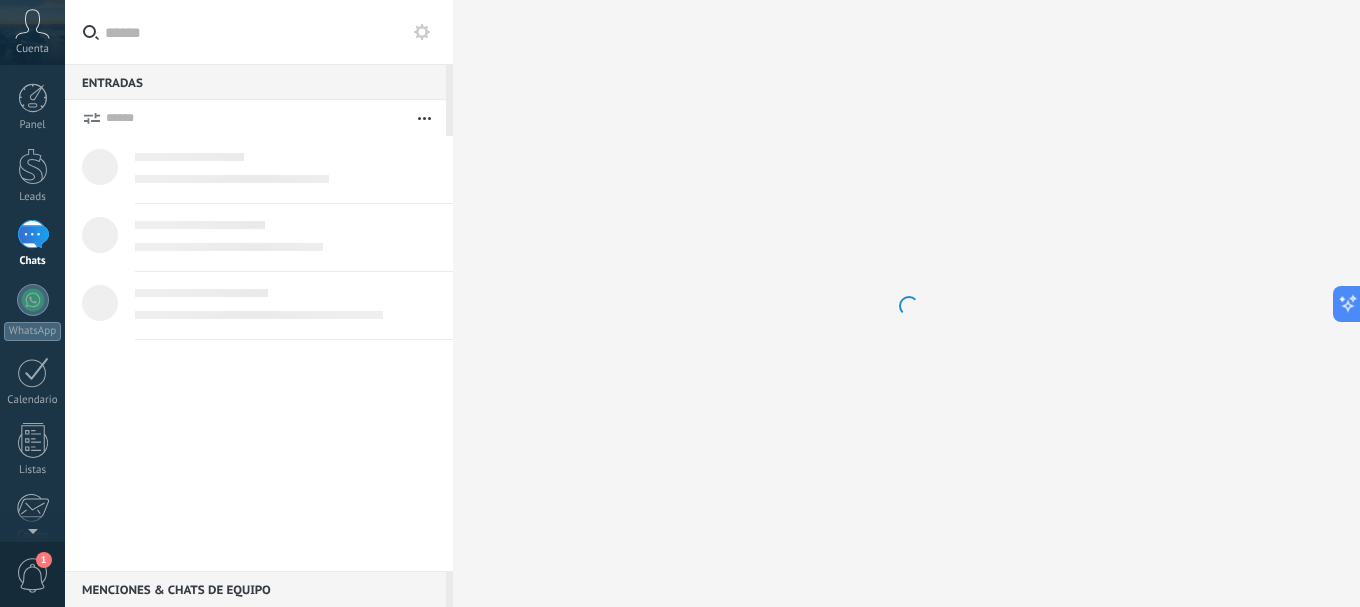 scroll, scrollTop: 0, scrollLeft: 0, axis: both 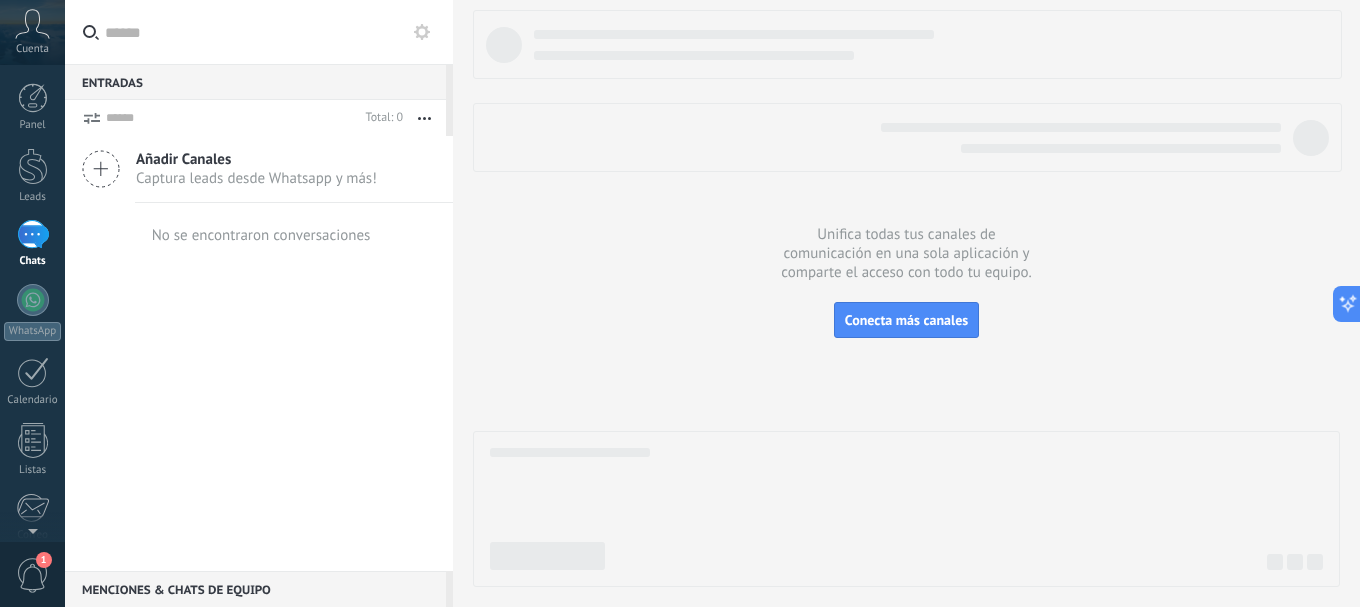 click 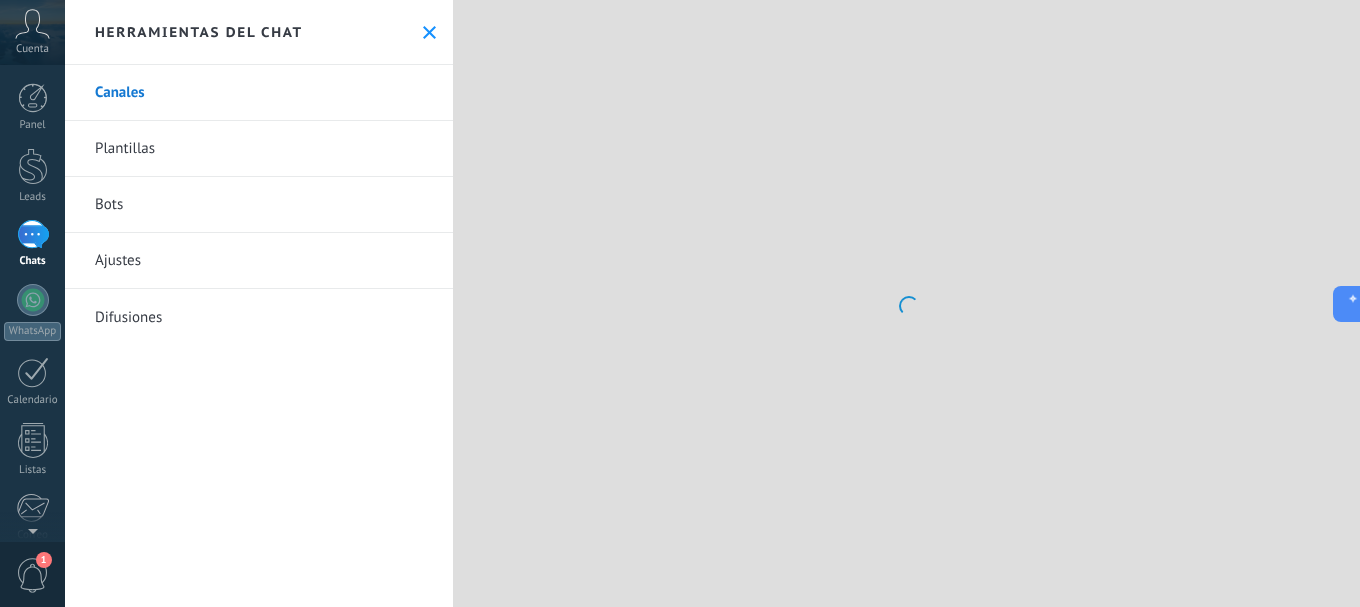 click on "Bots" at bounding box center [259, 205] 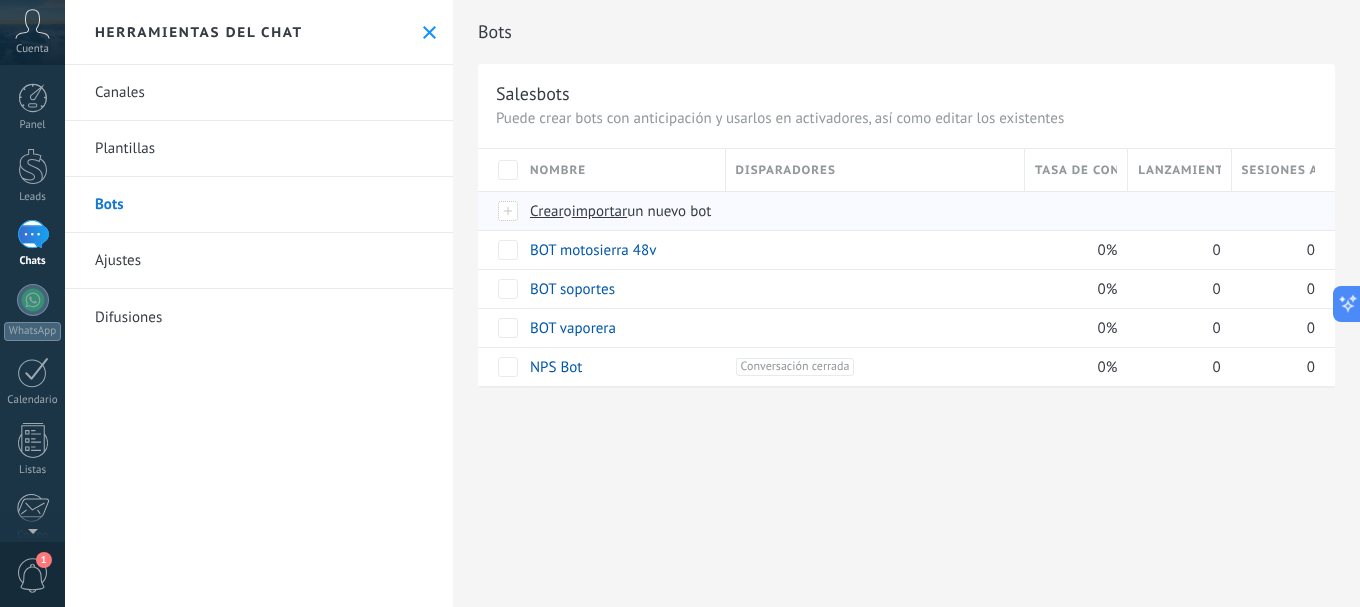 click on "importar" at bounding box center (600, 211) 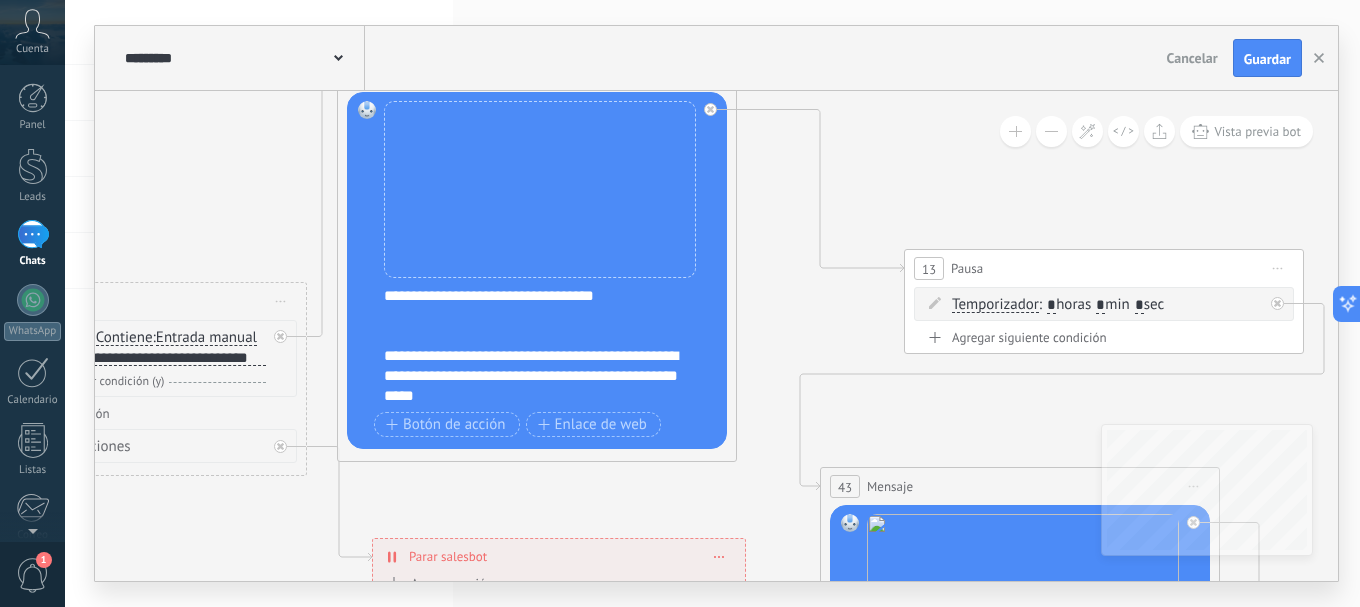 drag, startPoint x: 1015, startPoint y: 301, endPoint x: 197, endPoint y: 207, distance: 823.38324 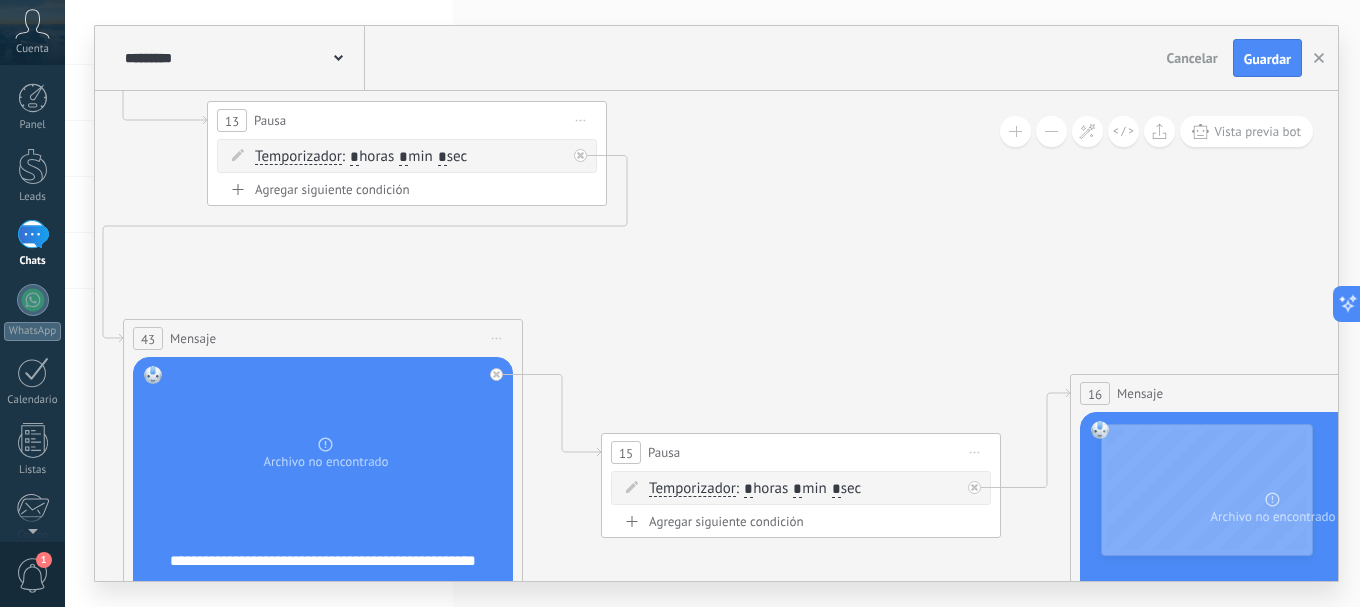 drag, startPoint x: 895, startPoint y: 326, endPoint x: 210, endPoint y: 169, distance: 702.7617 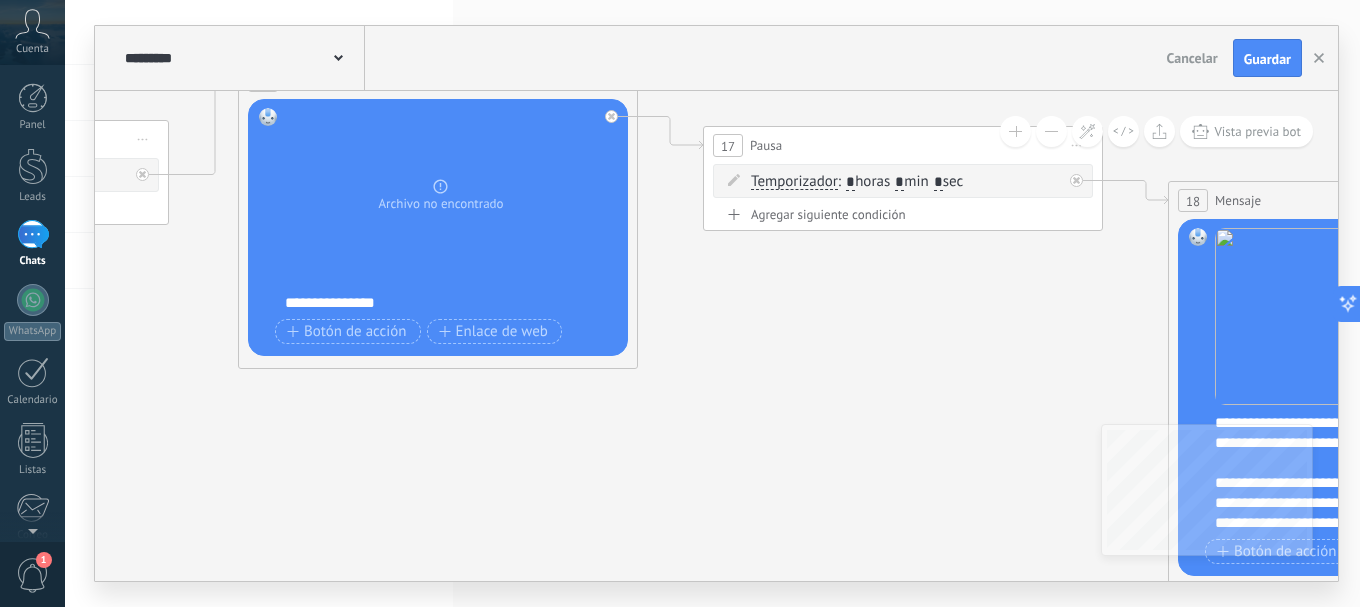 drag, startPoint x: 856, startPoint y: 309, endPoint x: 104, endPoint y: 24, distance: 804.19464 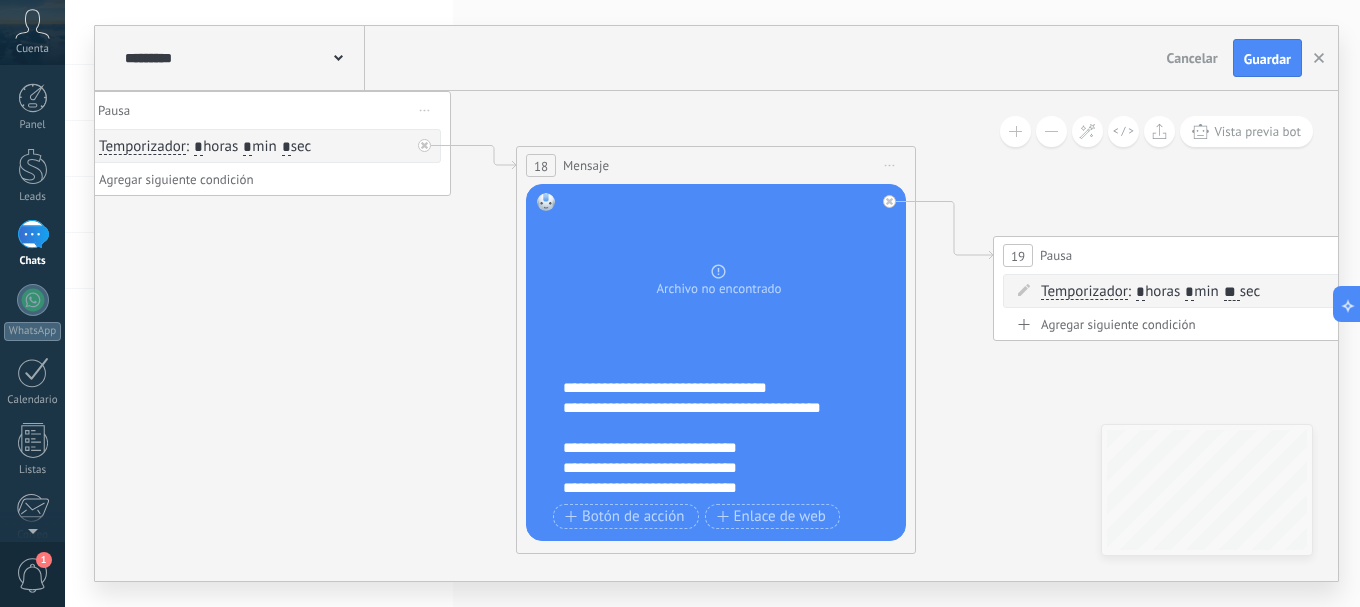 drag, startPoint x: 817, startPoint y: 402, endPoint x: 716, endPoint y: 450, distance: 111.82576 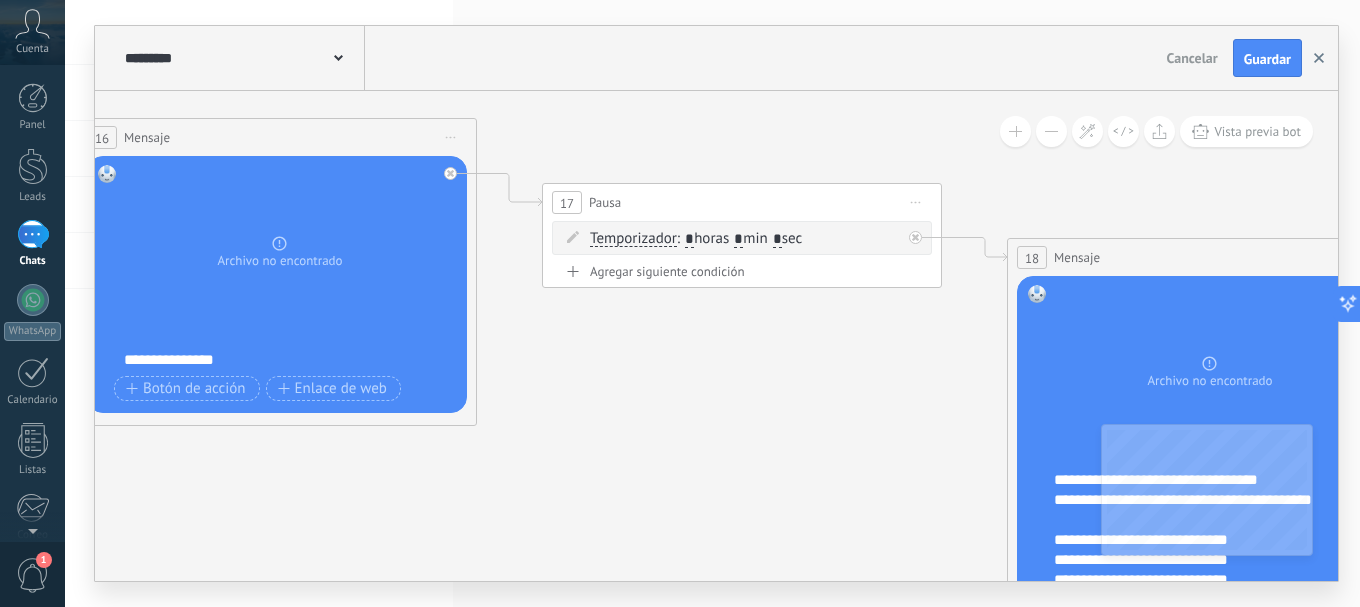 click 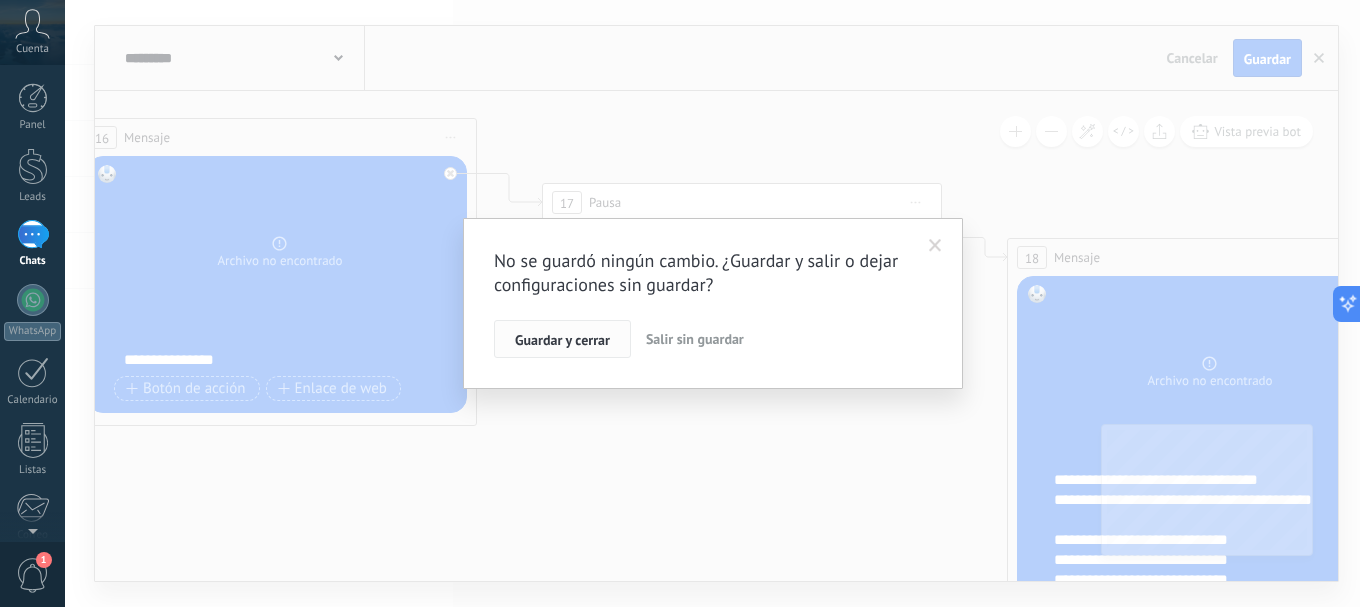 click on "Guardar y cerrar" at bounding box center [562, 340] 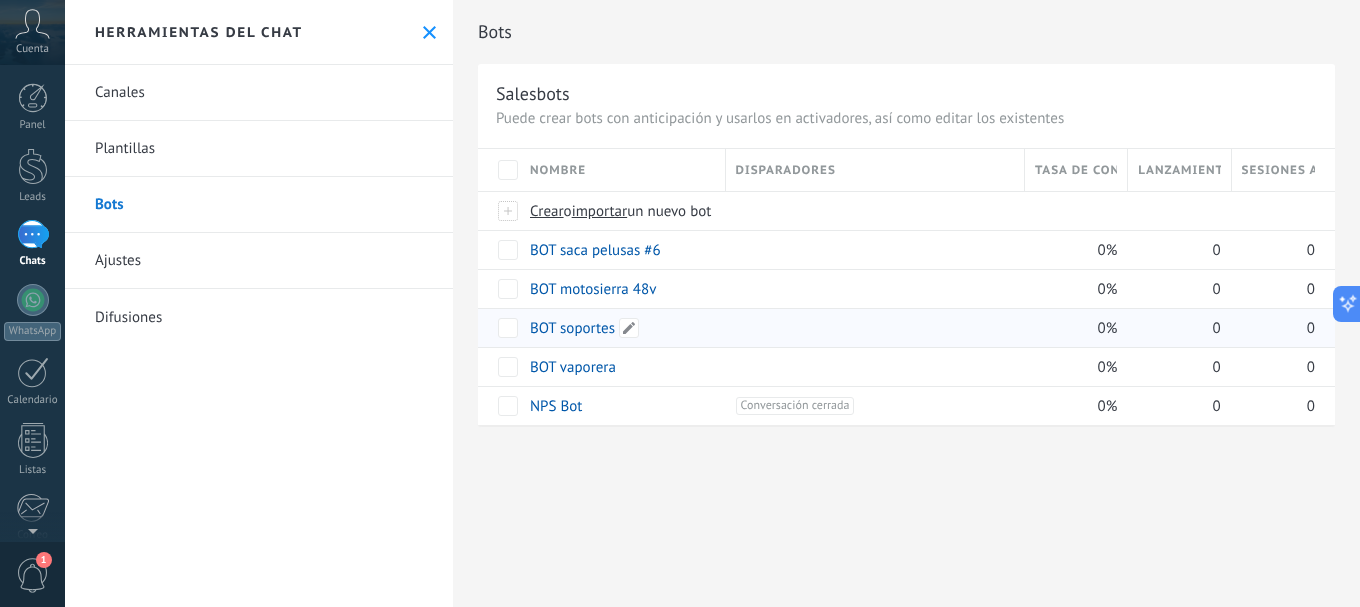 click on "BOT soportes" at bounding box center [572, 328] 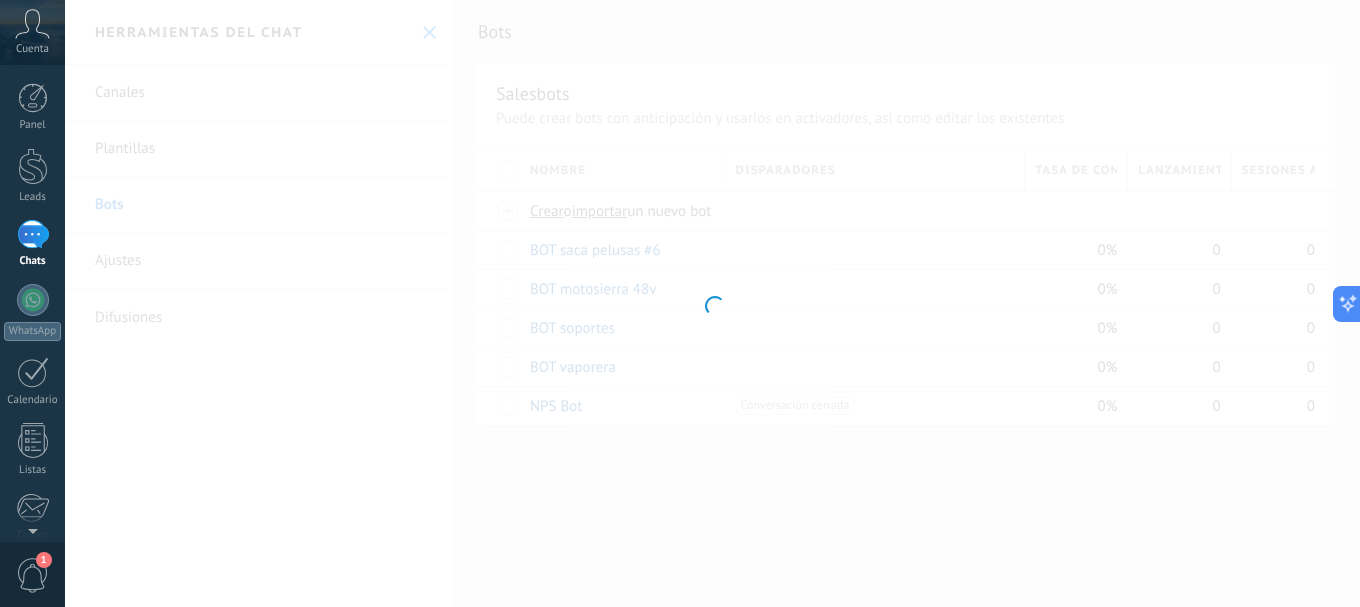 type on "**********" 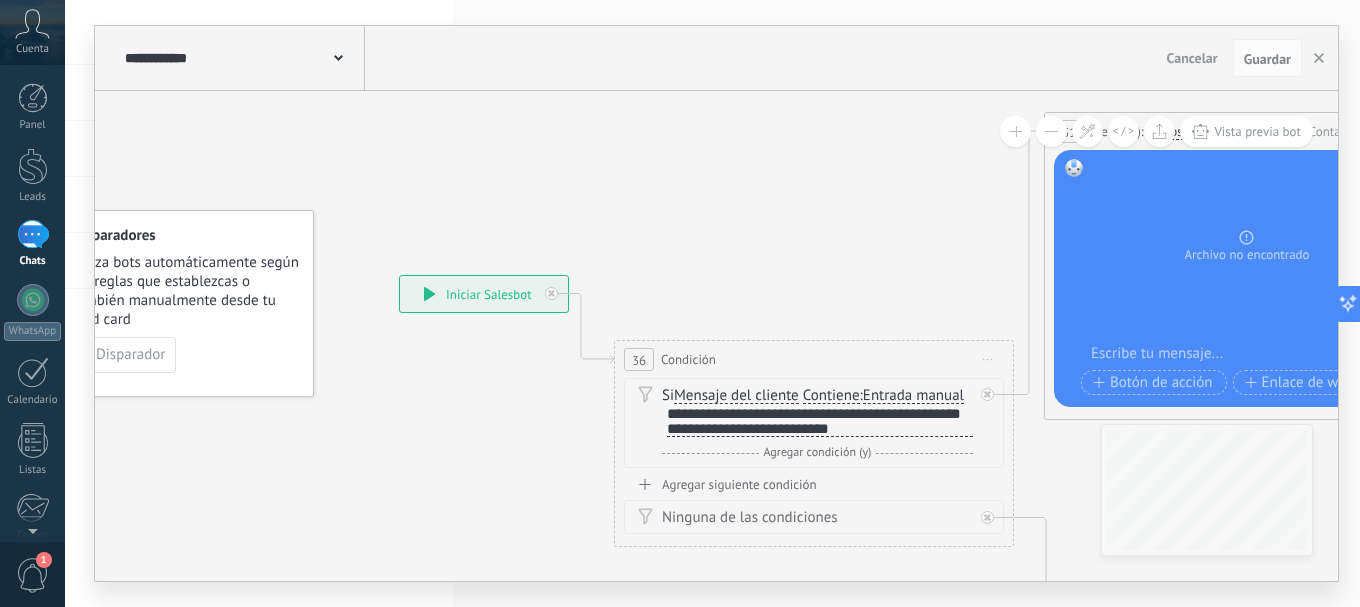 drag, startPoint x: 616, startPoint y: 492, endPoint x: 443, endPoint y: 434, distance: 182.4637 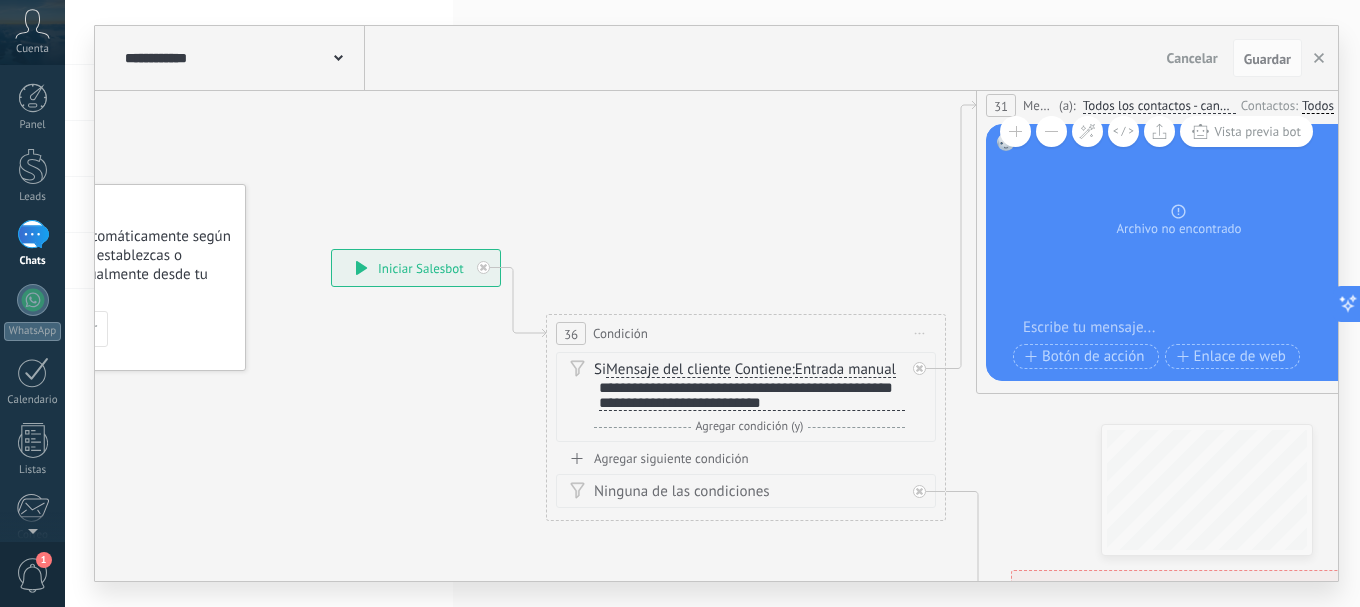 scroll, scrollTop: 0, scrollLeft: 0, axis: both 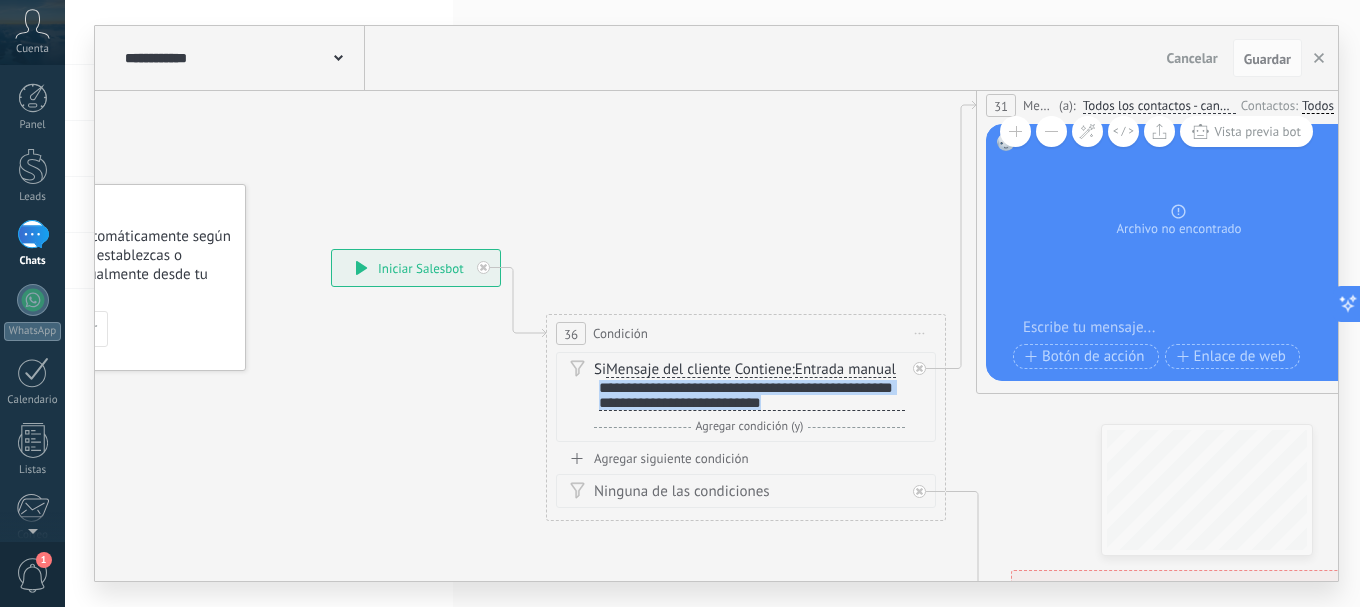 click on "**********" at bounding box center (749, 396) 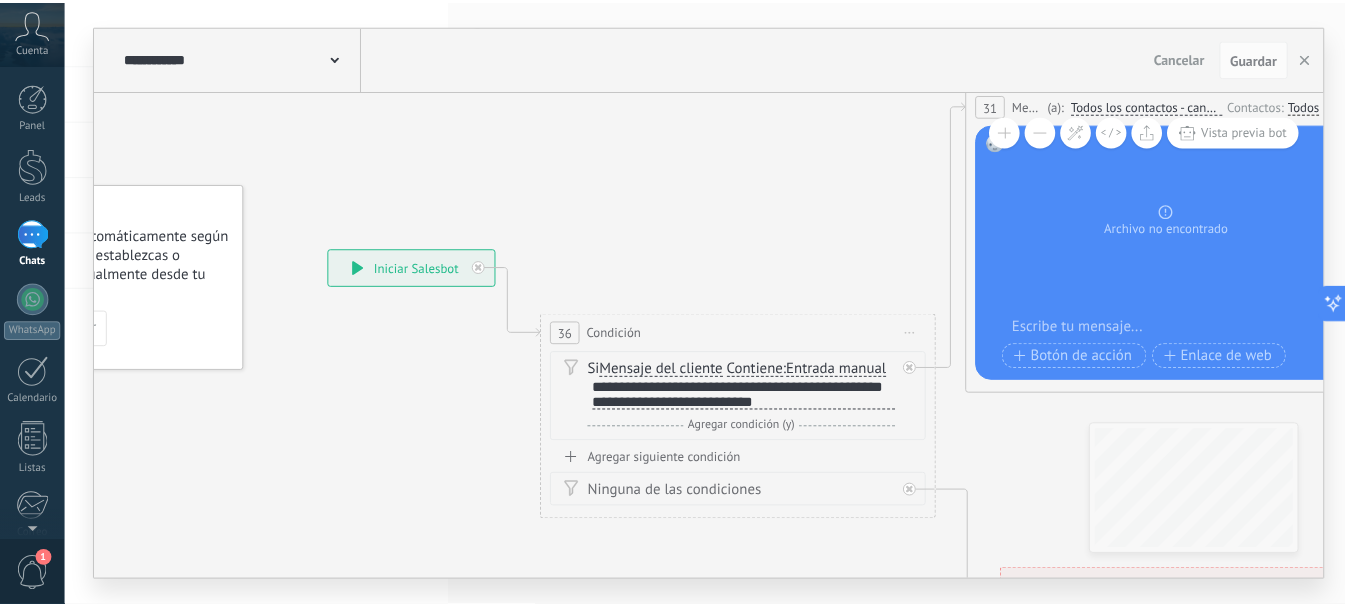 scroll, scrollTop: 0, scrollLeft: 0, axis: both 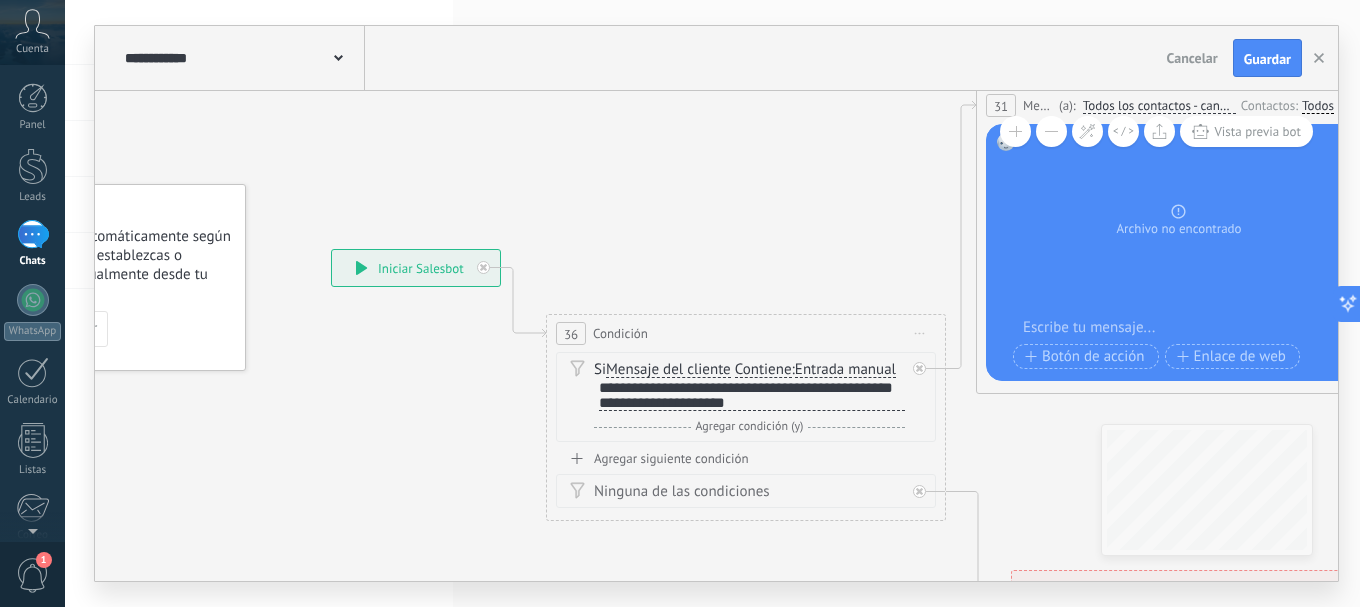click 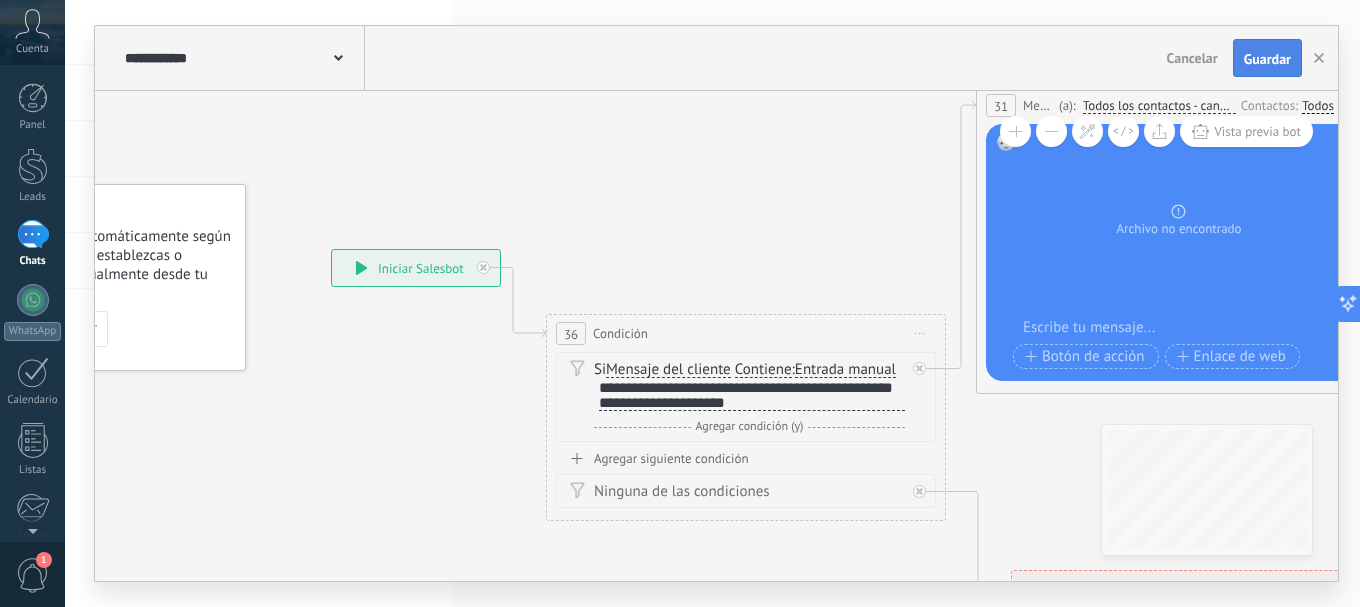 click on "Guardar" at bounding box center (1267, 59) 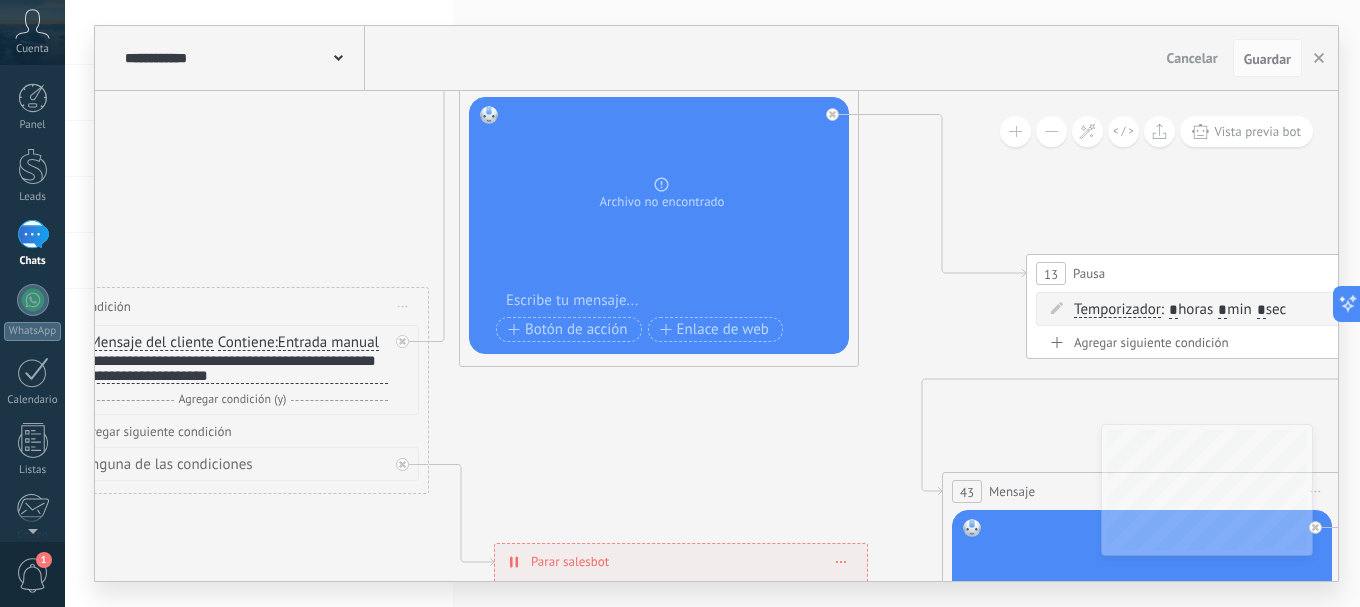 drag, startPoint x: 1052, startPoint y: 476, endPoint x: 354, endPoint y: 413, distance: 700.83734 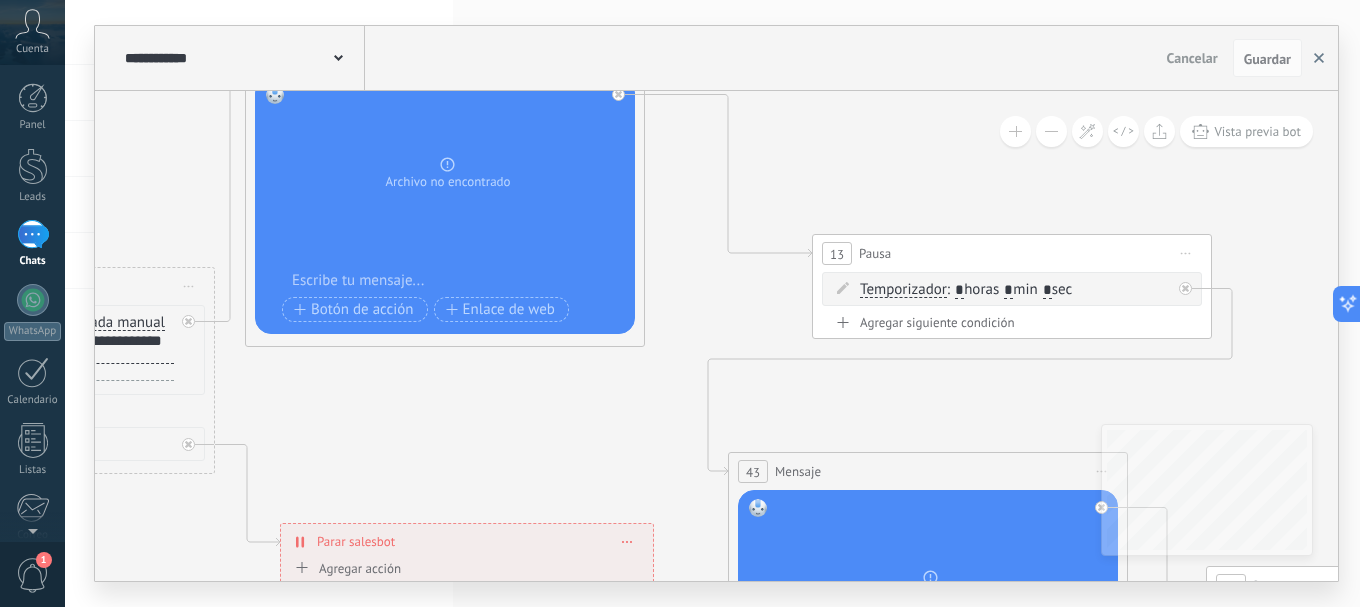 click 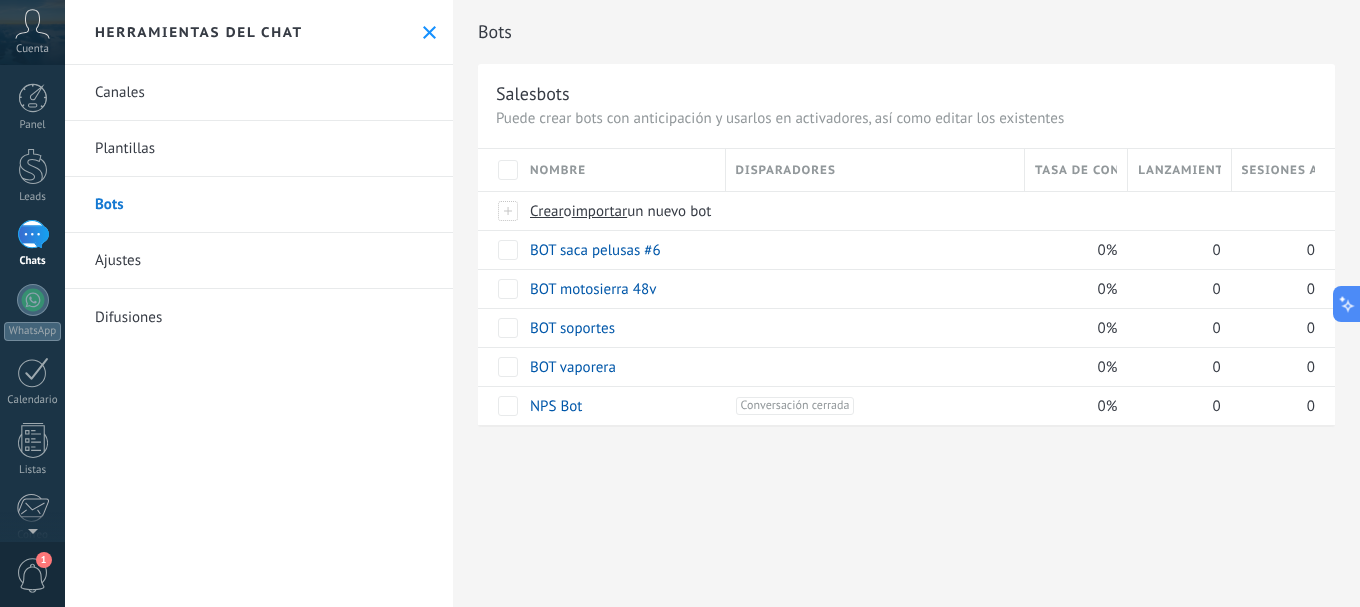 click at bounding box center (33, 234) 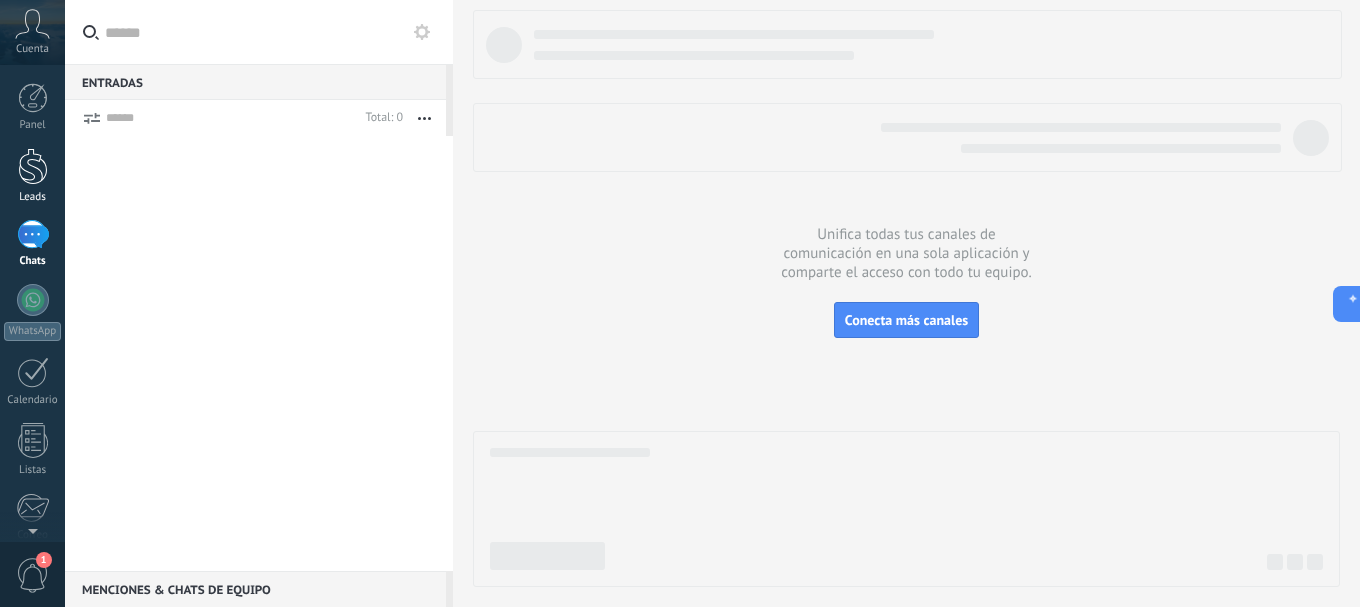 click at bounding box center (33, 166) 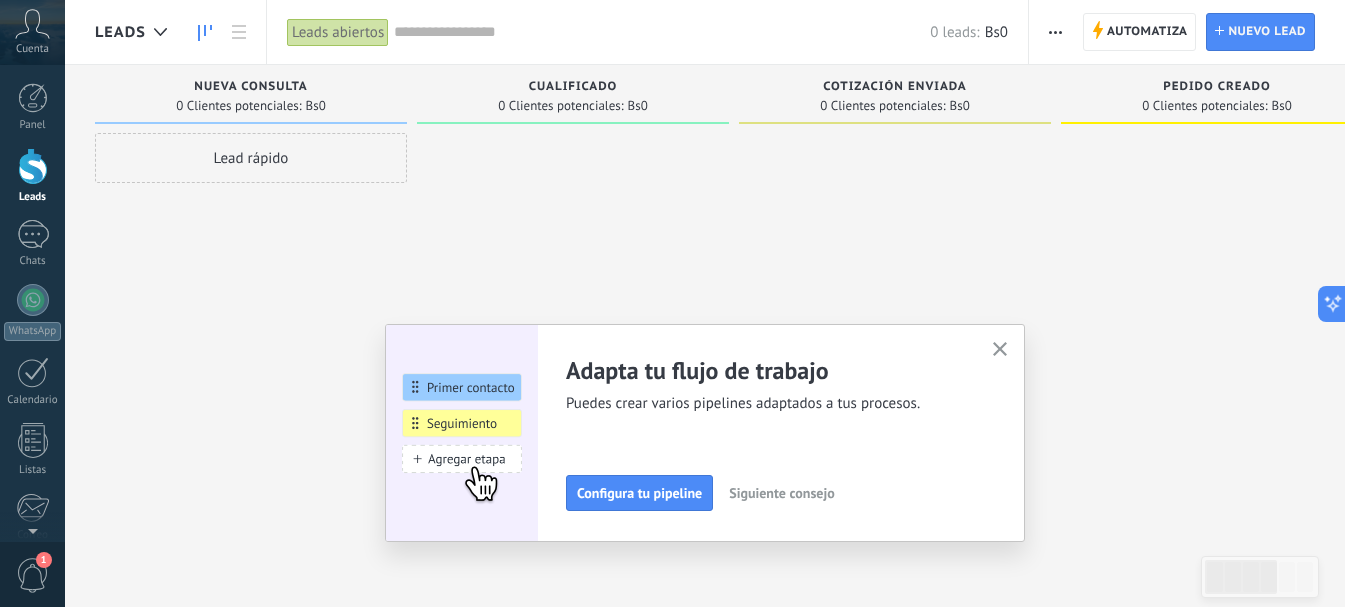 click 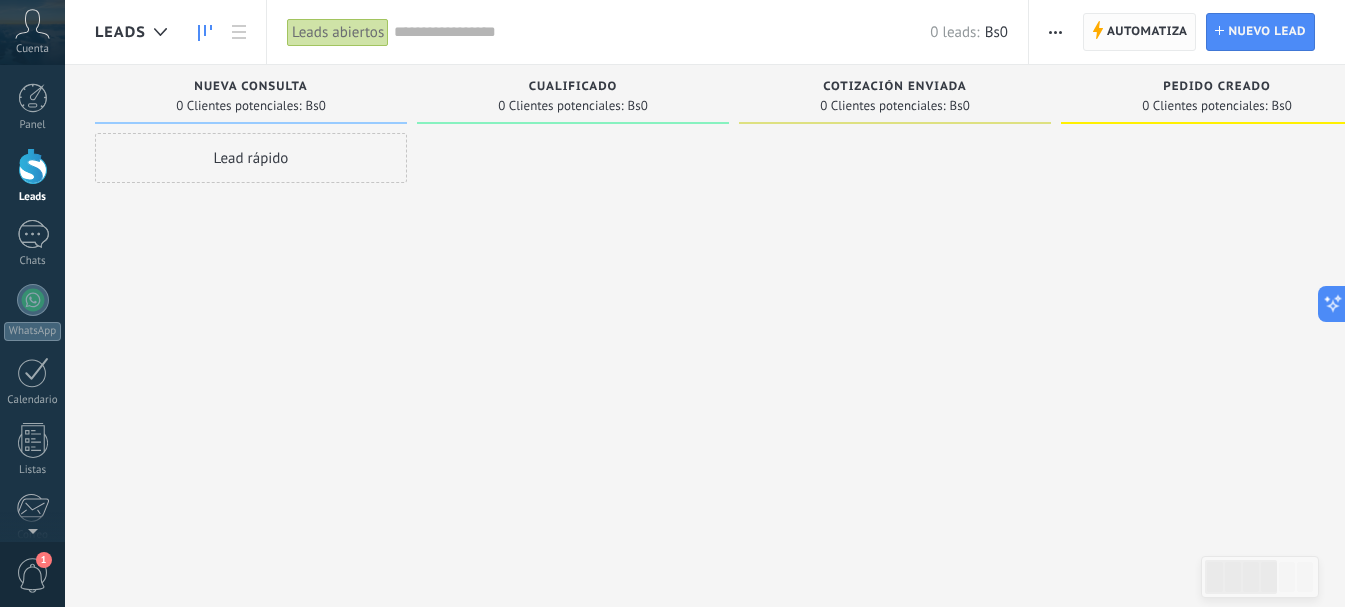 click on "Automatiza" at bounding box center [1147, 32] 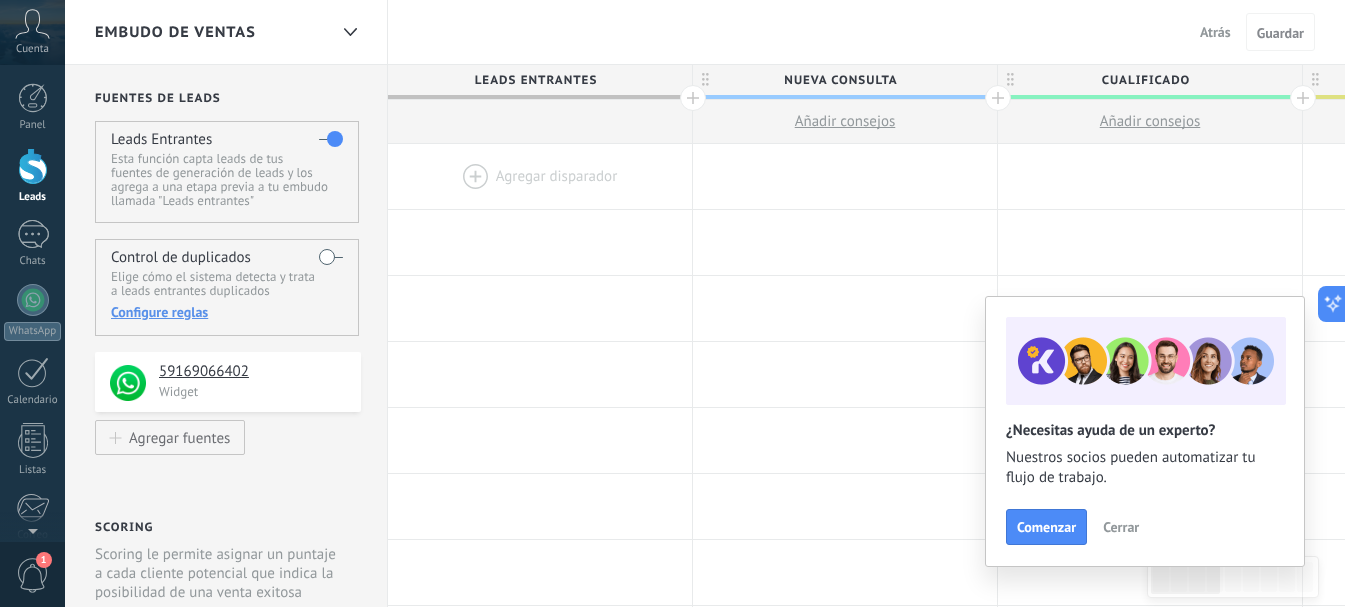 click at bounding box center (540, 176) 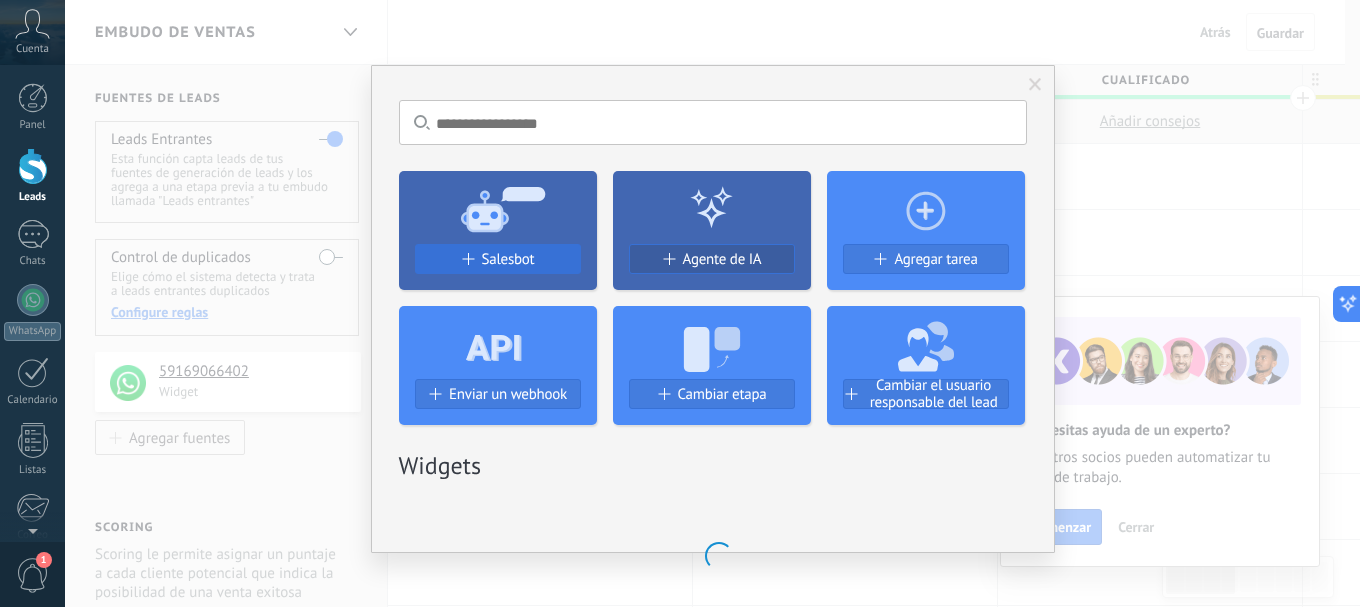 click on "Salesbot" at bounding box center (508, 259) 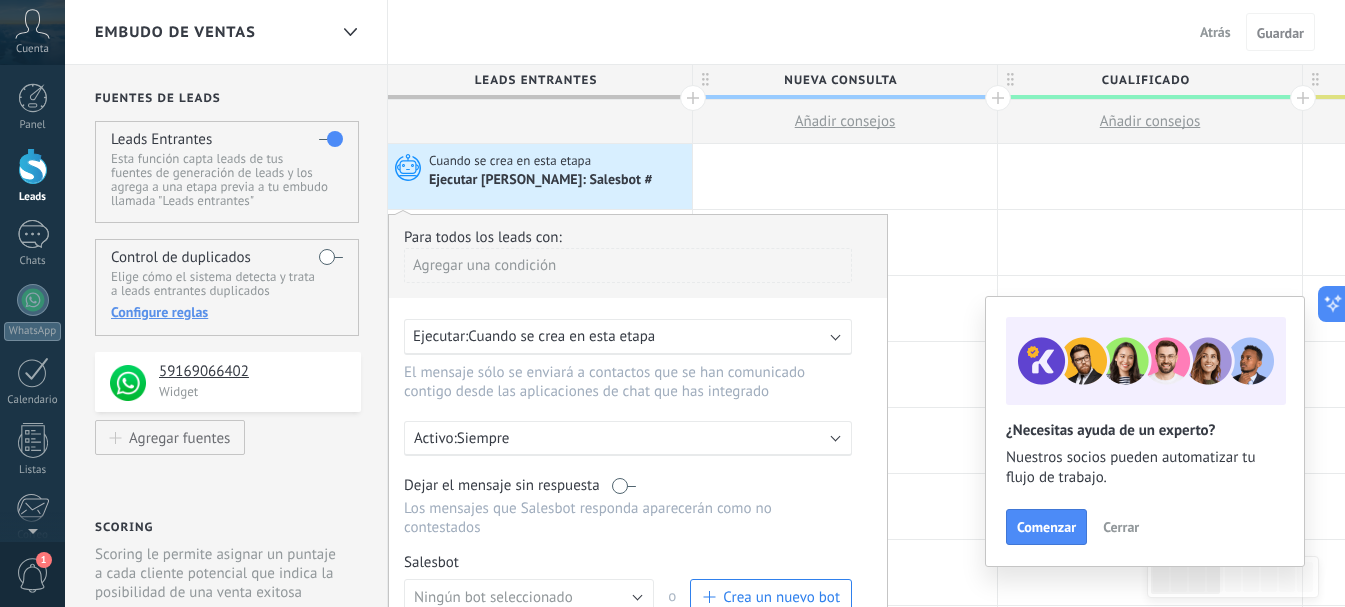 scroll, scrollTop: 267, scrollLeft: 0, axis: vertical 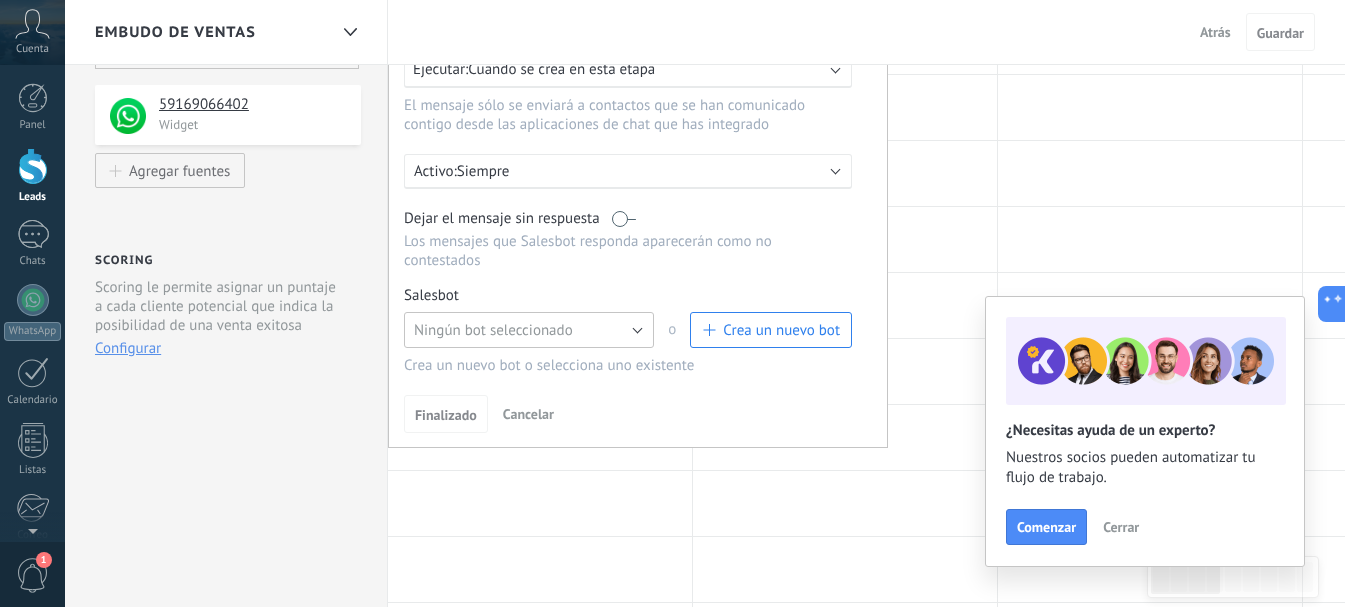 click on "Ningún bot seleccionado" at bounding box center (529, 330) 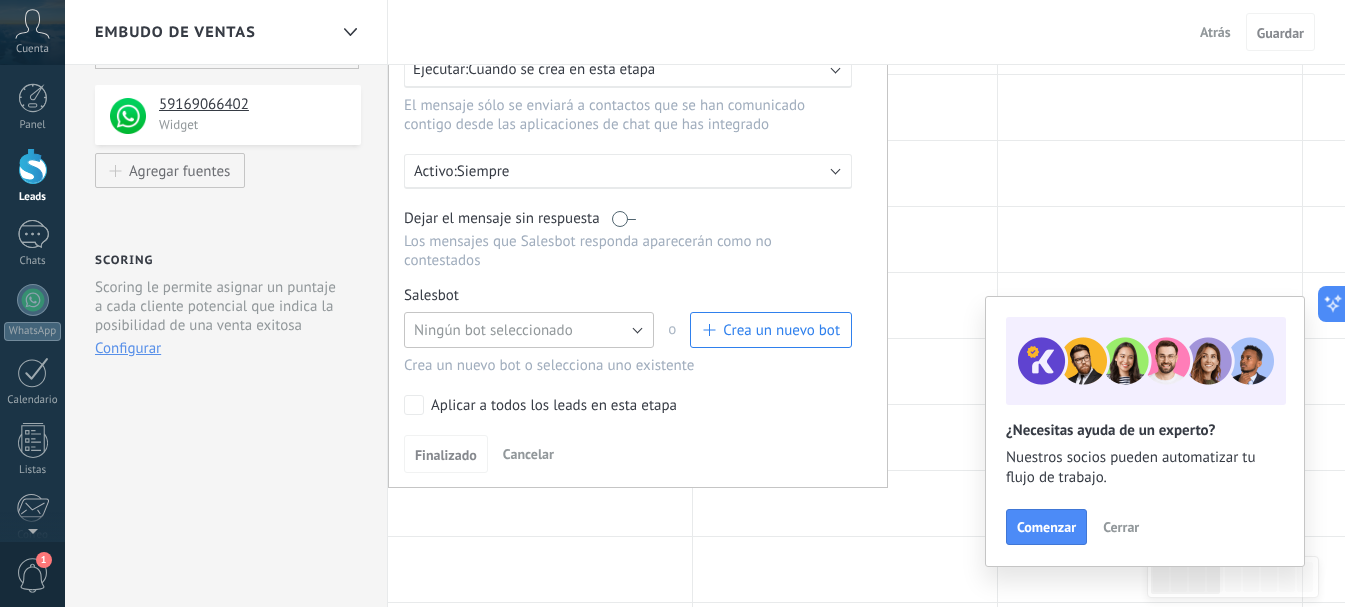 click on "Ningún bot seleccionado" at bounding box center [529, 330] 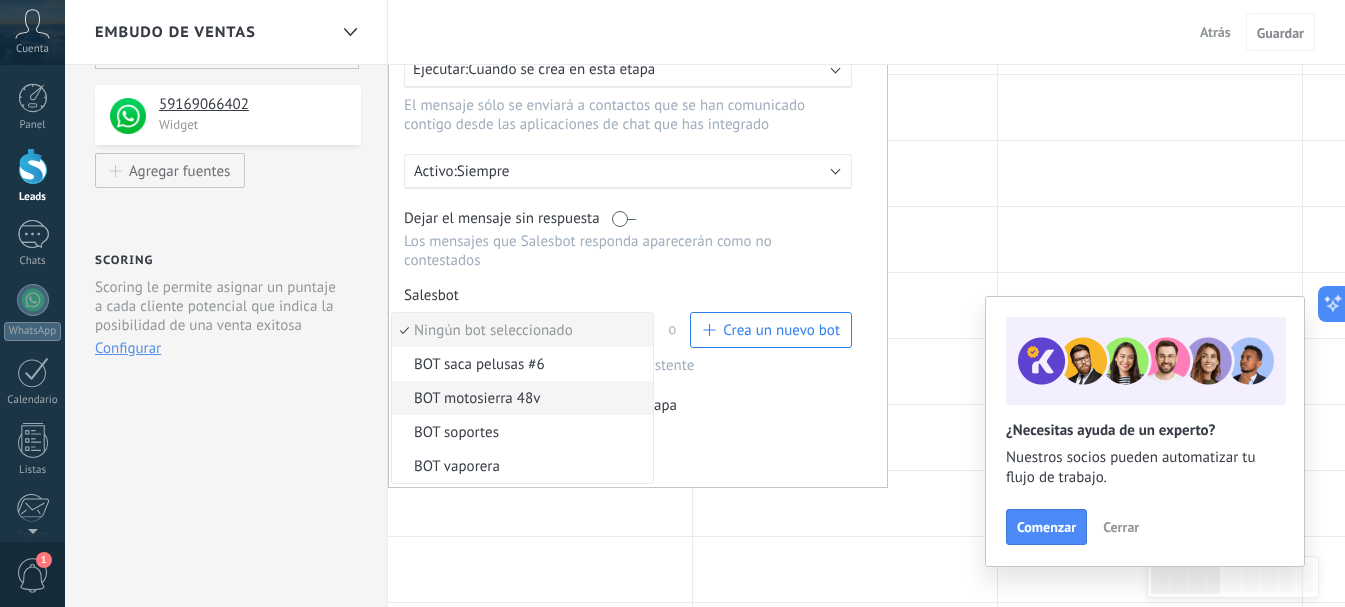 click on "BOT motosierra 48v" at bounding box center (519, 398) 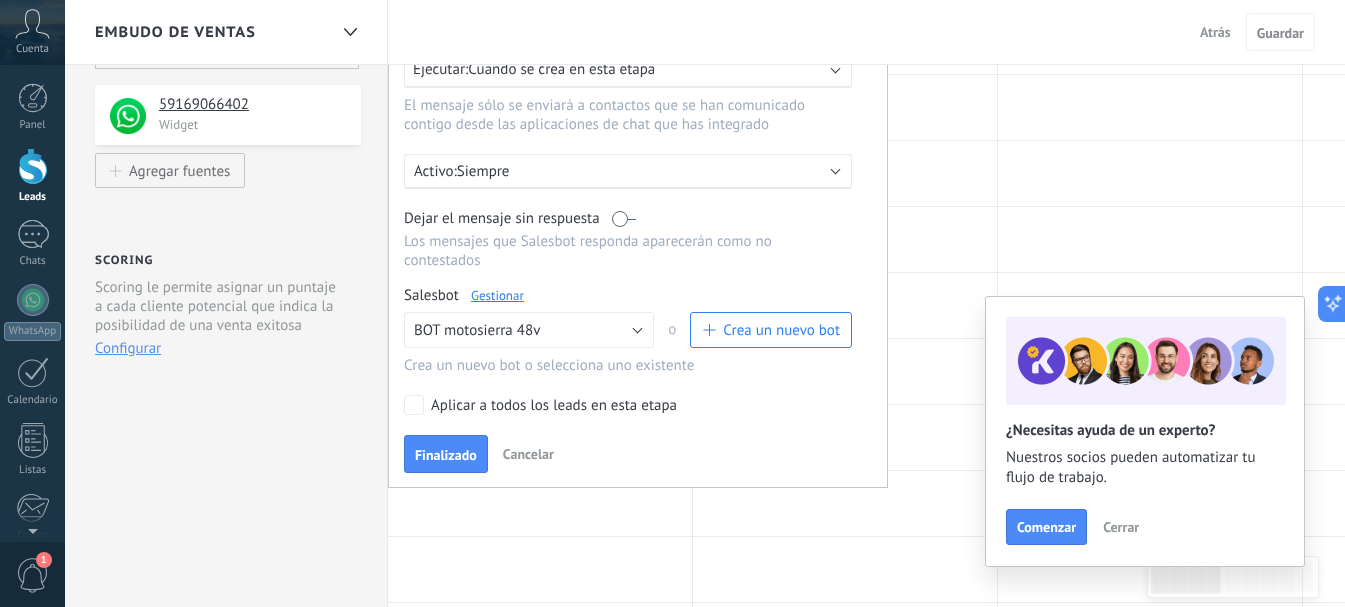 click on "Aplicar a todos los leads en esta etapa" at bounding box center (624, 405) 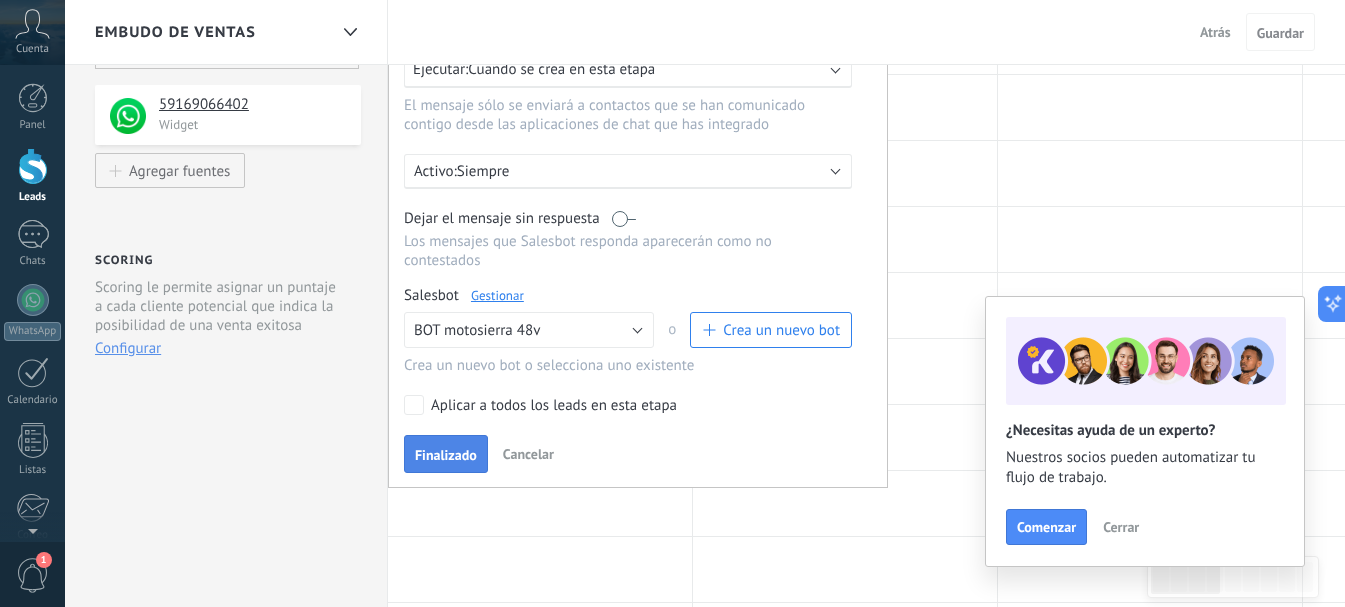 click on "Finalizado" at bounding box center (446, 455) 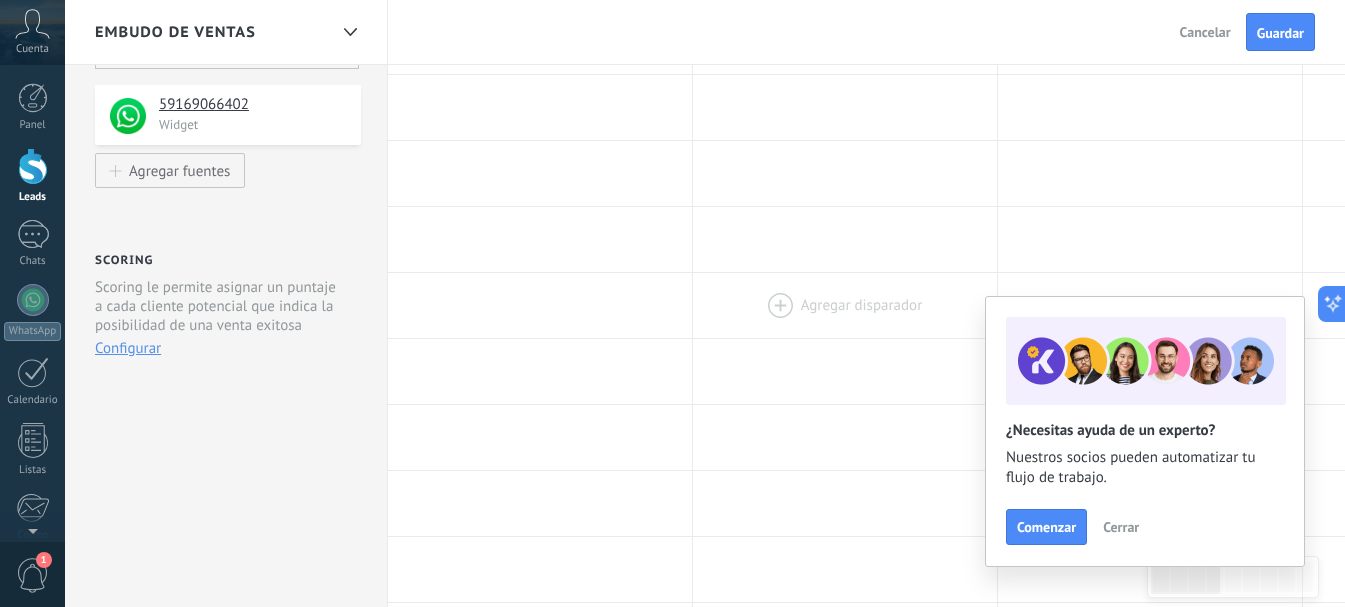scroll, scrollTop: 0, scrollLeft: 0, axis: both 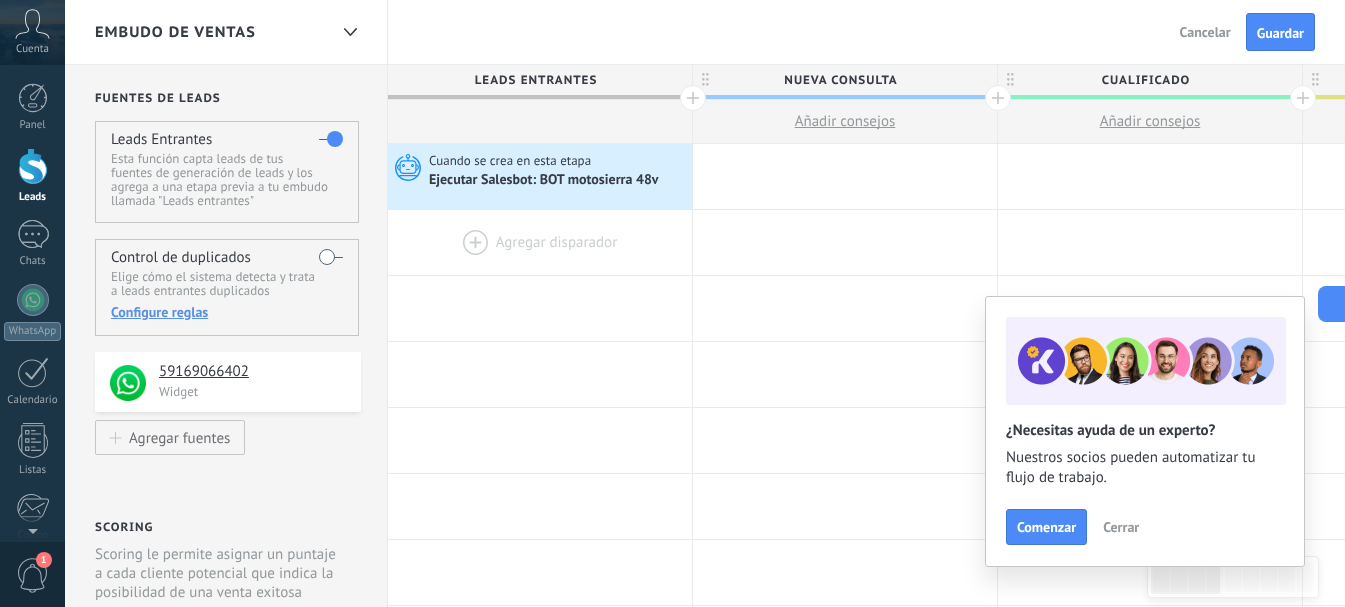 click at bounding box center (540, 242) 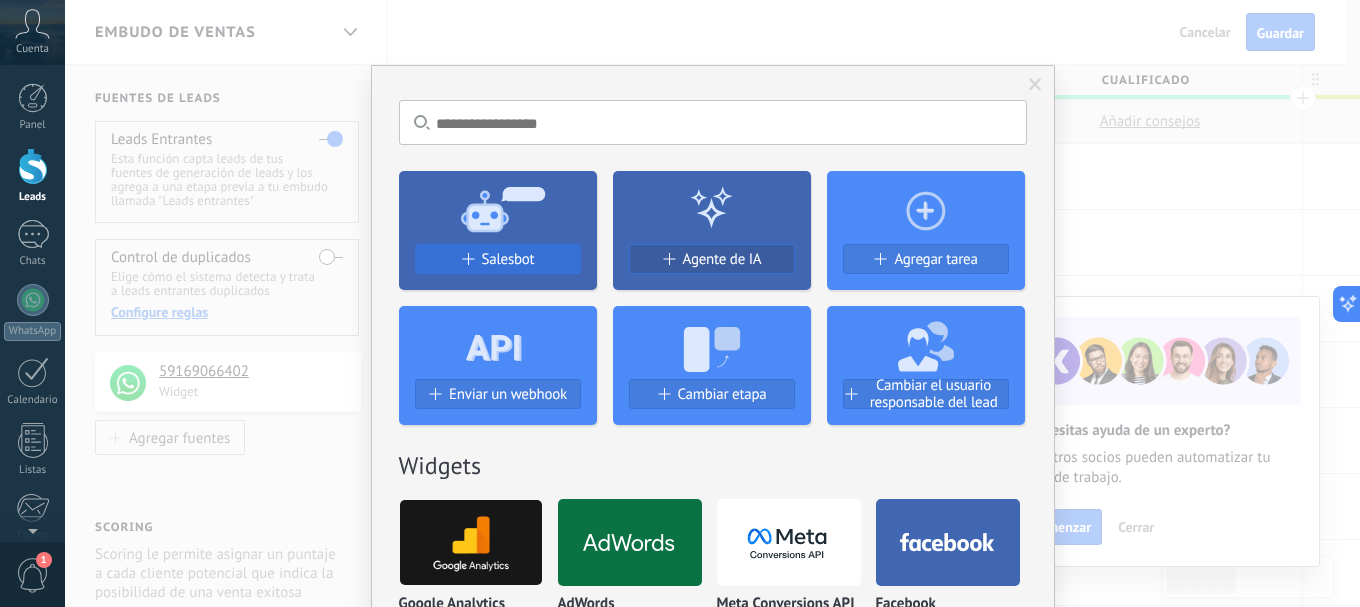 click on "Salesbot" at bounding box center (498, 259) 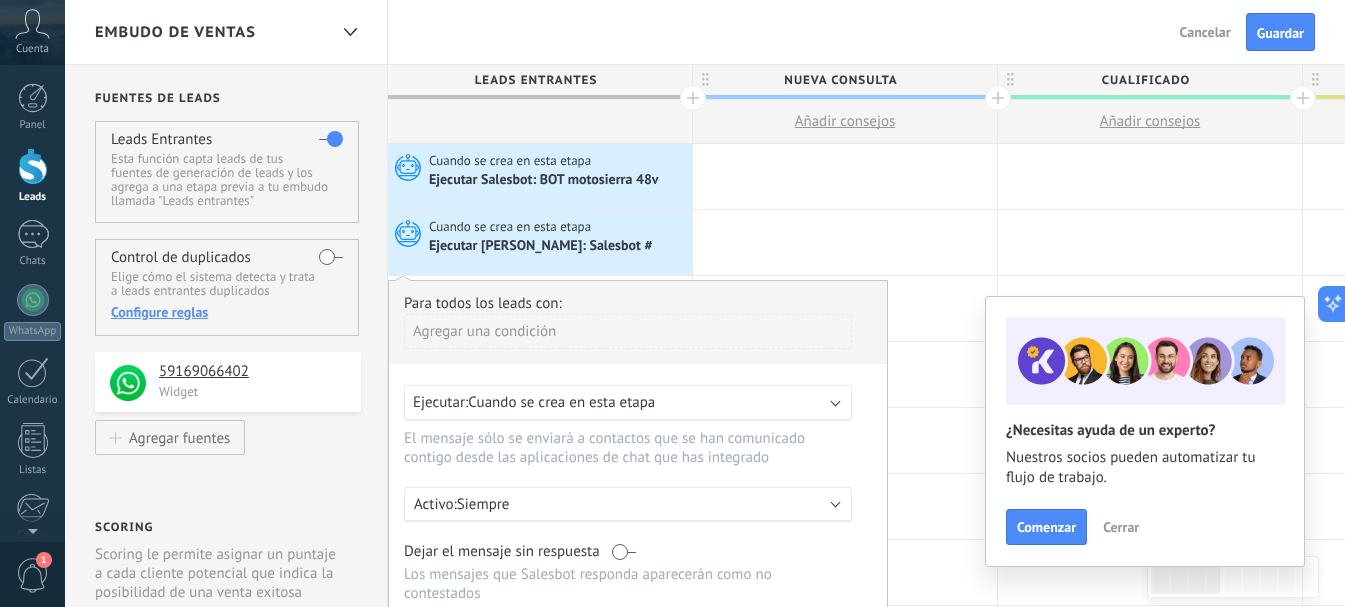 scroll, scrollTop: 133, scrollLeft: 0, axis: vertical 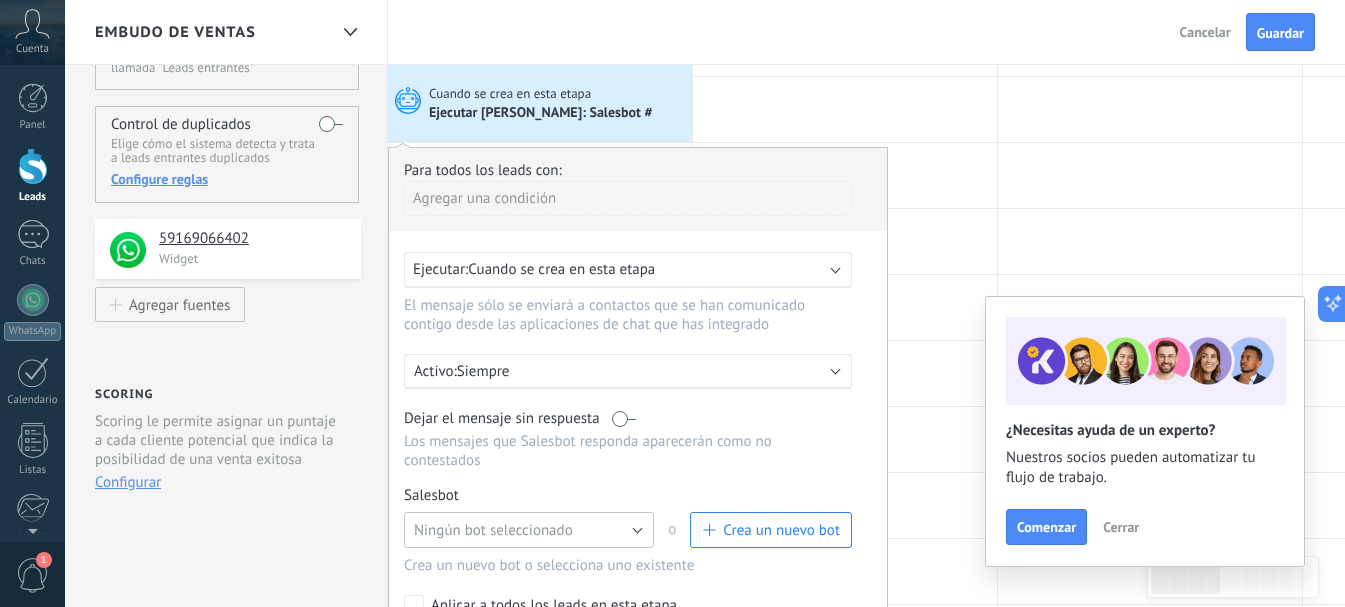 drag, startPoint x: 560, startPoint y: 517, endPoint x: 621, endPoint y: 519, distance: 61.03278 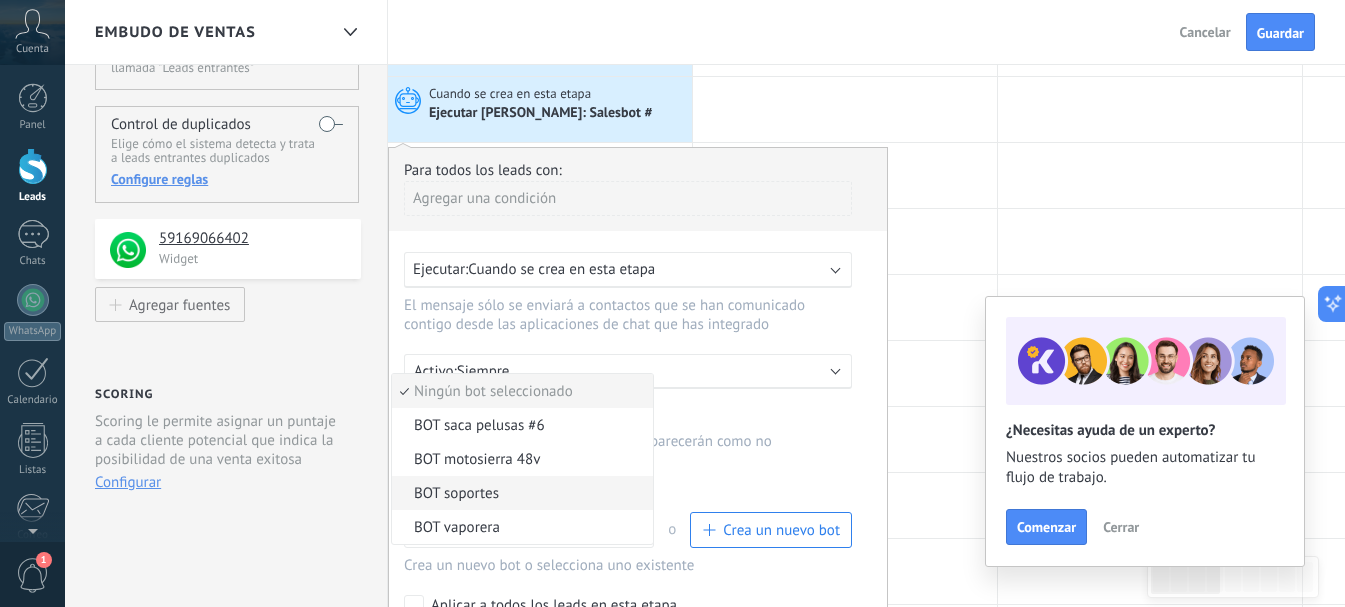 click on "BOT soportes" at bounding box center (519, 493) 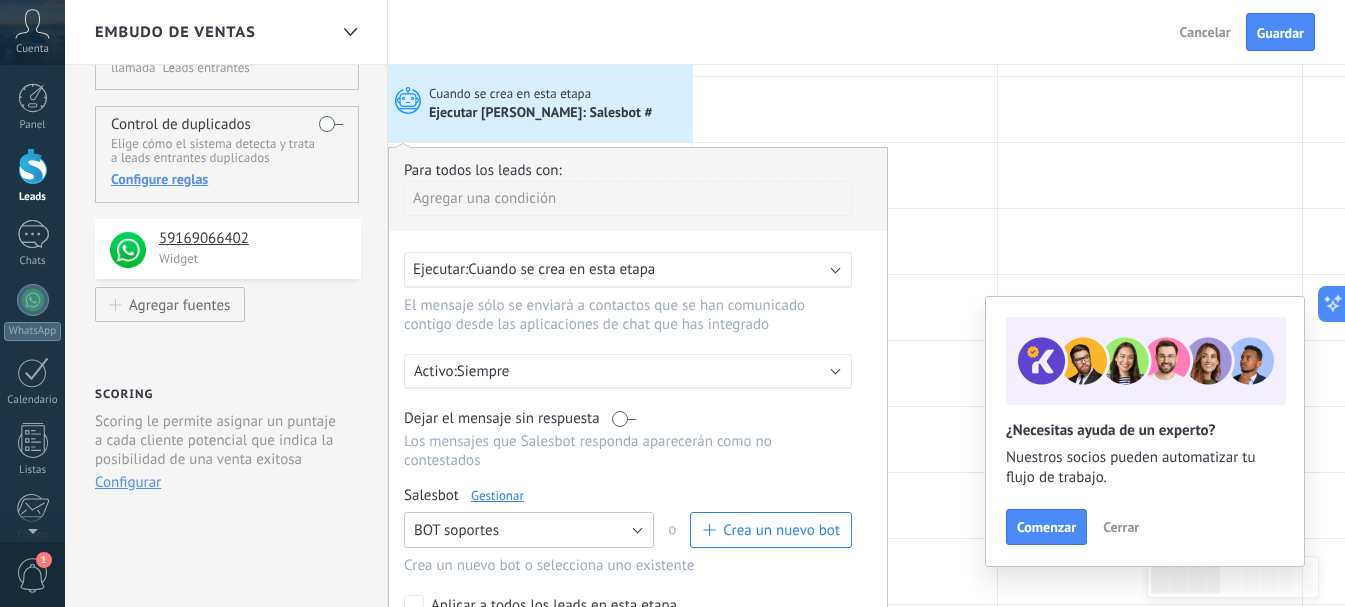 scroll, scrollTop: 400, scrollLeft: 0, axis: vertical 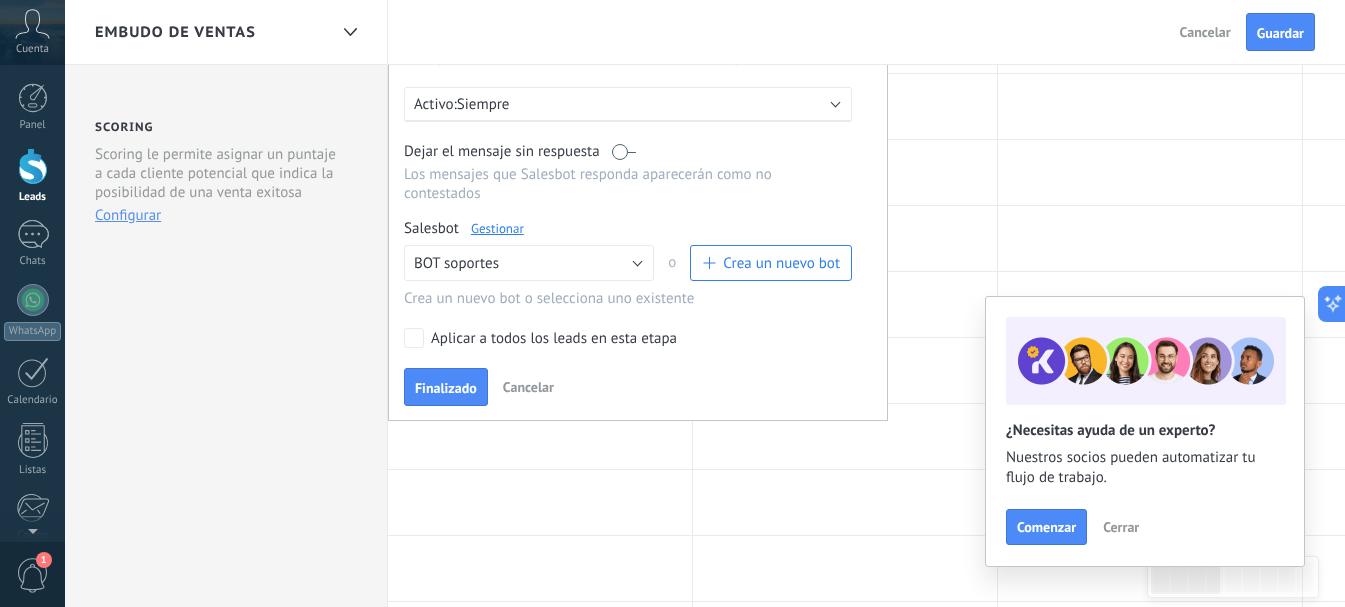 click on "Aplicar a todos los leads en esta etapa" at bounding box center (624, 338) 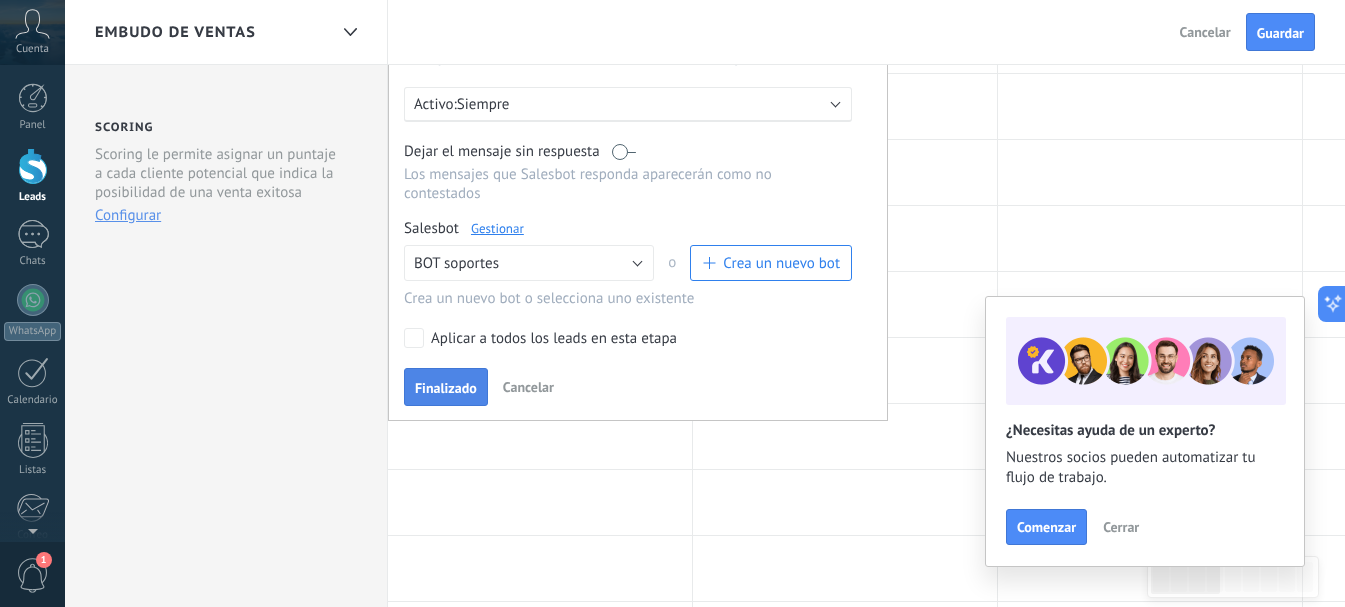 click on "Finalizado" at bounding box center (446, 388) 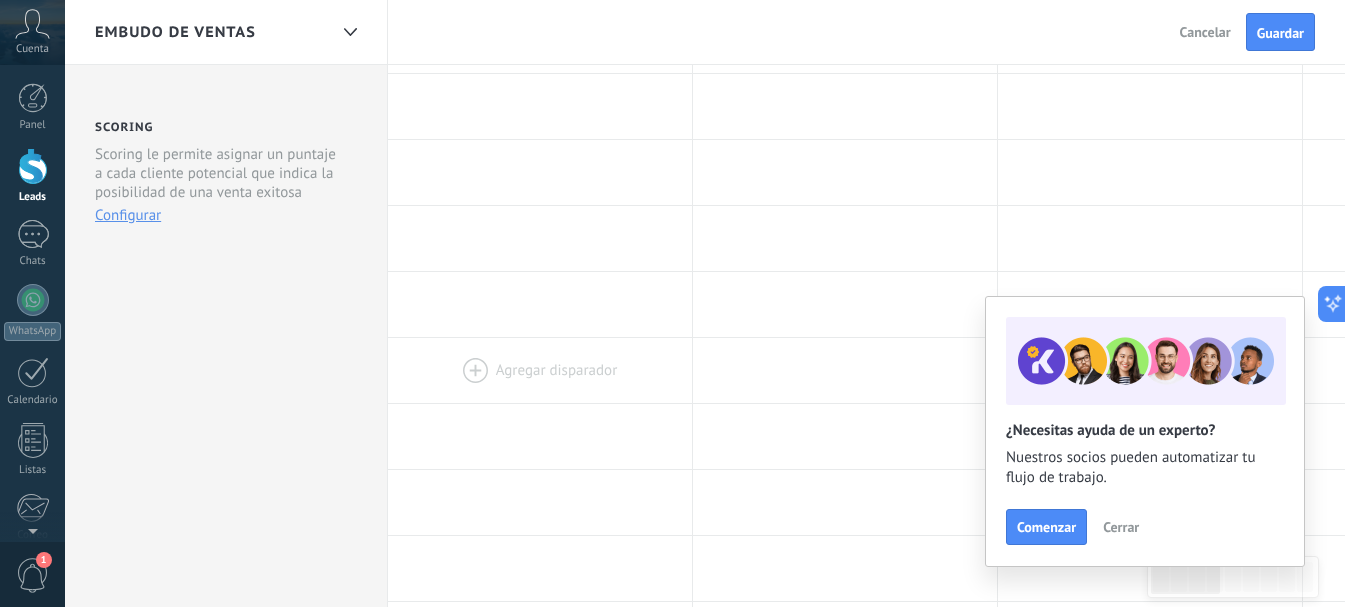 scroll, scrollTop: 0, scrollLeft: 0, axis: both 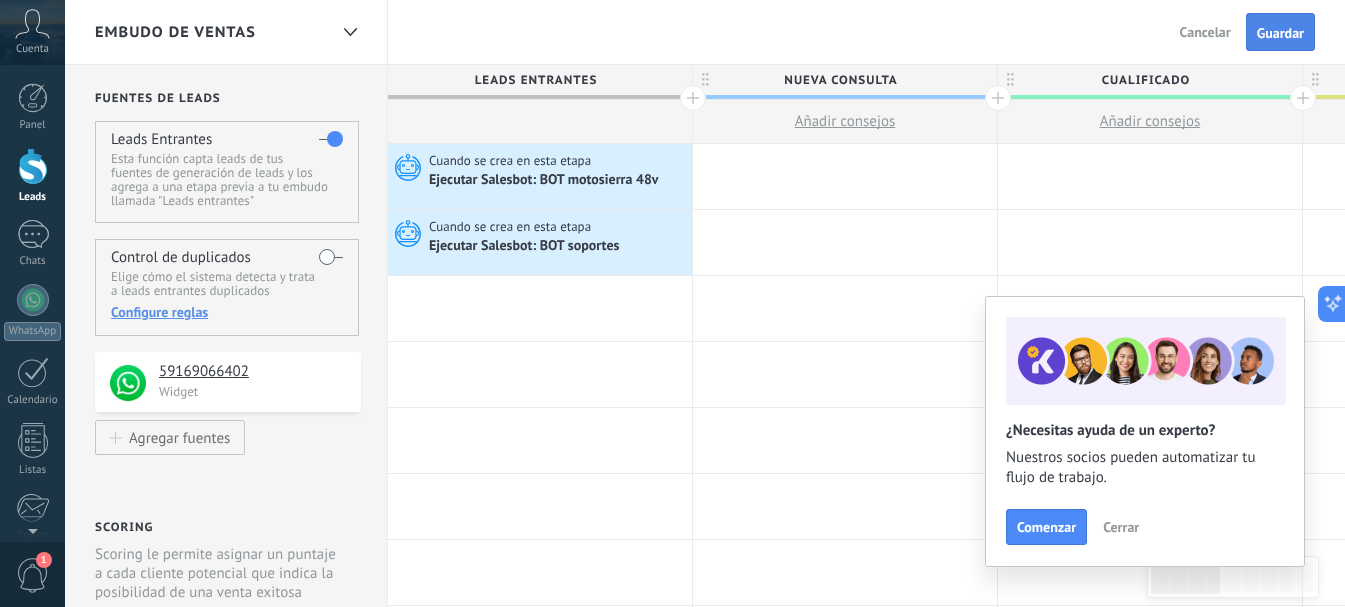 click on "Guardar" at bounding box center (1280, 33) 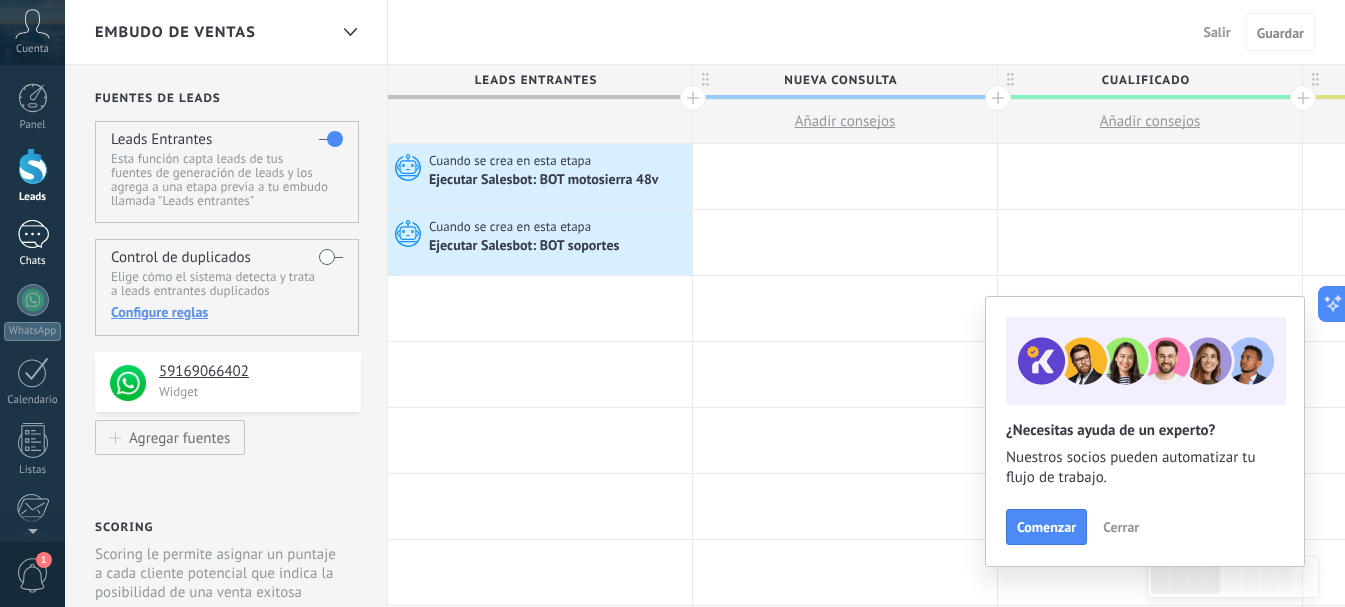 click on "Chats" at bounding box center (32, 244) 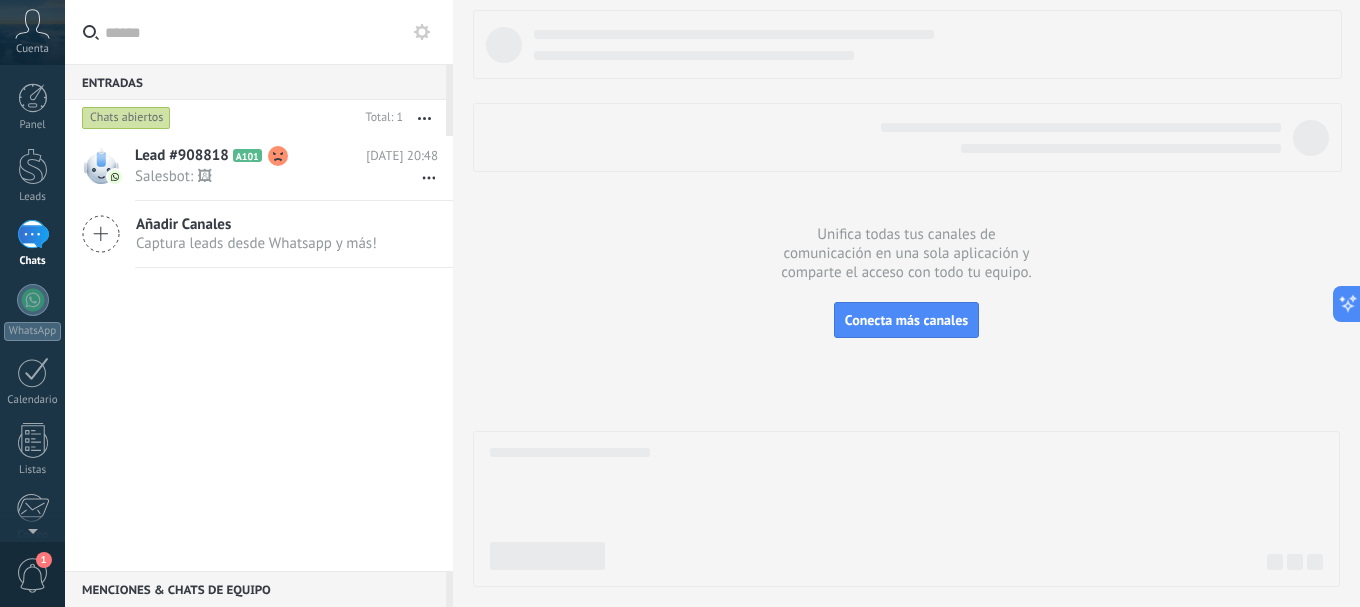 click 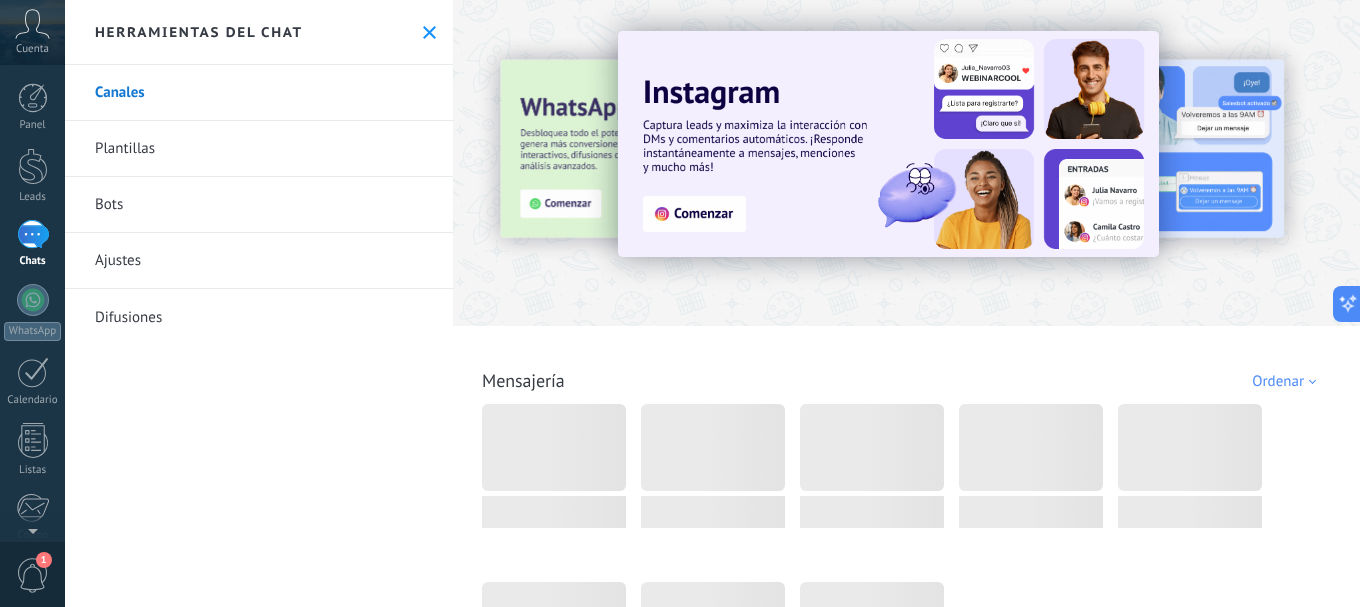 click on "Bots" at bounding box center (259, 205) 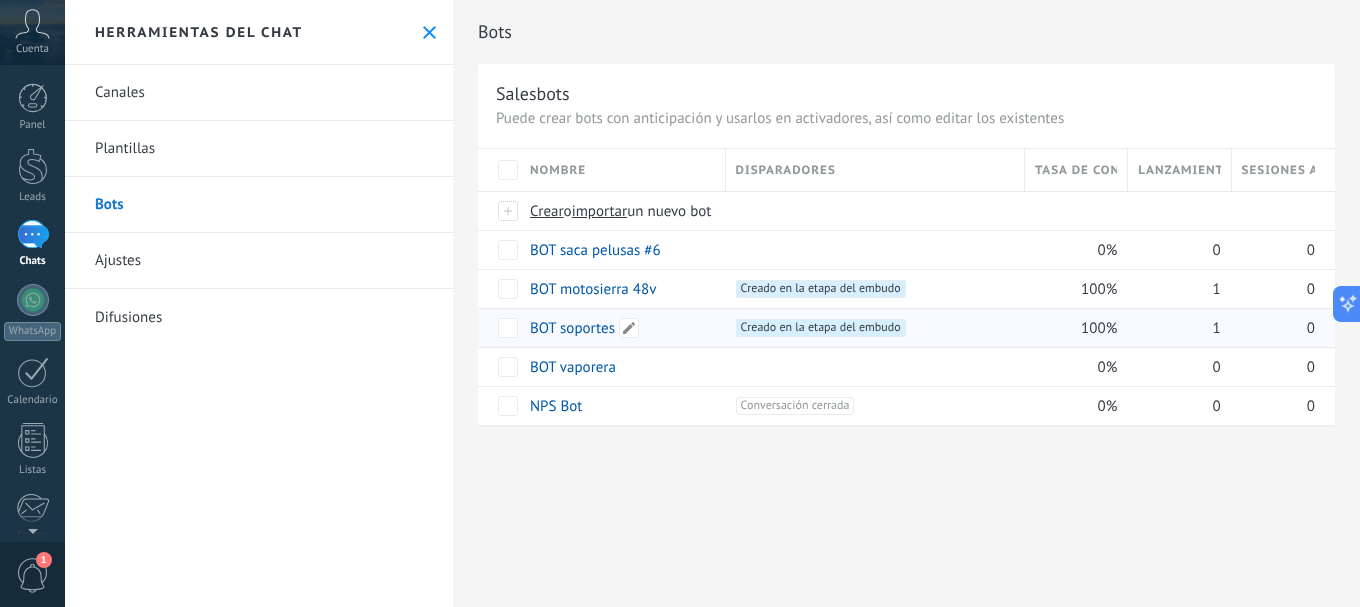 click on "BOT soportes" at bounding box center [572, 328] 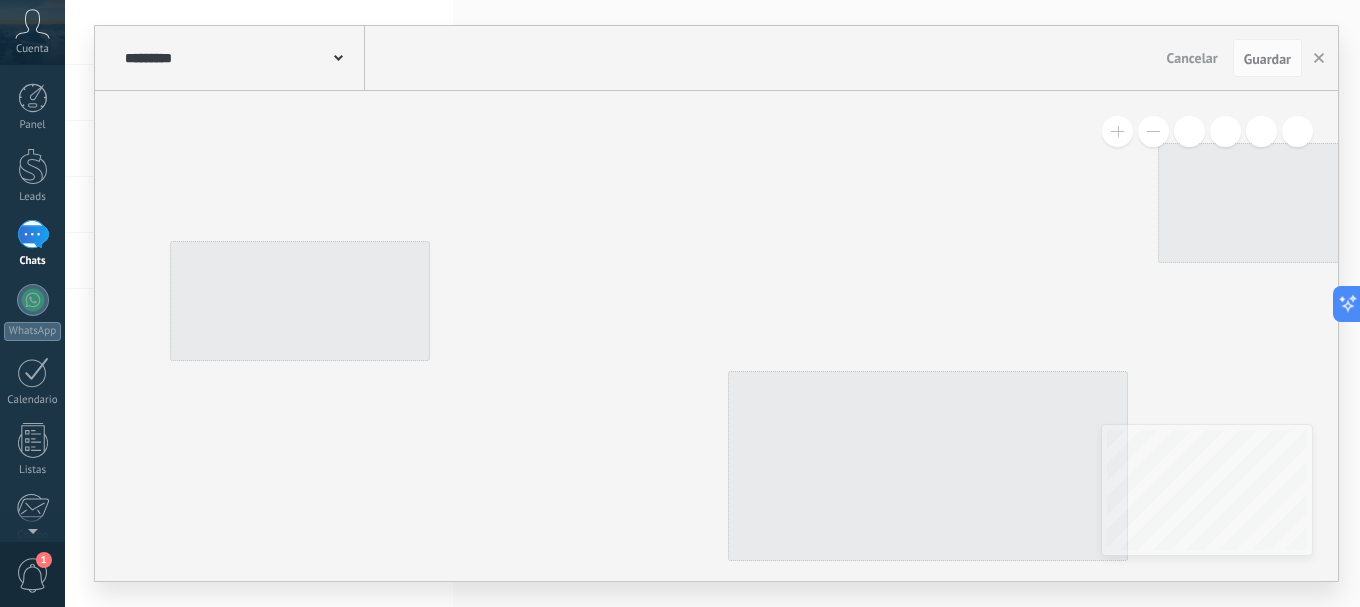 type on "**********" 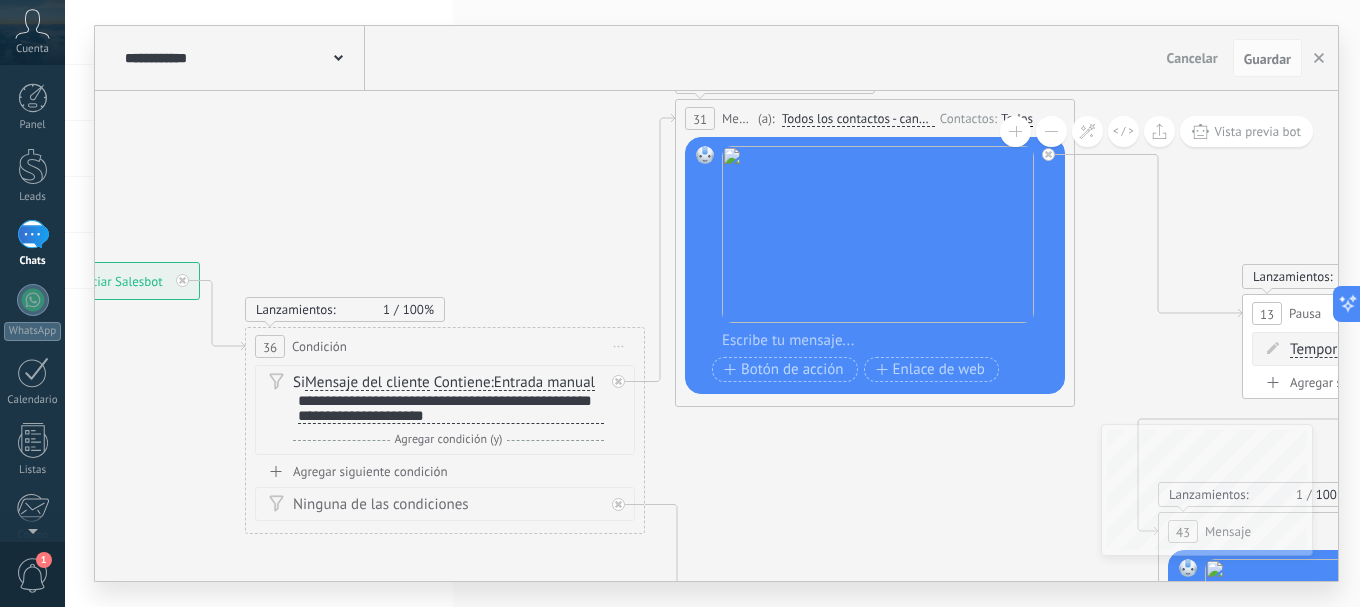 drag, startPoint x: 1031, startPoint y: 319, endPoint x: 425, endPoint y: 275, distance: 607.5953 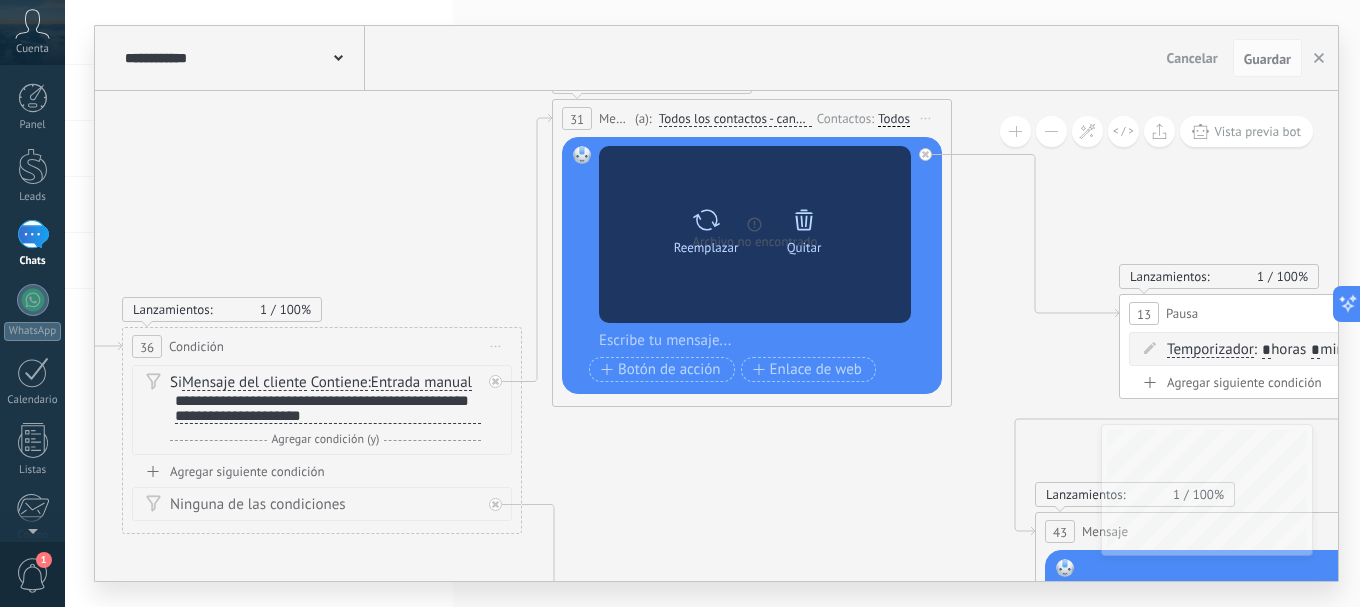 click 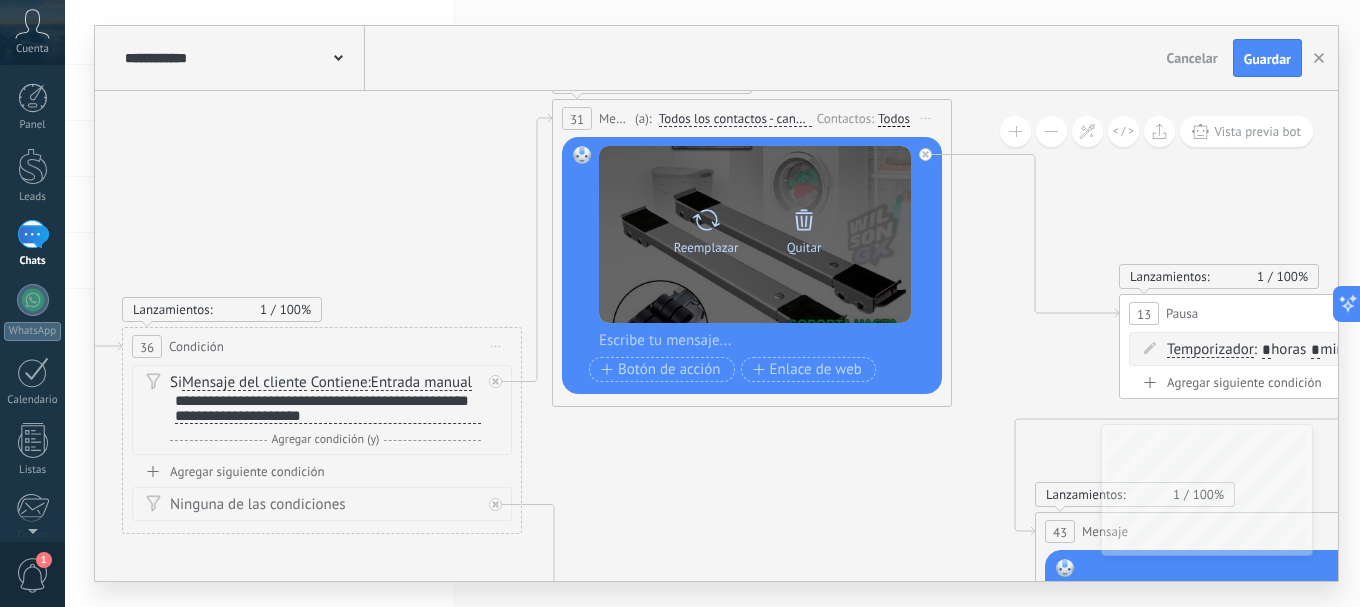 click 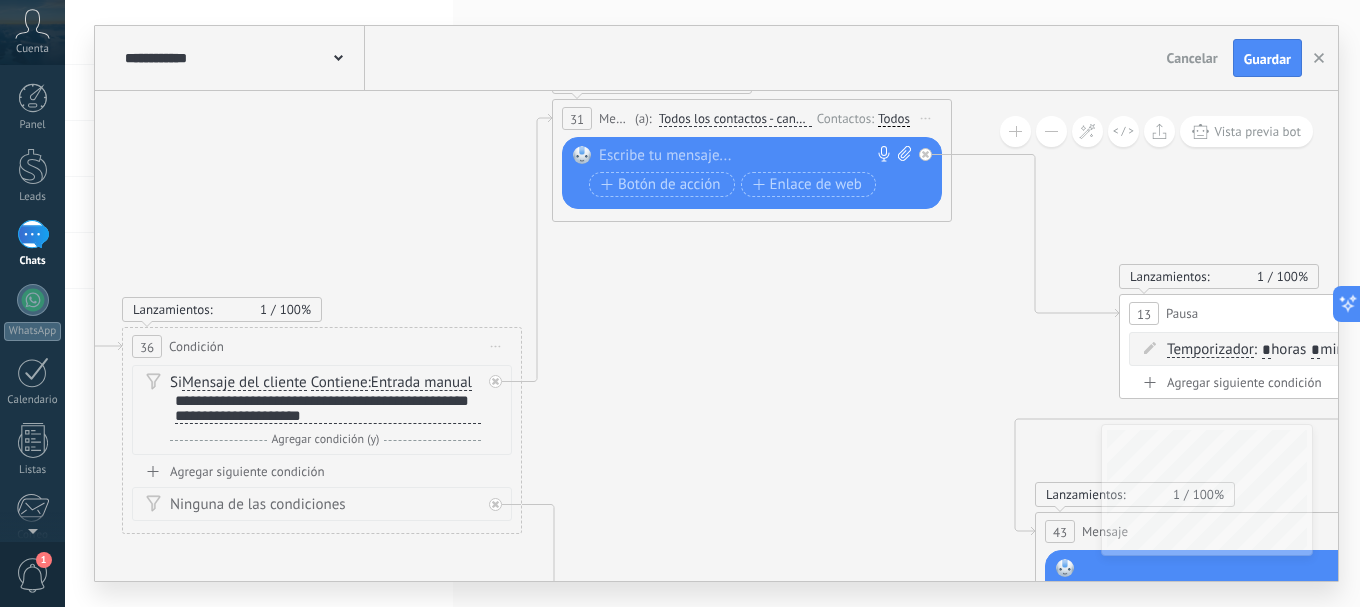 click 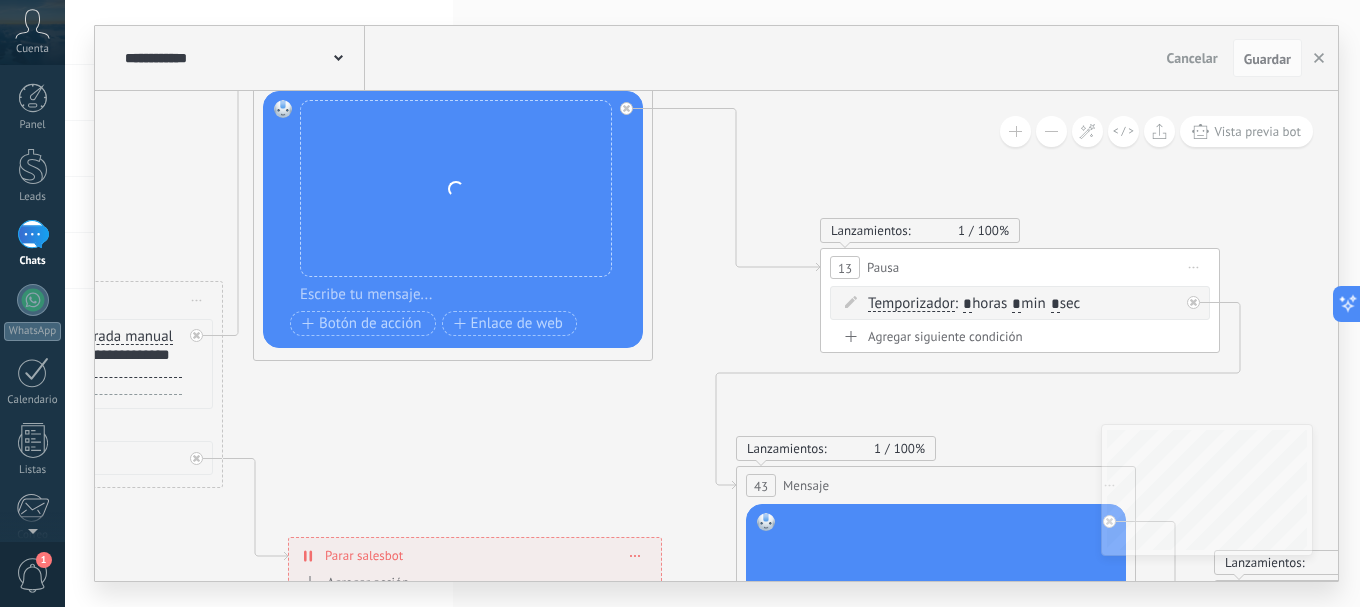 drag, startPoint x: 910, startPoint y: 515, endPoint x: 611, endPoint y: 469, distance: 302.51776 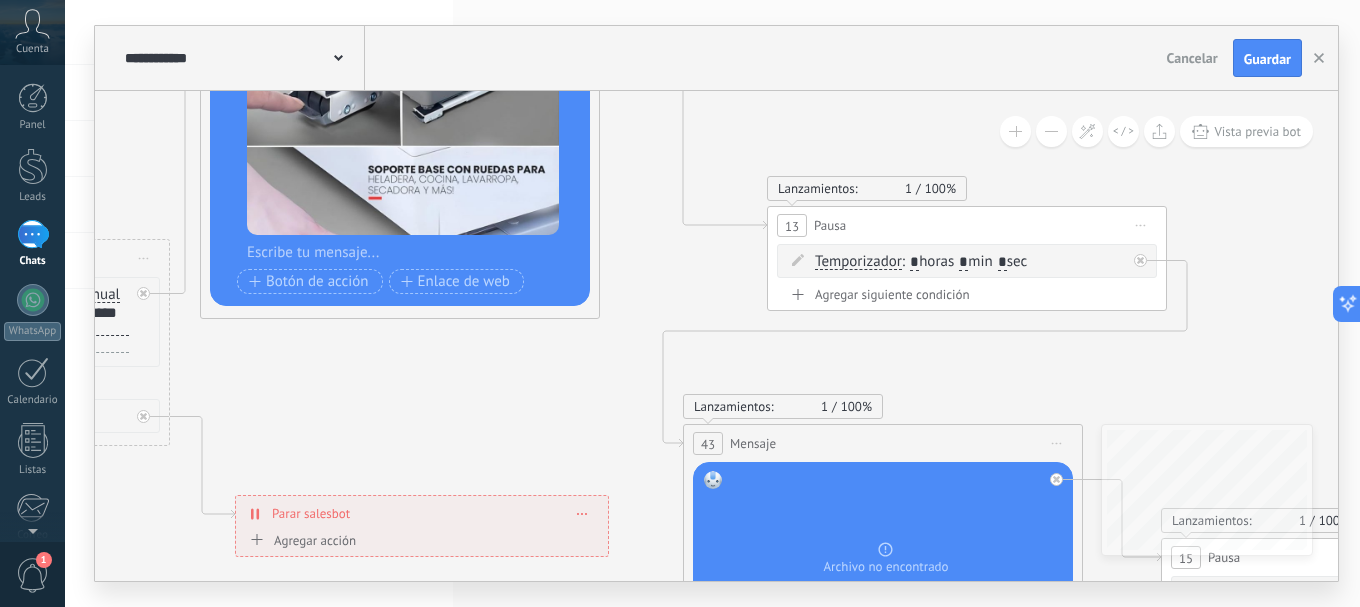 drag, startPoint x: 608, startPoint y: 459, endPoint x: 414, endPoint y: 295, distance: 254.0315 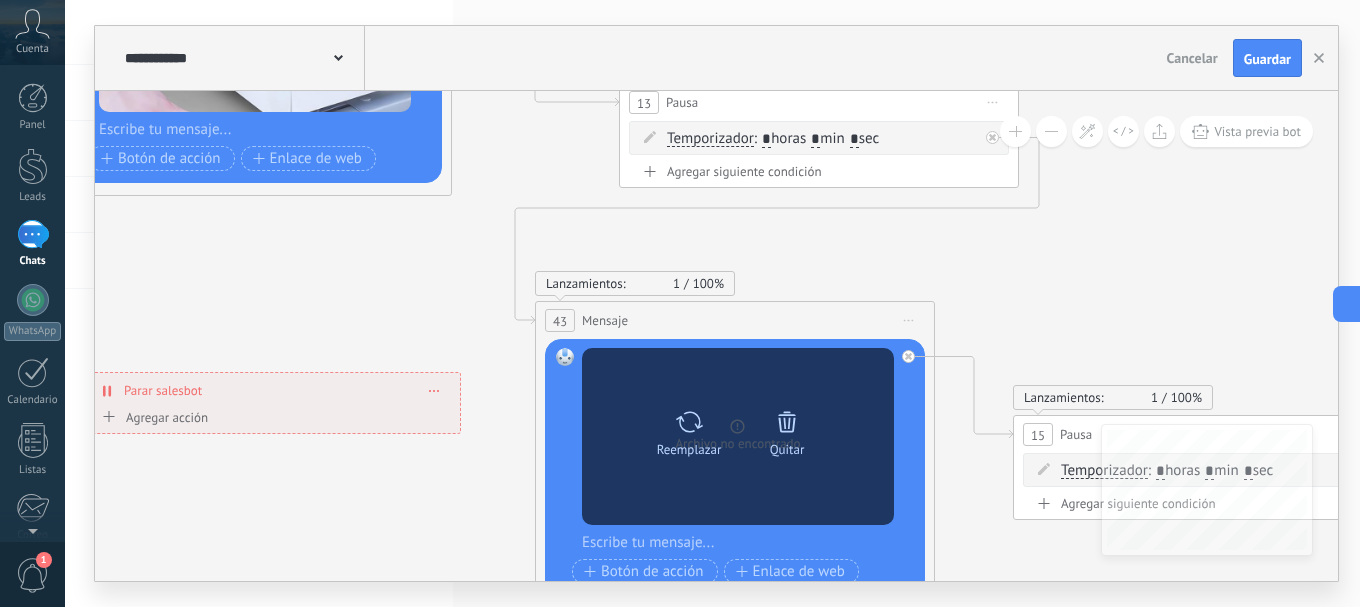 click 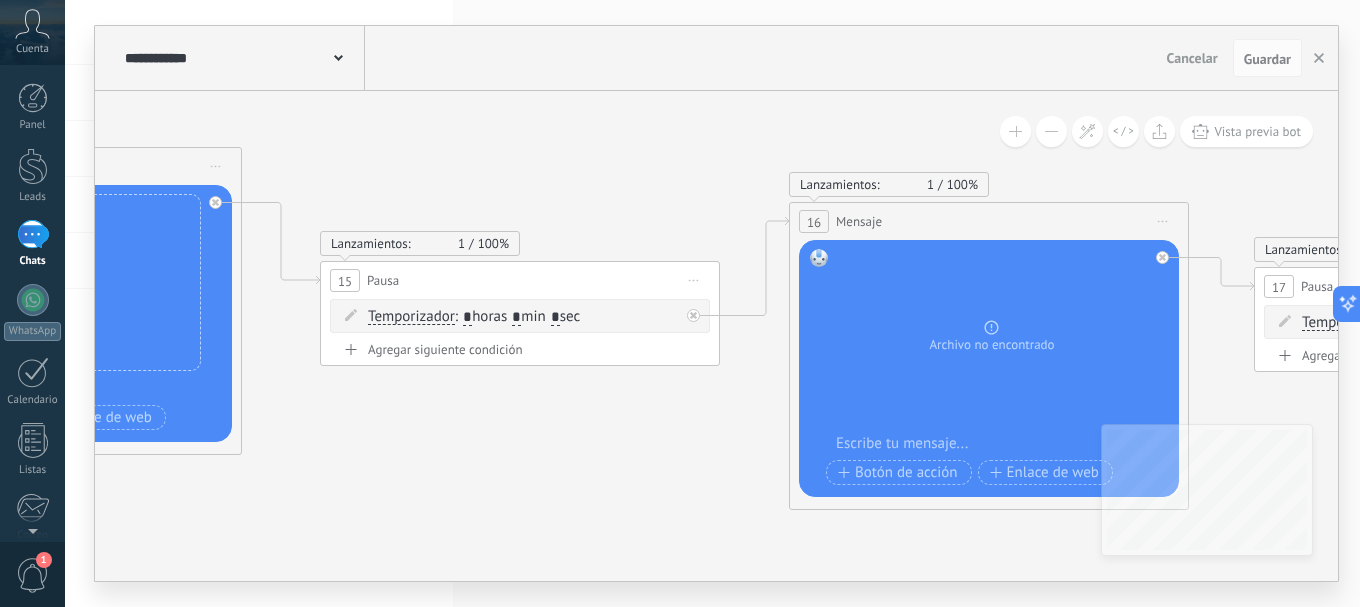 drag, startPoint x: 1142, startPoint y: 290, endPoint x: 432, endPoint y: 128, distance: 728.2472 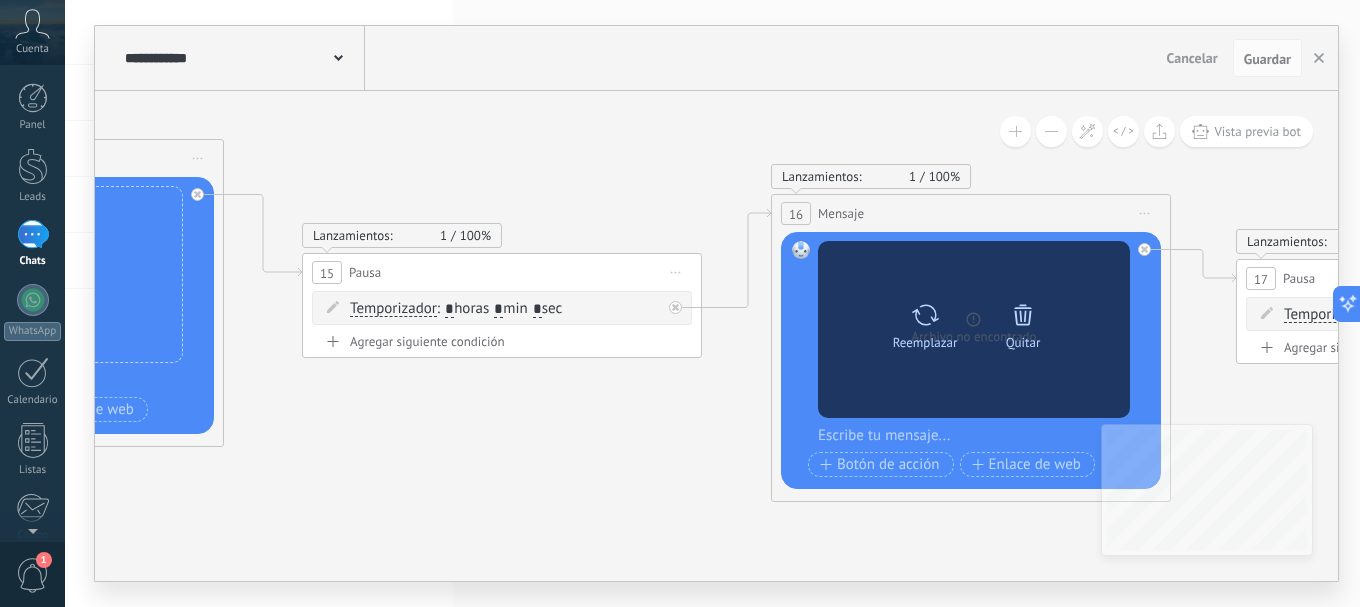 click on "Reemplazar" at bounding box center (925, 322) 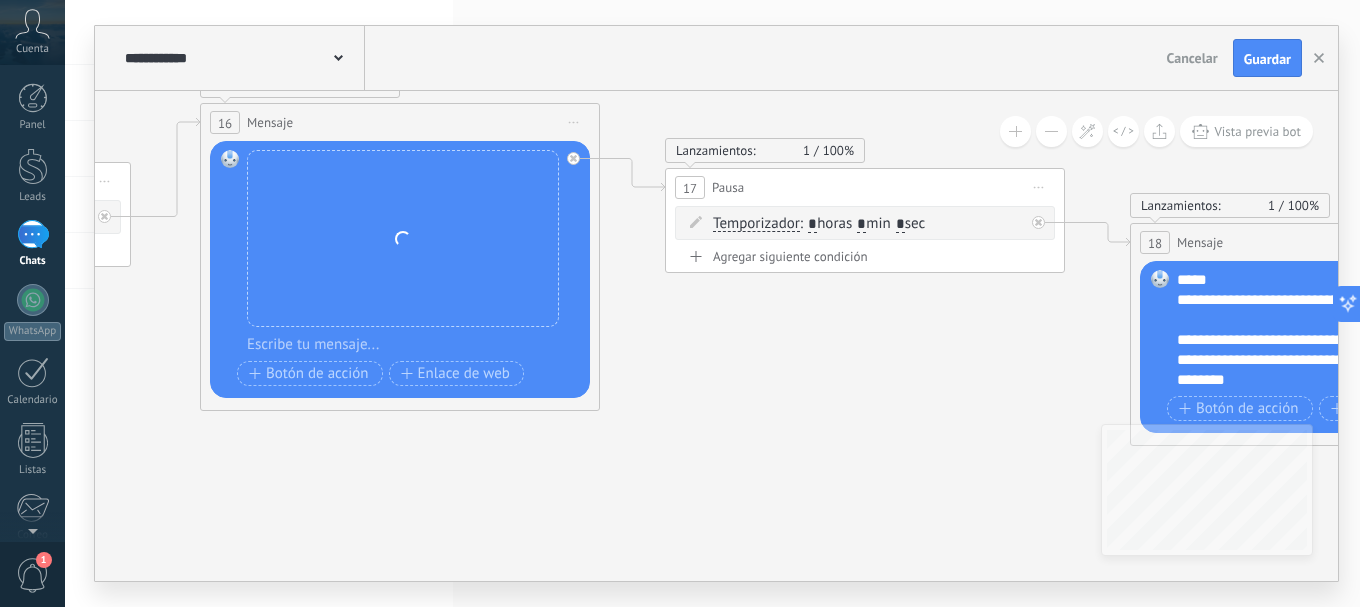 drag, startPoint x: 807, startPoint y: 532, endPoint x: 530, endPoint y: 419, distance: 299.16217 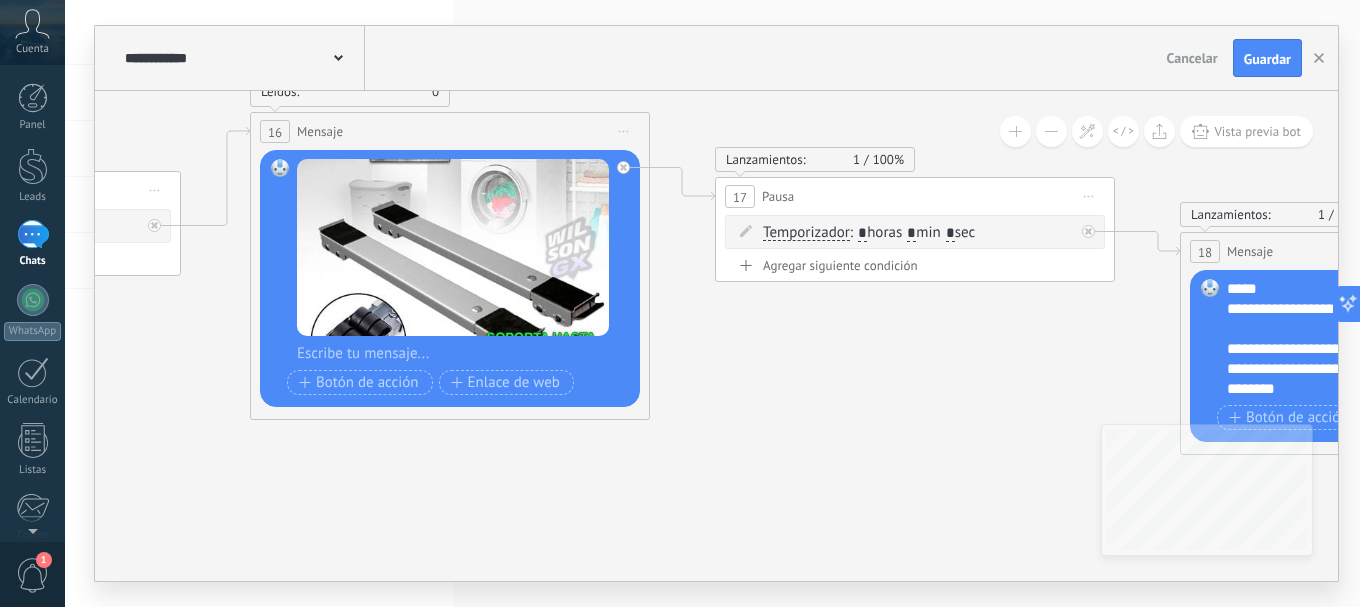 drag, startPoint x: 827, startPoint y: 434, endPoint x: 393, endPoint y: 379, distance: 437.47113 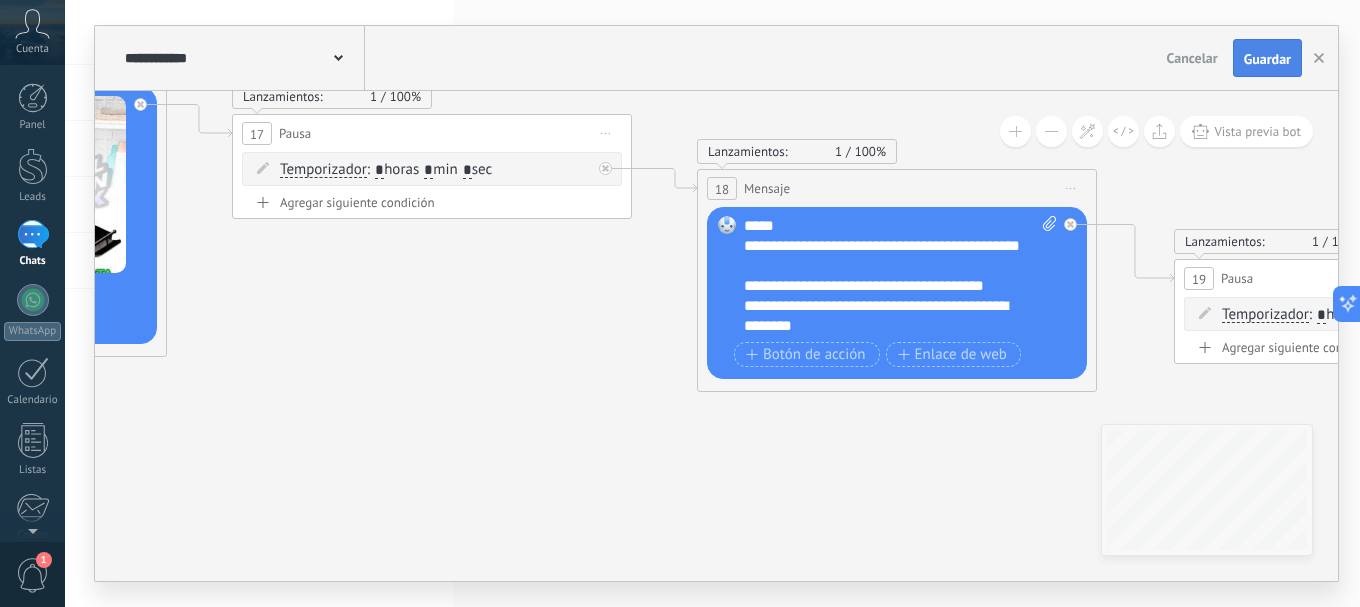 click on "Guardar" at bounding box center (1267, 59) 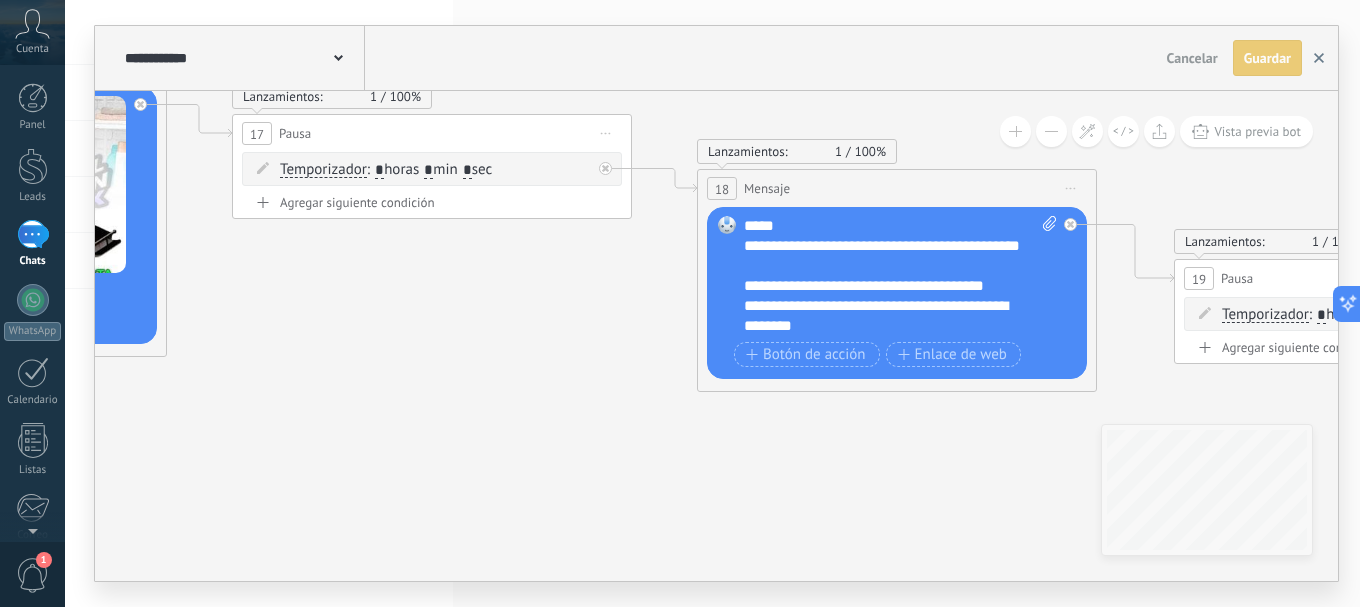 click 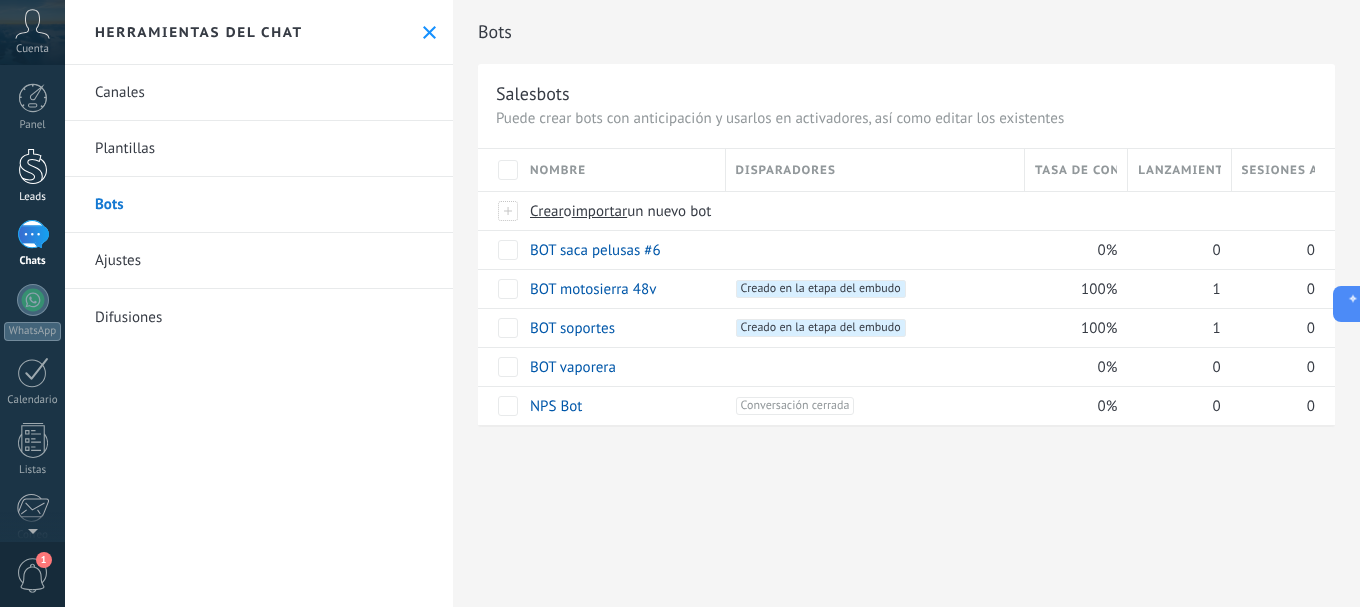 click at bounding box center [33, 166] 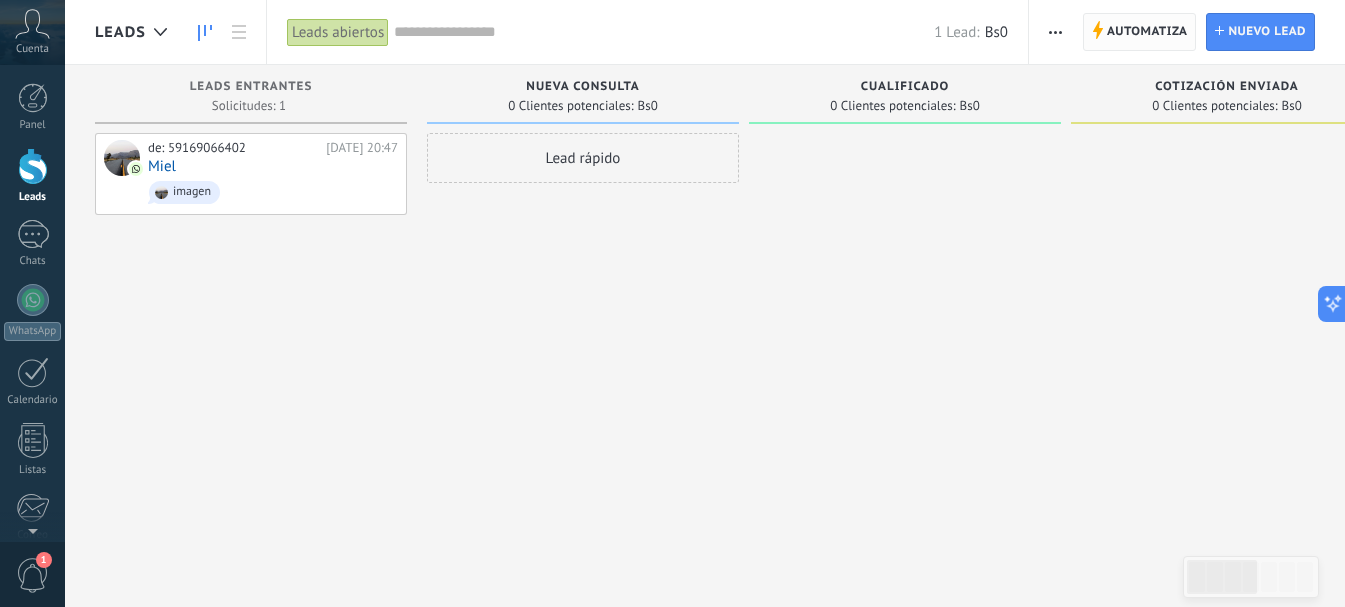 click on "Automatiza" at bounding box center (1147, 32) 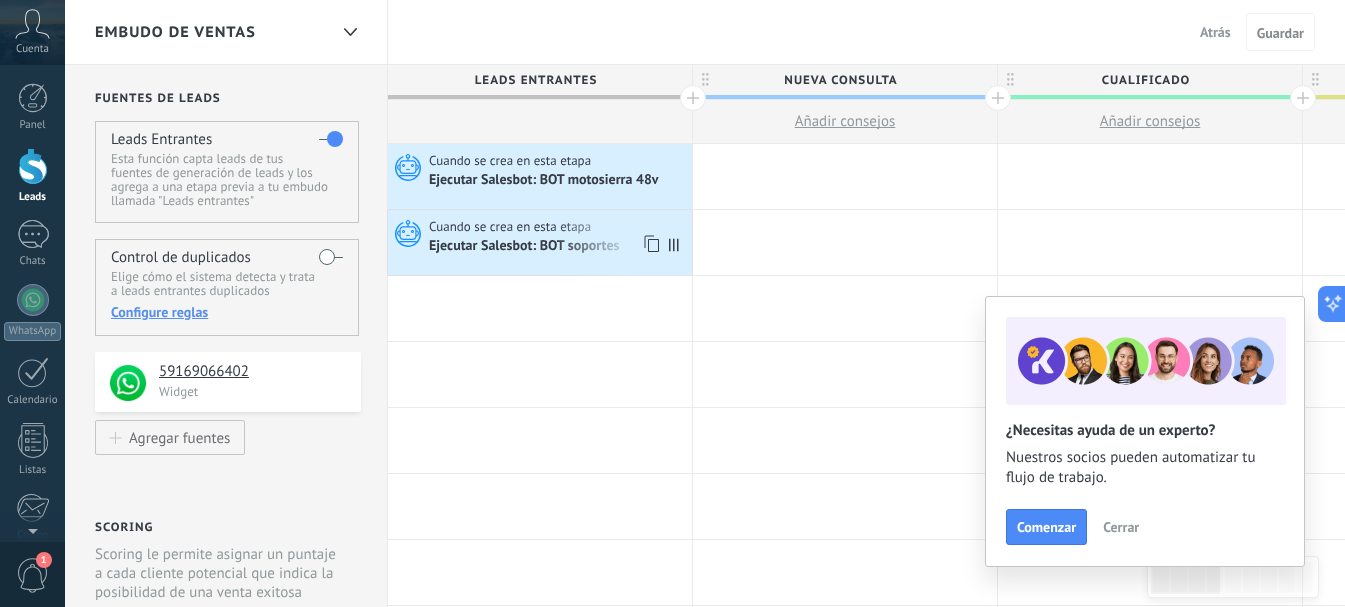 click on "Ejecutar Salesbot: BOT soportes" at bounding box center (525, 247) 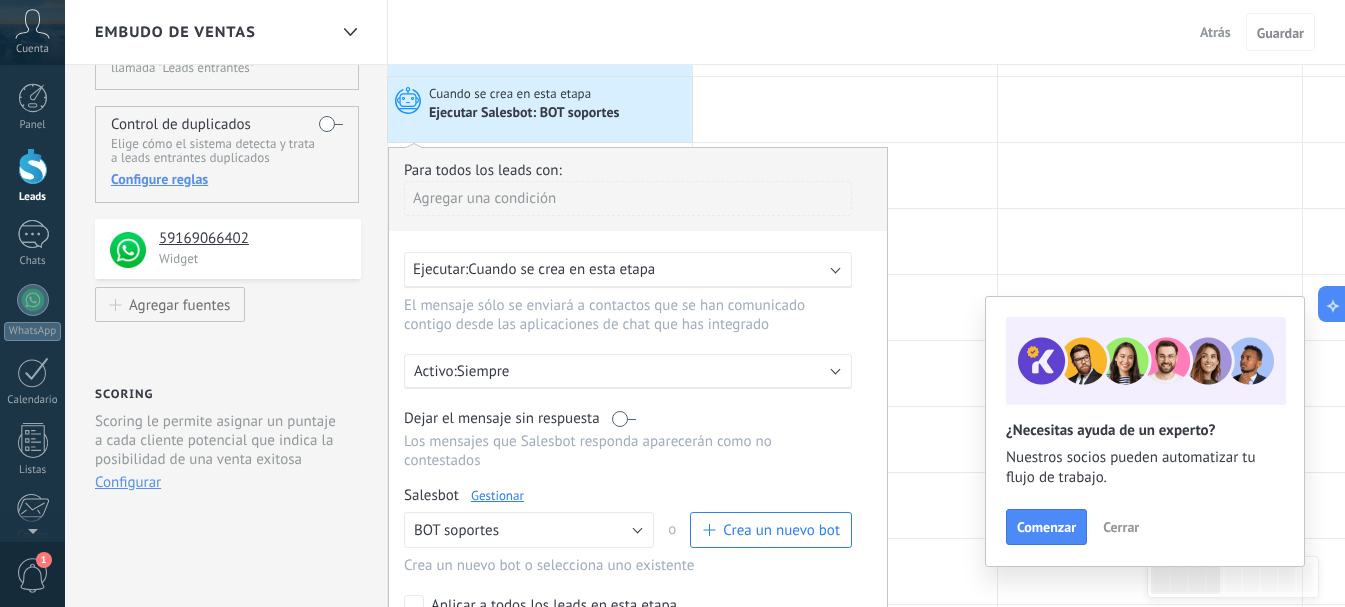 scroll, scrollTop: 400, scrollLeft: 0, axis: vertical 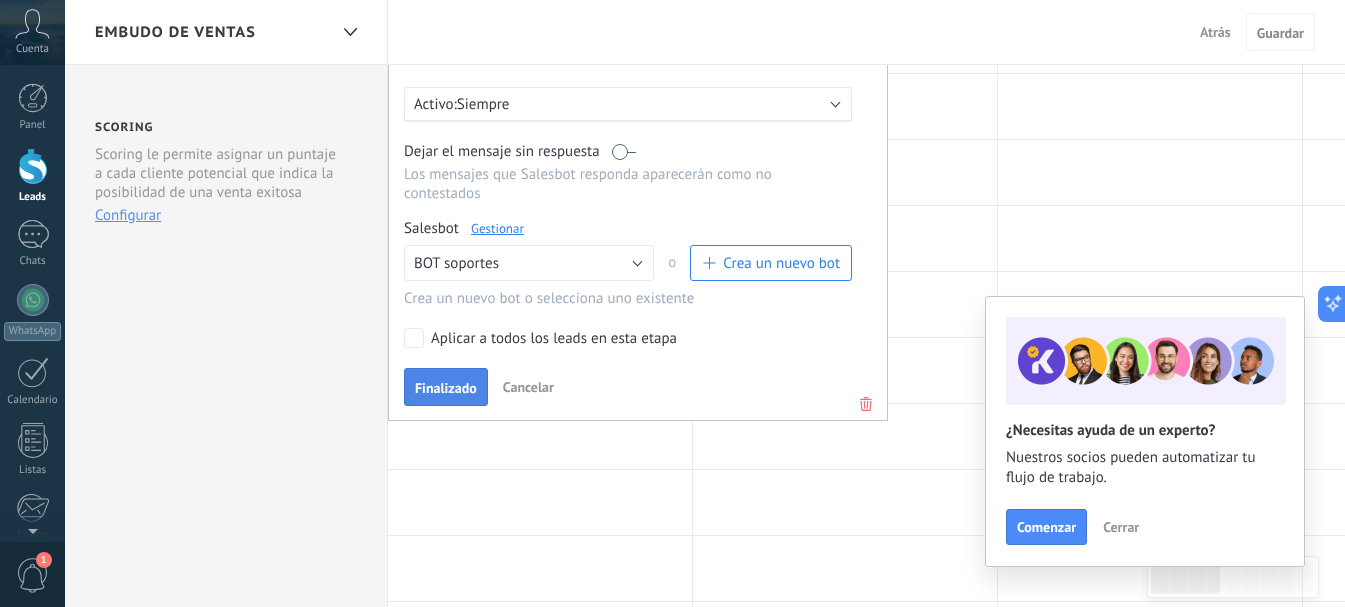 click on "Finalizado" at bounding box center (446, 388) 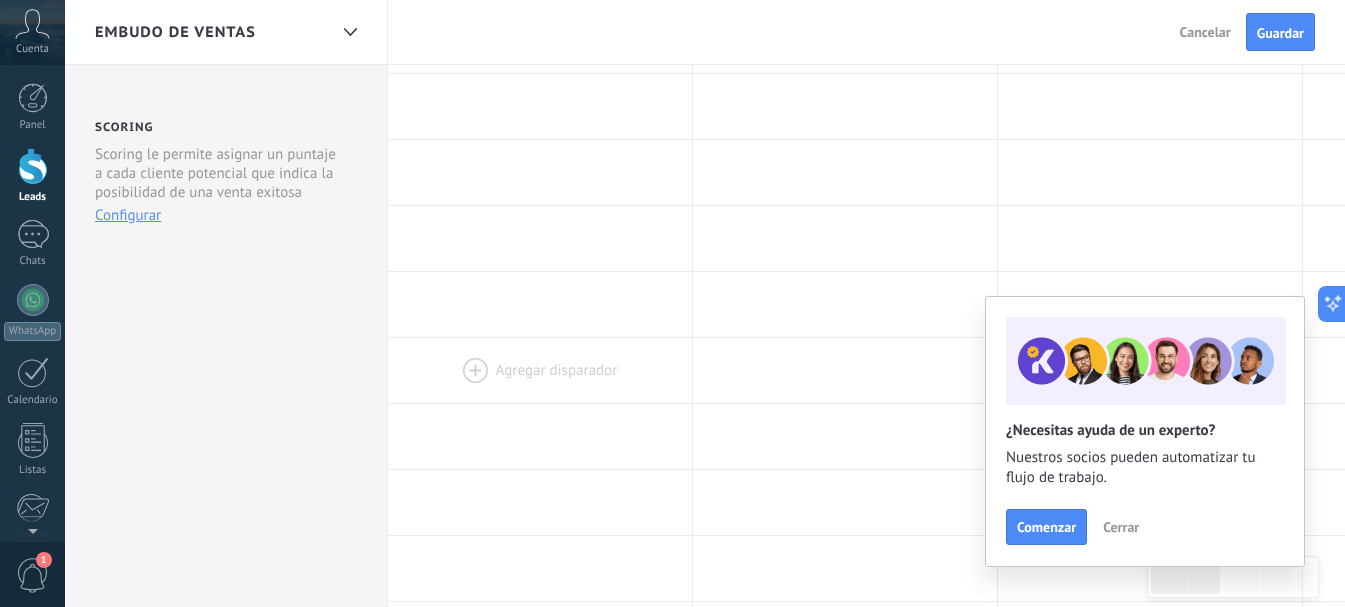 scroll, scrollTop: 0, scrollLeft: 0, axis: both 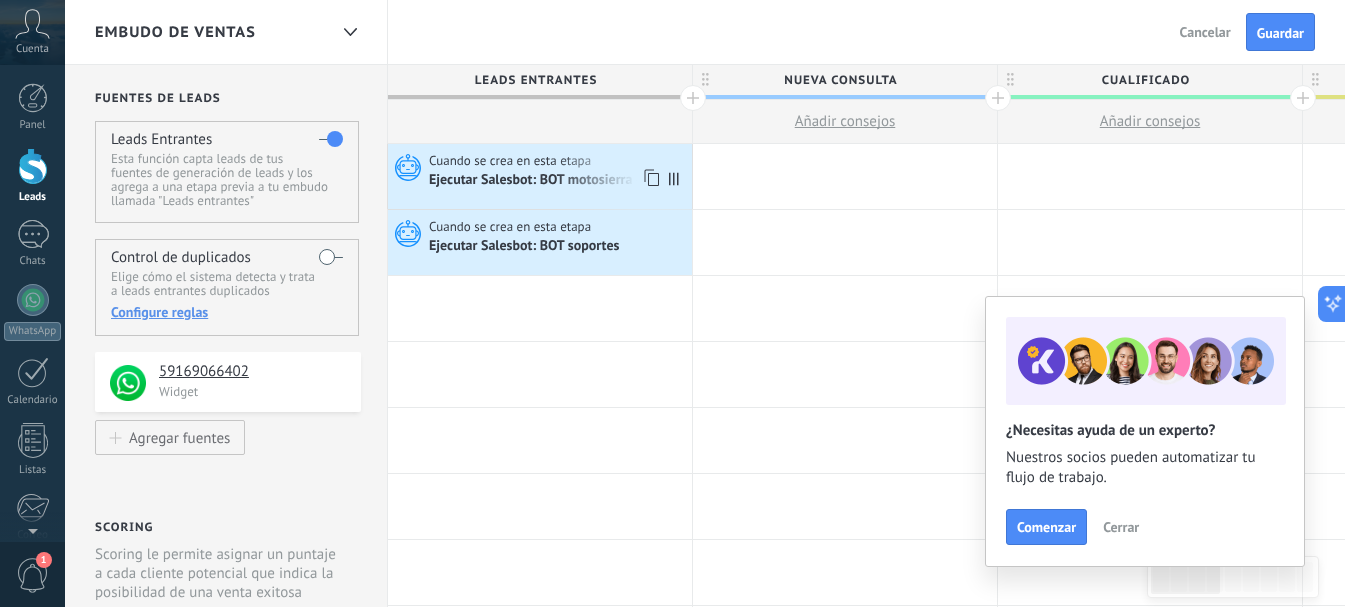 click on "Ejecutar Salesbot: BOT motosierra 48v" at bounding box center (545, 181) 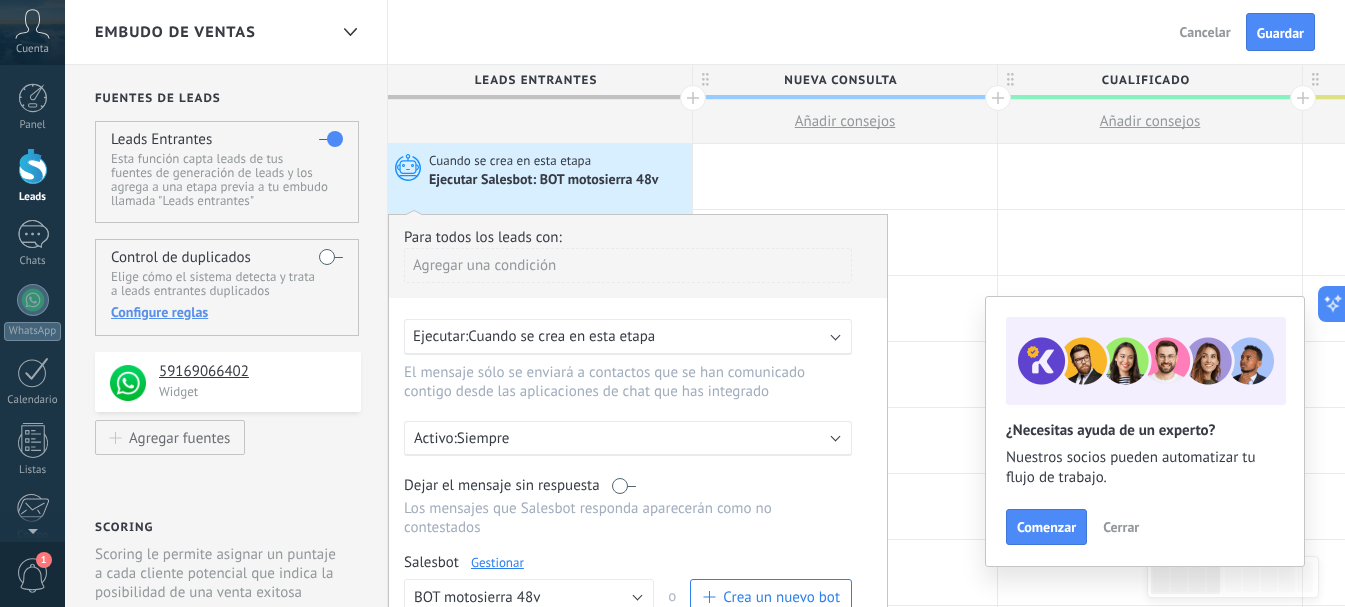 scroll, scrollTop: 133, scrollLeft: 0, axis: vertical 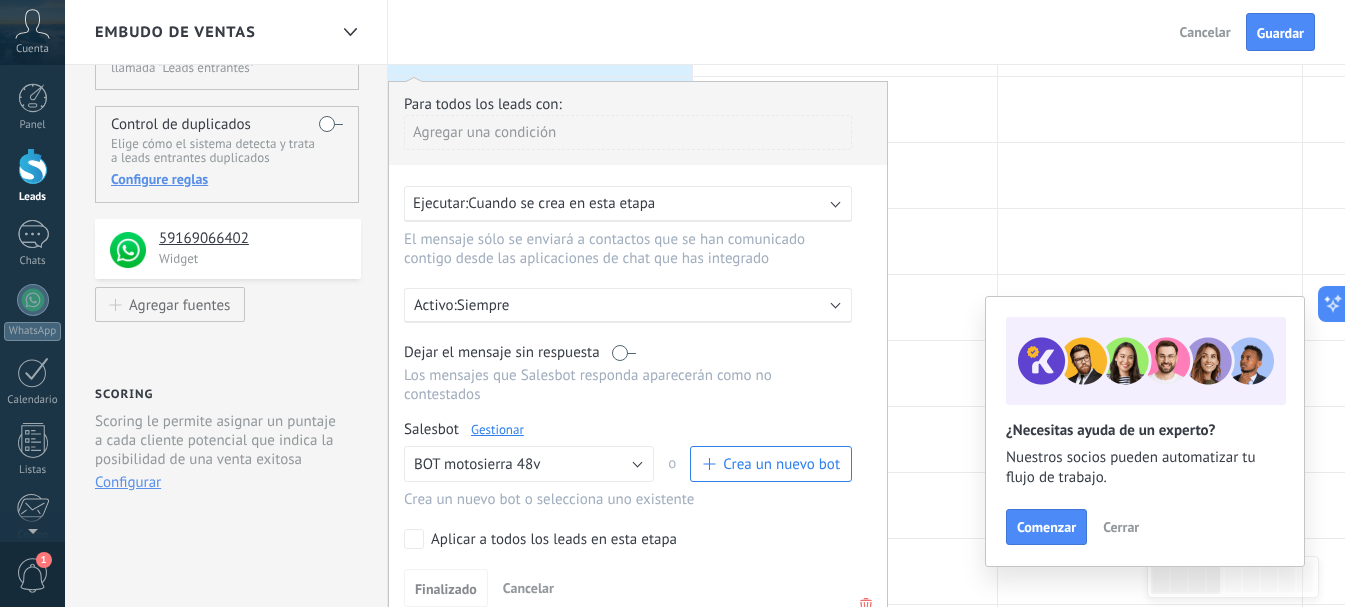 click on "Aplicar a todos los leads en esta etapa" at bounding box center [624, 539] 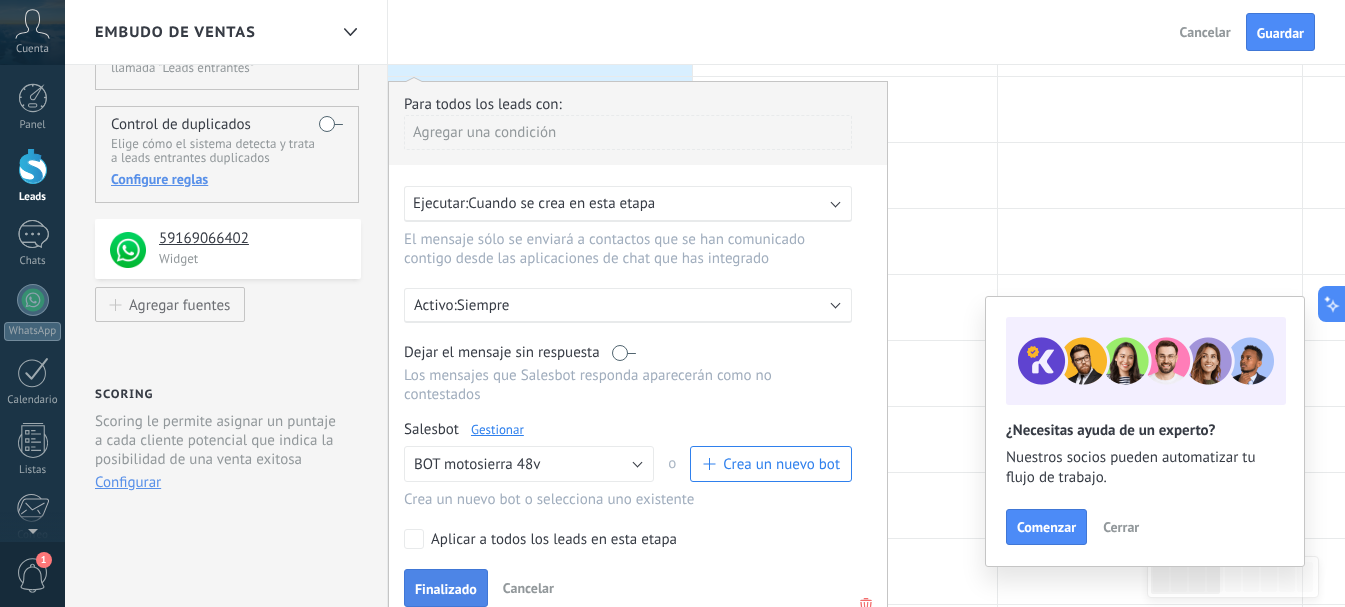 click on "Finalizado" at bounding box center (446, 589) 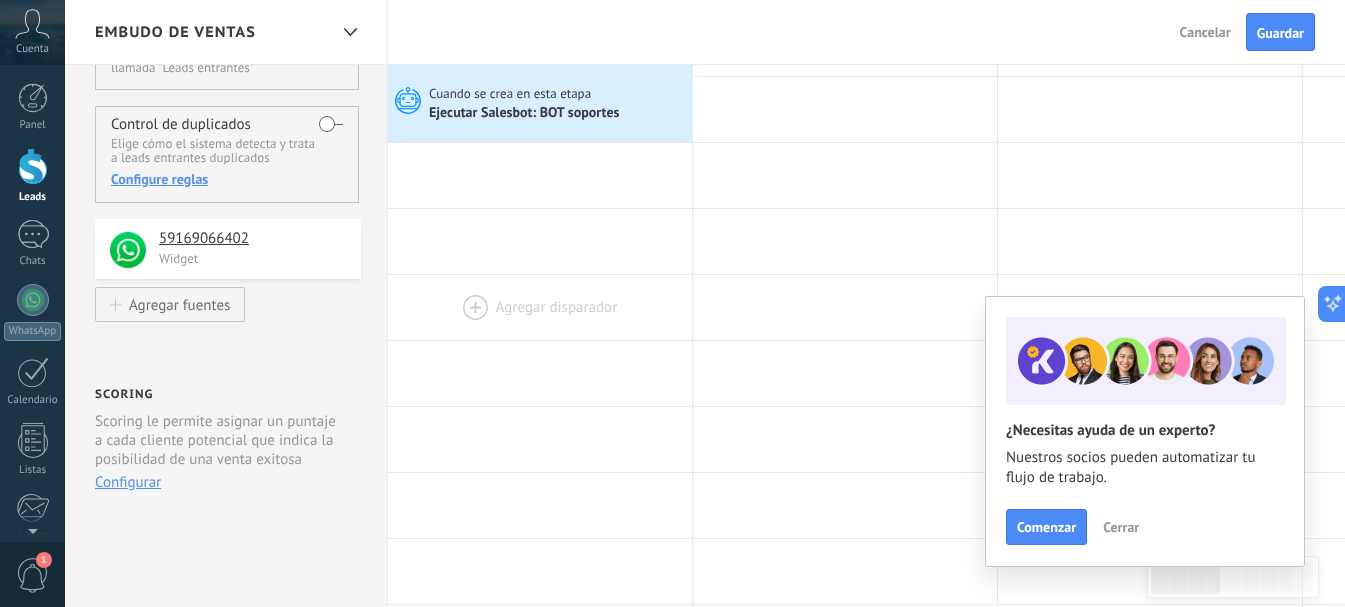 scroll, scrollTop: 0, scrollLeft: 0, axis: both 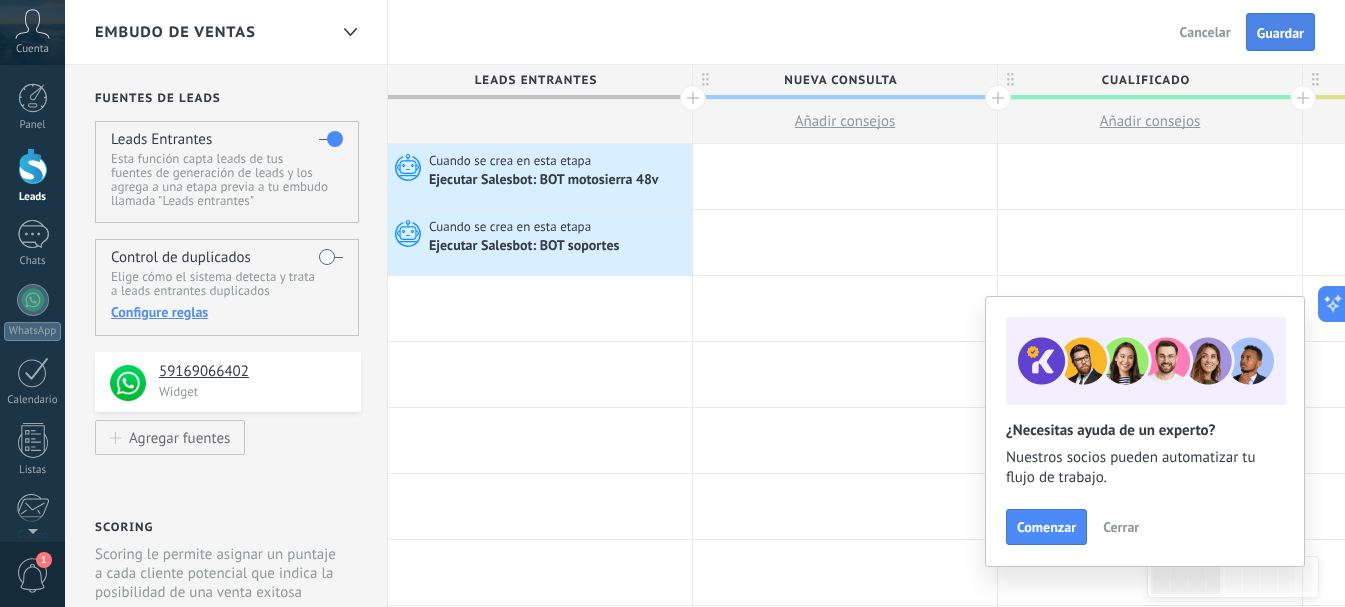 click on "Guardar" at bounding box center [1280, 33] 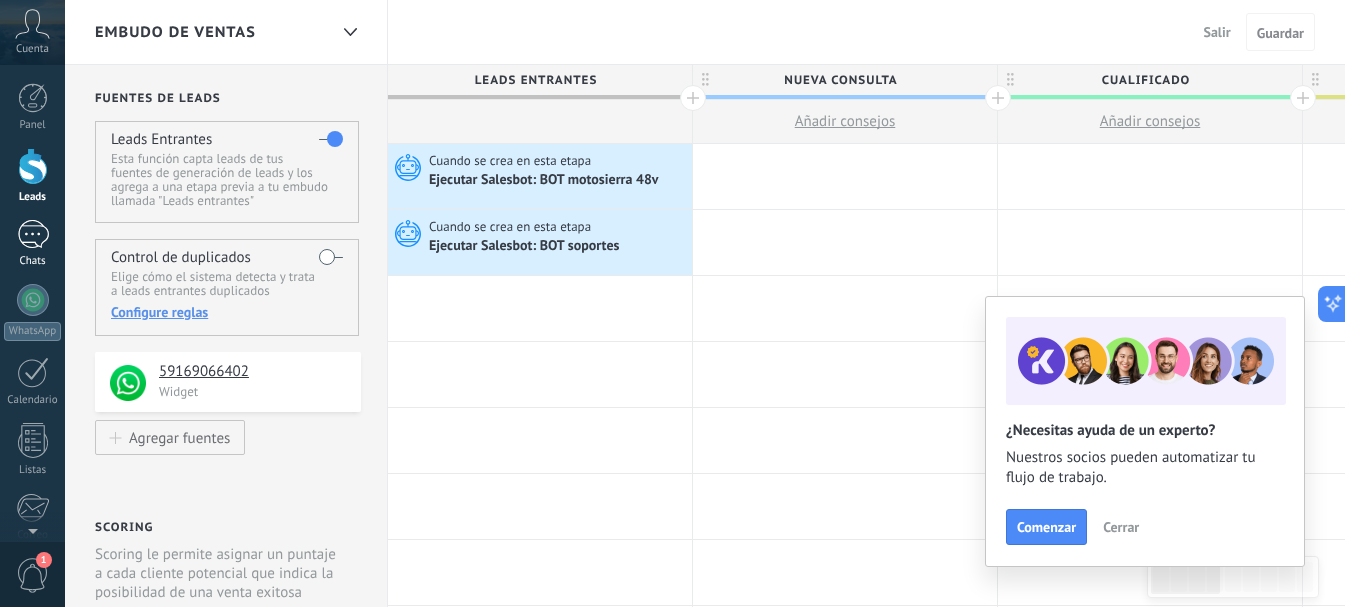 click on "1" at bounding box center [33, 234] 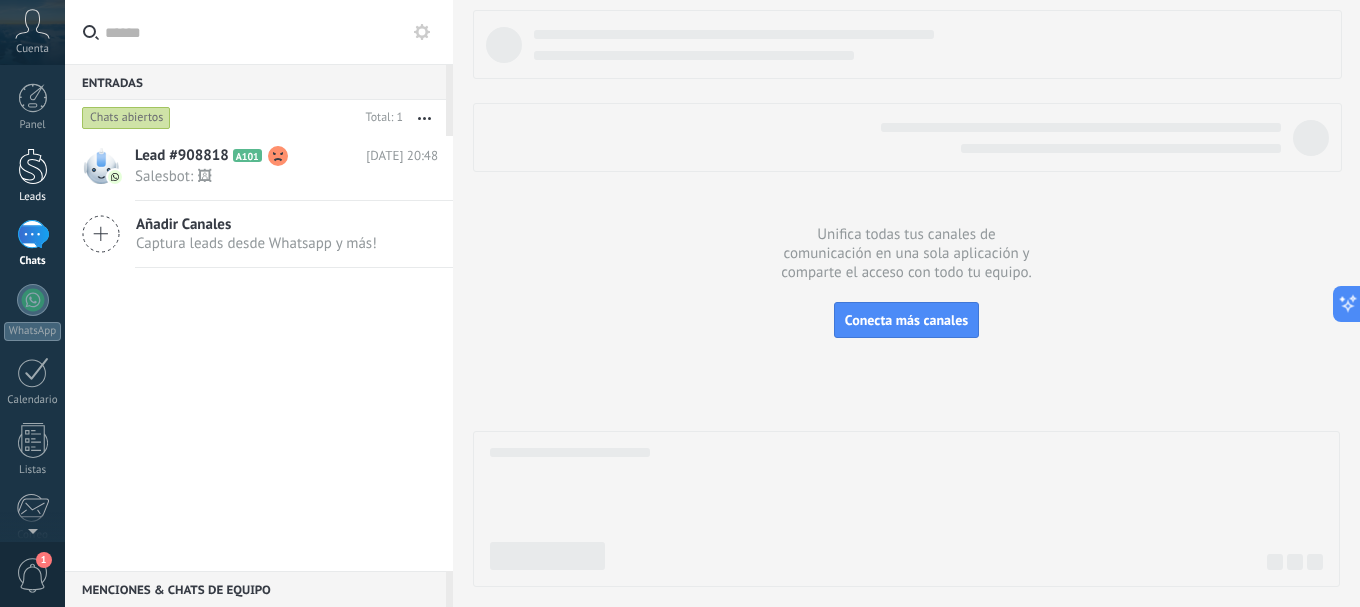 click at bounding box center (33, 166) 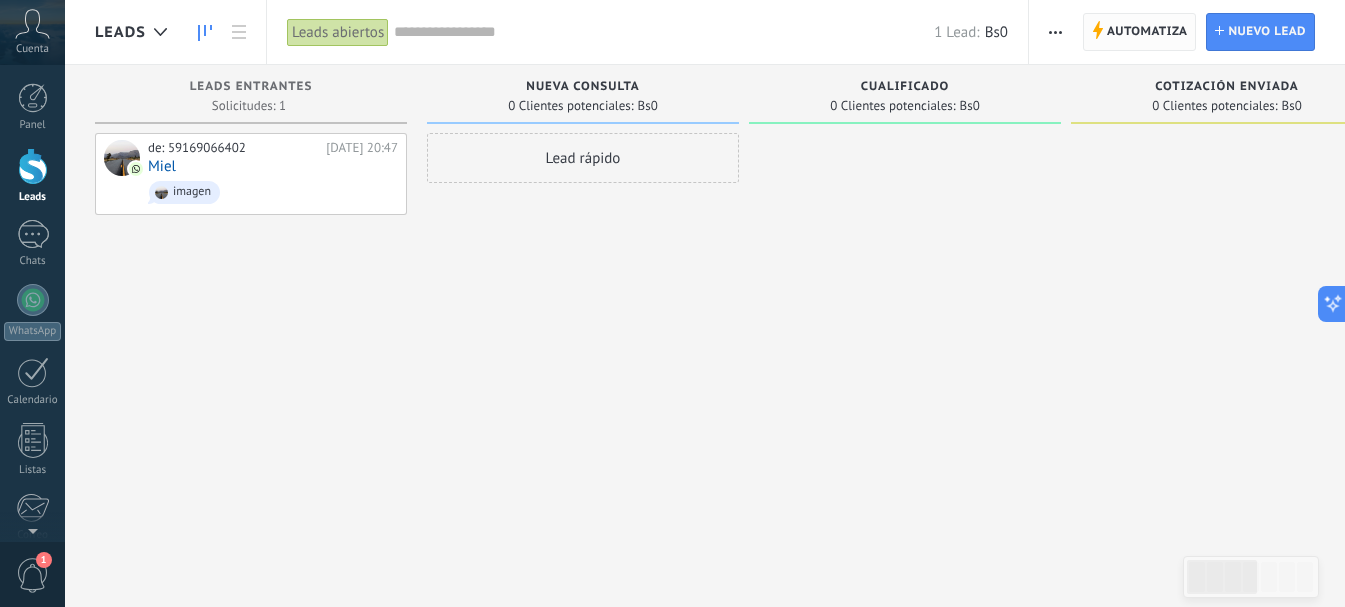 click on "Automatiza" at bounding box center [1147, 32] 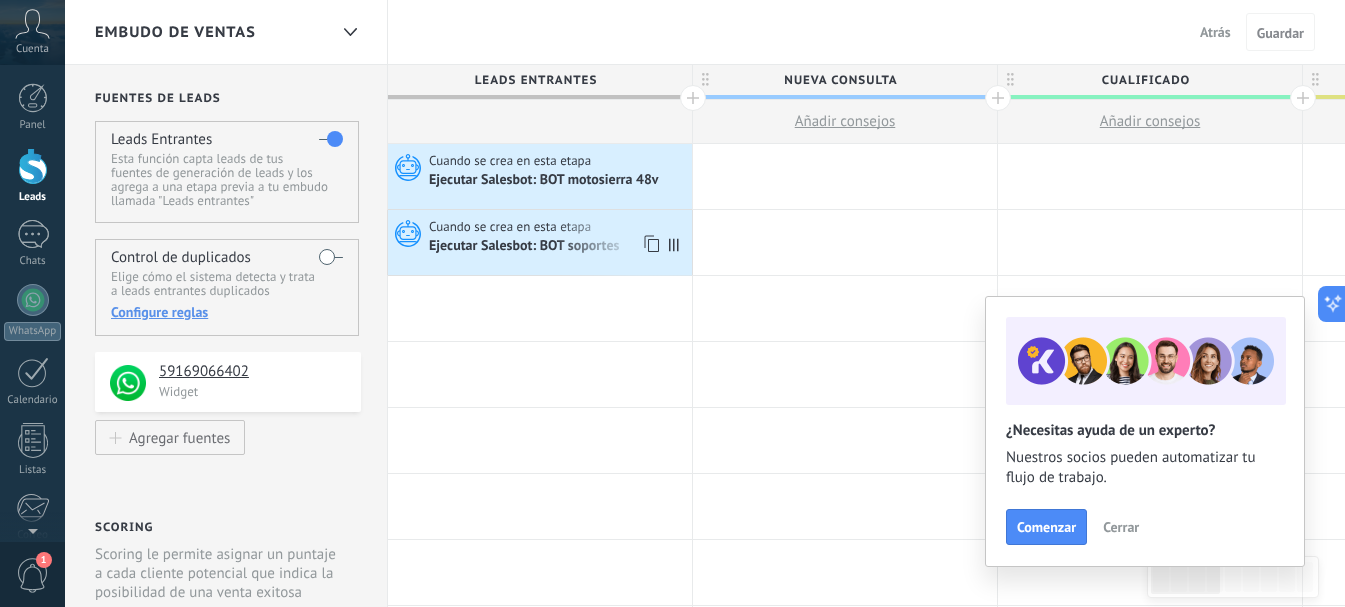 click on "Ejecutar Salesbot: BOT soportes" at bounding box center (525, 247) 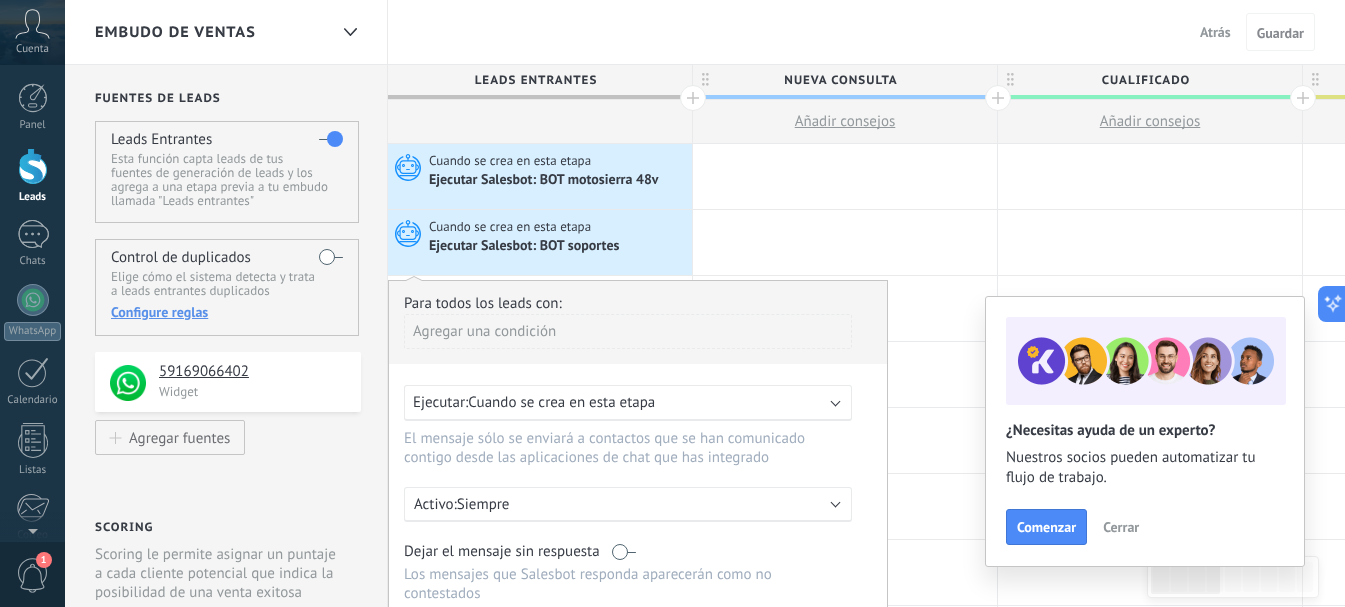 scroll, scrollTop: 267, scrollLeft: 0, axis: vertical 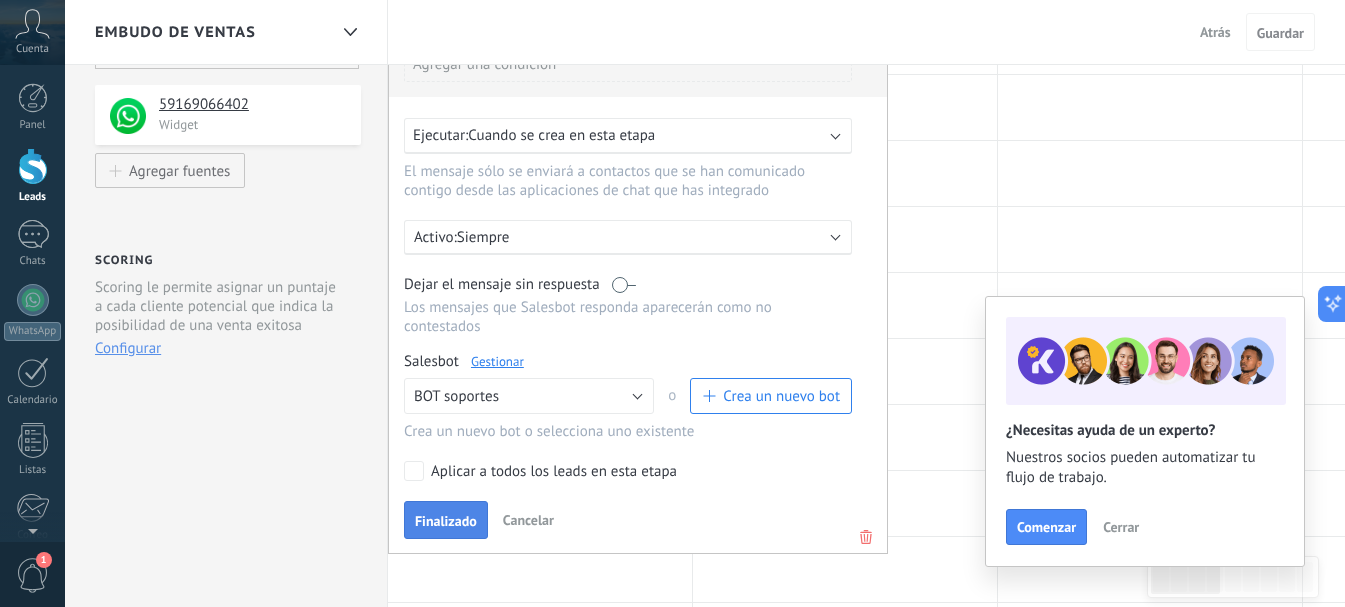click on "Finalizado" at bounding box center [446, 521] 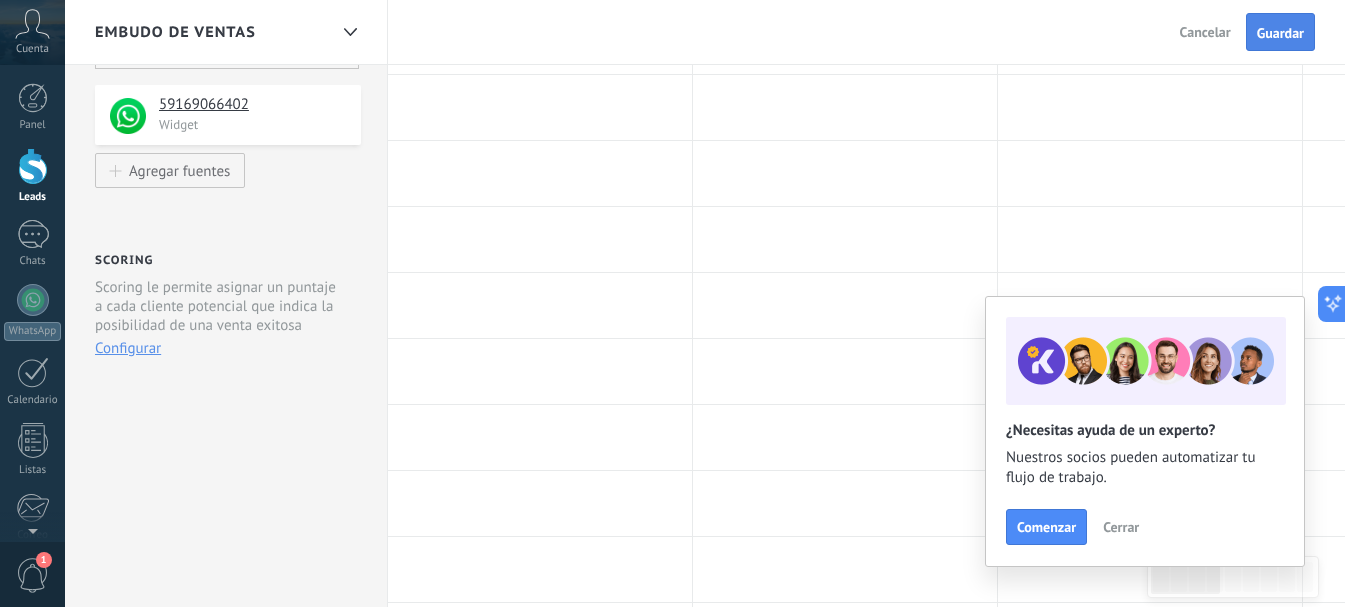 click on "Guardar" at bounding box center (1280, 32) 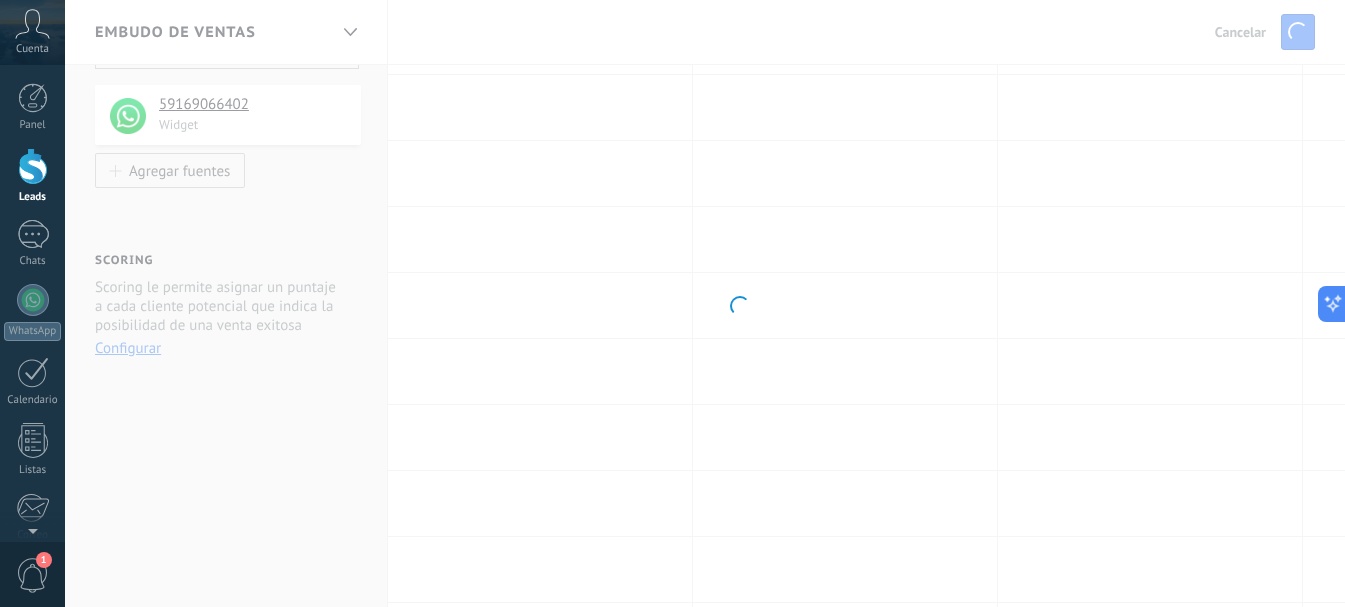 scroll, scrollTop: 0, scrollLeft: 0, axis: both 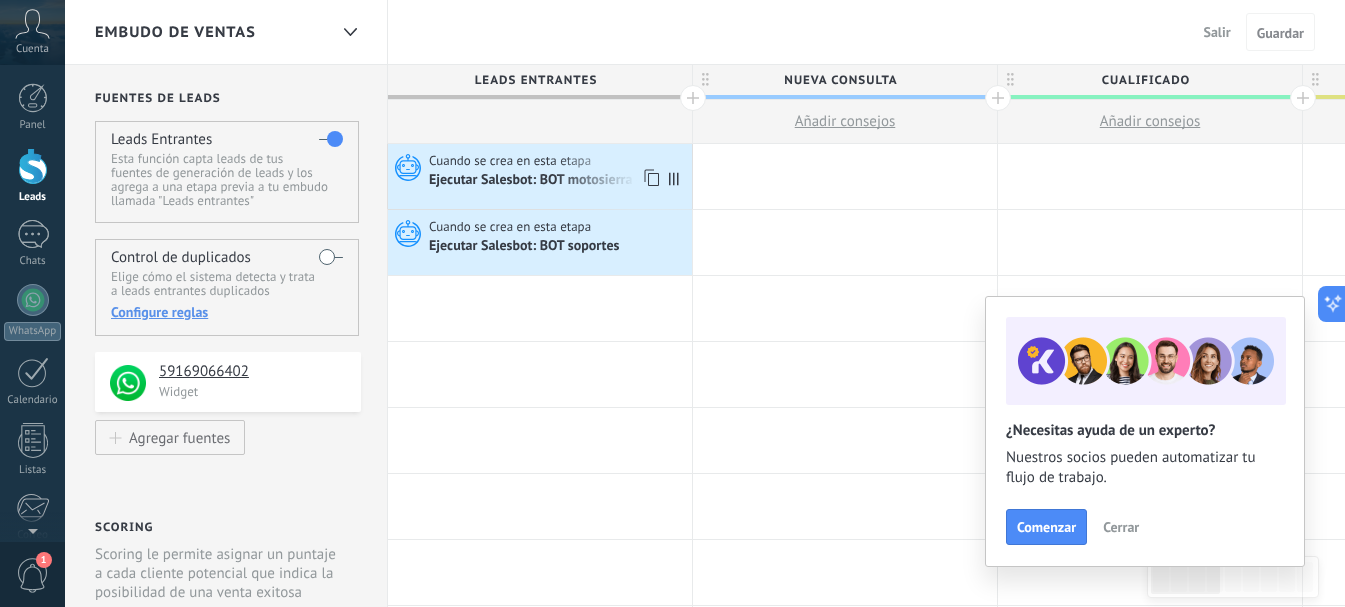 click on "Ejecutar Salesbot: BOT motosierra 48v" at bounding box center [545, 181] 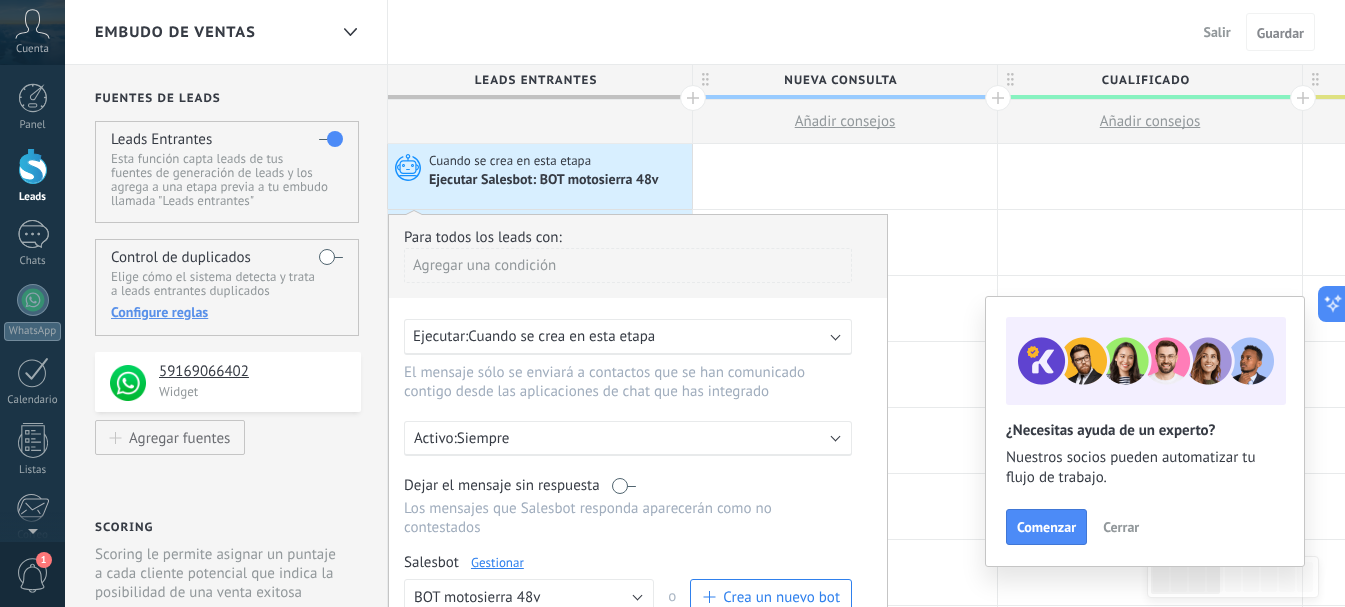 scroll, scrollTop: 133, scrollLeft: 0, axis: vertical 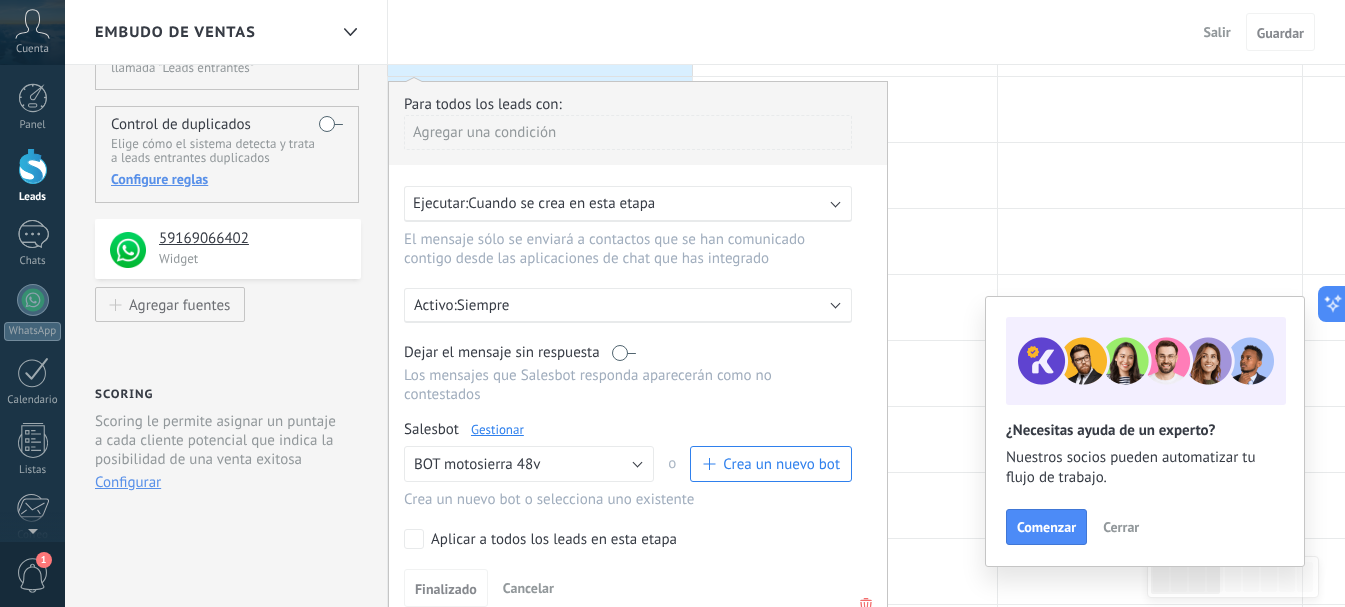 click on "Para todos los leads con: Agregar una condición Ejecutar:  Cuando se crea en esta etapa El mensaje sólo se enviará a contactos que se han comunicado contigo desde las aplicaciones de chat que has integrado Activo:  Siempre Dejar el mensaje sin respuesta Los mensajes que Salesbot responda aparecerán como no contestados    Salesbot Gestionar Ningún bot seleccionado BOT saca pelusas #6 BOT motosierra 48v BOT soportes BOT vaporera BOT motosierra 48v o Crea un nuevo bot Crea un nuevo bot o selecciona uno existente Aplicar a todos los leads en esta etapa Finalizado Cancelar" at bounding box center [638, 351] 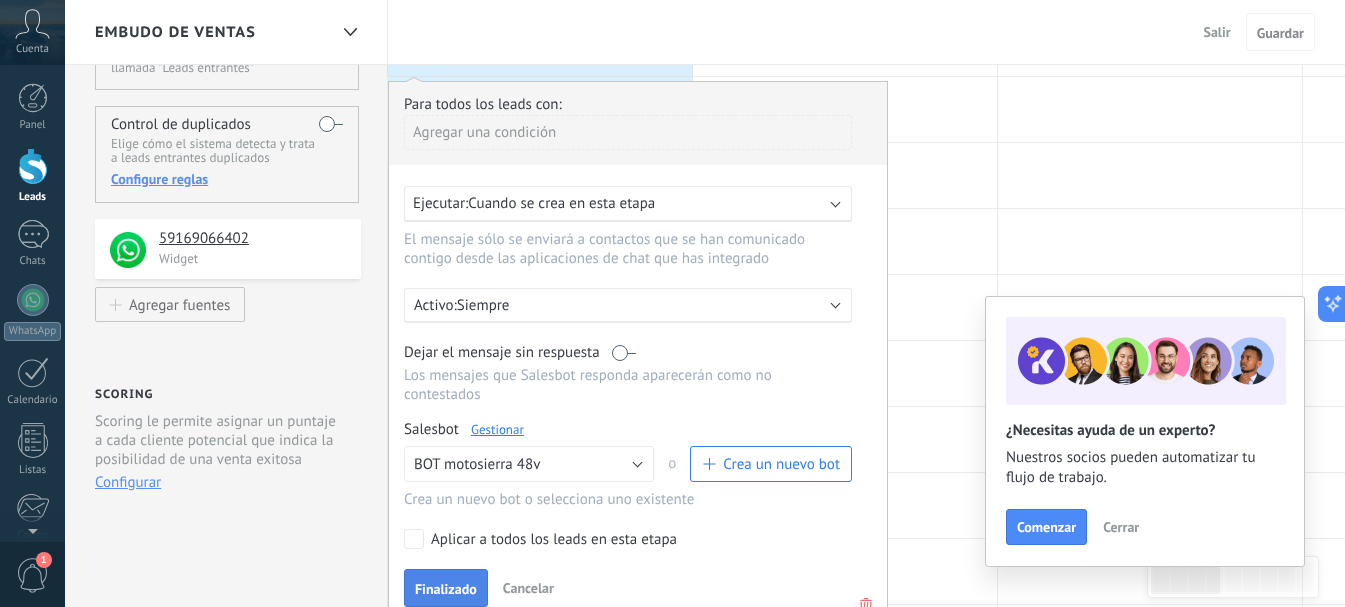 click on "Finalizado" at bounding box center (446, 588) 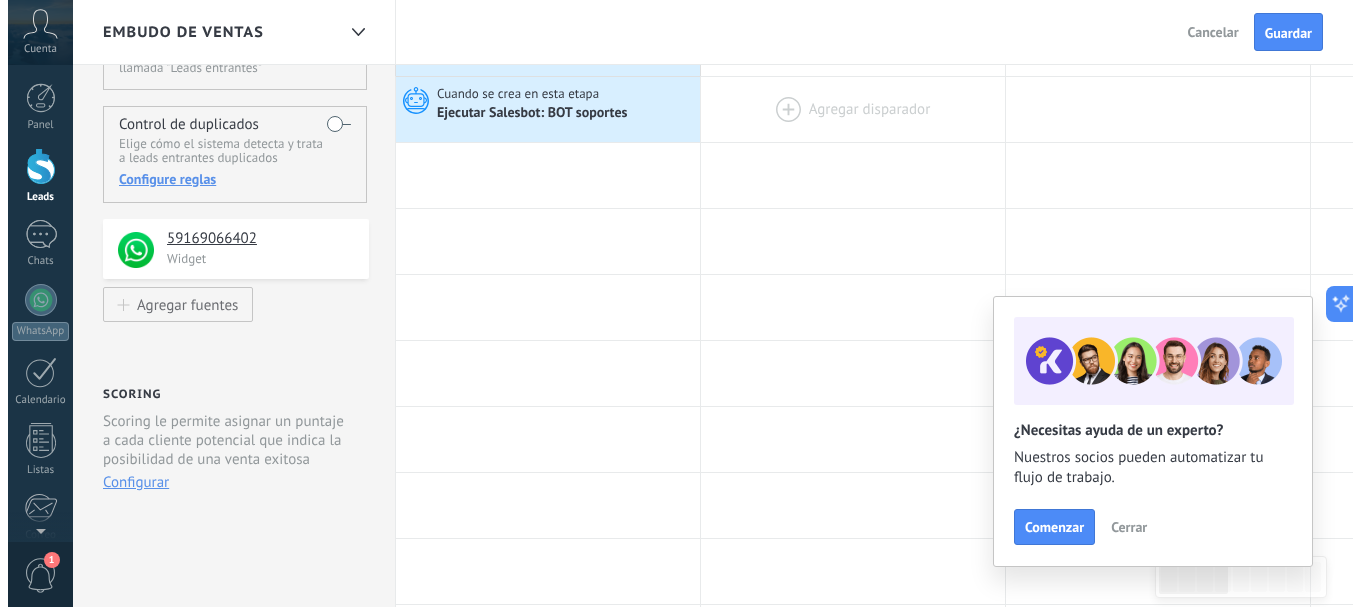 scroll, scrollTop: 0, scrollLeft: 0, axis: both 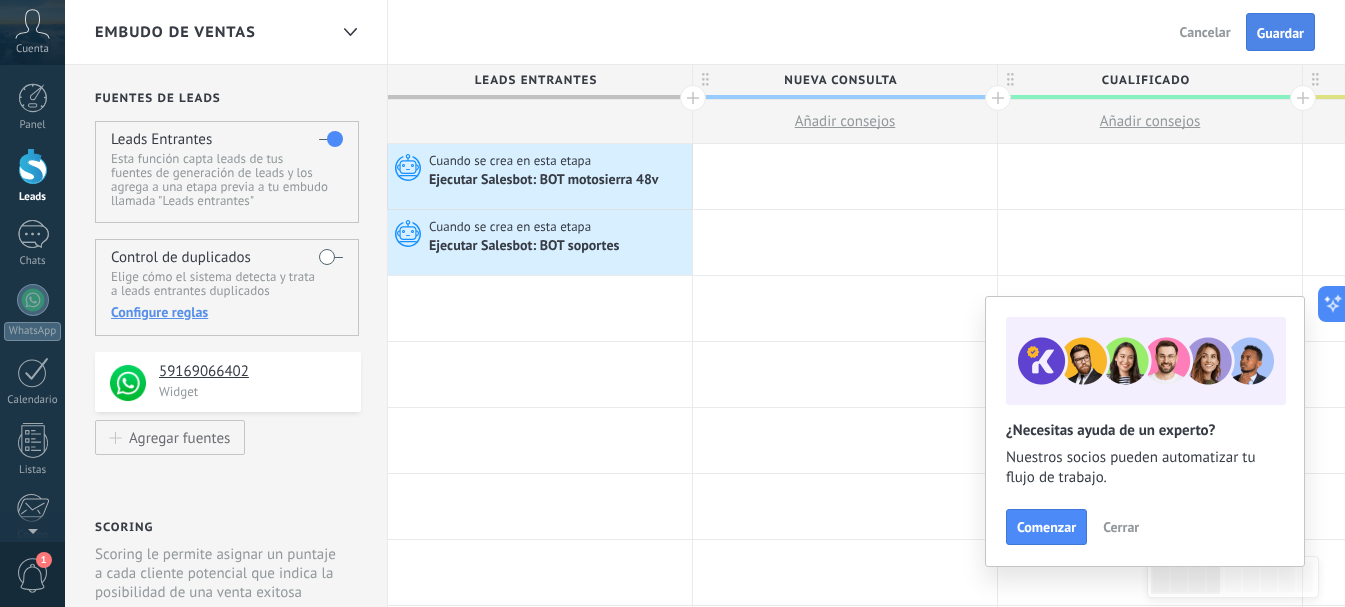 click on "Guardar" at bounding box center [1280, 33] 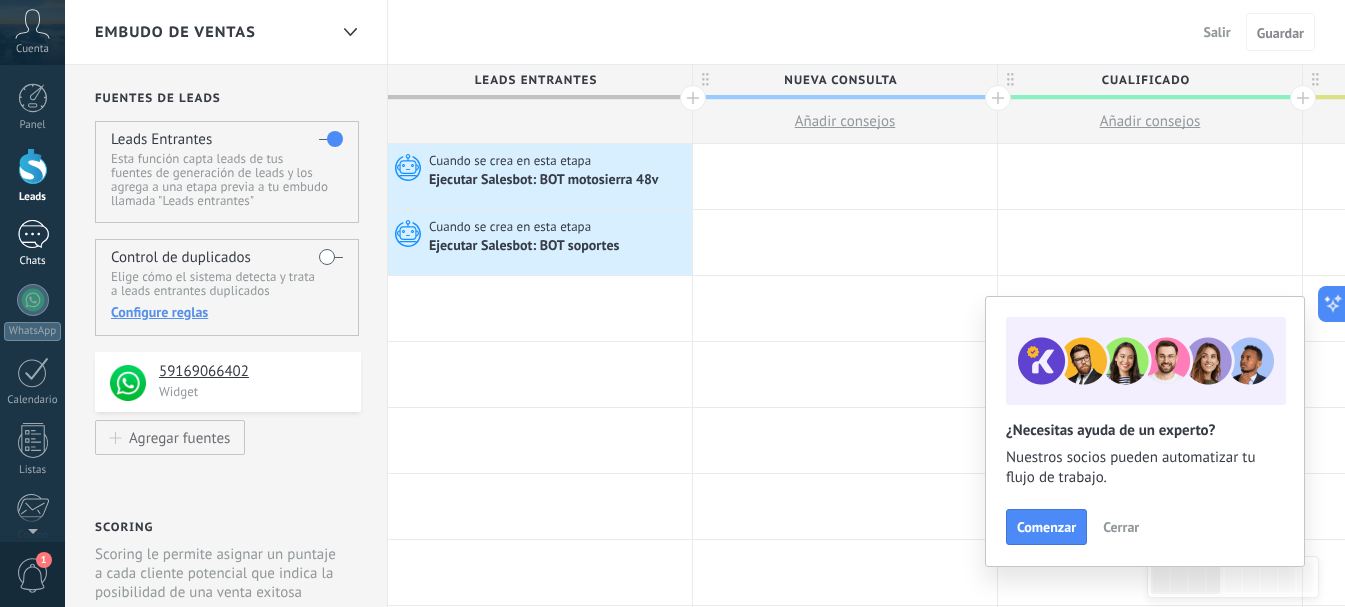click on "1
Chats" at bounding box center [32, 244] 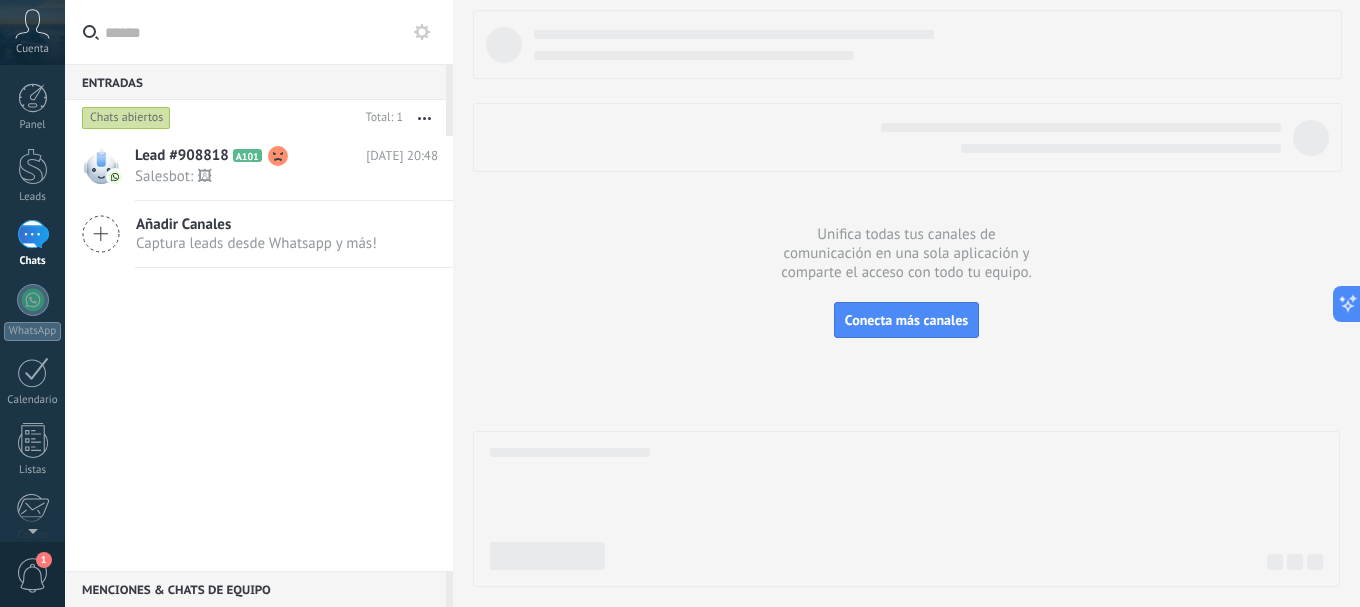 click 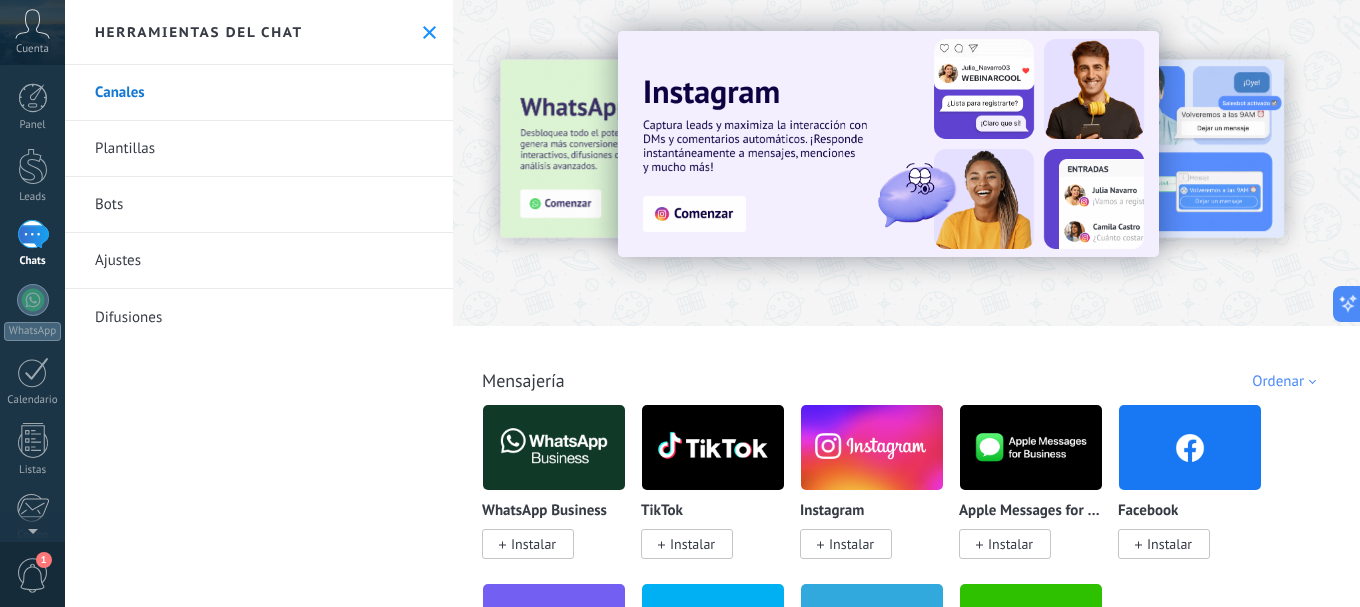 click on "Bots" at bounding box center (259, 205) 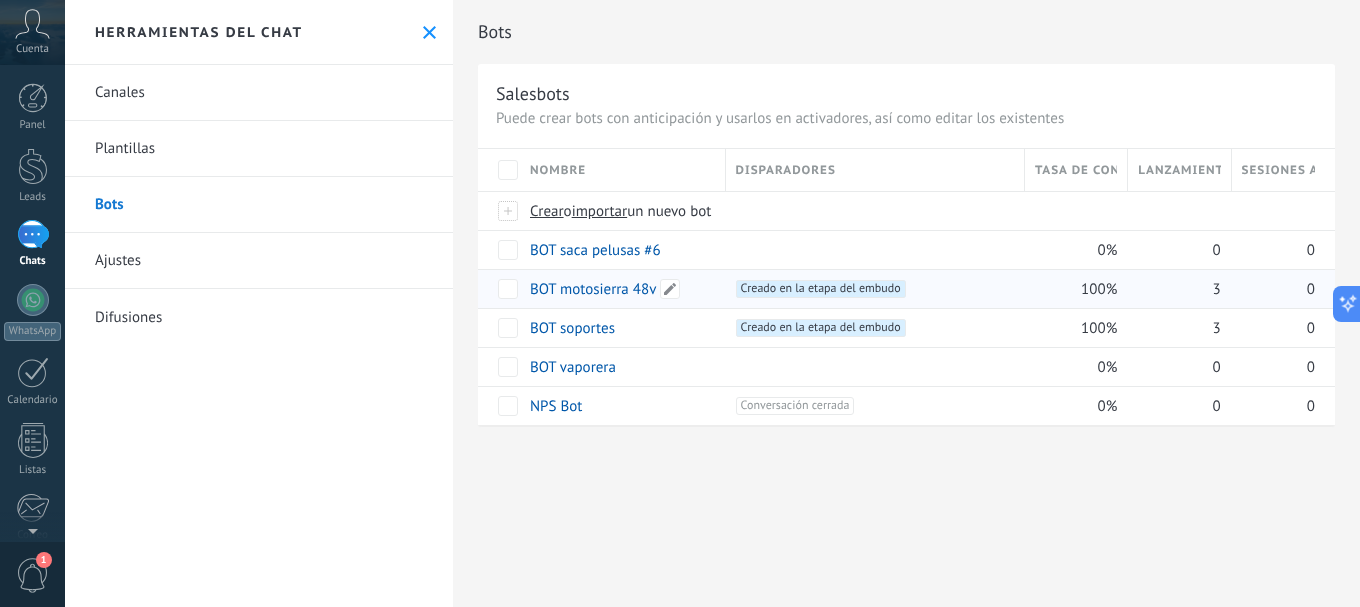 click on "BOT motosierra 48v" at bounding box center [593, 289] 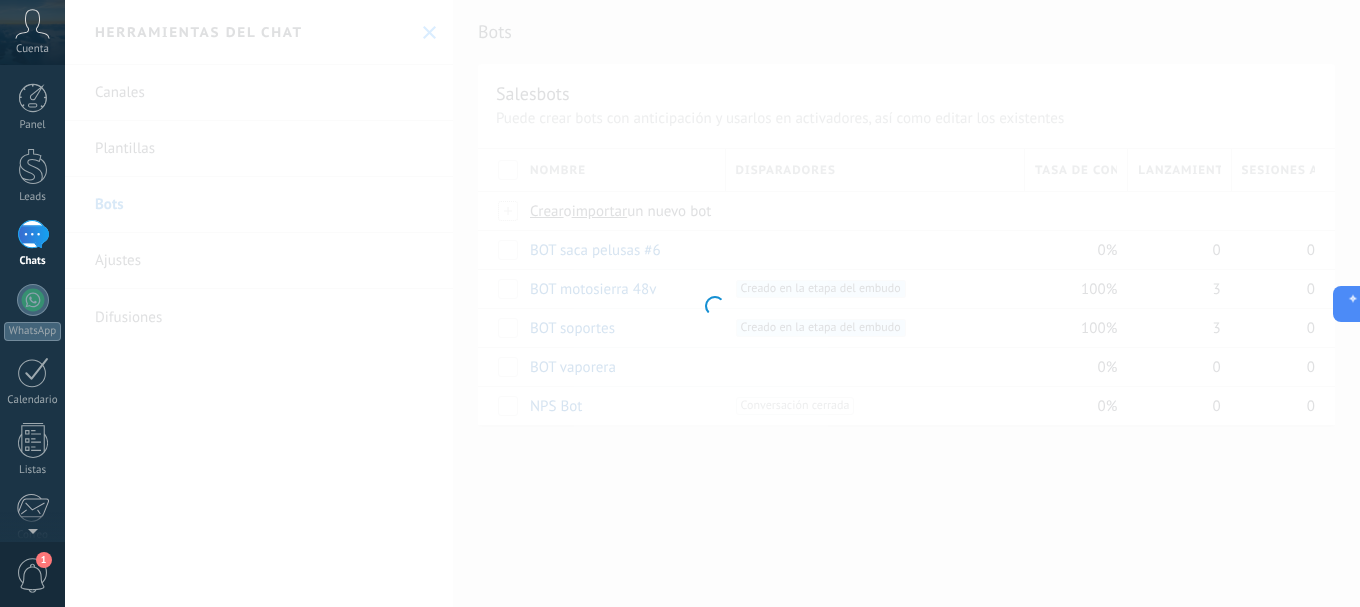 type on "**********" 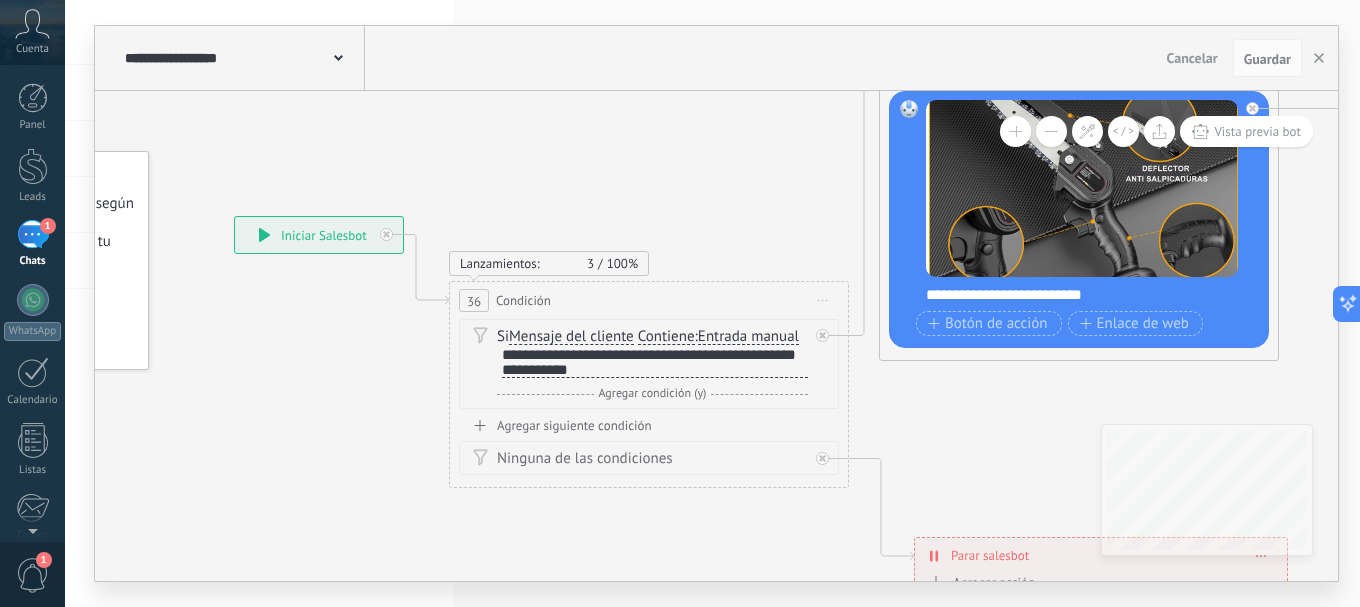 drag, startPoint x: 816, startPoint y: 284, endPoint x: 537, endPoint y: 194, distance: 293.15695 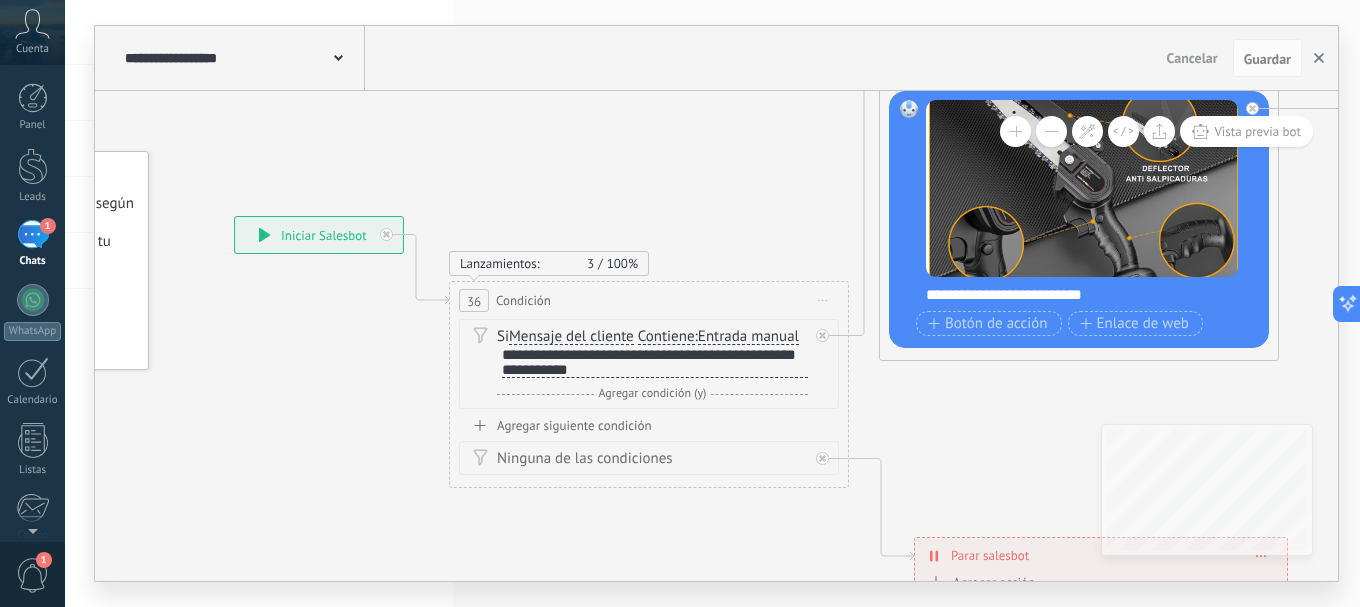 click at bounding box center [1319, 58] 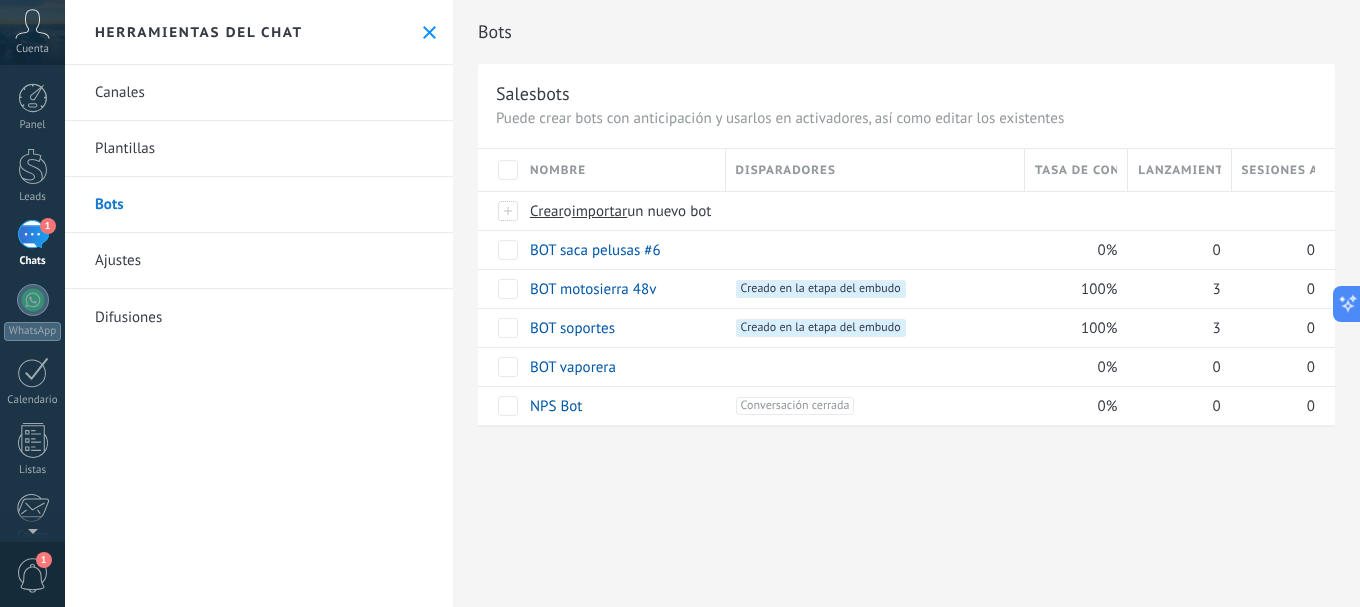 click 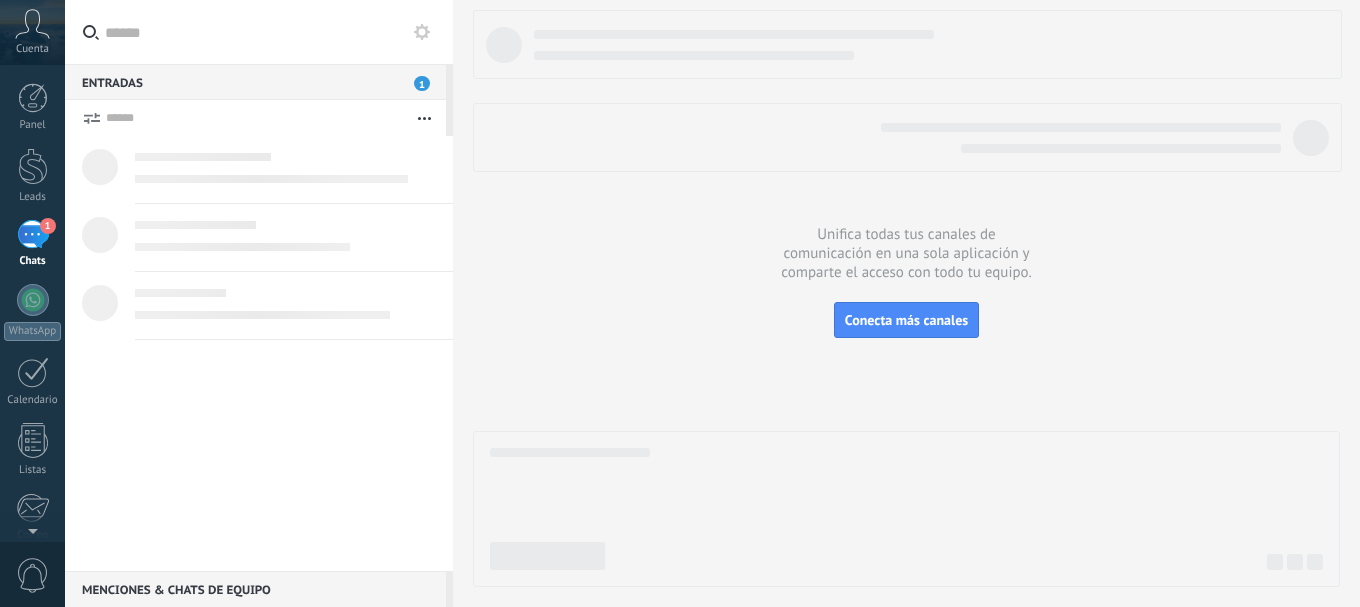 scroll, scrollTop: 0, scrollLeft: 0, axis: both 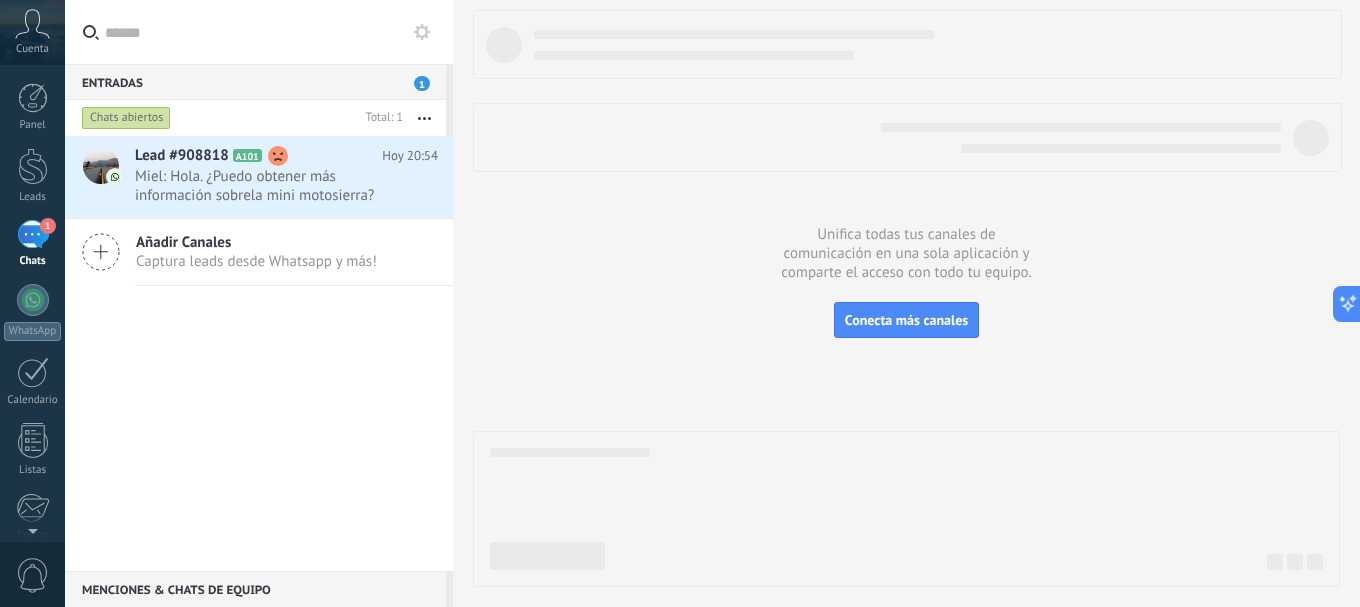 click on "1" at bounding box center [33, 234] 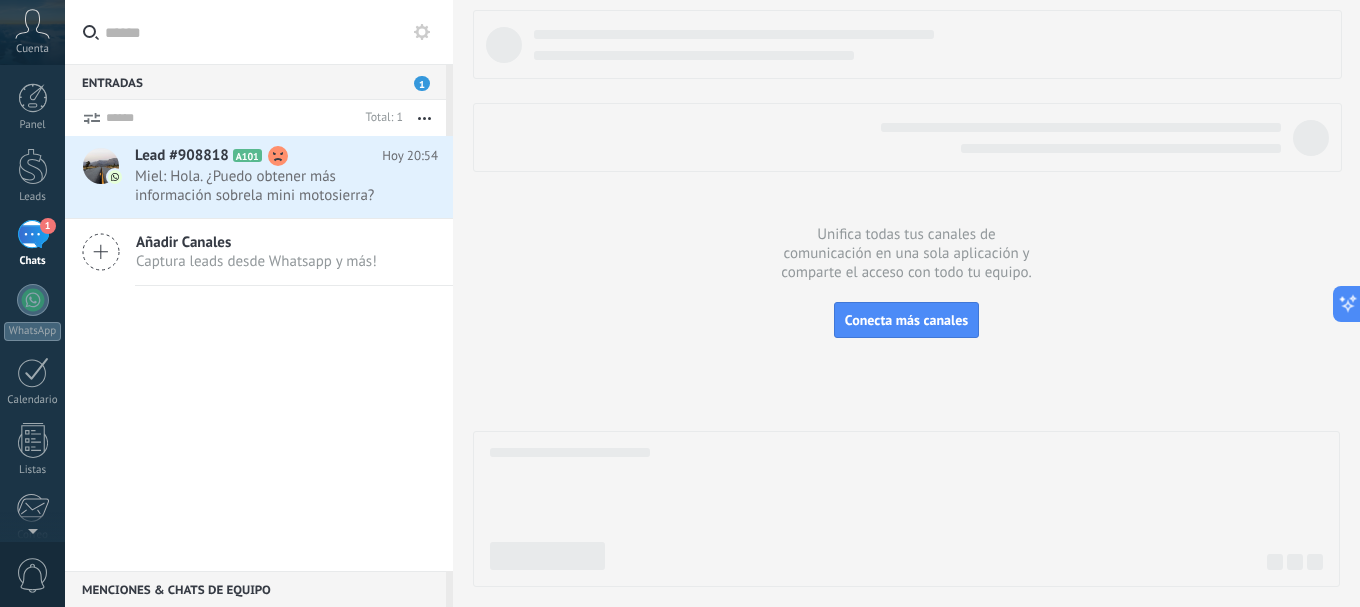 click on "Entradas 1" at bounding box center (255, 82) 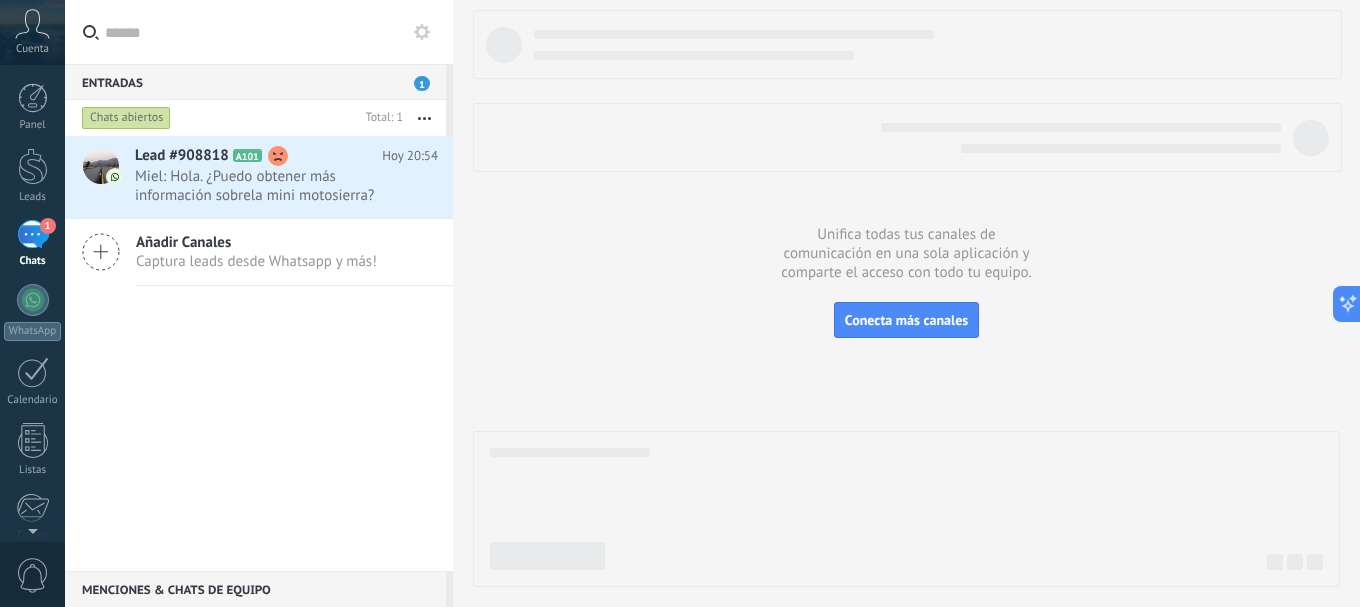 click on "1" at bounding box center (422, 83) 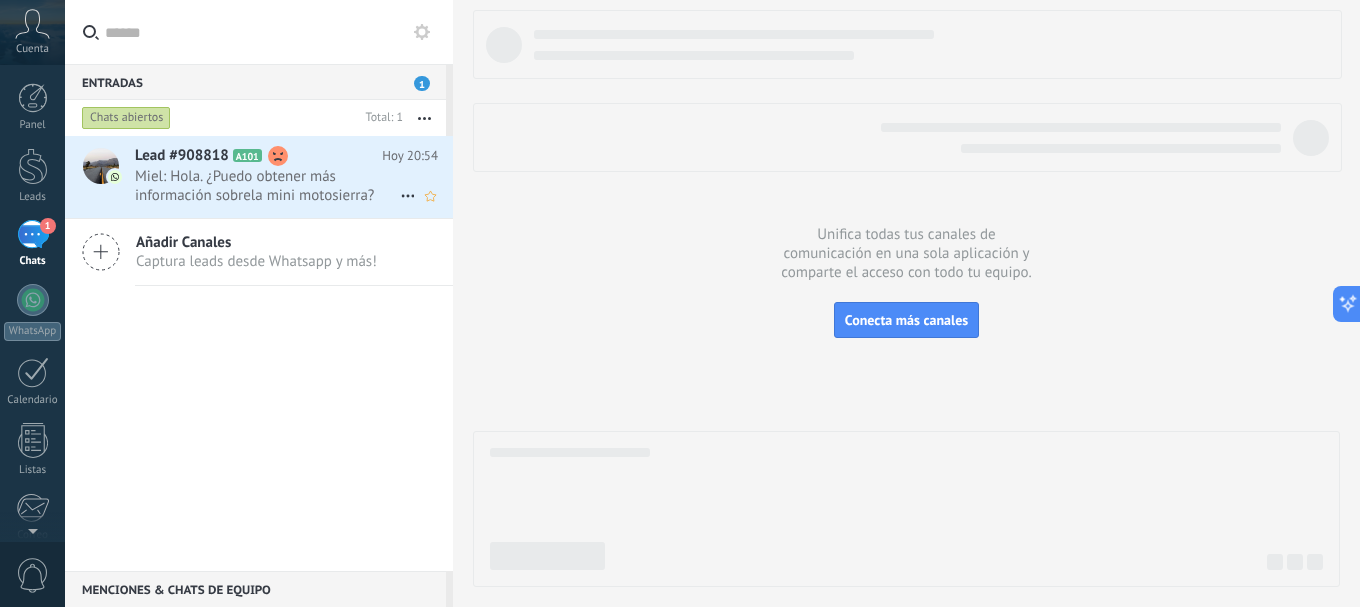 click on "Miel: Hola. ¿Puedo obtener más información sobrela mini motosierra?" at bounding box center [267, 186] 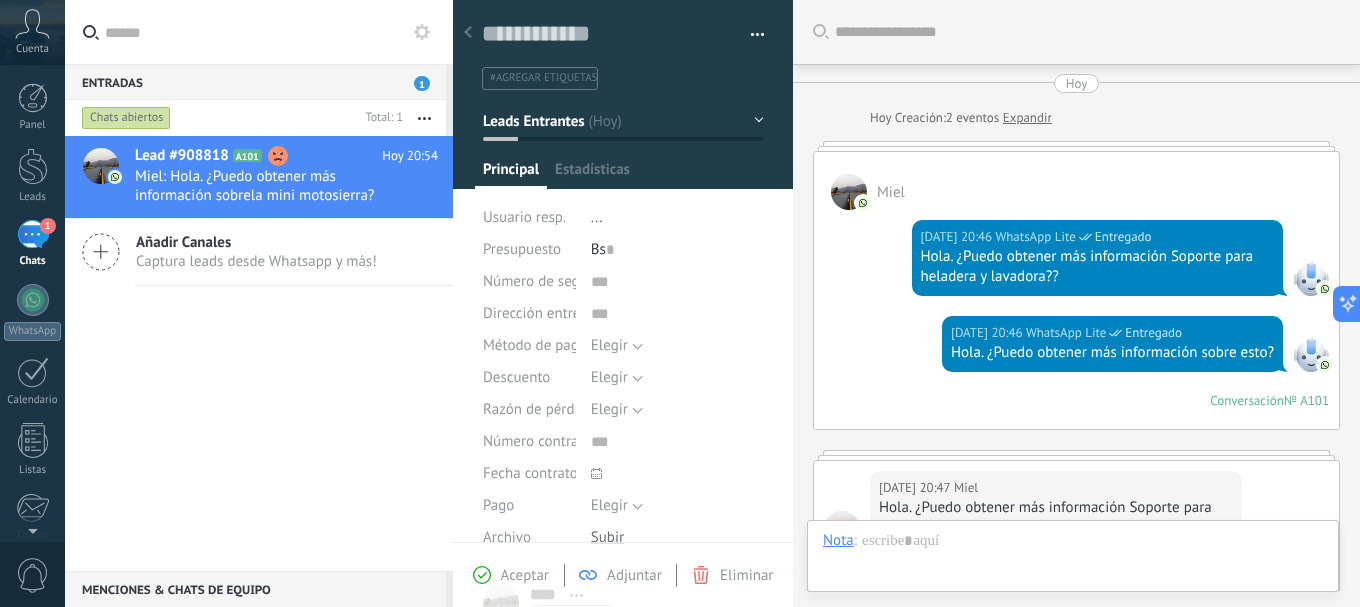 click at bounding box center [424, 118] 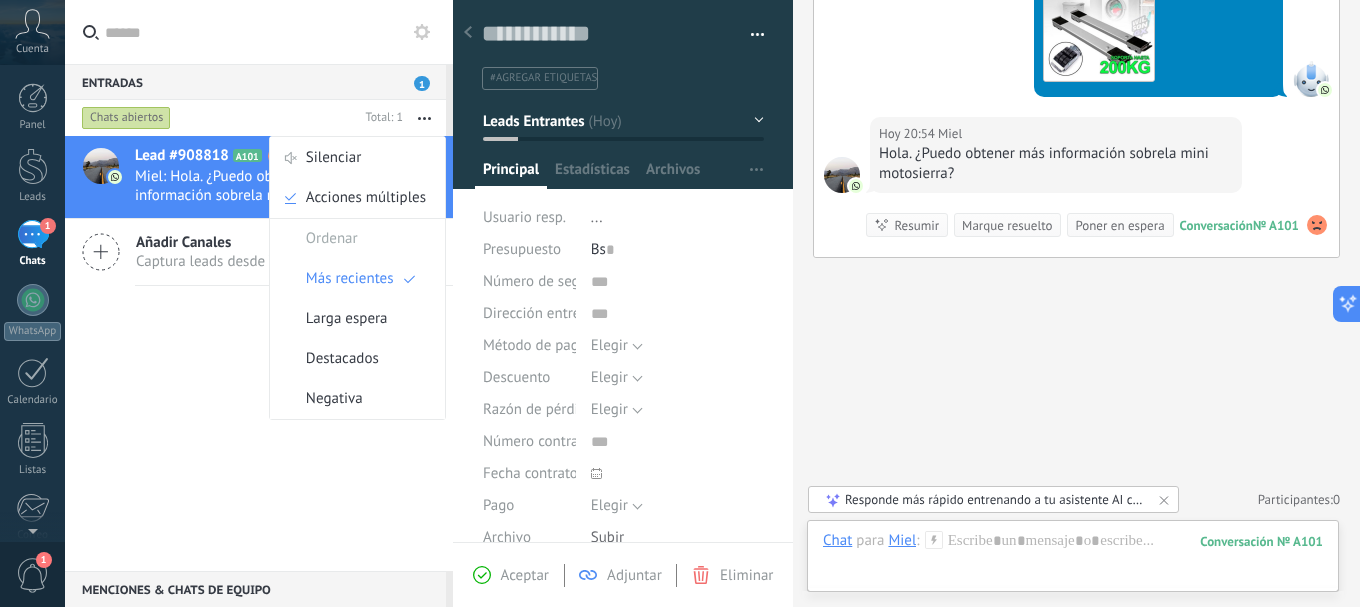 click on "Lead #908818
A101
Hoy 20:54
Miel: Hola. ¿Puedo obtener más información sobrela mini motosierra?
Añadir Canales
Captura leads desde Whatsapp y más!" at bounding box center (259, 353) 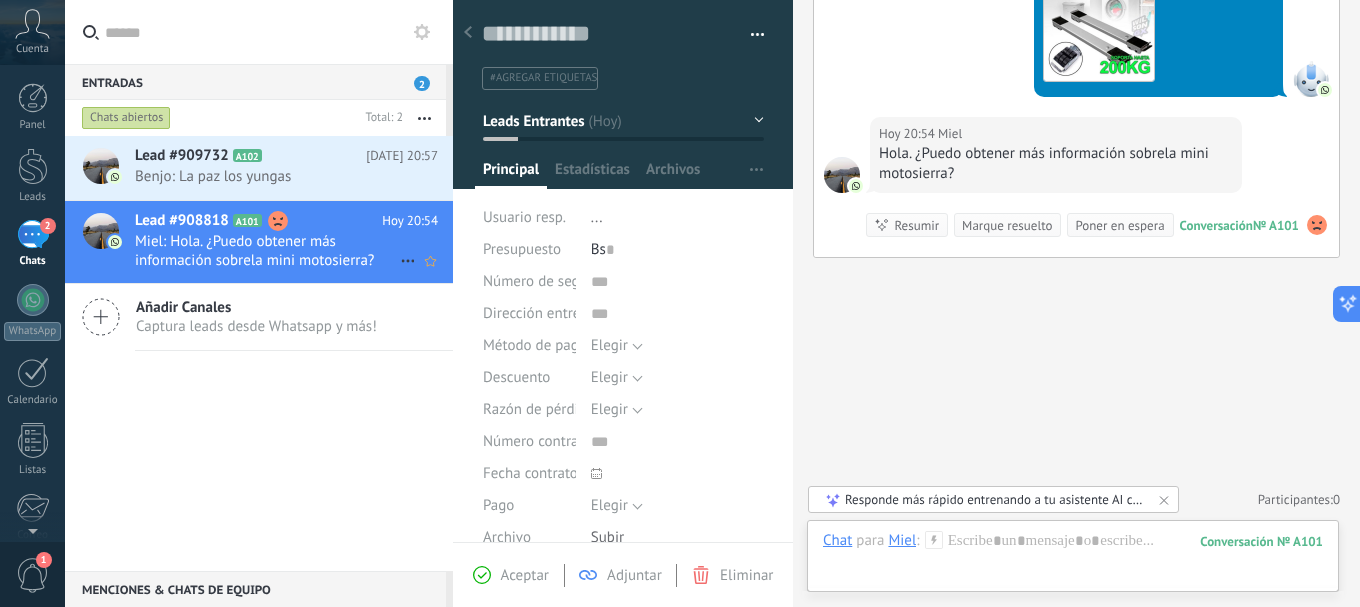 click 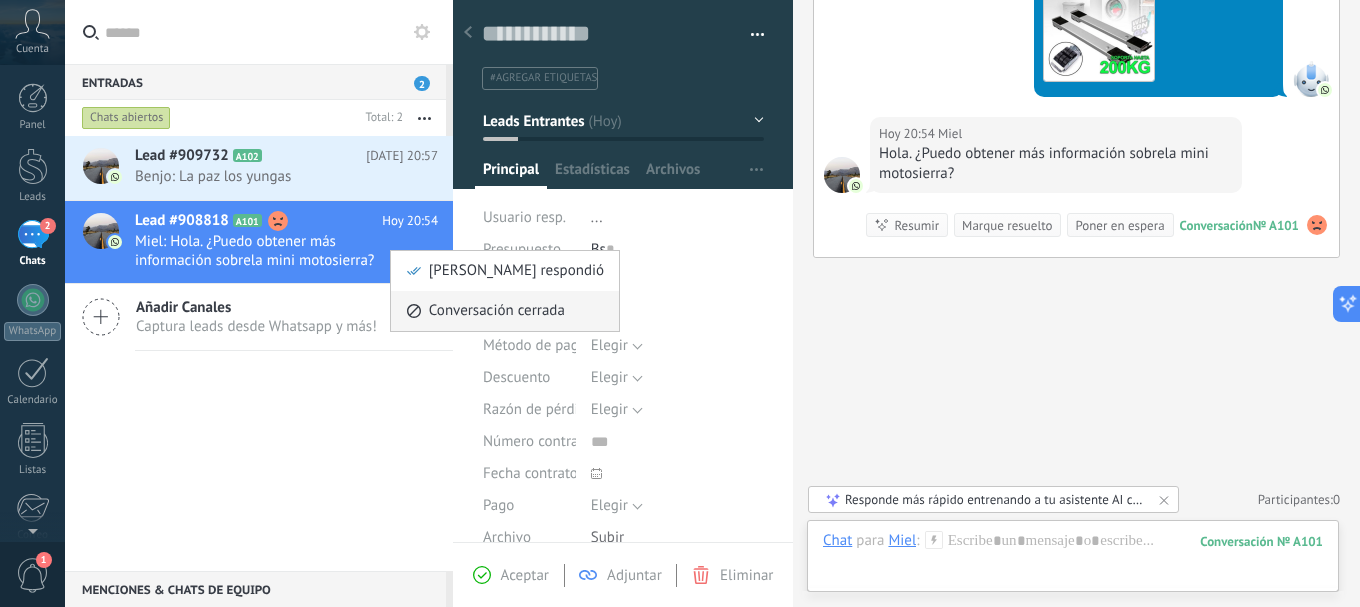 click on "Conversación cerrada" at bounding box center [497, 311] 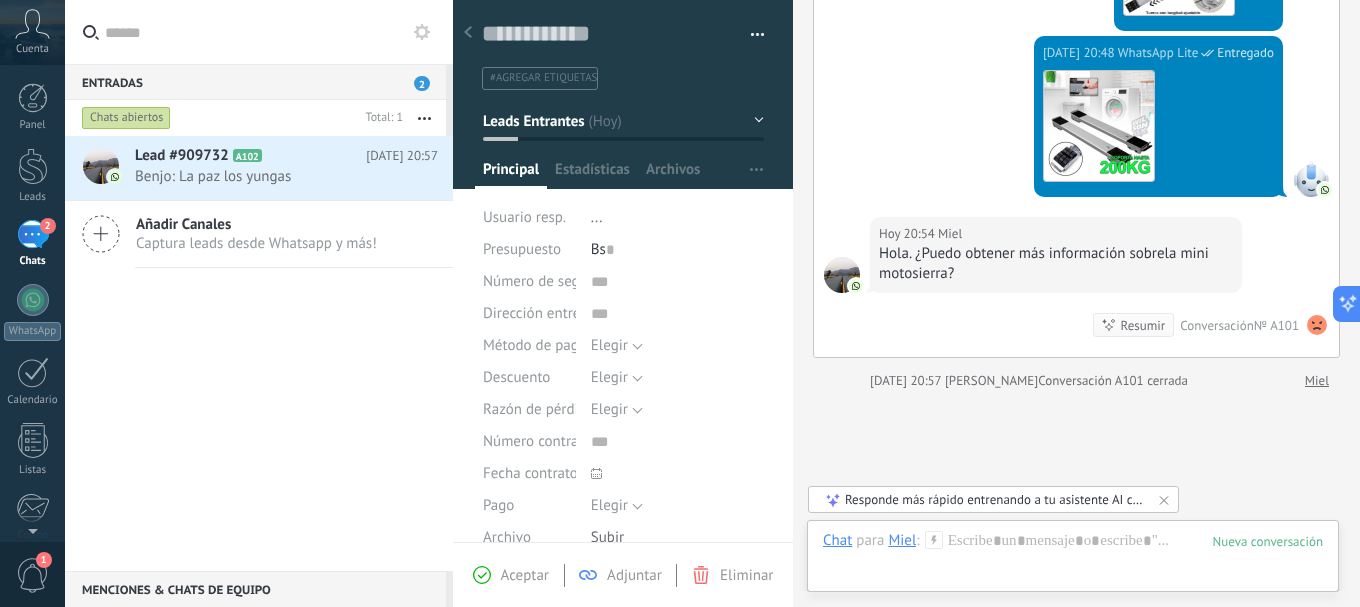 scroll, scrollTop: 1776, scrollLeft: 0, axis: vertical 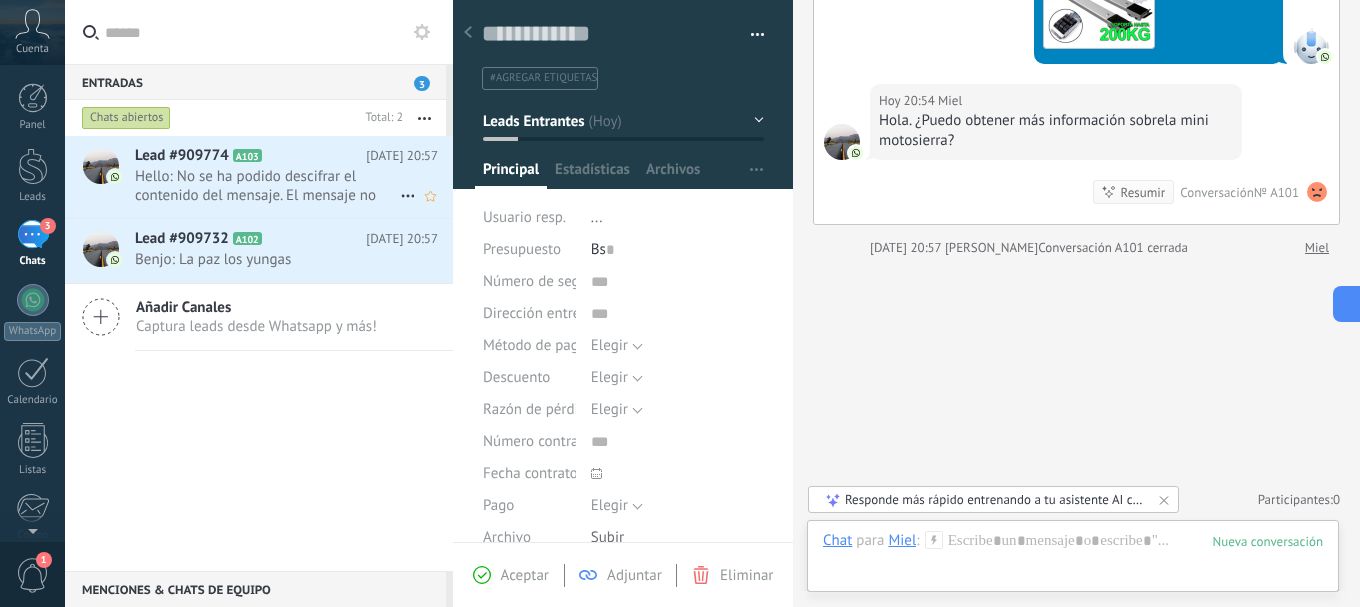 click on "Hello: No se ha podido descifrar el contenido del mensaje. El mensaje no puede leerse aquí. Por favor, visualízalo en..." at bounding box center [267, 186] 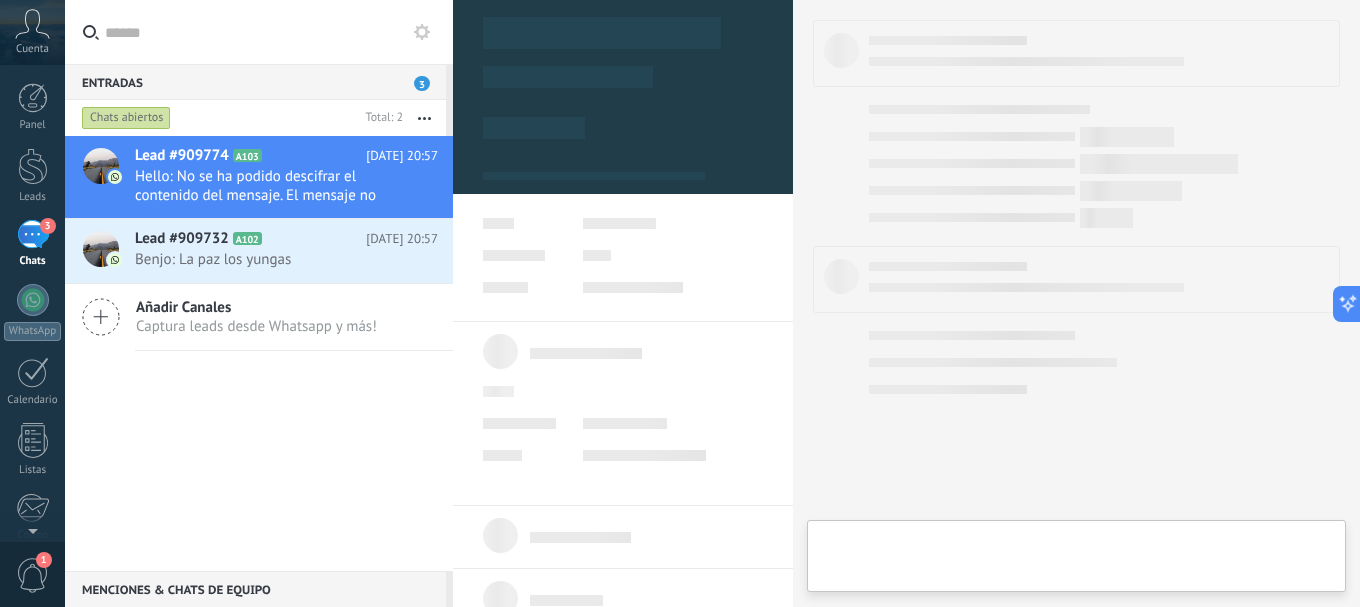 scroll, scrollTop: 30, scrollLeft: 0, axis: vertical 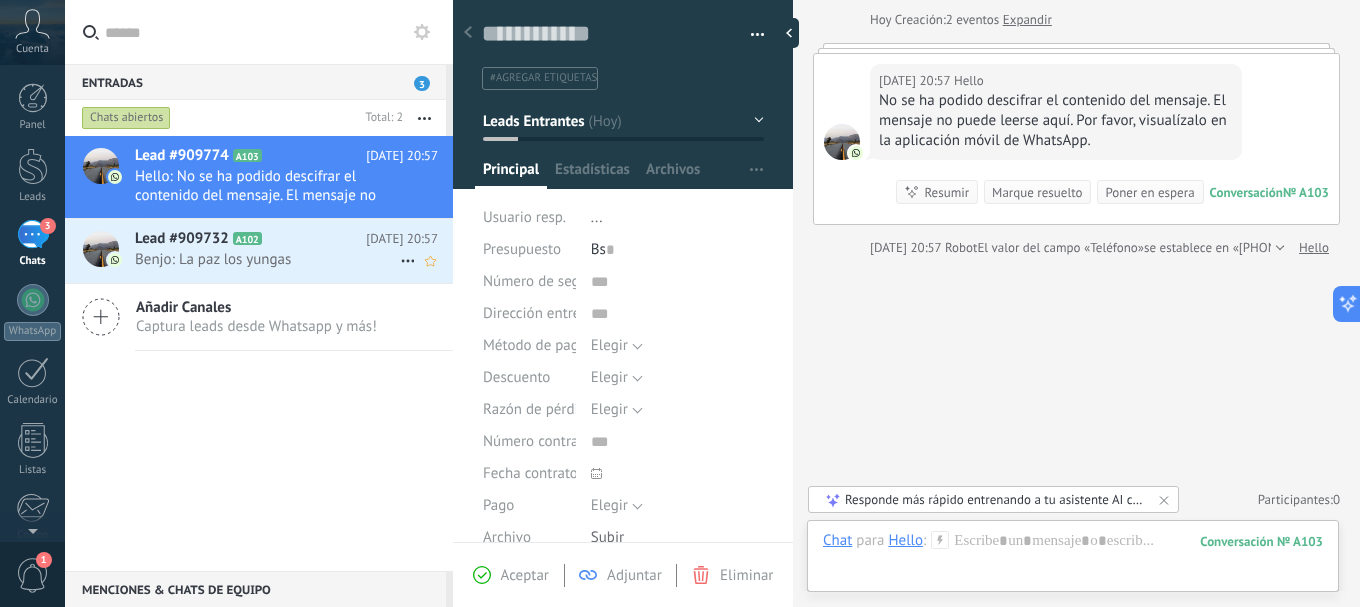 click on "Lead #909732
A102" at bounding box center (250, 239) 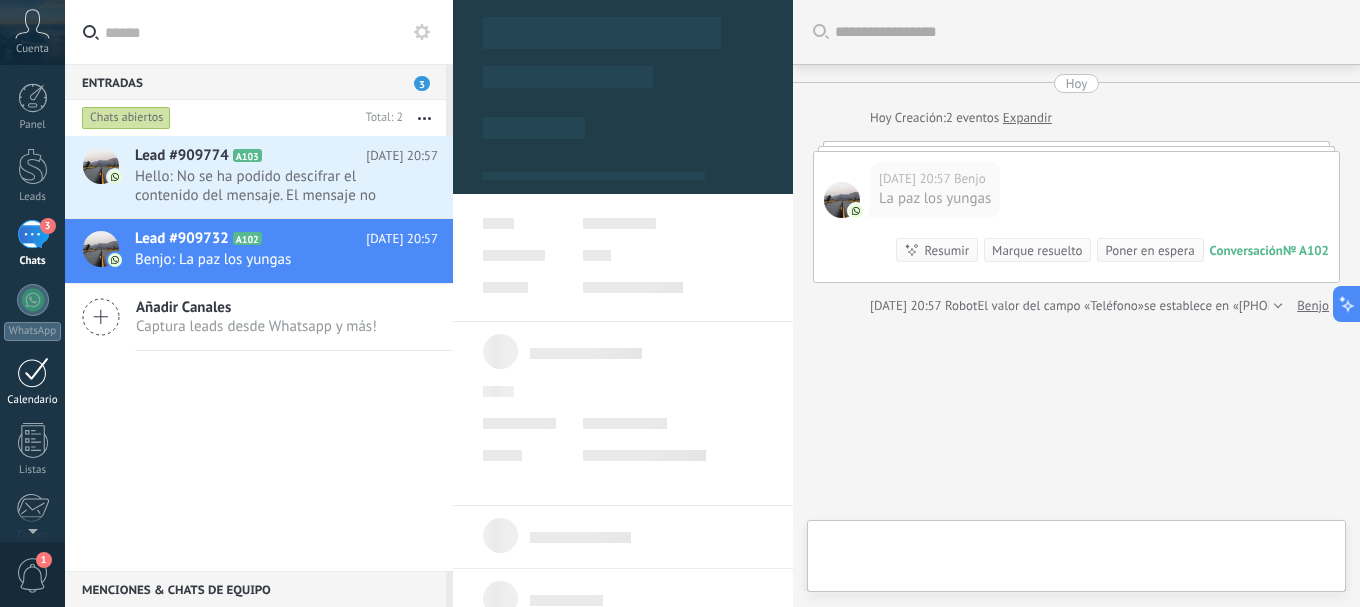 type on "**********" 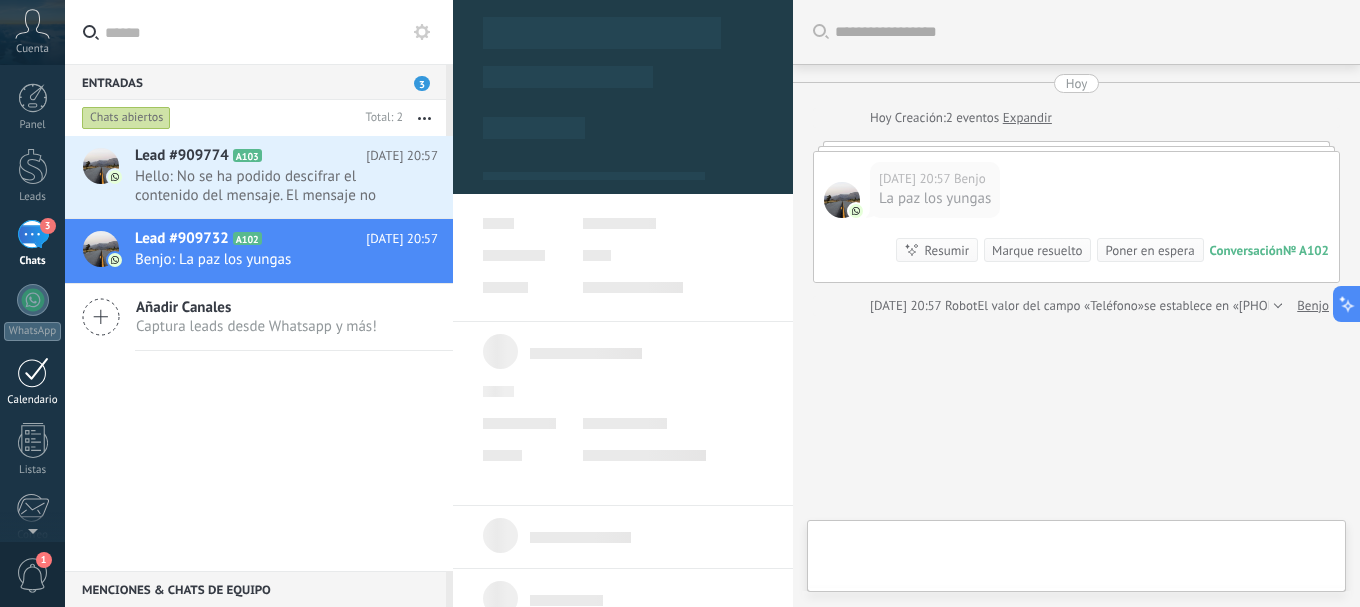 scroll, scrollTop: 58, scrollLeft: 0, axis: vertical 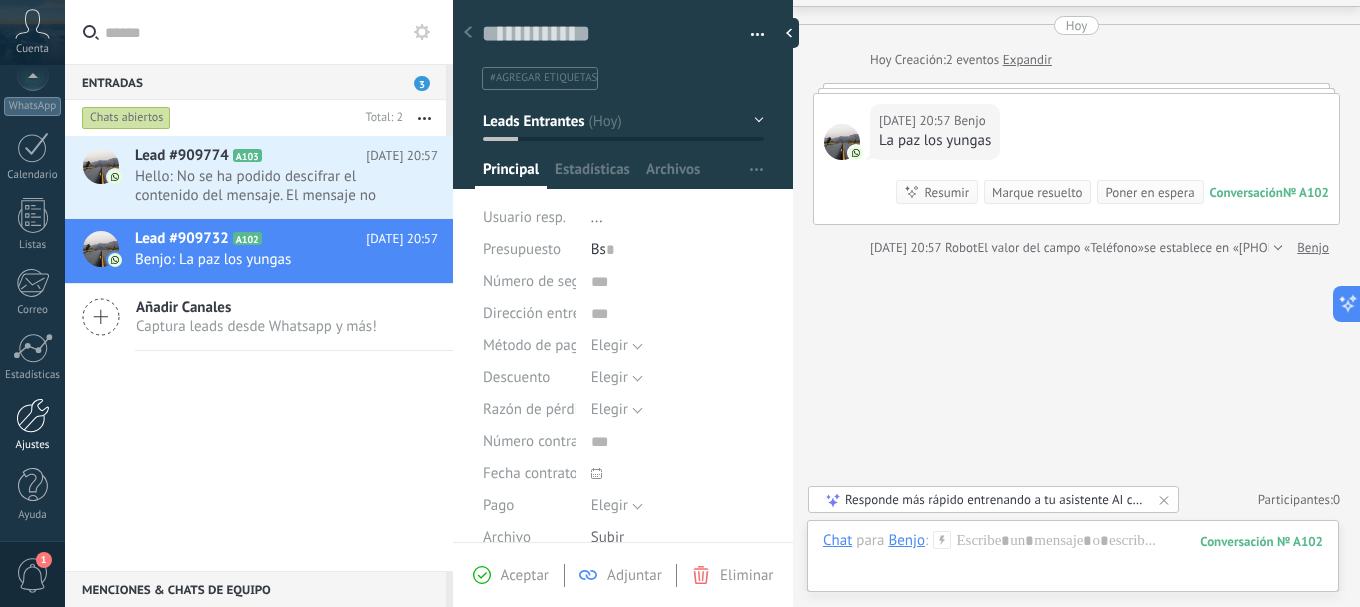 click at bounding box center [33, 415] 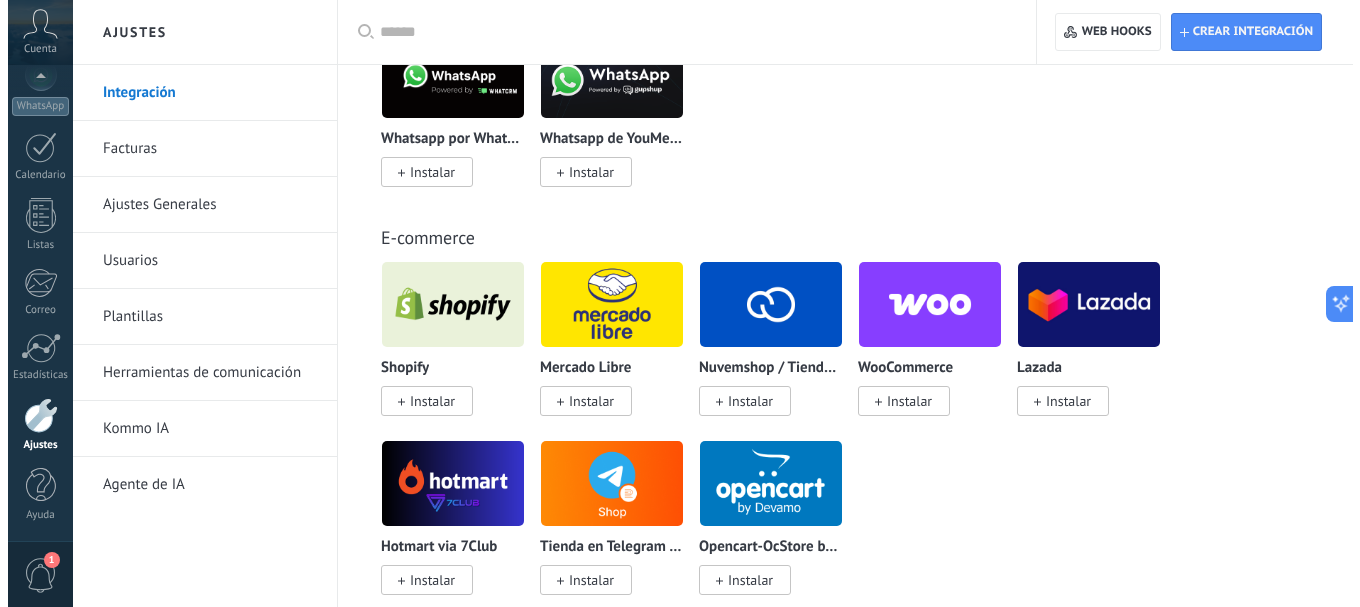 scroll, scrollTop: 800, scrollLeft: 0, axis: vertical 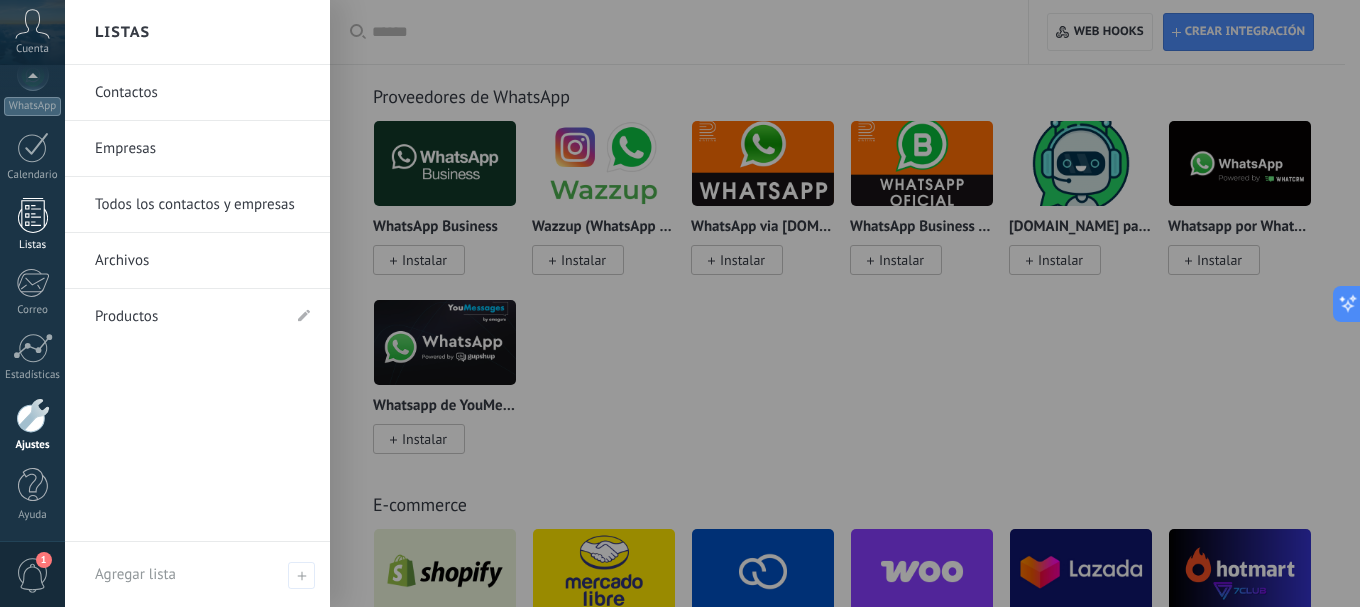 click at bounding box center [33, 215] 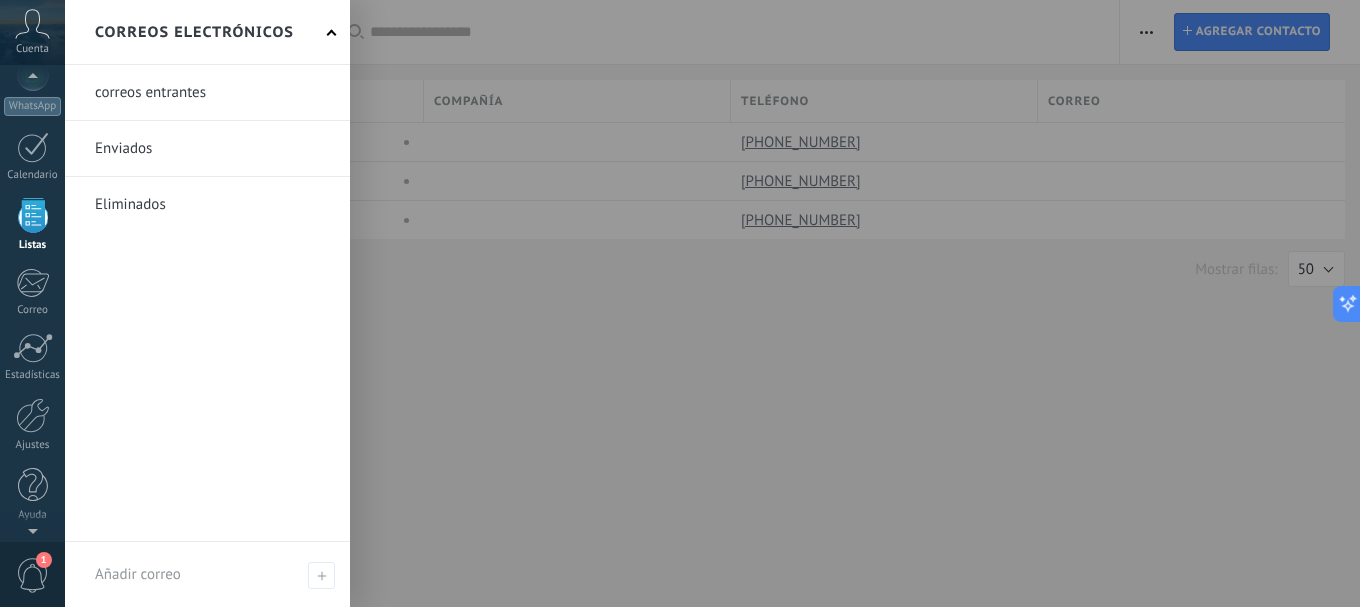 scroll, scrollTop: 0, scrollLeft: 0, axis: both 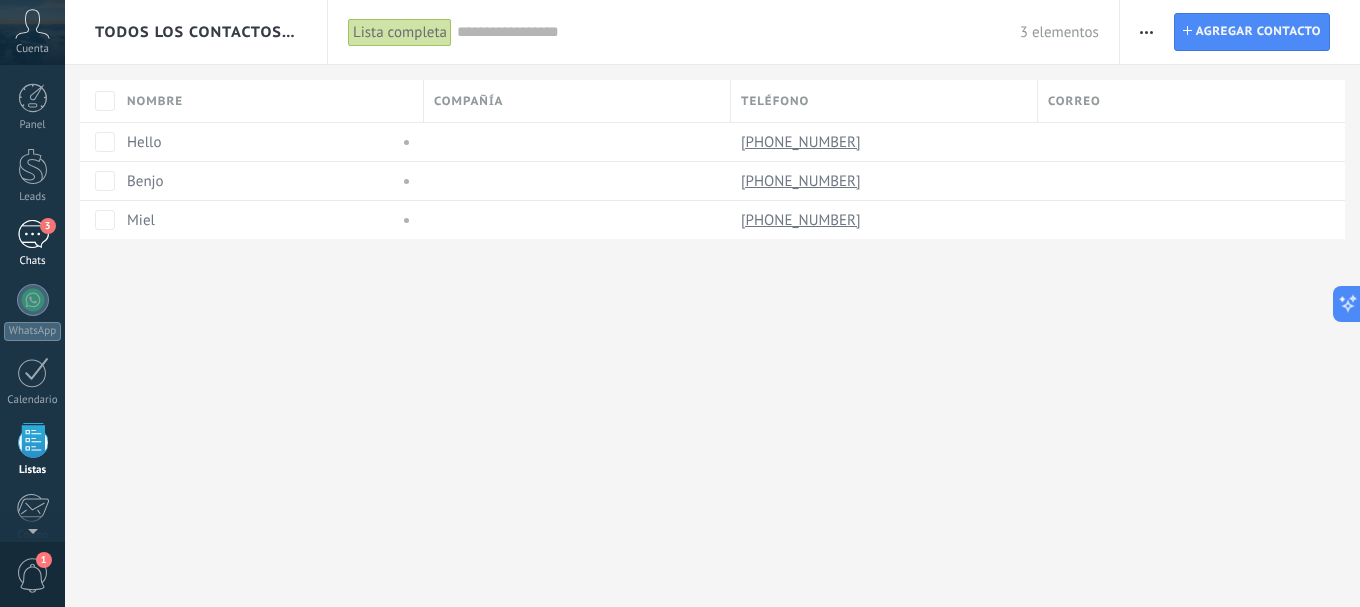 drag, startPoint x: 30, startPoint y: 250, endPoint x: 62, endPoint y: 223, distance: 41.868843 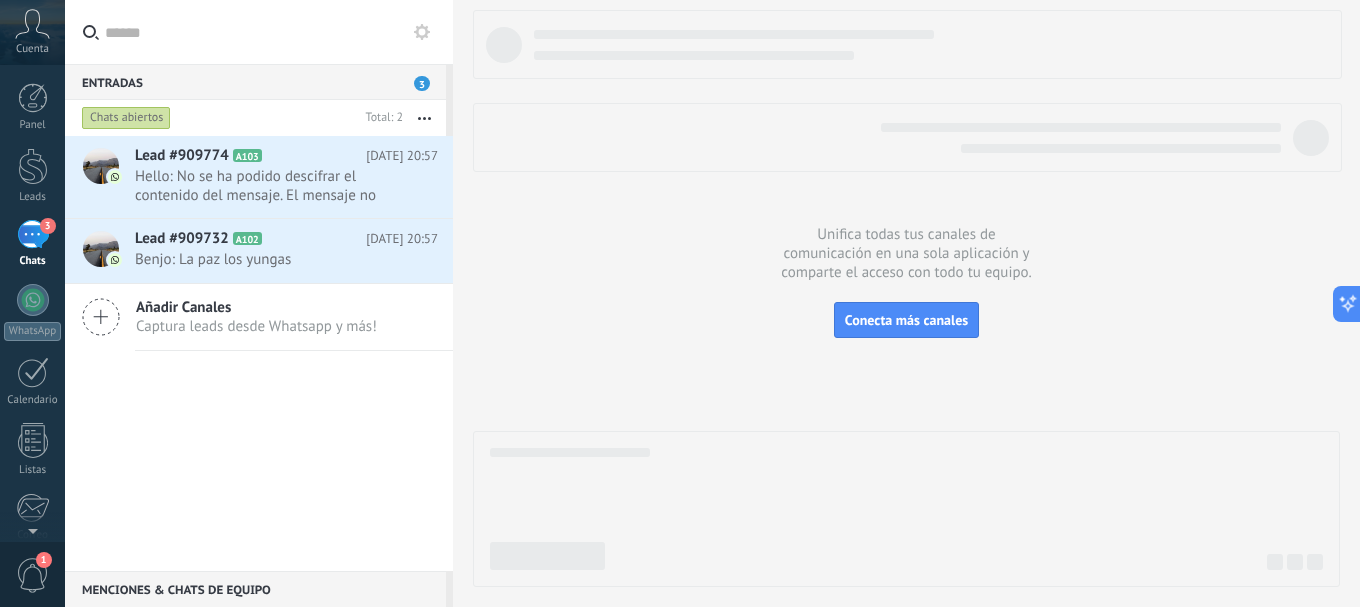 click 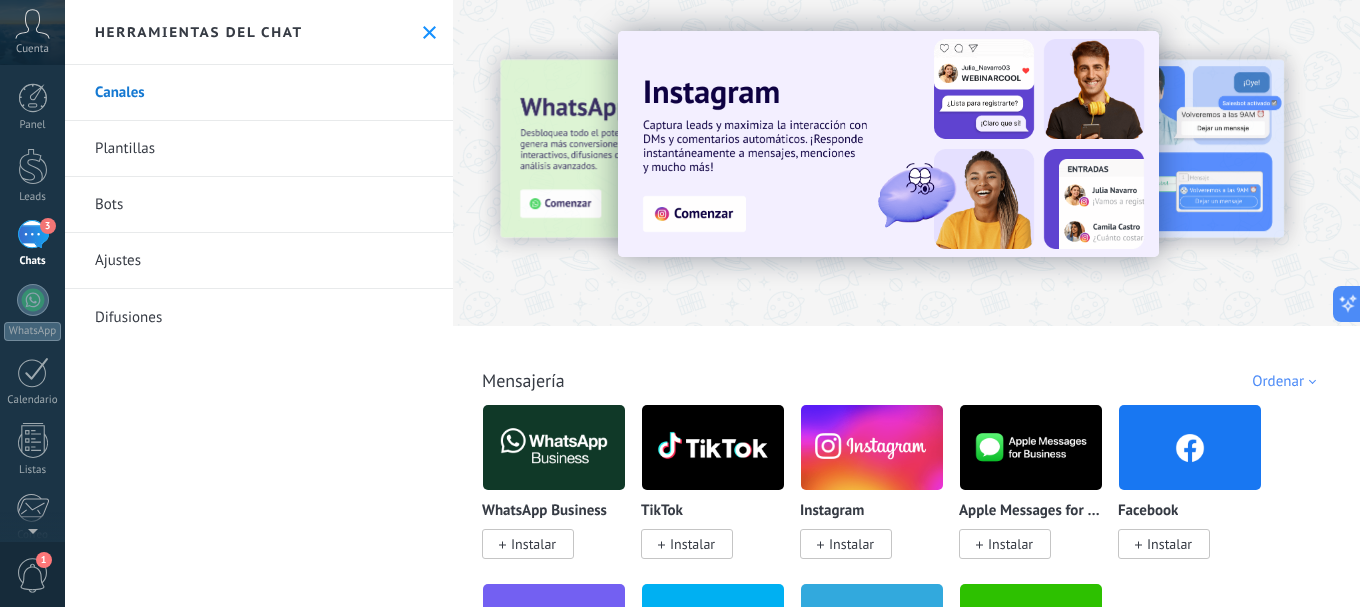 click on "Bots" at bounding box center [259, 205] 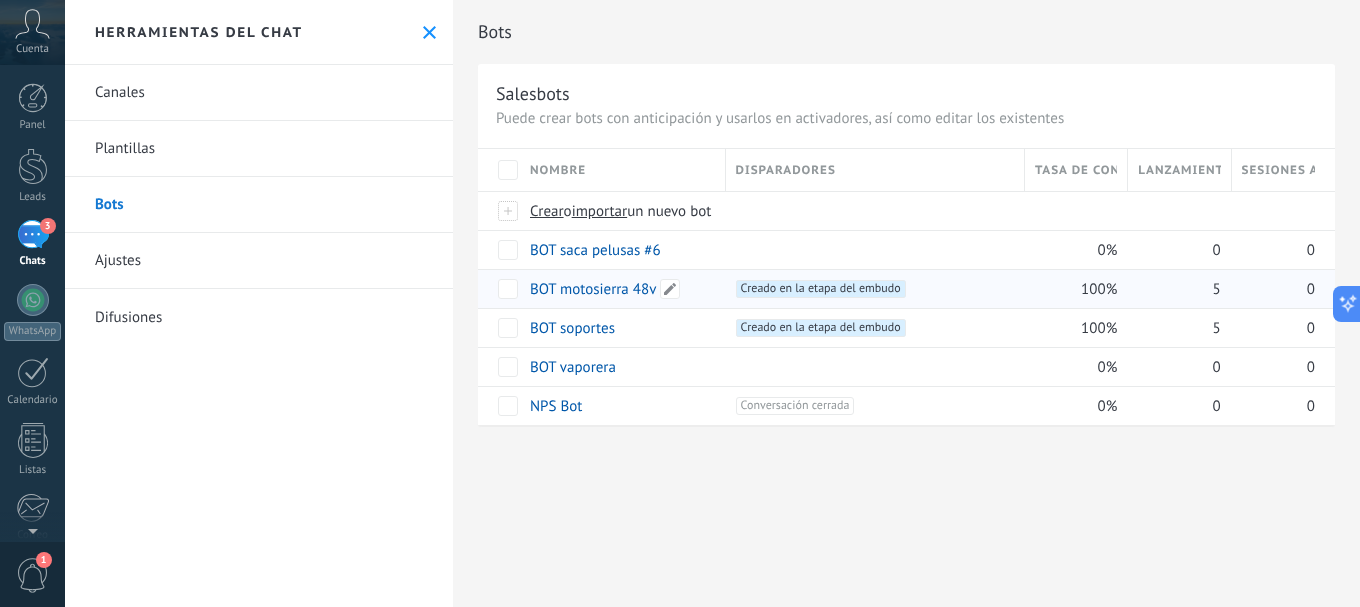 click on "BOT motosierra 48v" at bounding box center [593, 289] 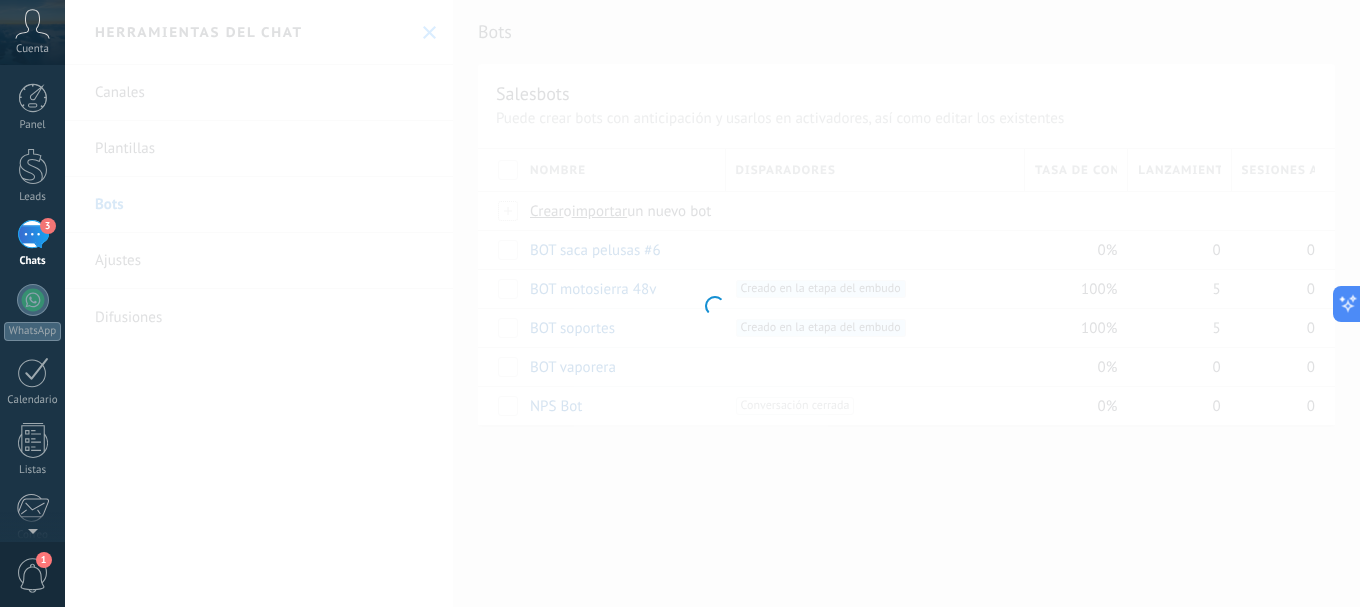 type on "**********" 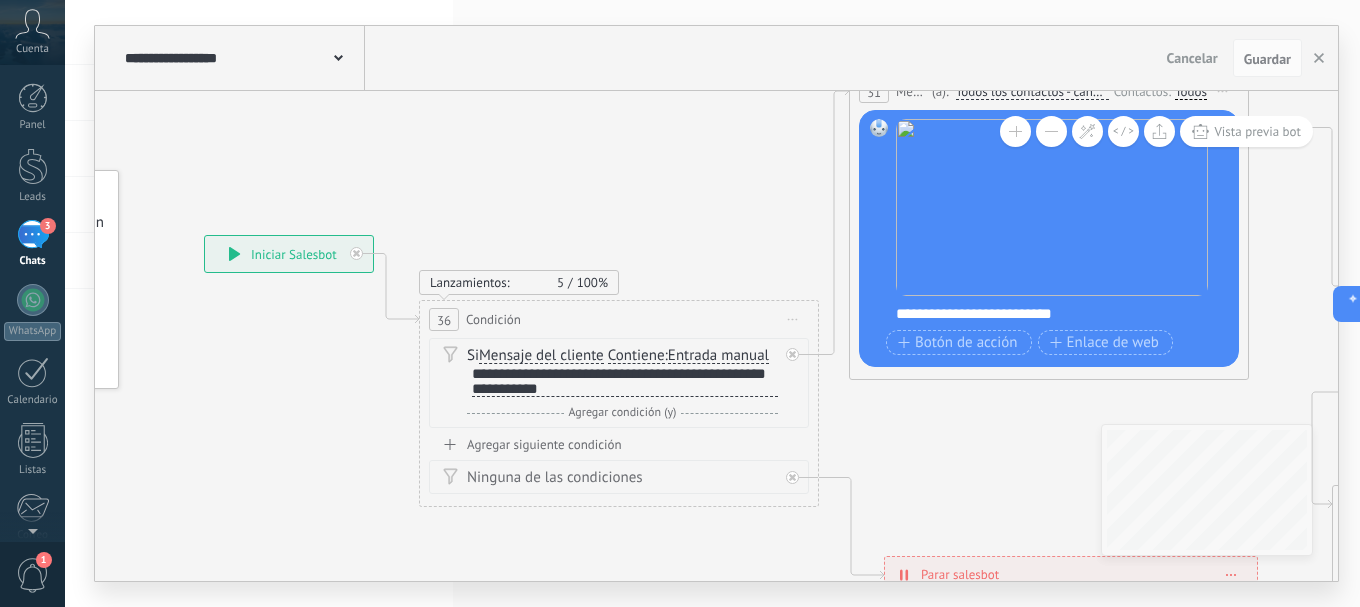 drag, startPoint x: 917, startPoint y: 267, endPoint x: 457, endPoint y: 182, distance: 467.78735 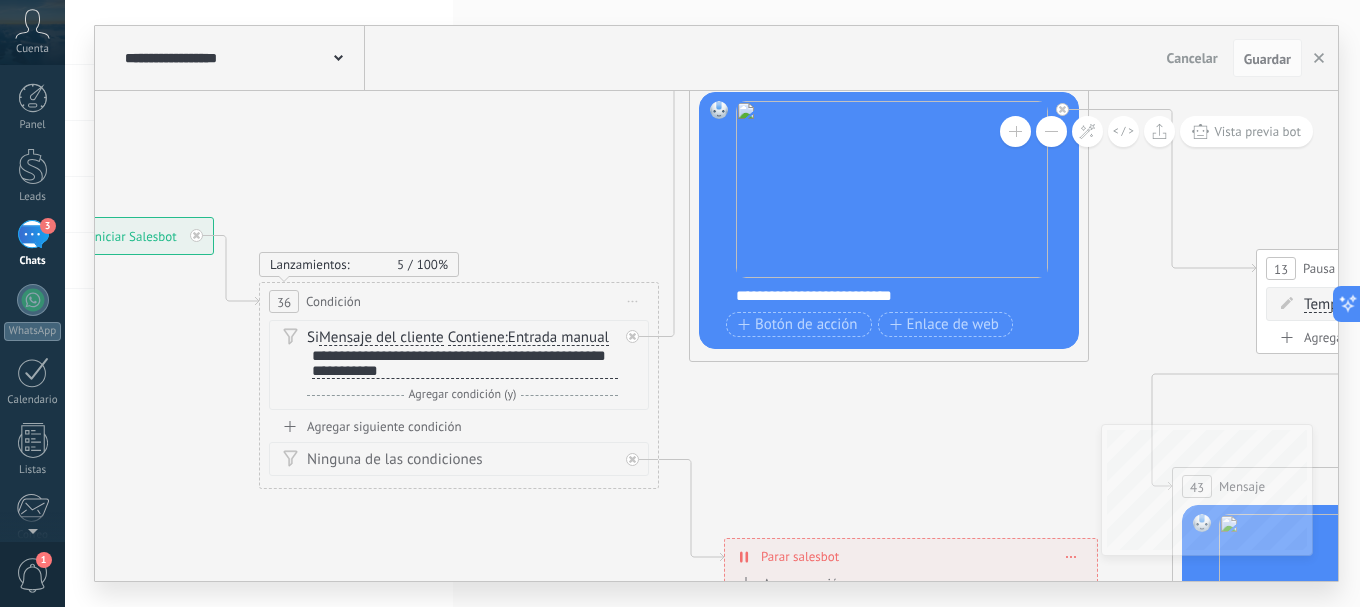 click 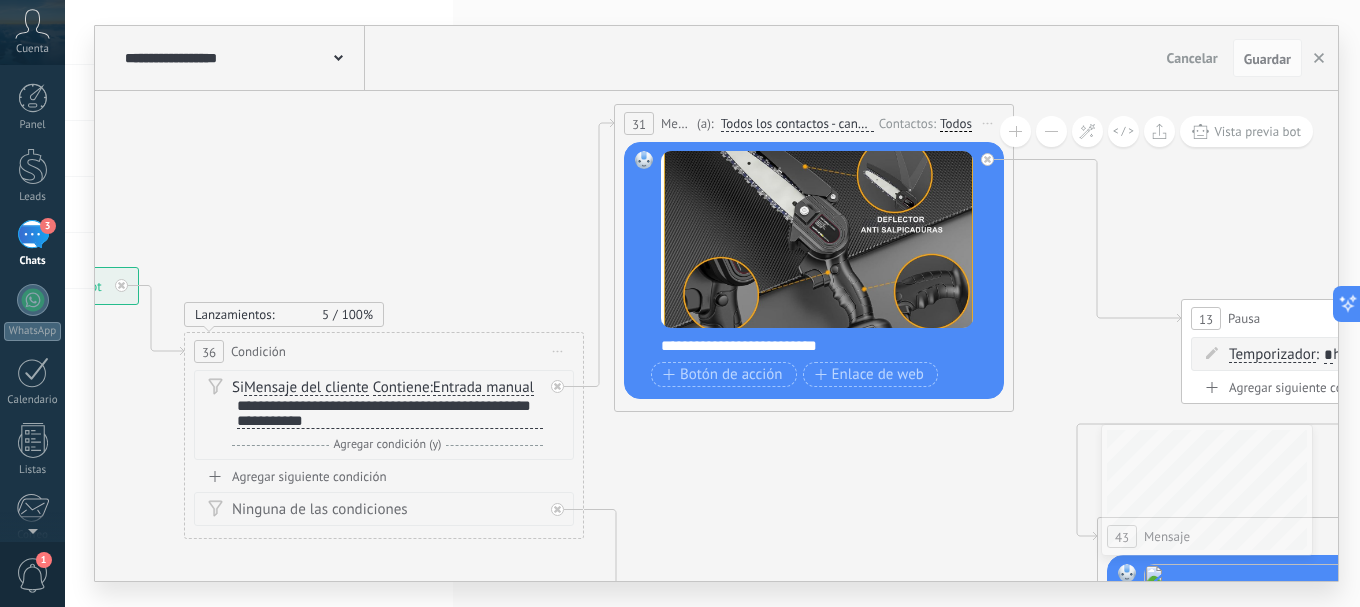 drag, startPoint x: 941, startPoint y: 432, endPoint x: 851, endPoint y: 485, distance: 104.44616 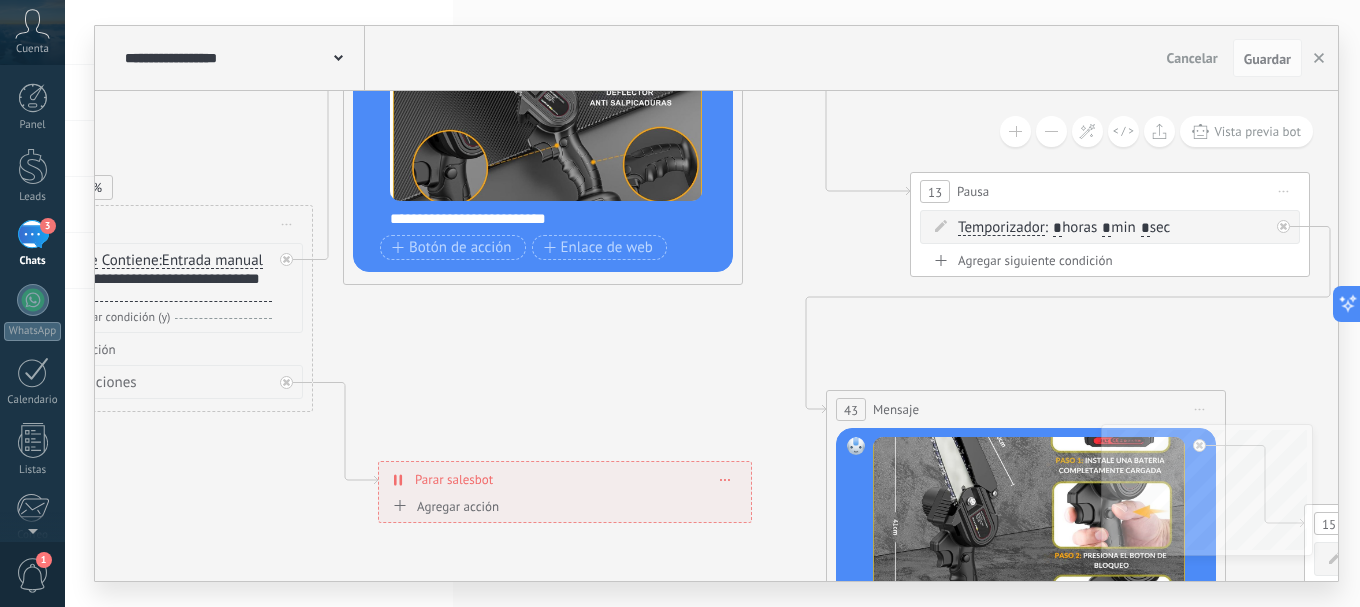 drag, startPoint x: 917, startPoint y: 508, endPoint x: 379, endPoint y: 298, distance: 577.53265 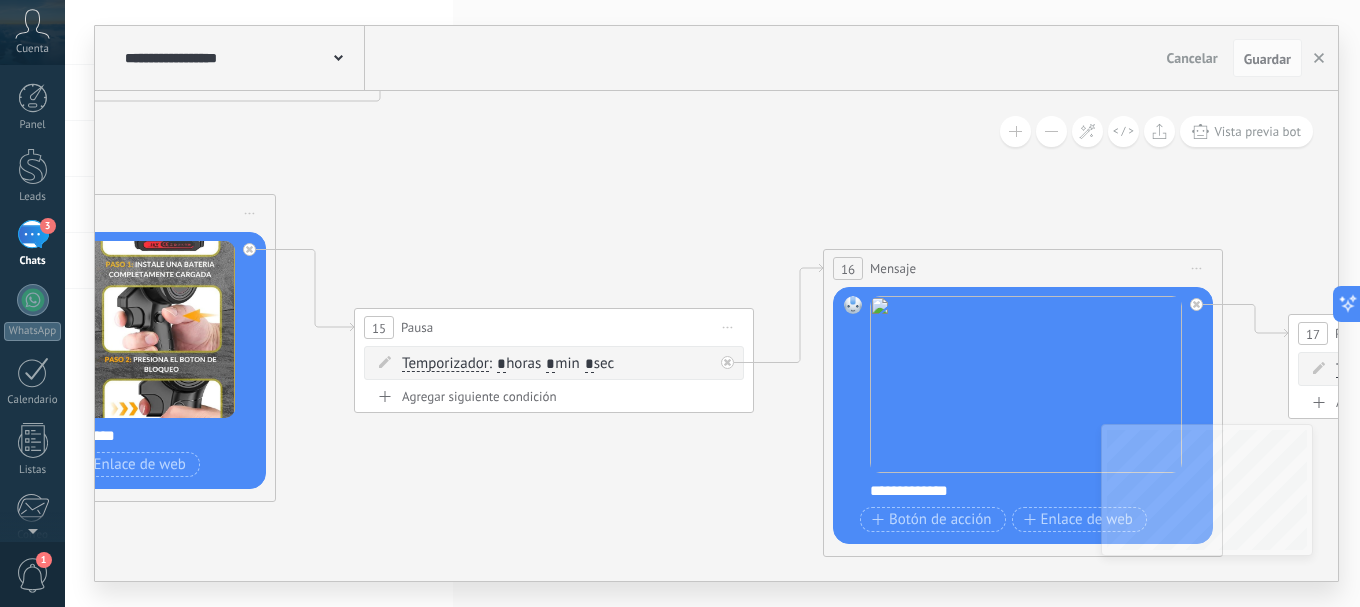 drag, startPoint x: 1108, startPoint y: 364, endPoint x: 341, endPoint y: 243, distance: 776.48566 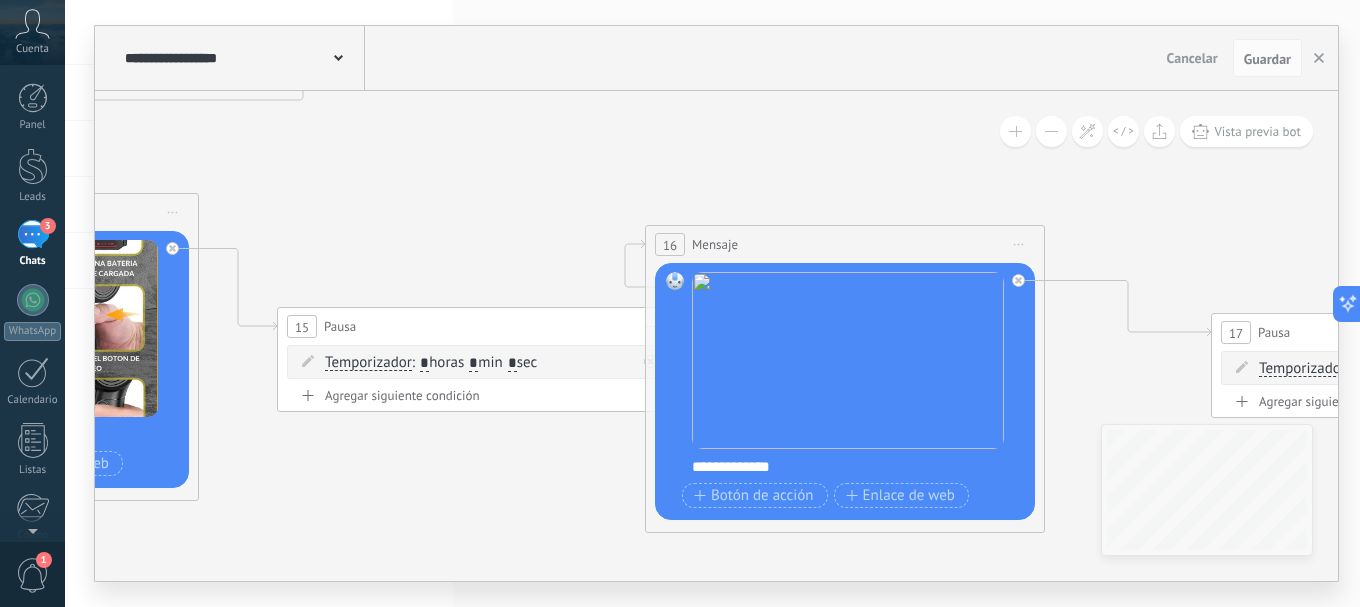 drag, startPoint x: 658, startPoint y: 250, endPoint x: 447, endPoint y: 205, distance: 215.74522 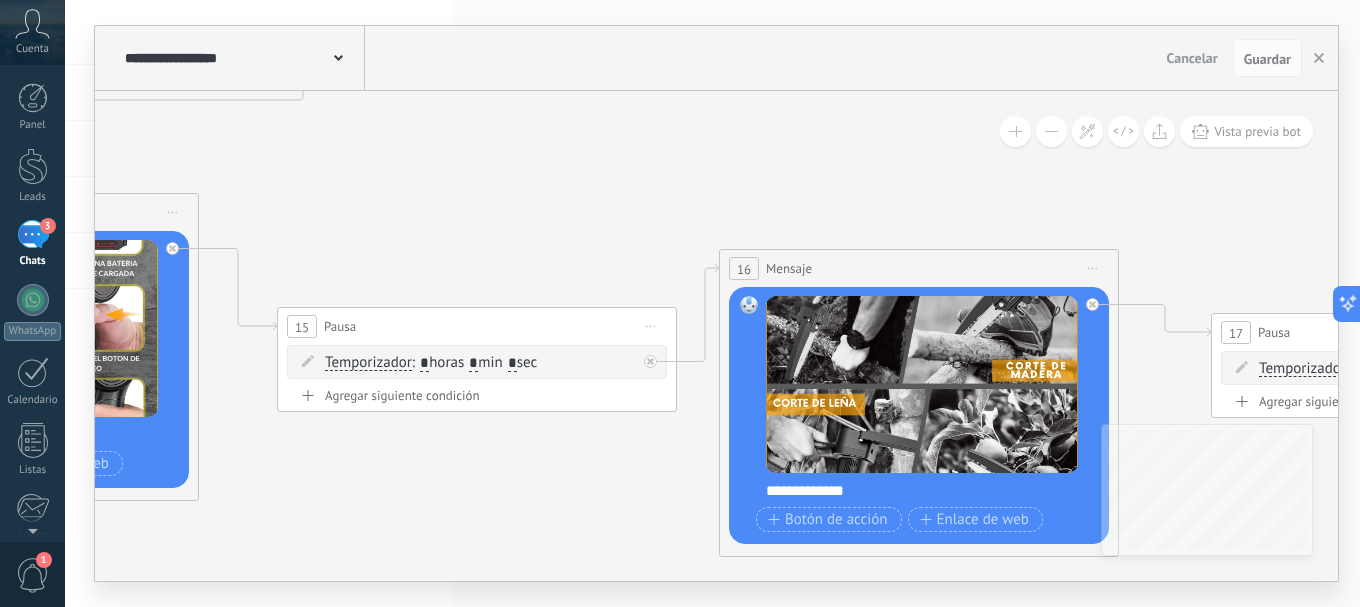 drag, startPoint x: 621, startPoint y: 193, endPoint x: 906, endPoint y: 262, distance: 293.2337 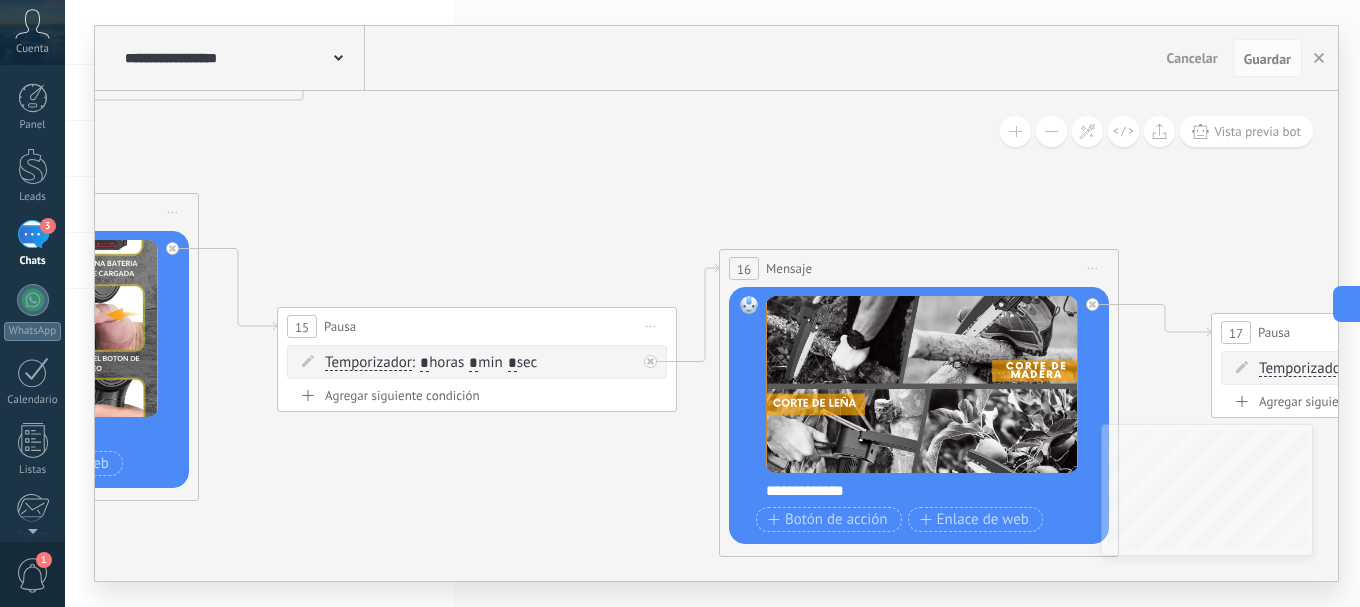 drag, startPoint x: 1204, startPoint y: 243, endPoint x: 1193, endPoint y: 243, distance: 11 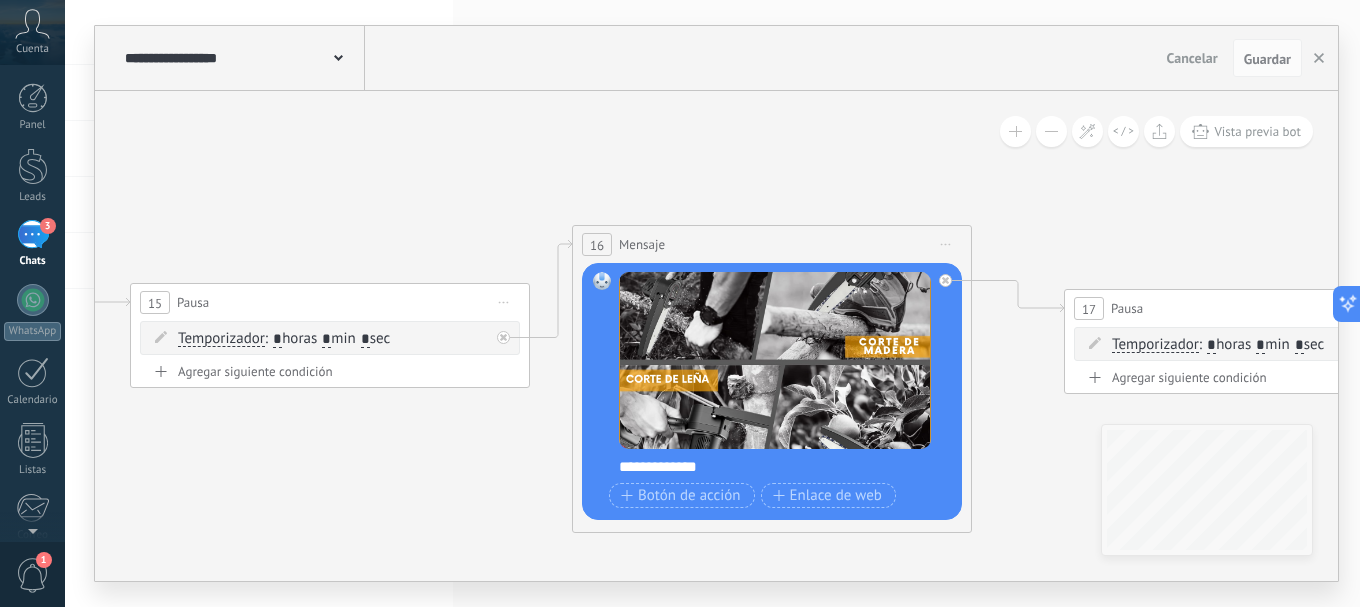 drag, startPoint x: 1200, startPoint y: 250, endPoint x: 1053, endPoint y: 225, distance: 149.1107 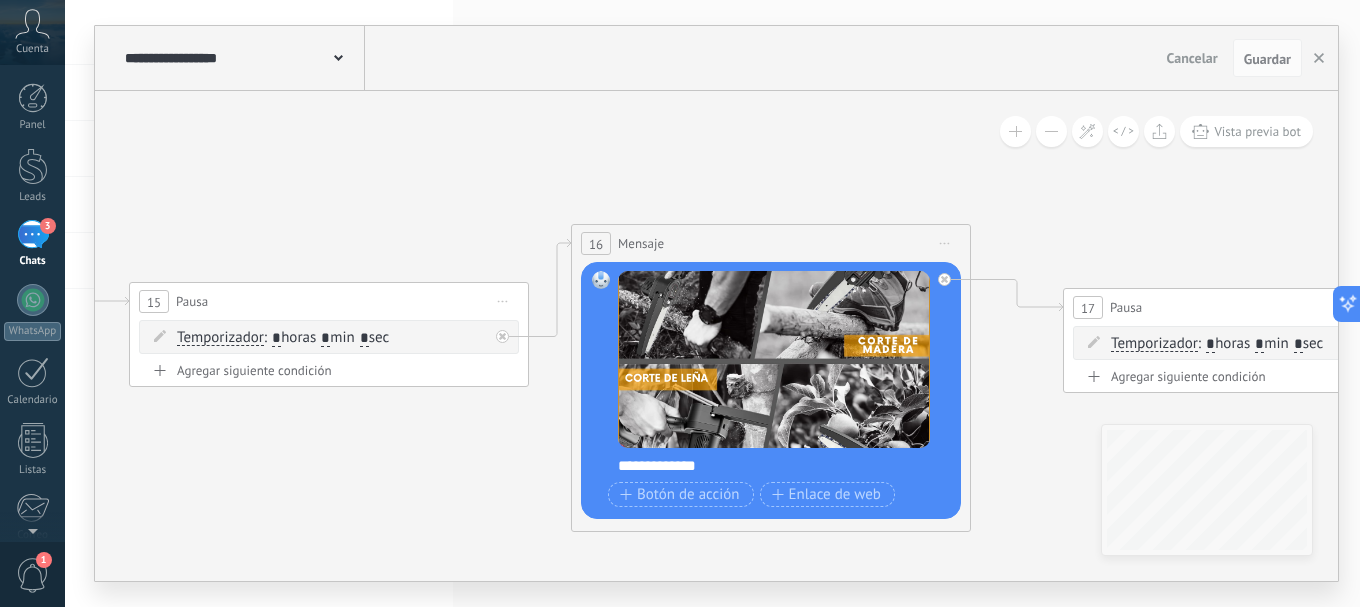 click on "**********" at bounding box center [784, 466] 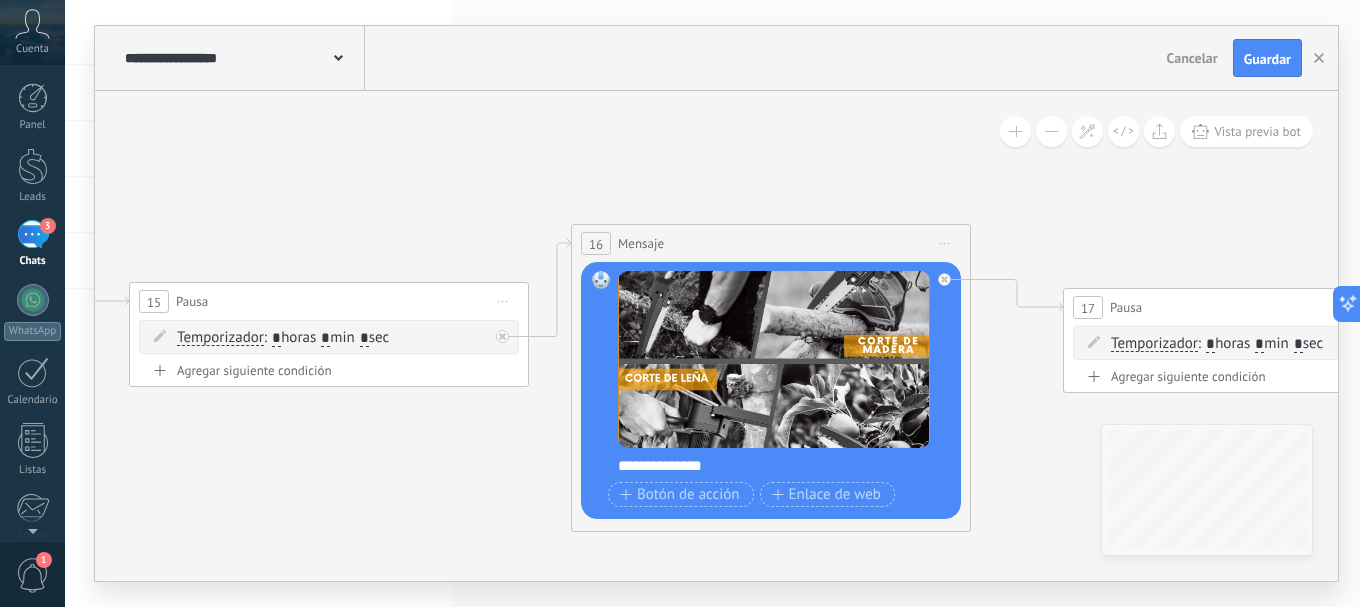 click 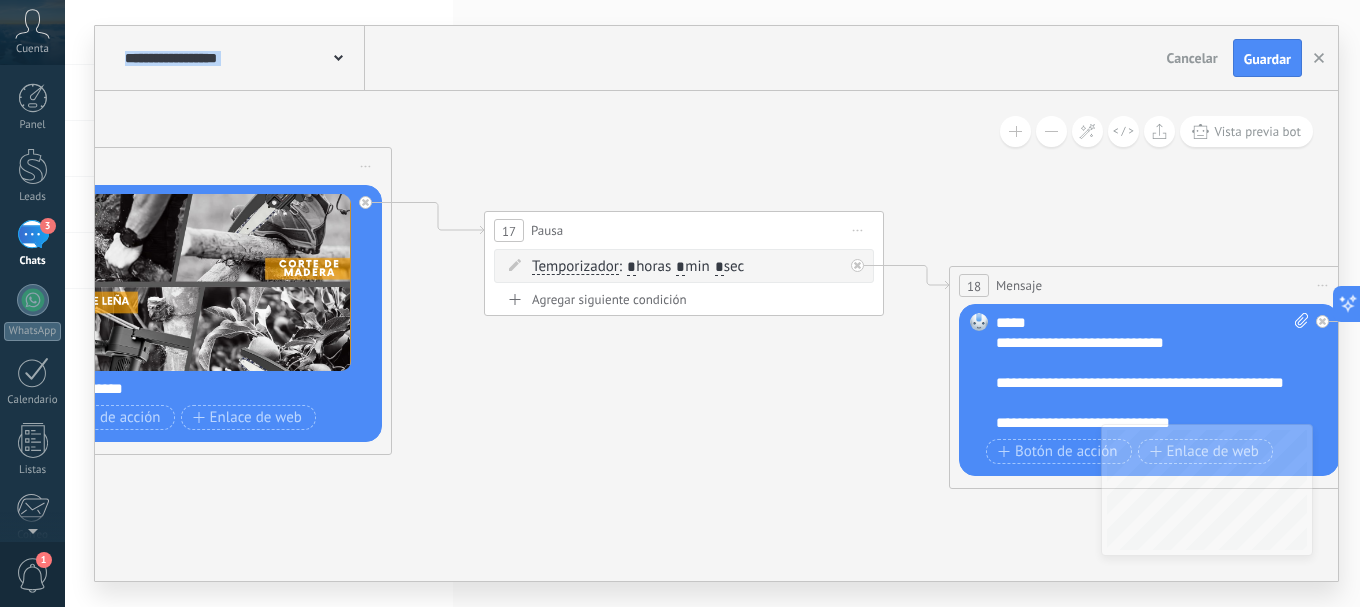 drag, startPoint x: 1114, startPoint y: 222, endPoint x: 546, endPoint y: 138, distance: 574.1777 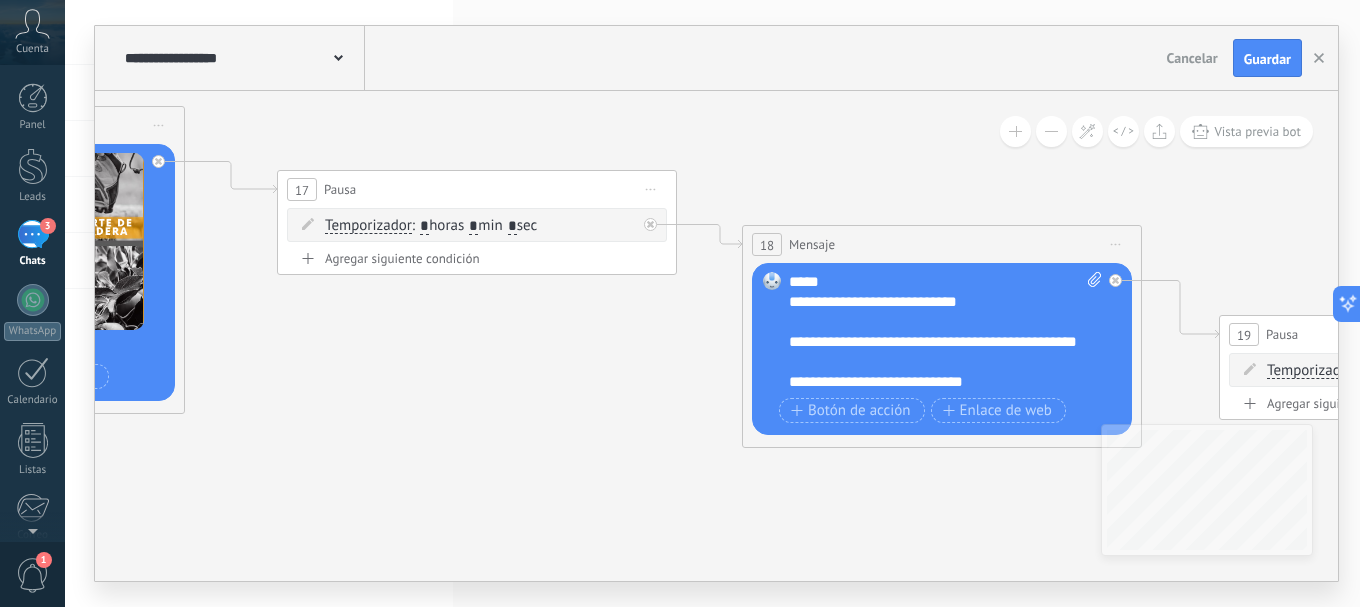 drag, startPoint x: 645, startPoint y: 441, endPoint x: 250, endPoint y: 353, distance: 404.68384 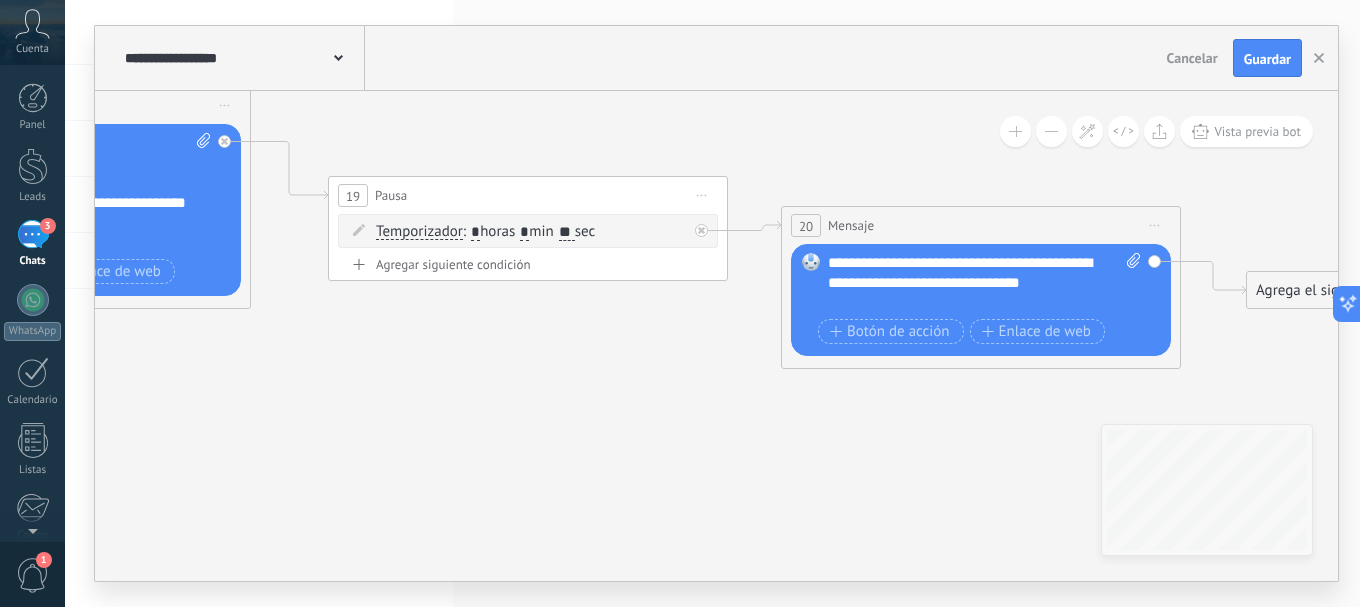drag, startPoint x: 875, startPoint y: 496, endPoint x: 304, endPoint y: 424, distance: 575.5215 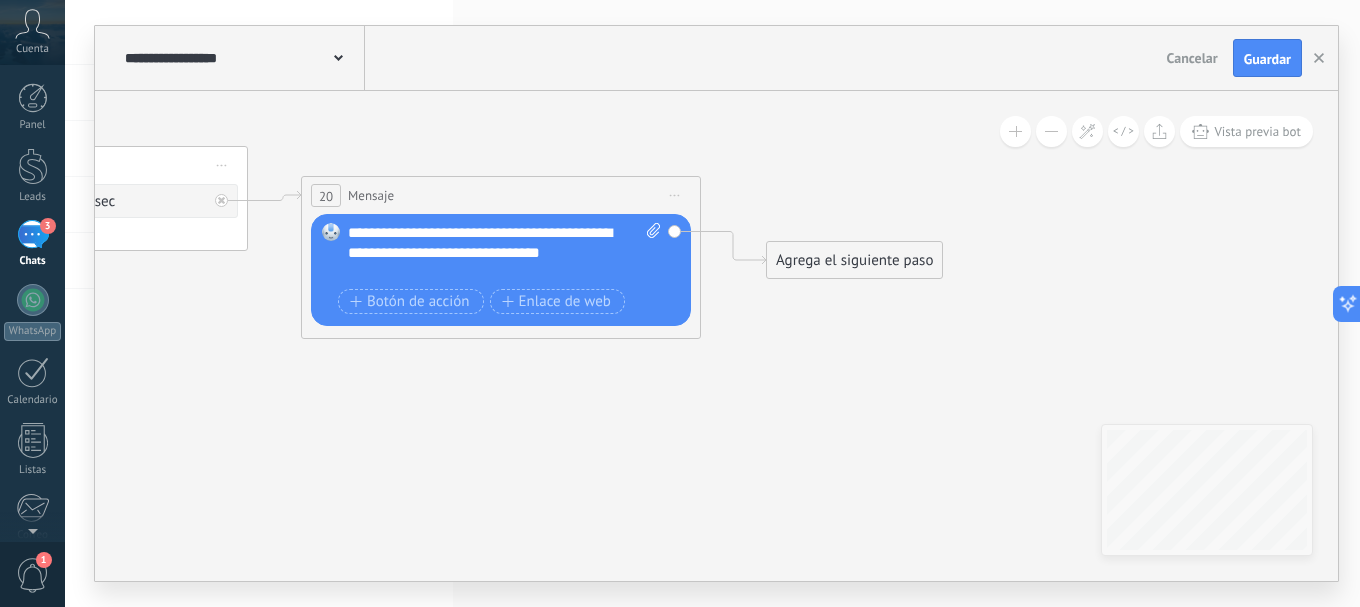 drag, startPoint x: 767, startPoint y: 480, endPoint x: 534, endPoint y: 469, distance: 233.2595 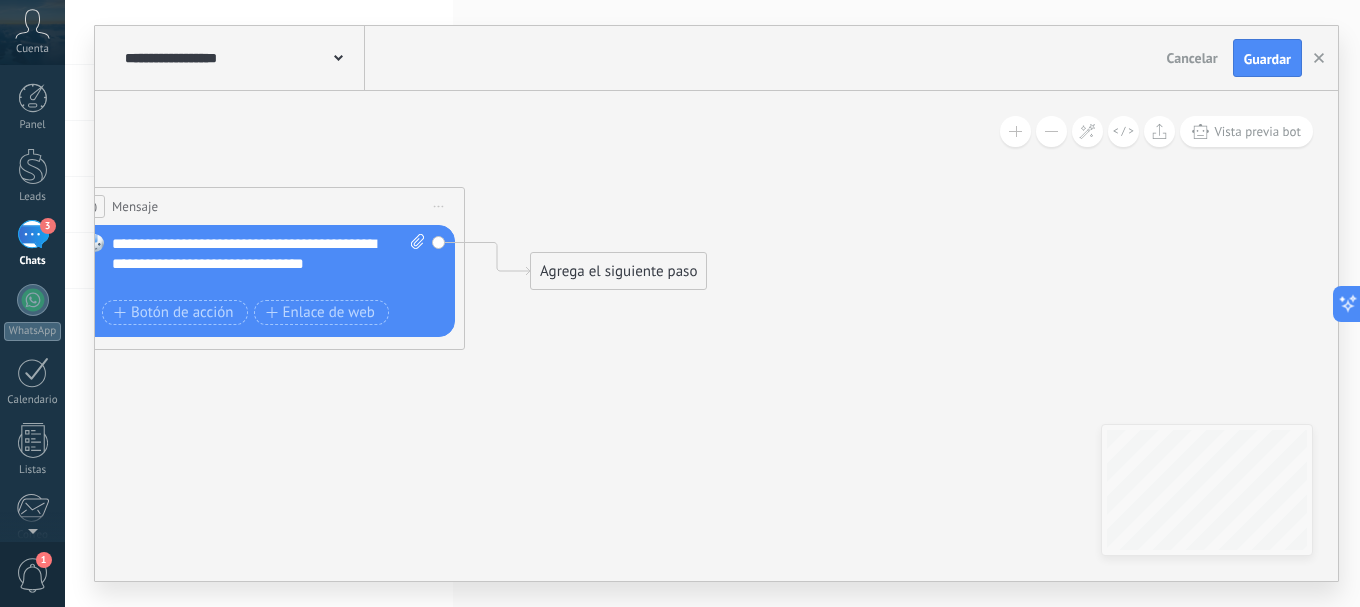 drag, startPoint x: 855, startPoint y: 508, endPoint x: 607, endPoint y: 503, distance: 248.0504 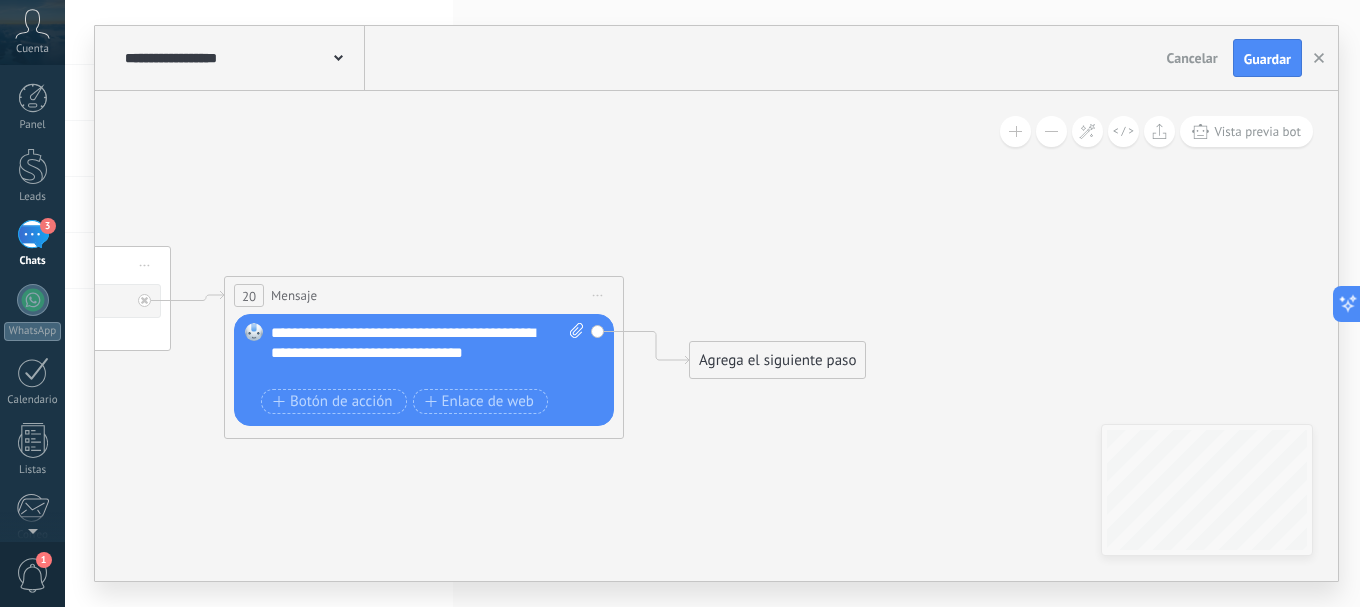 drag, startPoint x: 830, startPoint y: 358, endPoint x: 1097, endPoint y: 417, distance: 273.44104 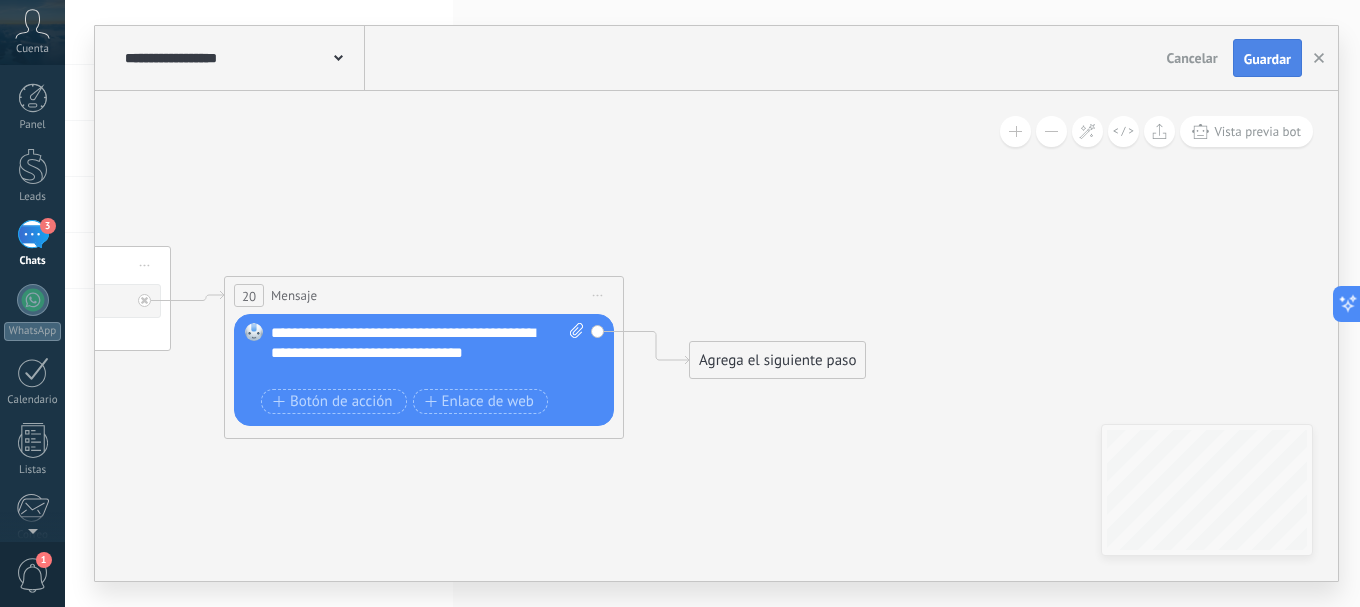 click on "Guardar" at bounding box center [1267, 58] 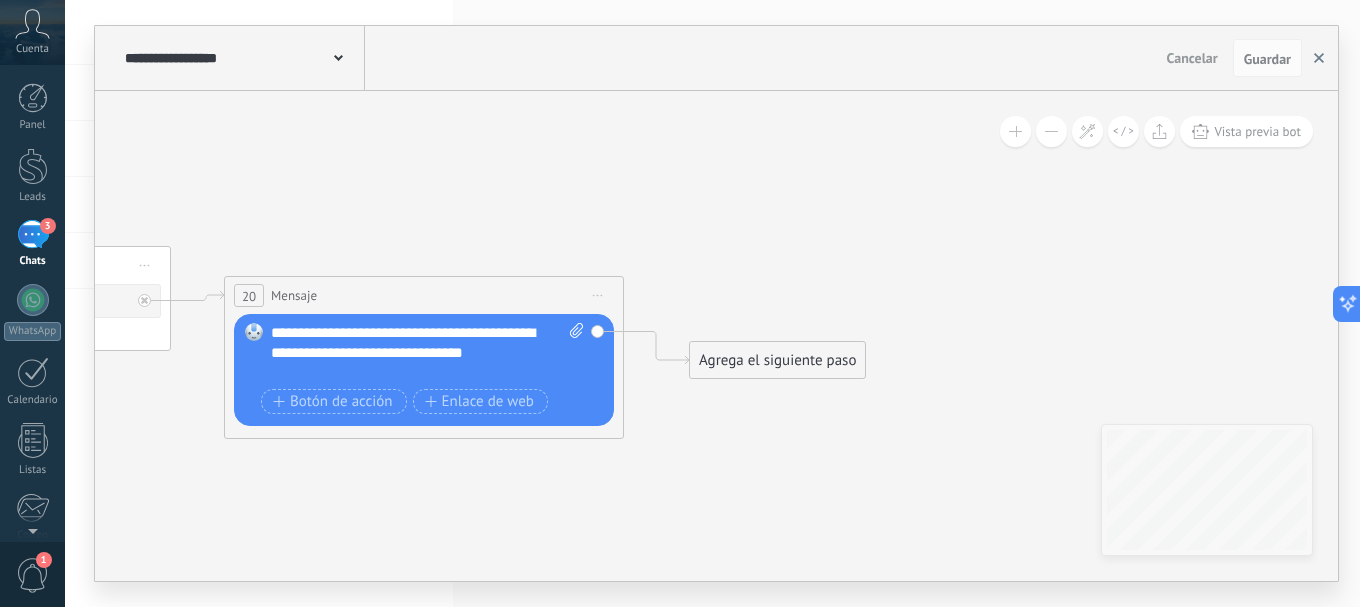 click at bounding box center [1319, 58] 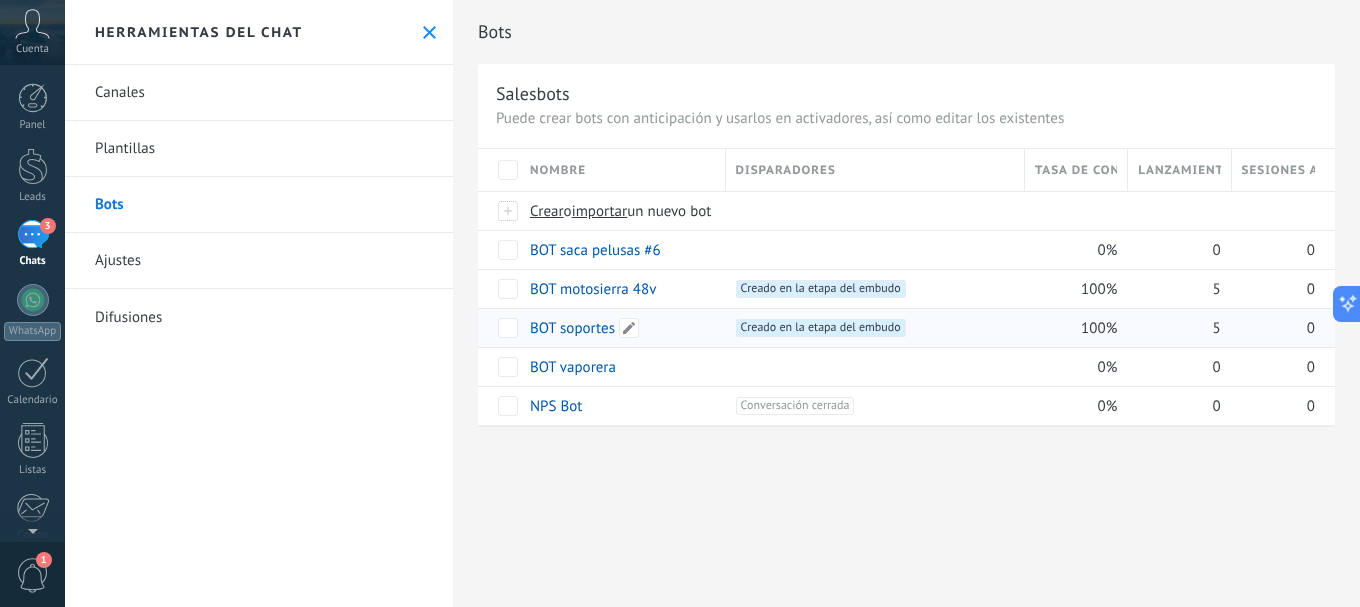 click on "BOT soportes" at bounding box center (572, 328) 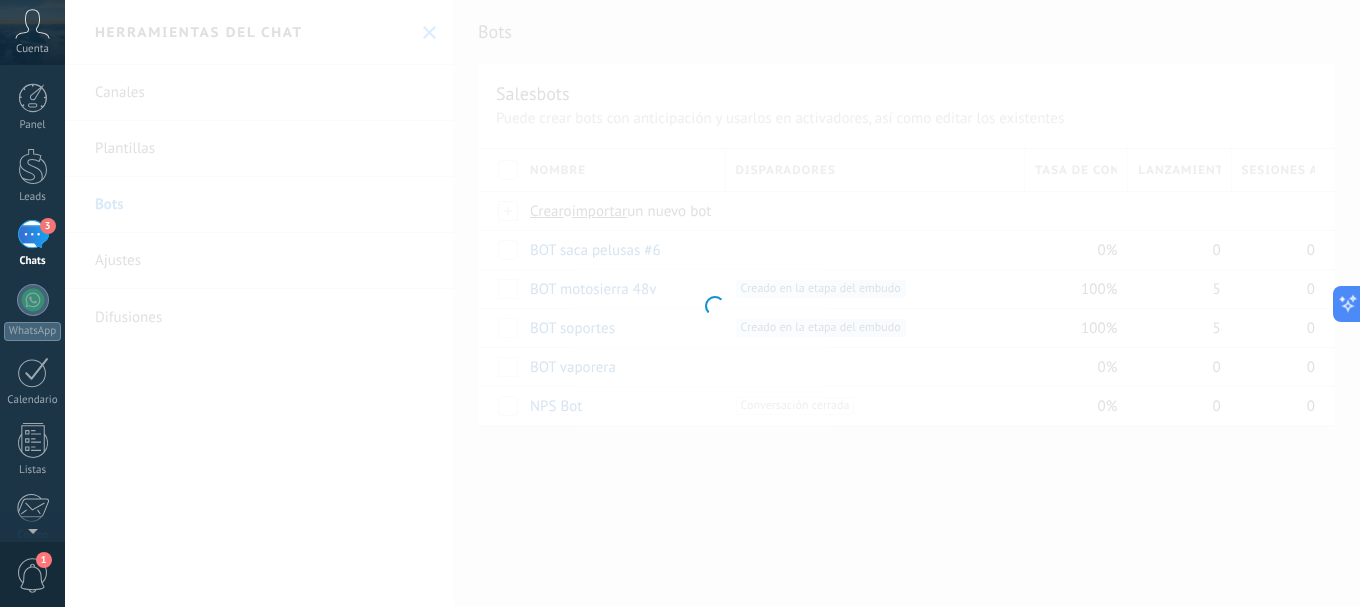 type on "**********" 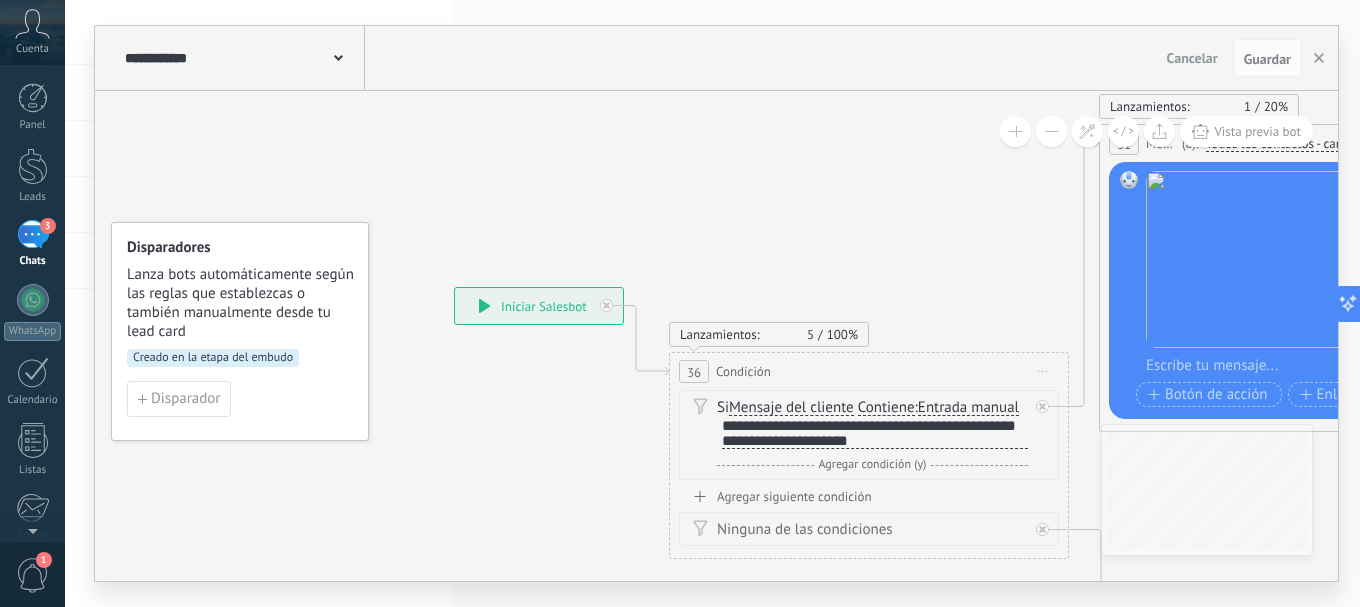 drag, startPoint x: 944, startPoint y: 237, endPoint x: 901, endPoint y: 221, distance: 45.88028 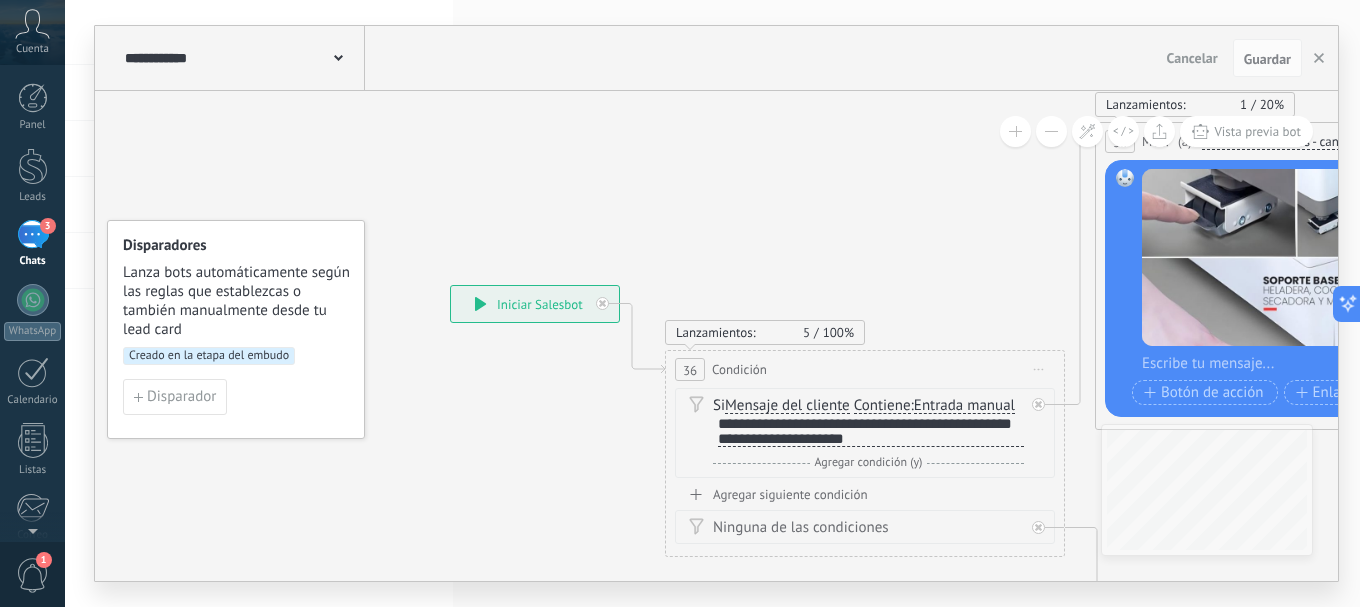 click on "**********" at bounding box center (535, 304) 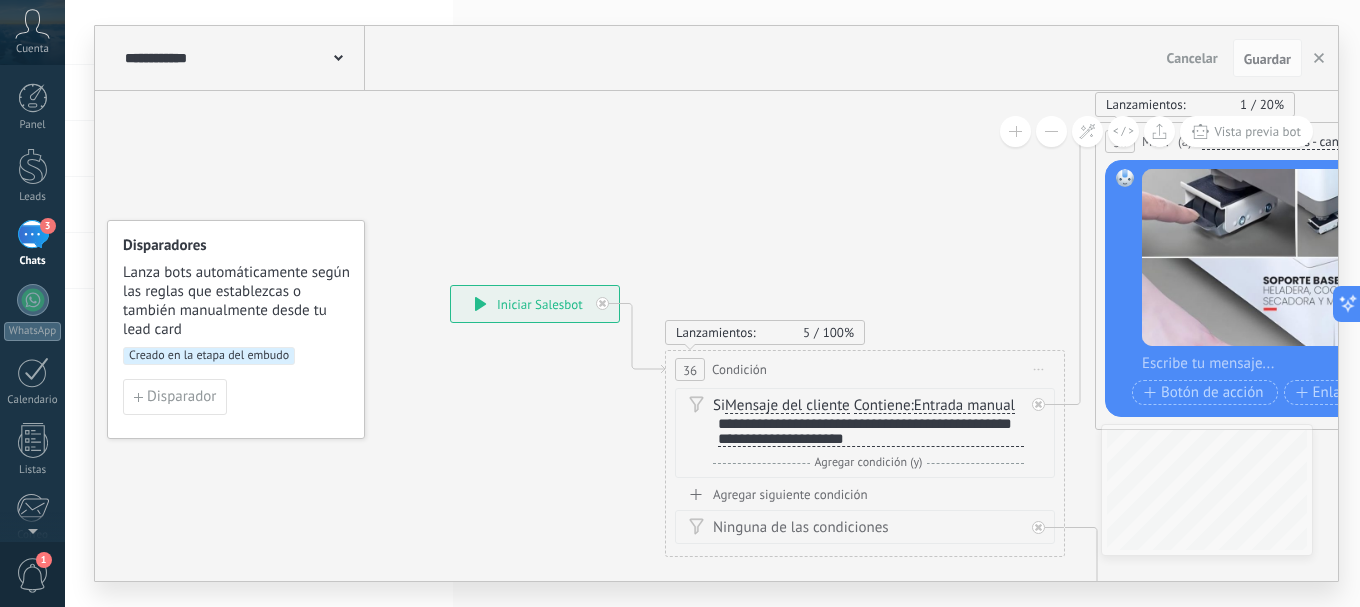 click 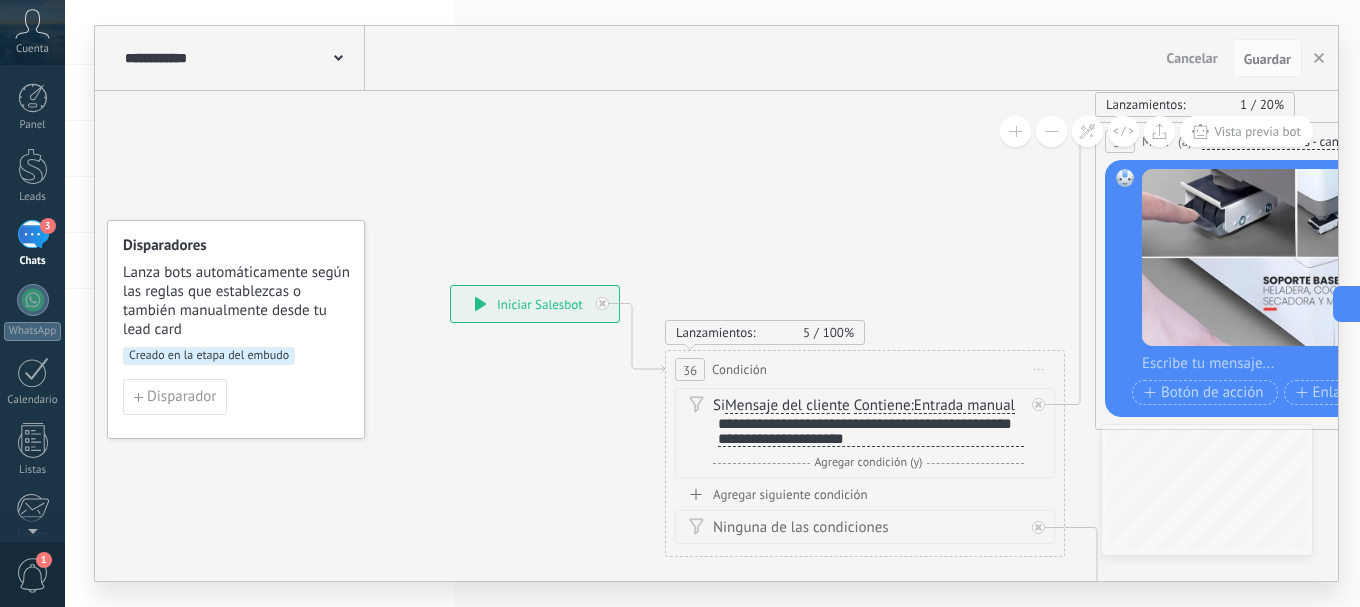 click on "**********" at bounding box center (535, 304) 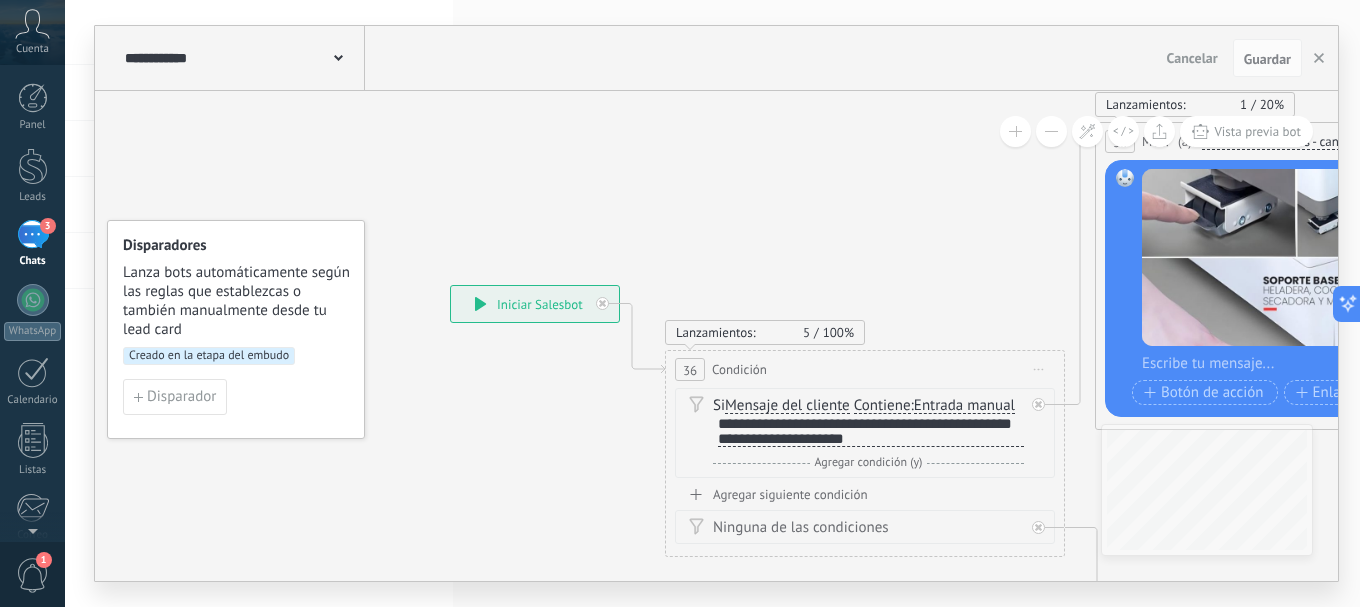 click on "**********" at bounding box center (535, 304) 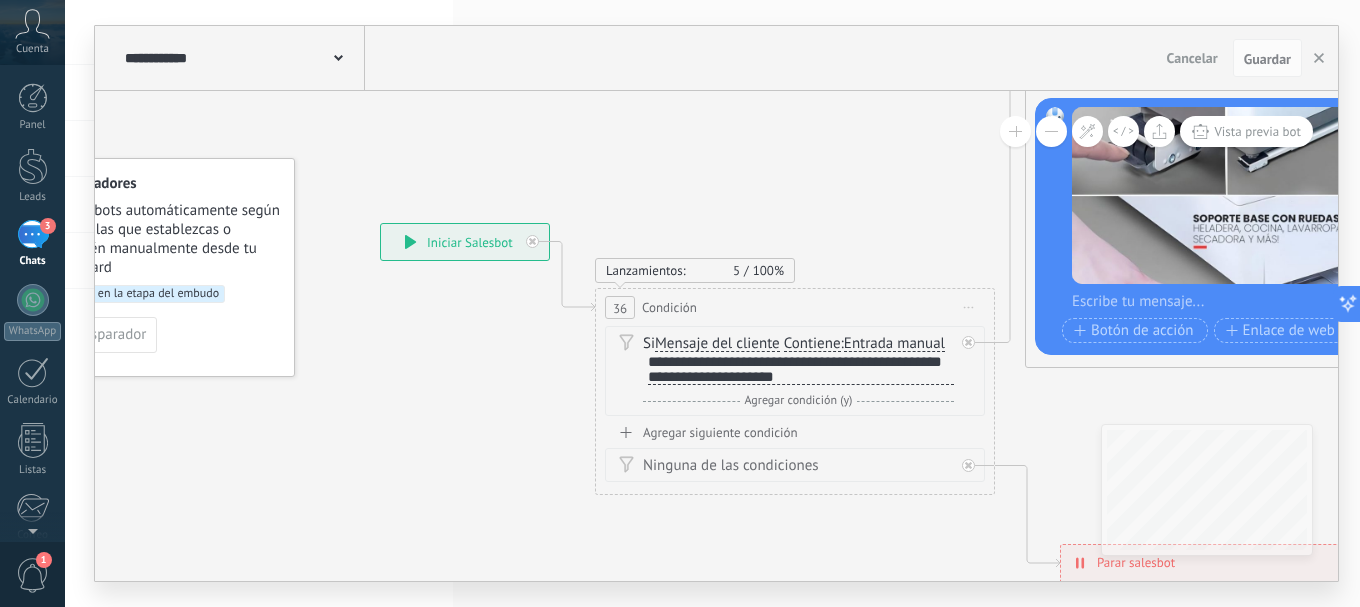 drag, startPoint x: 475, startPoint y: 426, endPoint x: 396, endPoint y: 370, distance: 96.83491 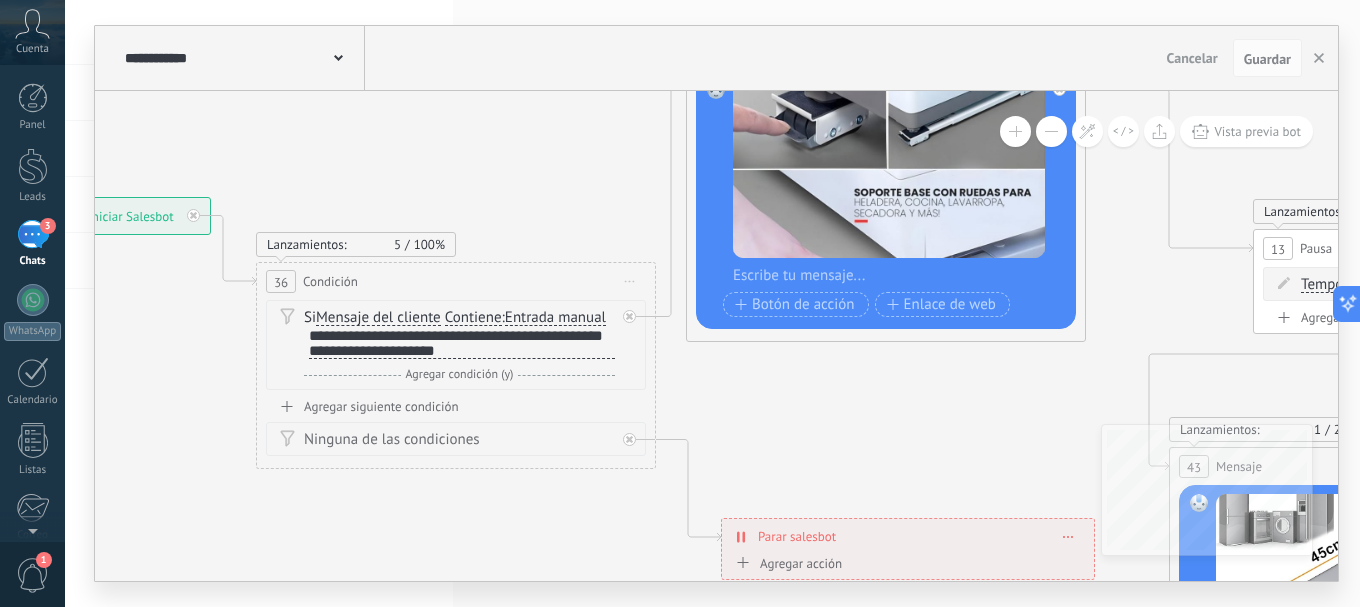 drag, startPoint x: 928, startPoint y: 183, endPoint x: 596, endPoint y: 177, distance: 332.0542 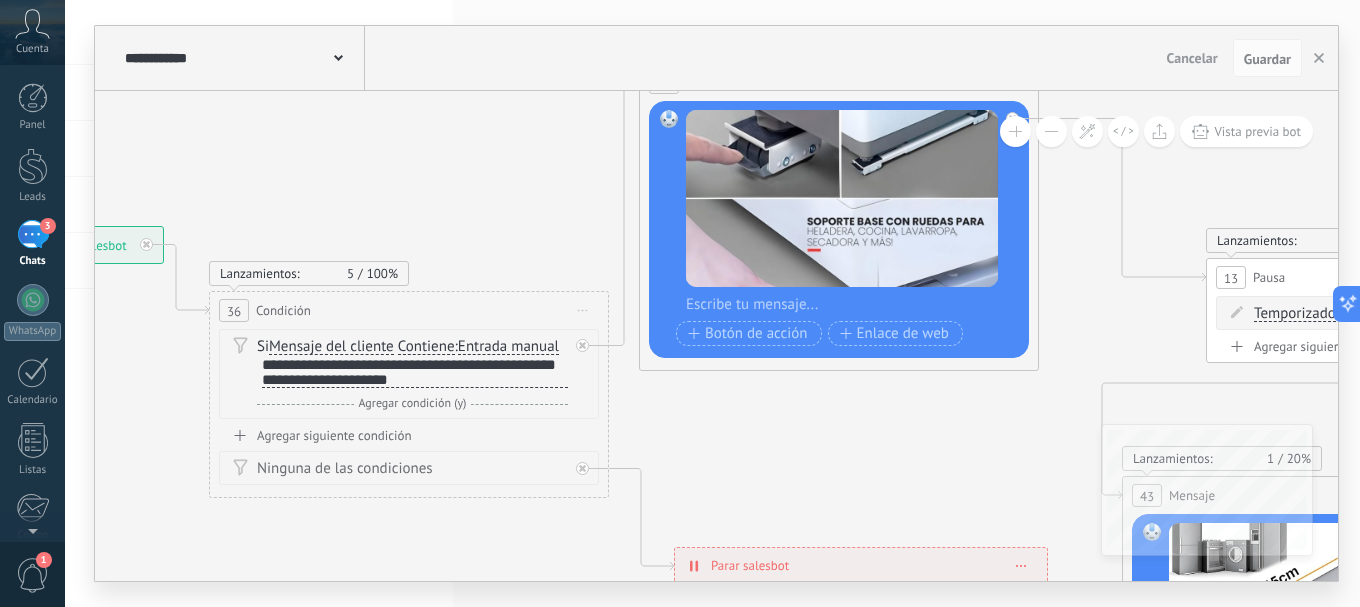 drag, startPoint x: 565, startPoint y: 173, endPoint x: 532, endPoint y: 220, distance: 57.428215 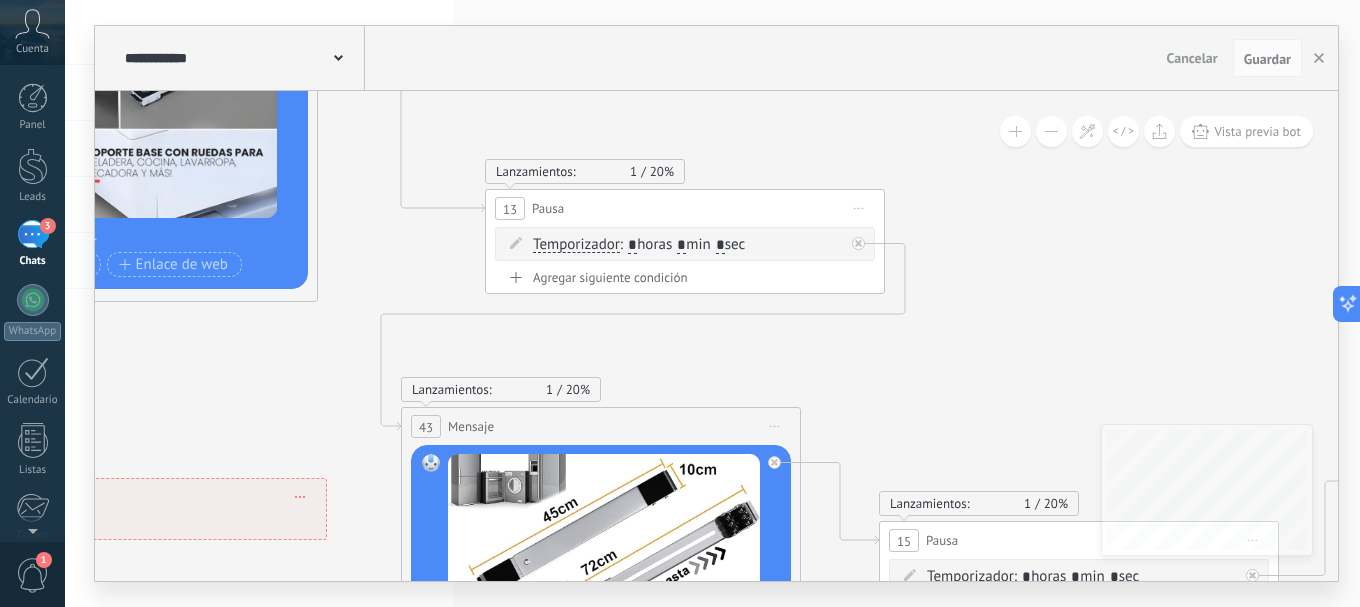 drag, startPoint x: 1063, startPoint y: 345, endPoint x: 343, endPoint y: 221, distance: 730.59973 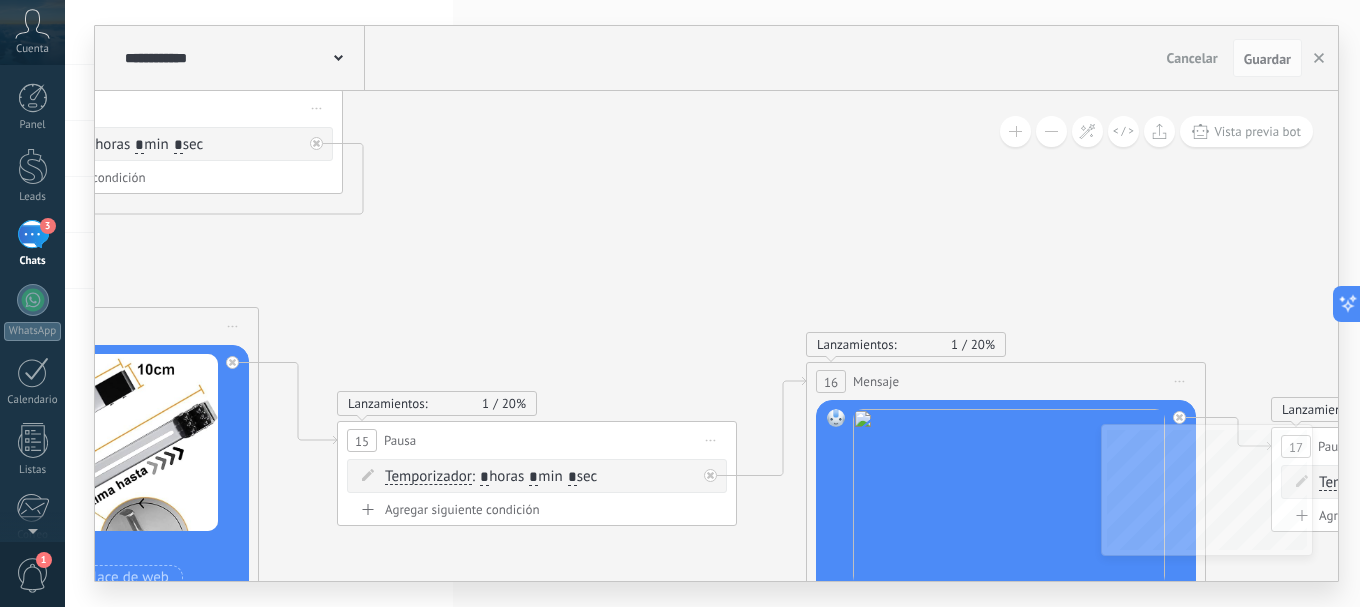 drag, startPoint x: 1026, startPoint y: 316, endPoint x: 399, endPoint y: 162, distance: 645.6354 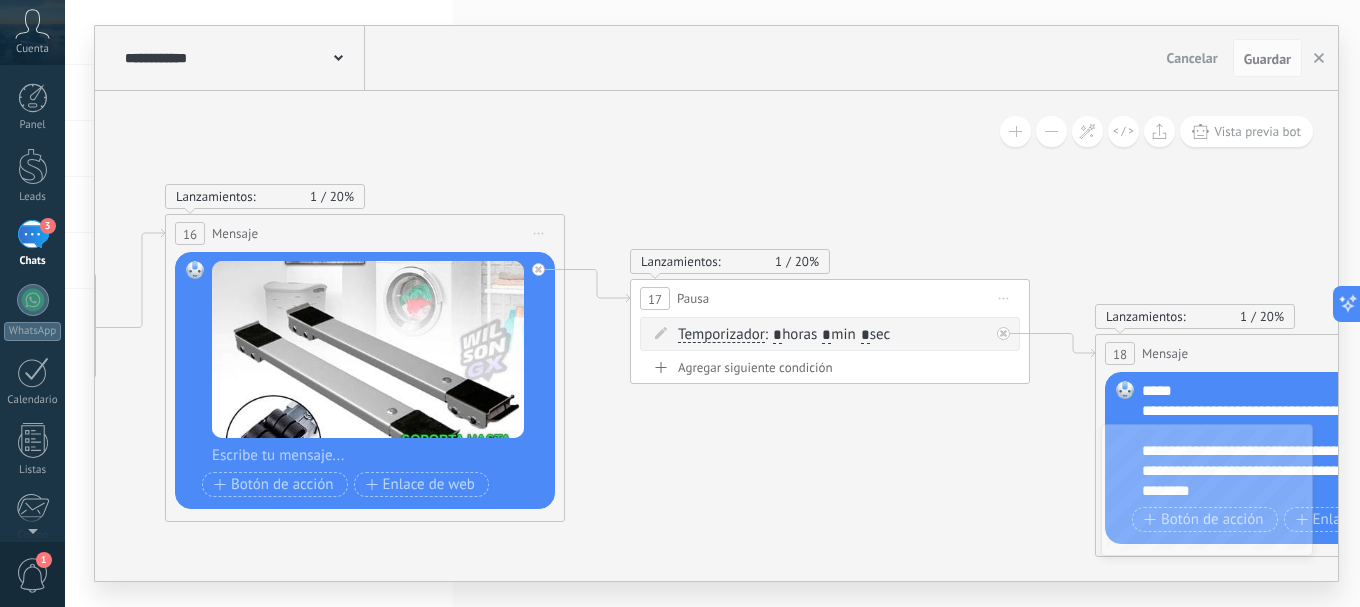 click on "**********" at bounding box center (716, 303) 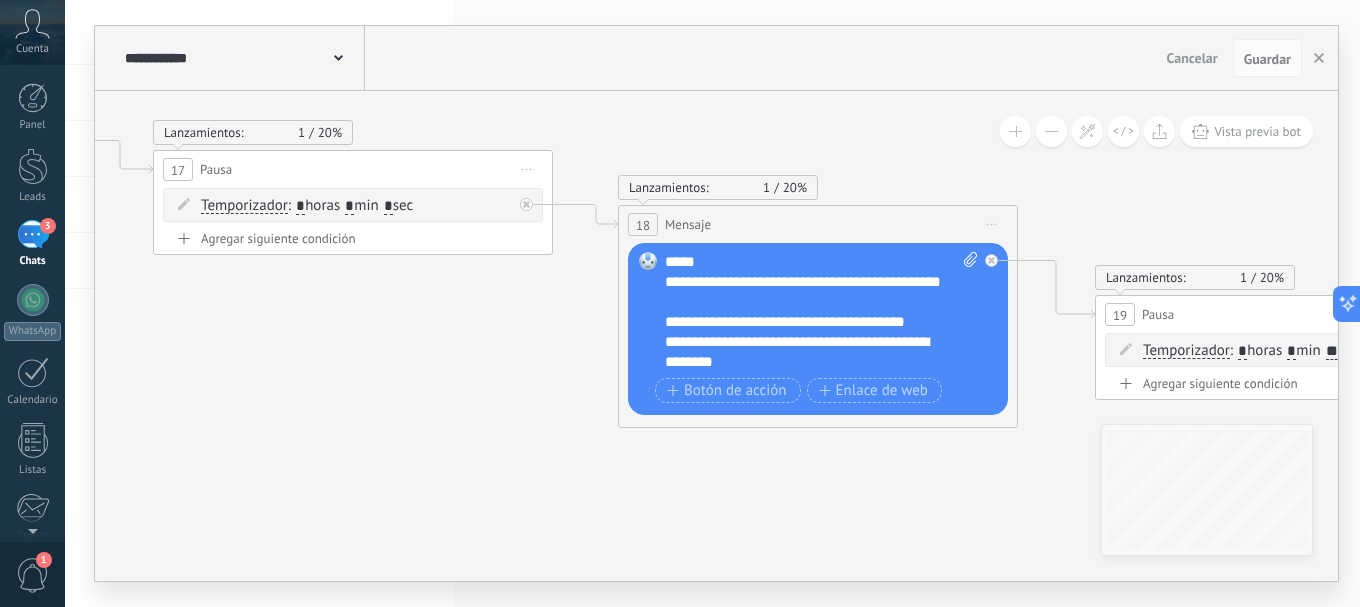 click on "**********" at bounding box center (821, 312) 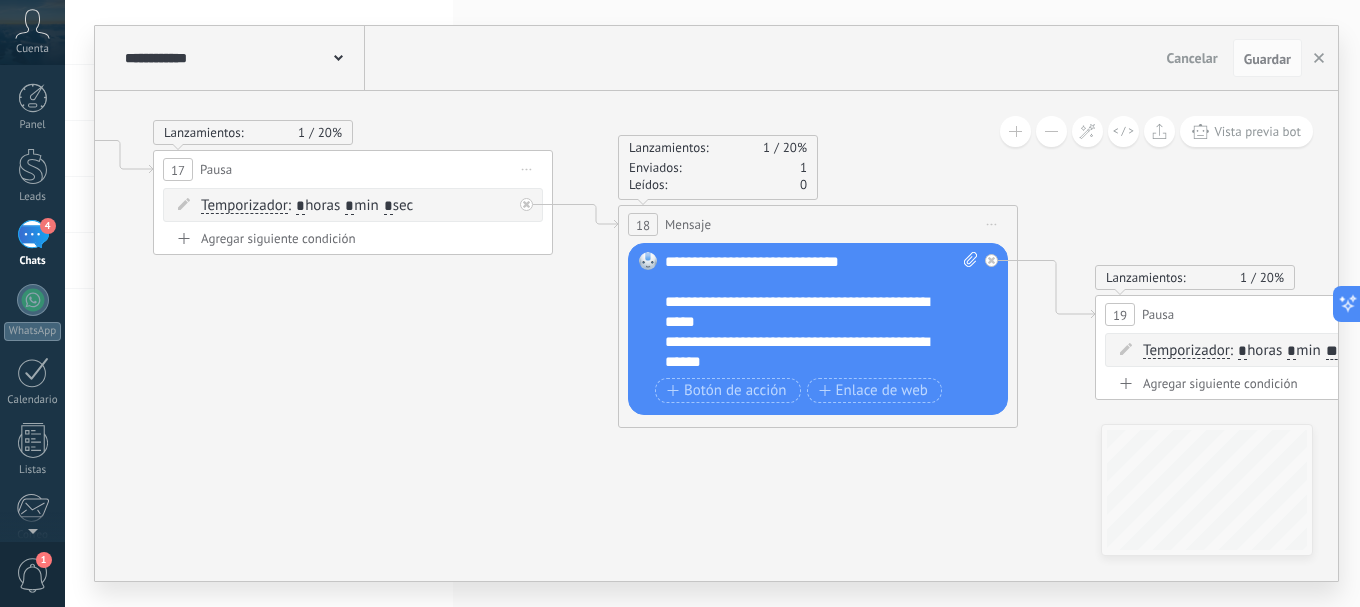 scroll, scrollTop: 420, scrollLeft: 0, axis: vertical 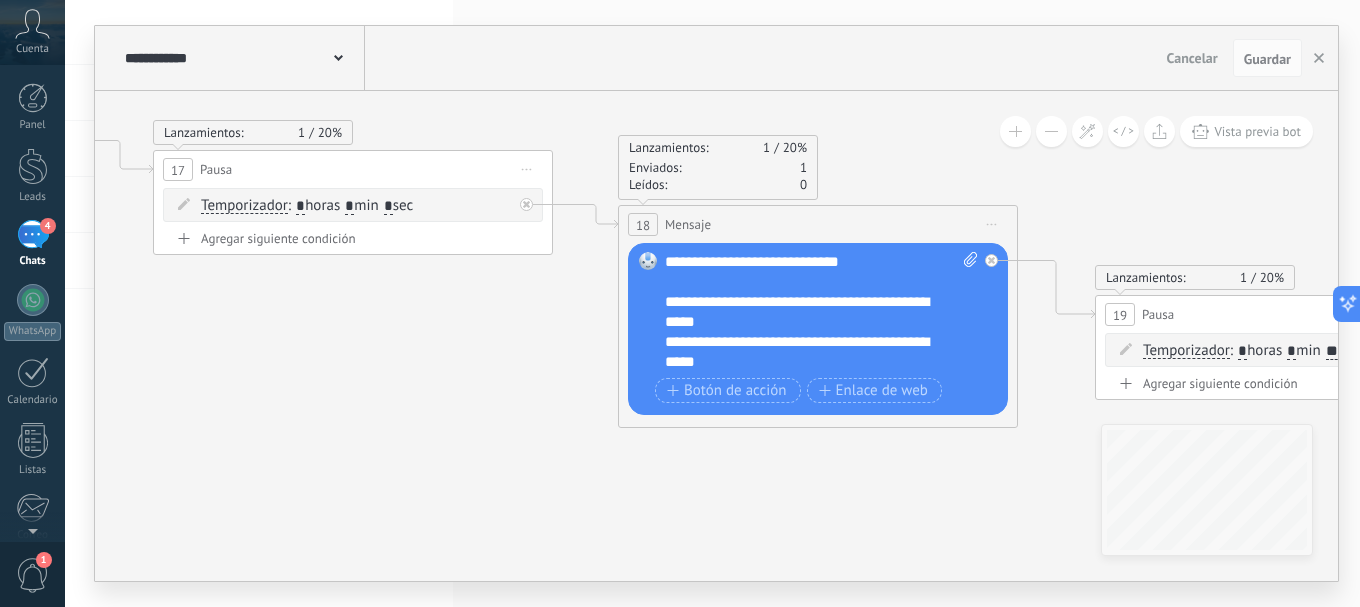 click 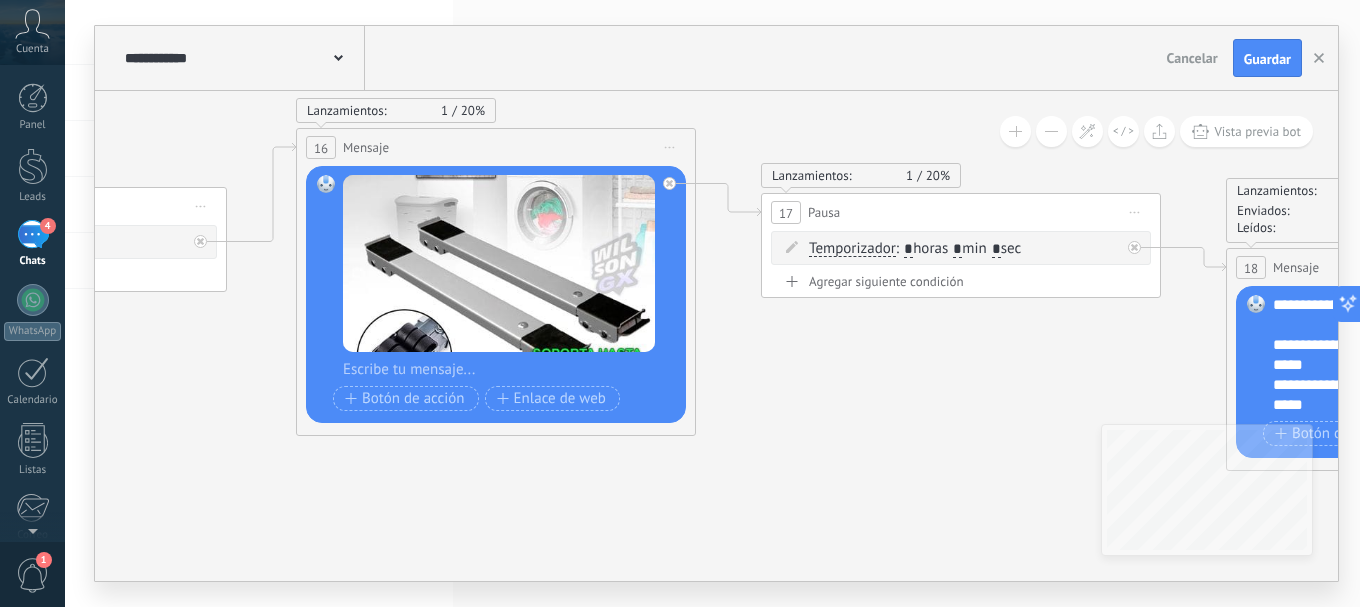 drag, startPoint x: 350, startPoint y: 320, endPoint x: 1064, endPoint y: 352, distance: 714.71674 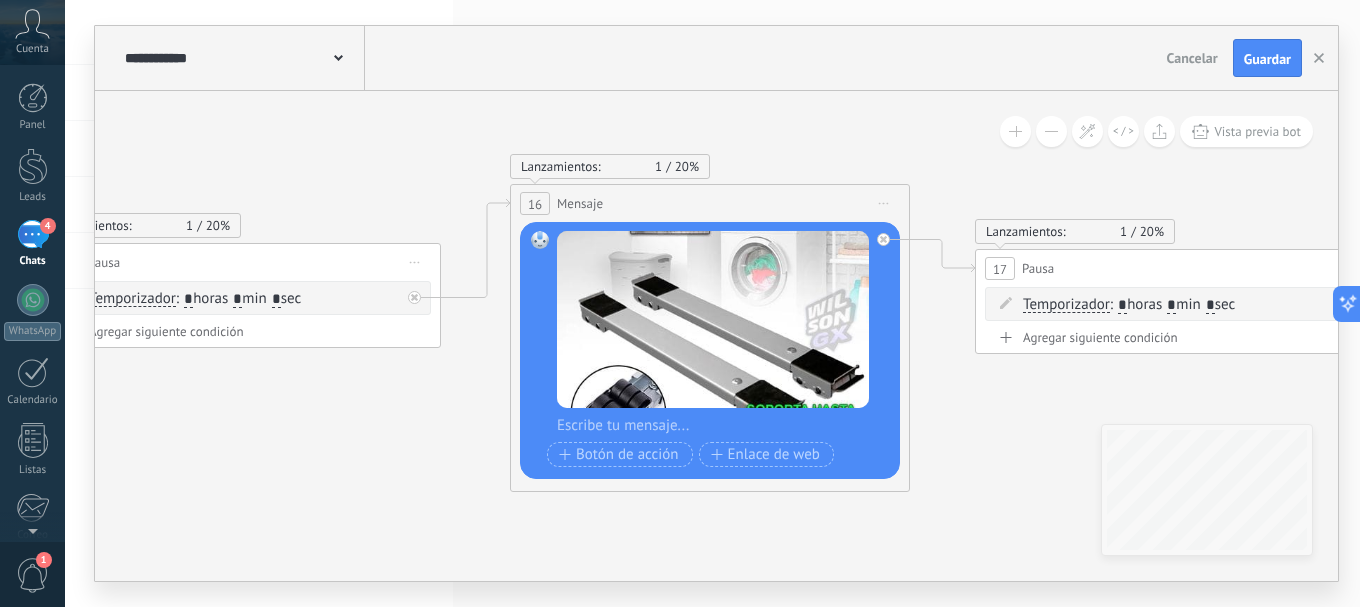 drag, startPoint x: 269, startPoint y: 391, endPoint x: 1061, endPoint y: 441, distance: 793.5767 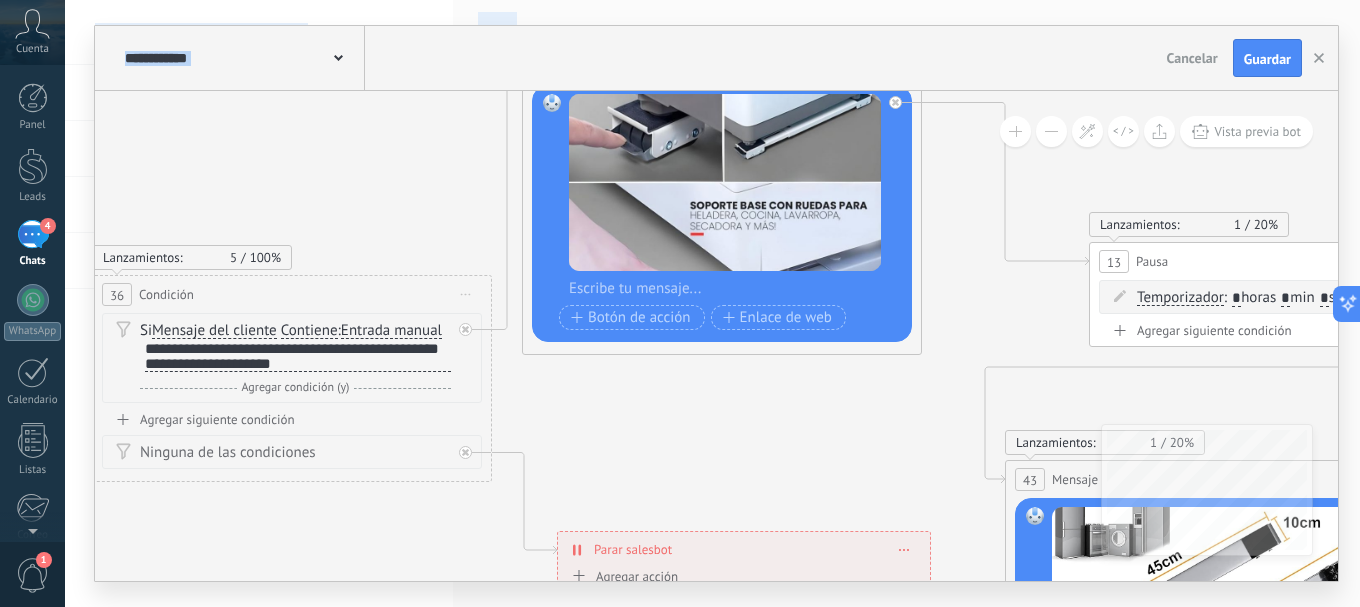 drag, startPoint x: 125, startPoint y: 366, endPoint x: 829, endPoint y: 639, distance: 755.07947 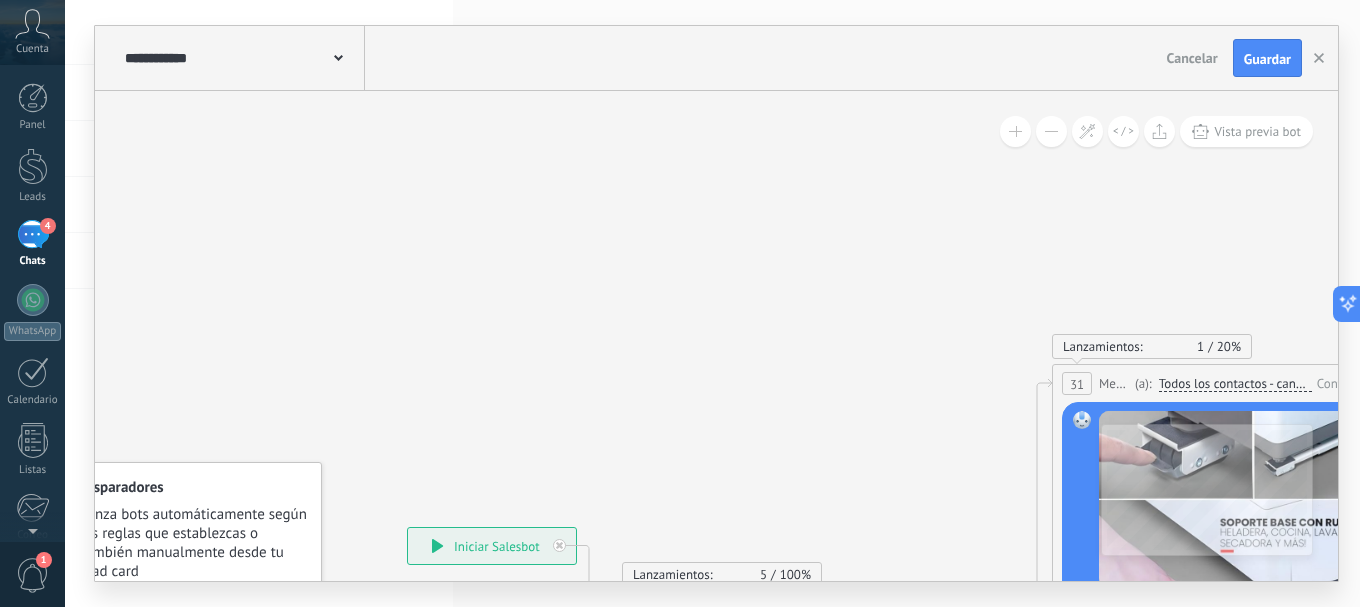 drag, startPoint x: 446, startPoint y: 318, endPoint x: 861, endPoint y: 310, distance: 415.0771 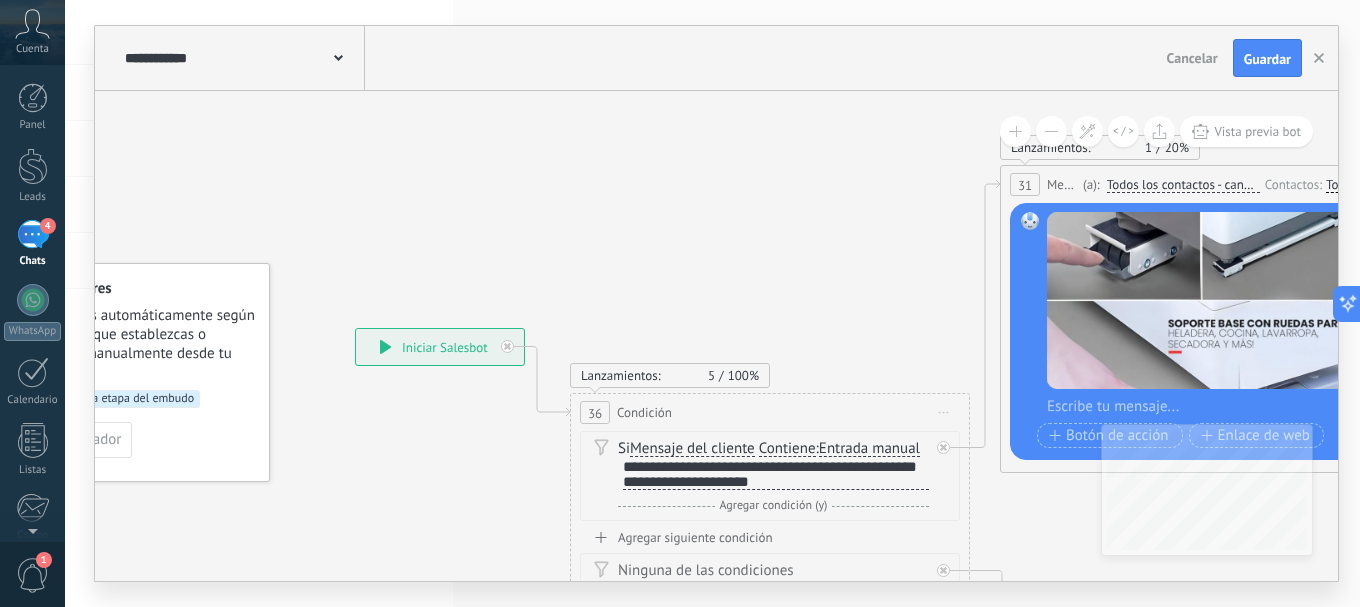 click on "**********" at bounding box center (440, 347) 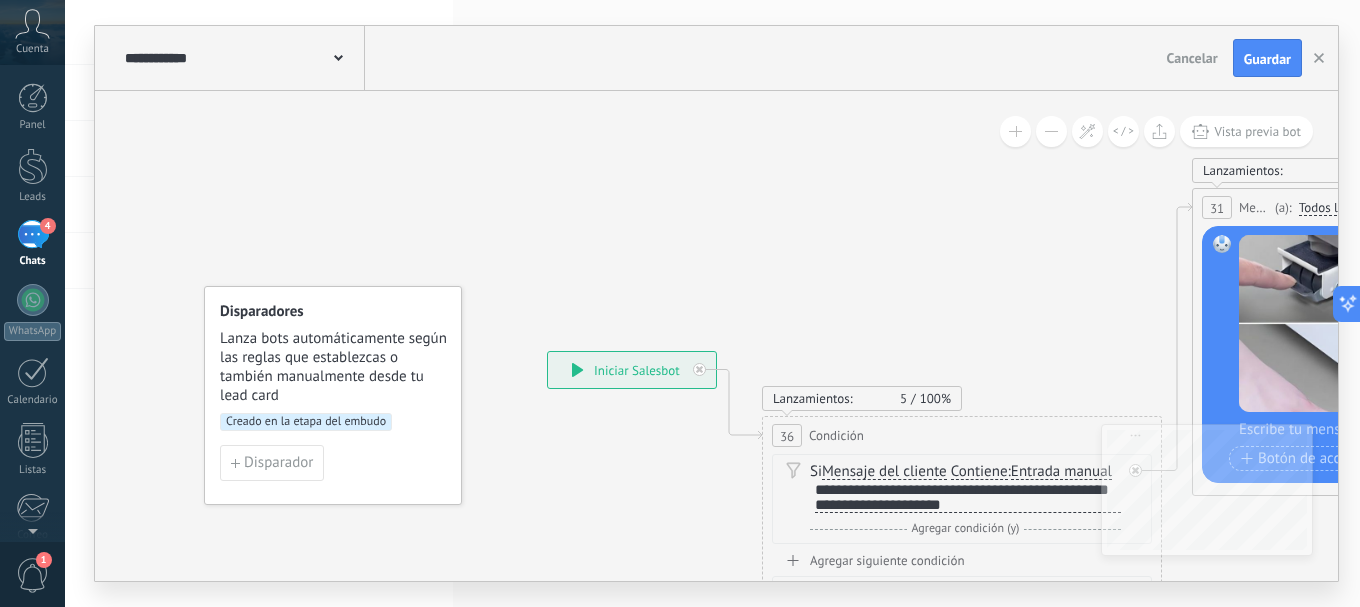 drag, startPoint x: 357, startPoint y: 453, endPoint x: 502, endPoint y: 434, distance: 146.23953 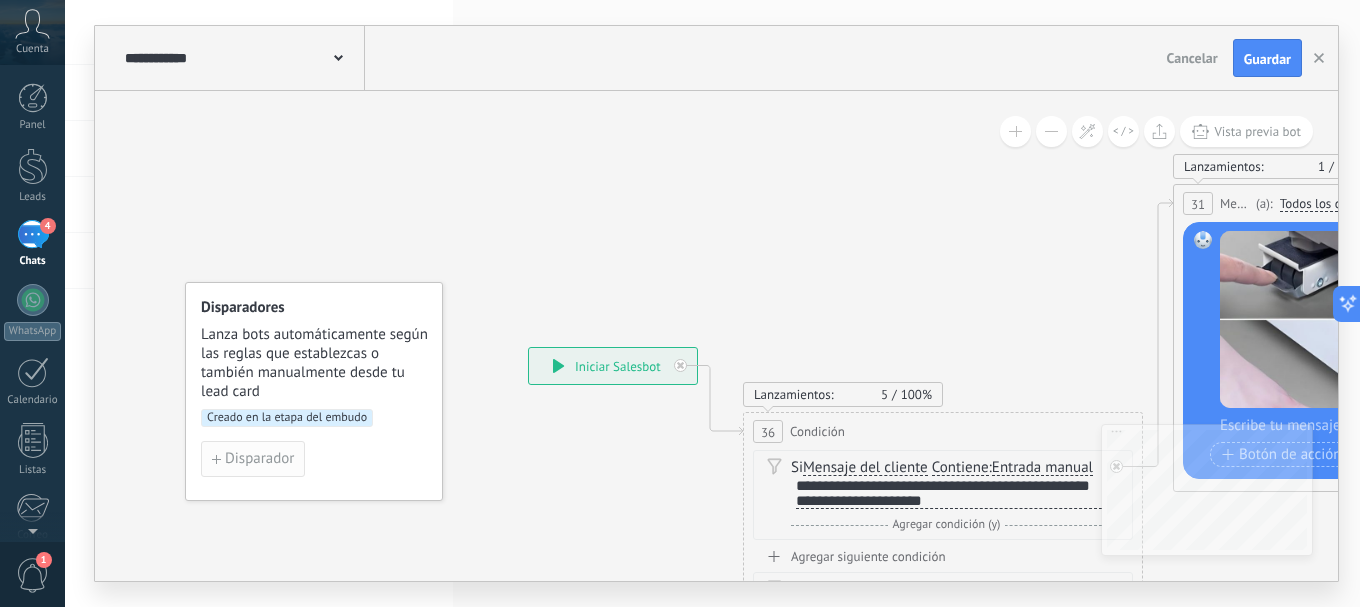 click on "Disparador" at bounding box center [259, 459] 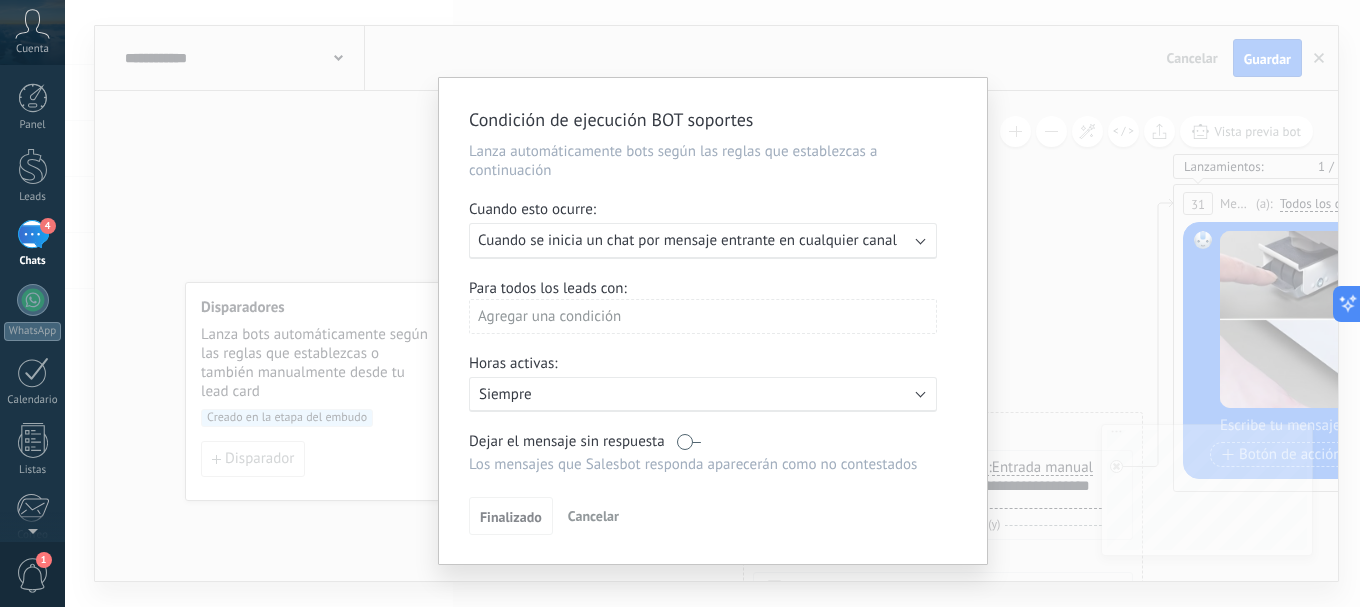 click on "Siempre" at bounding box center [654, 394] 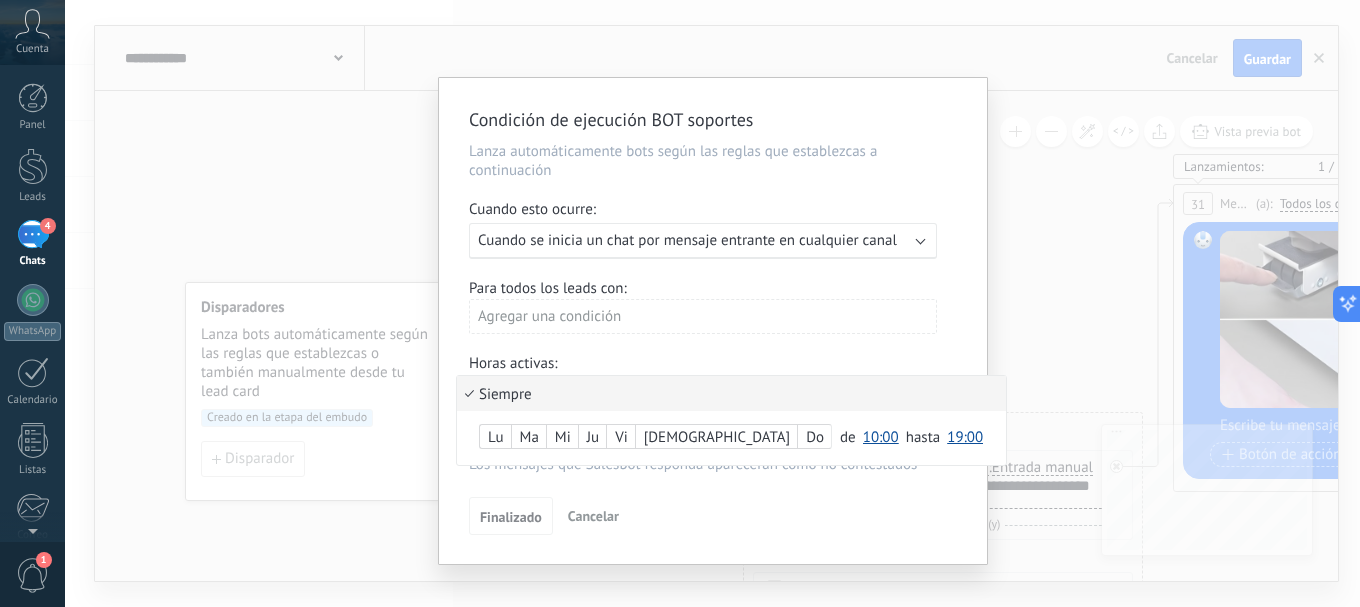 click on "Siempre" at bounding box center (731, 393) 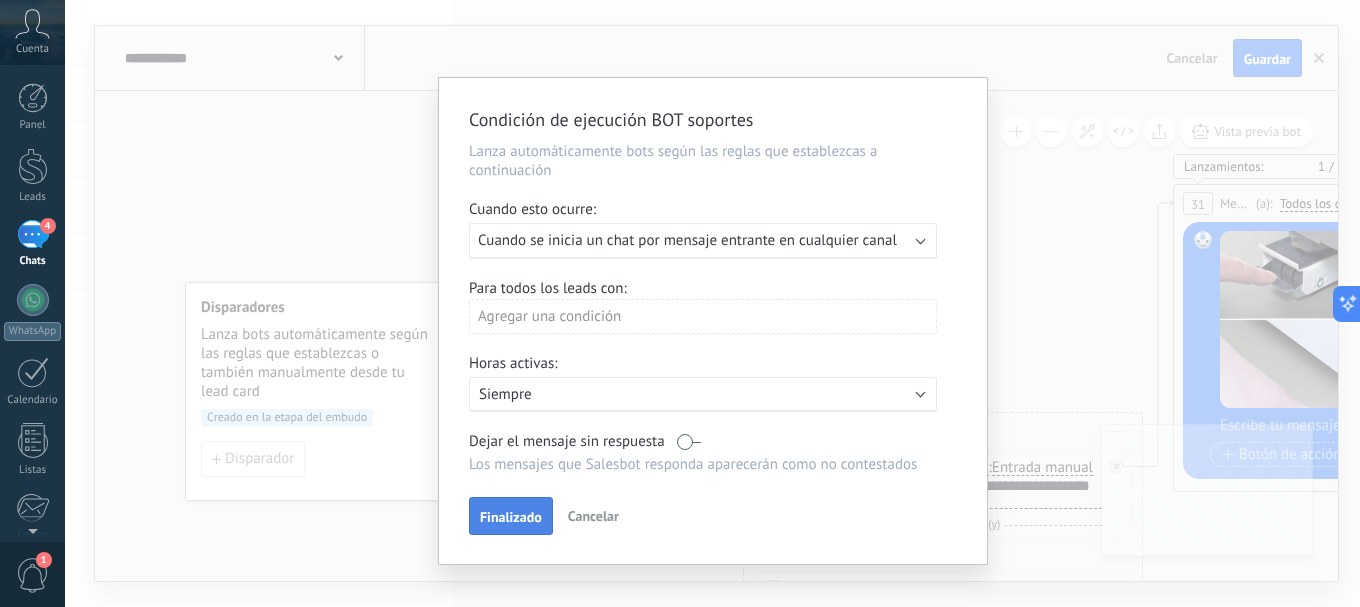 click on "Finalizado" at bounding box center (511, 517) 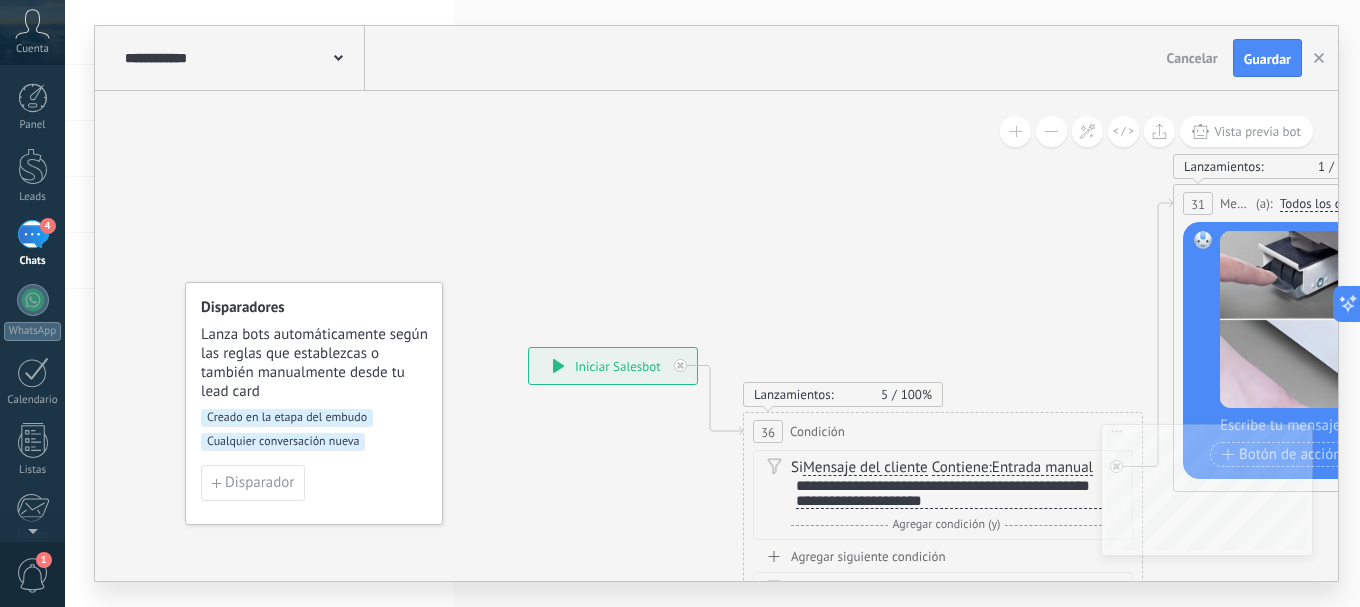click on "**********" at bounding box center (613, 366) 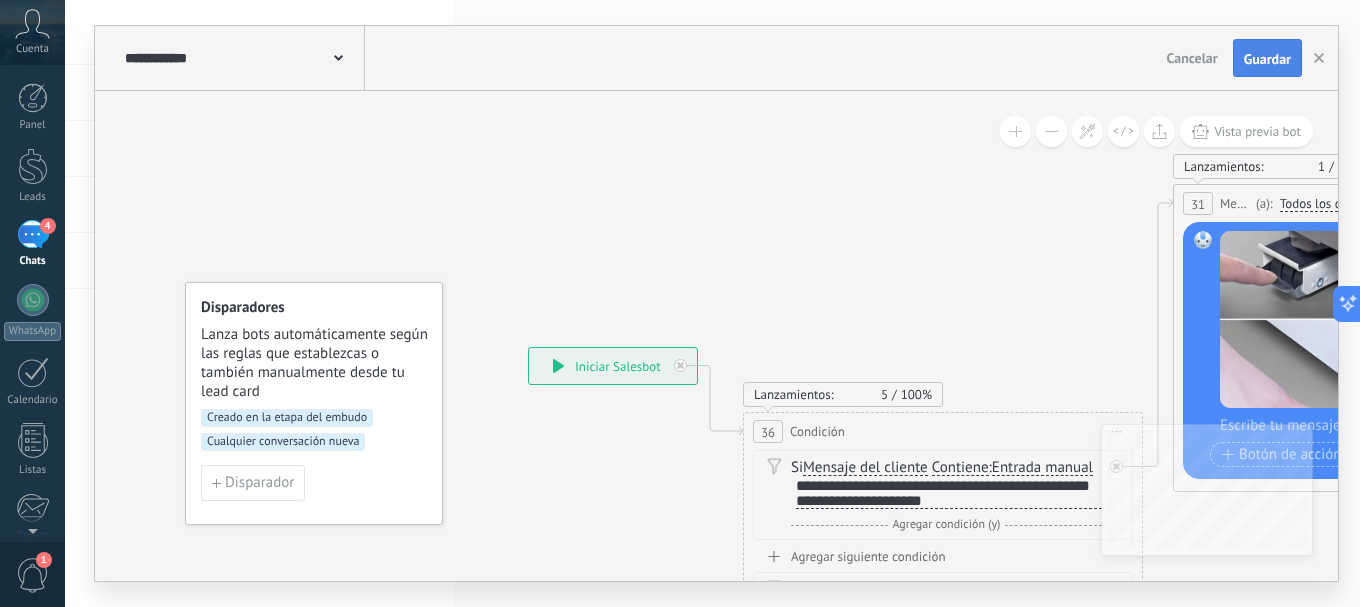 click on "Guardar" at bounding box center (1267, 58) 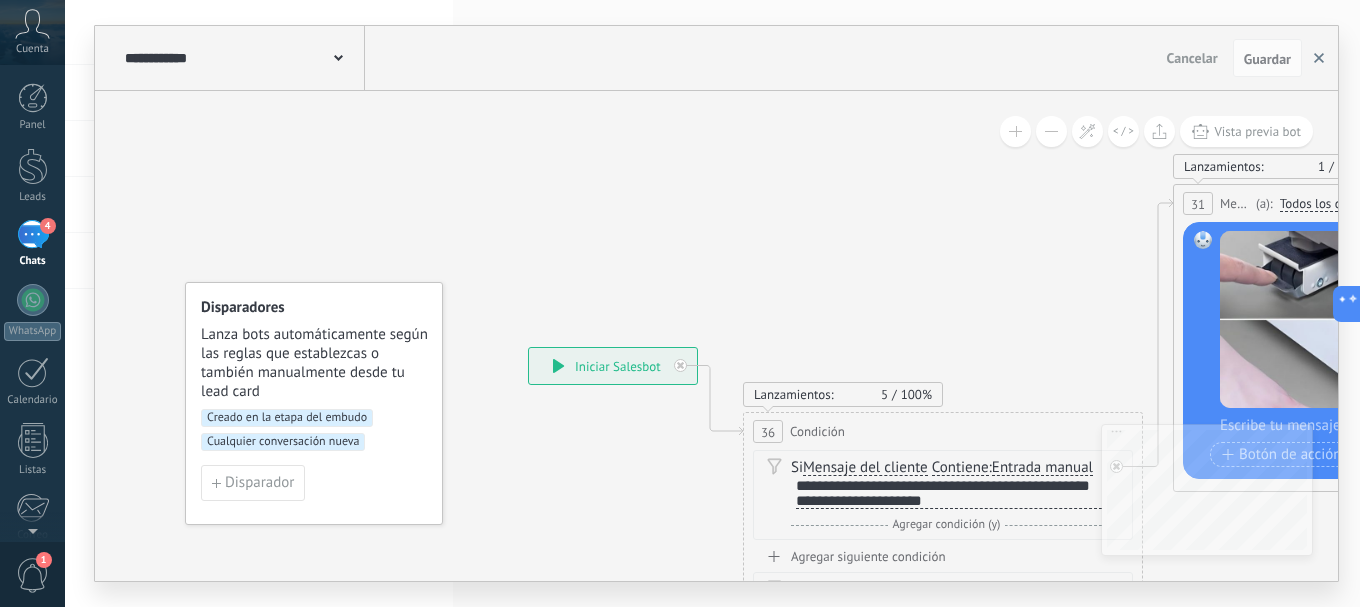 click 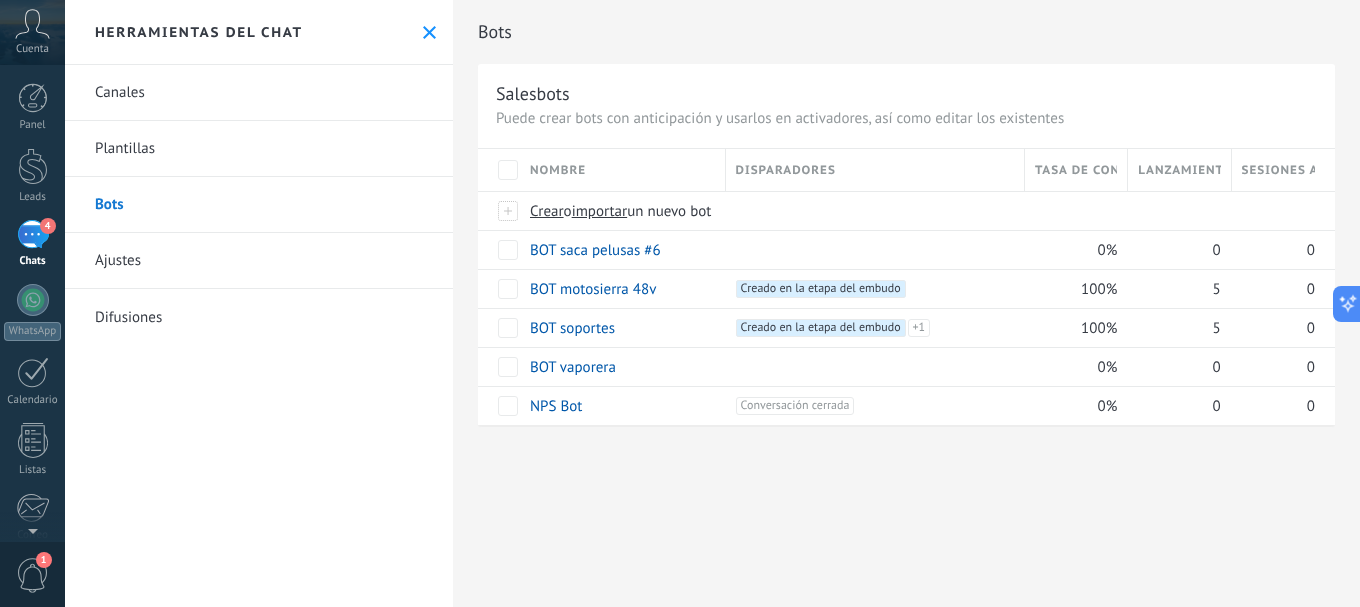 drag, startPoint x: 846, startPoint y: 473, endPoint x: 730, endPoint y: 475, distance: 116.01724 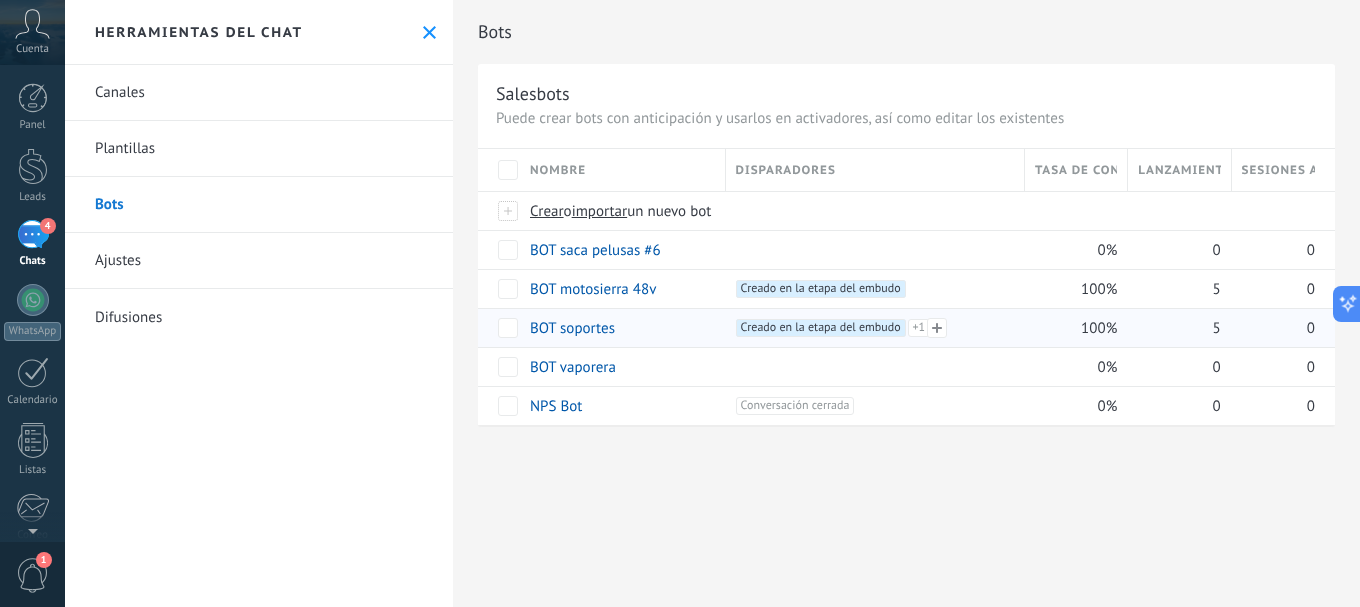 click on "Creado en la etapa del embudo +1" at bounding box center (821, 328) 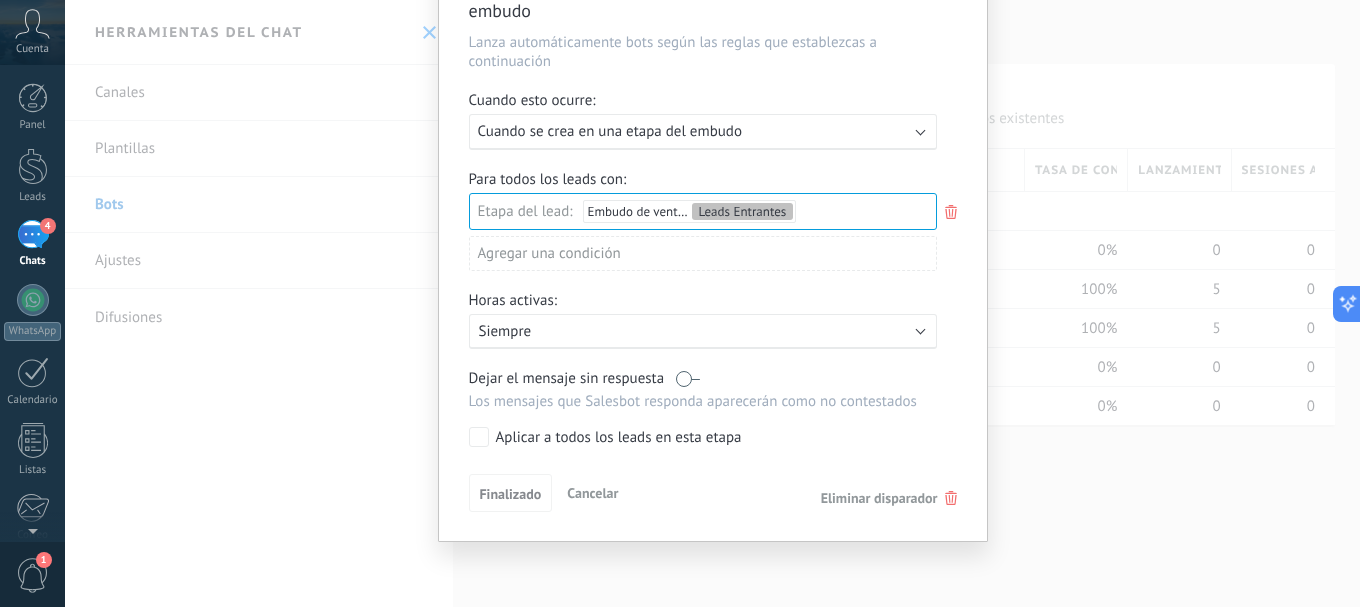 scroll, scrollTop: 0, scrollLeft: 0, axis: both 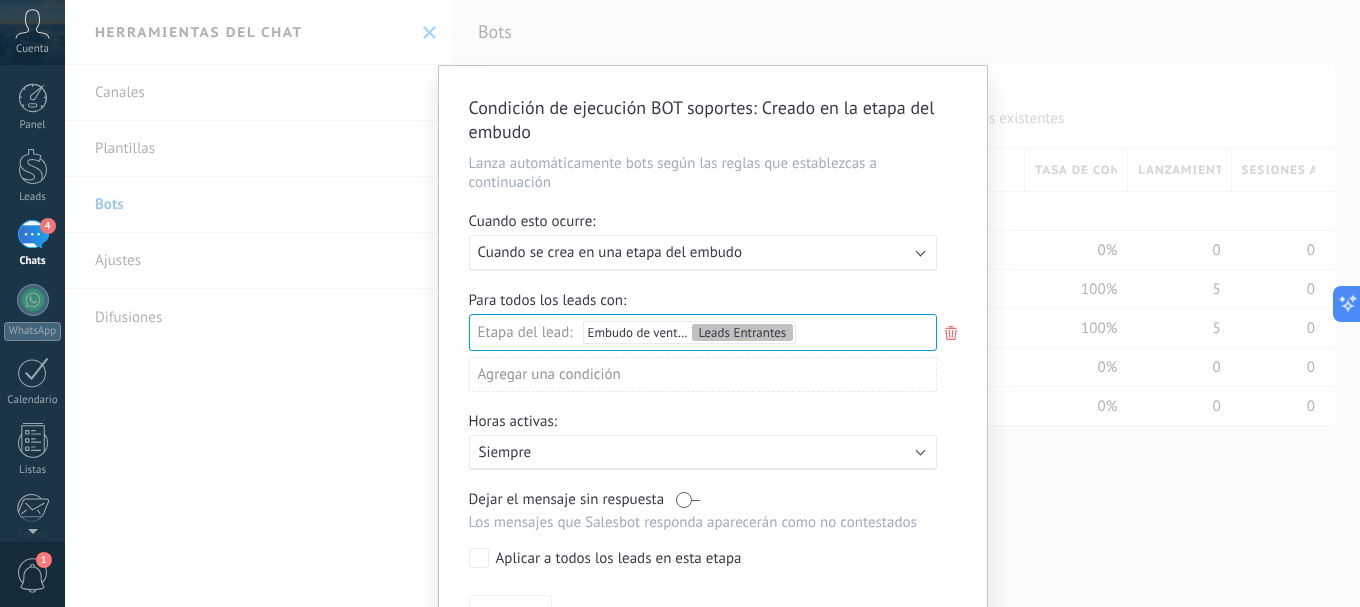 click on "Leads Entrantes Nueva consulta Cualificado Cotización enviada Pedido creado Pedido completado Pedido enviado Pedido enviado – ganado Pedido cancelado – perdido" at bounding box center (0, 0) 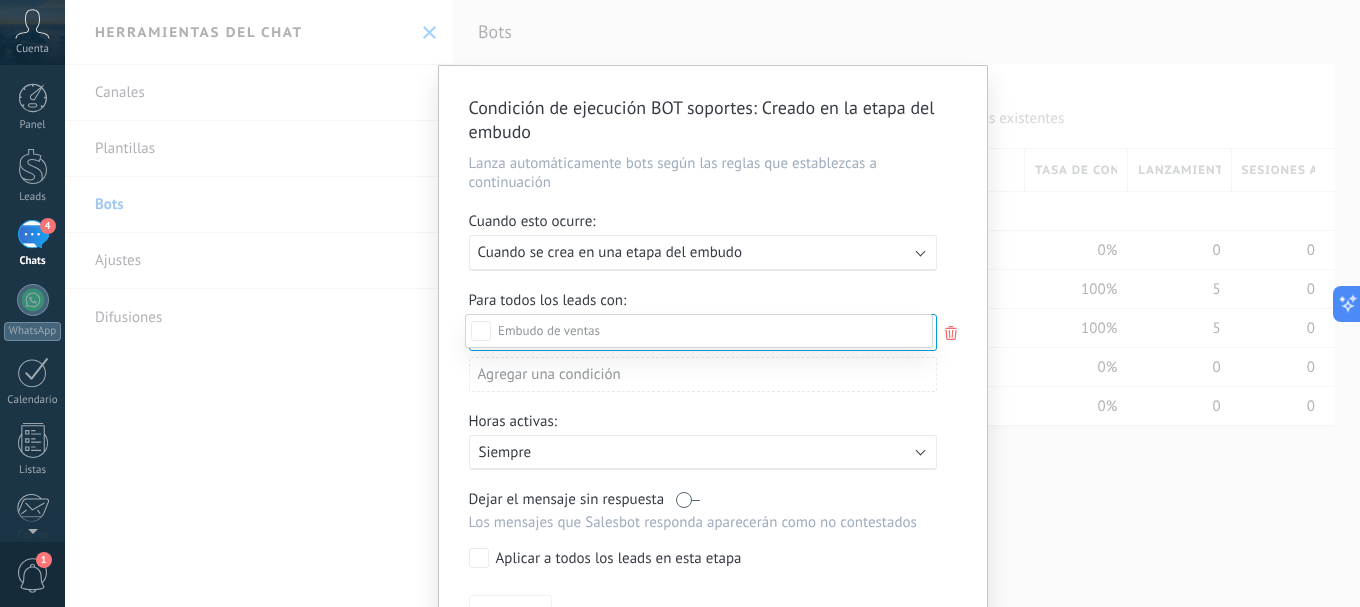 scroll, scrollTop: 267, scrollLeft: 0, axis: vertical 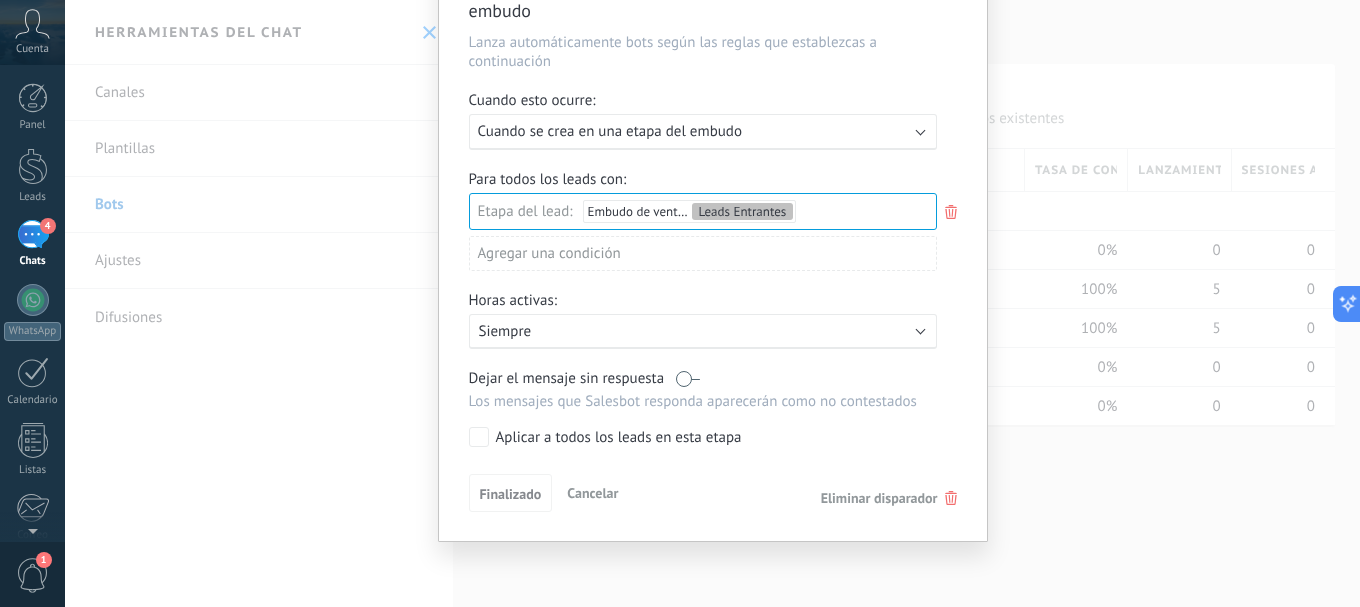 click on "Condición de ejecución BOT soportes : Creado en la etapa del embudo Lanza automáticamente bots según las reglas que establezcas a continuación Cuando esto ocurre: Ejecutar:  Cuando se crea en una etapa del embudo Para todos los leads con: Etapa del lead: Embudo de ventas Leads Entrantes Leads Entrantes Nueva consulta Cualificado Cotización enviada Pedido creado Pedido completado Pedido enviado Pedido enviado – ganado Pedido cancelado – perdido Agregar una condición Horas activas: Activo:  Siempre Dejar el mensaje sin respuesta Los mensajes que Salesbot responda aparecerán como no contestados Aplicar a todos los leads en esta etapa Finalizado Cancelar Eliminar disparador" at bounding box center [712, 303] 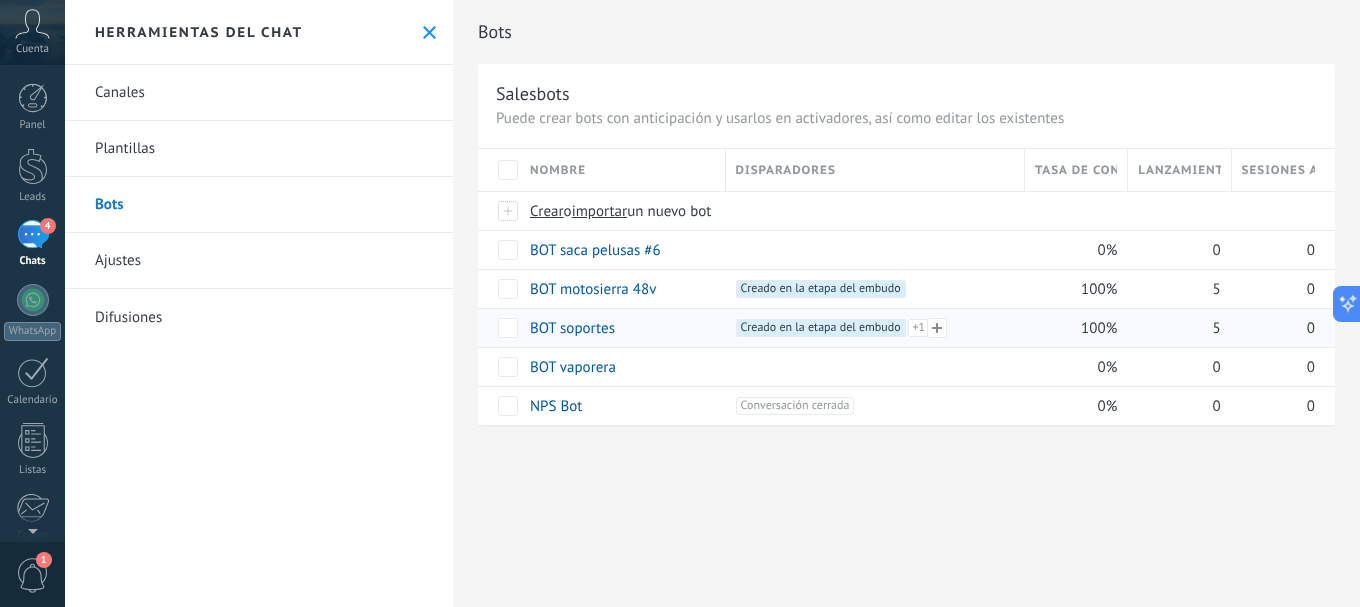 click on "+1" at bounding box center [919, 328] 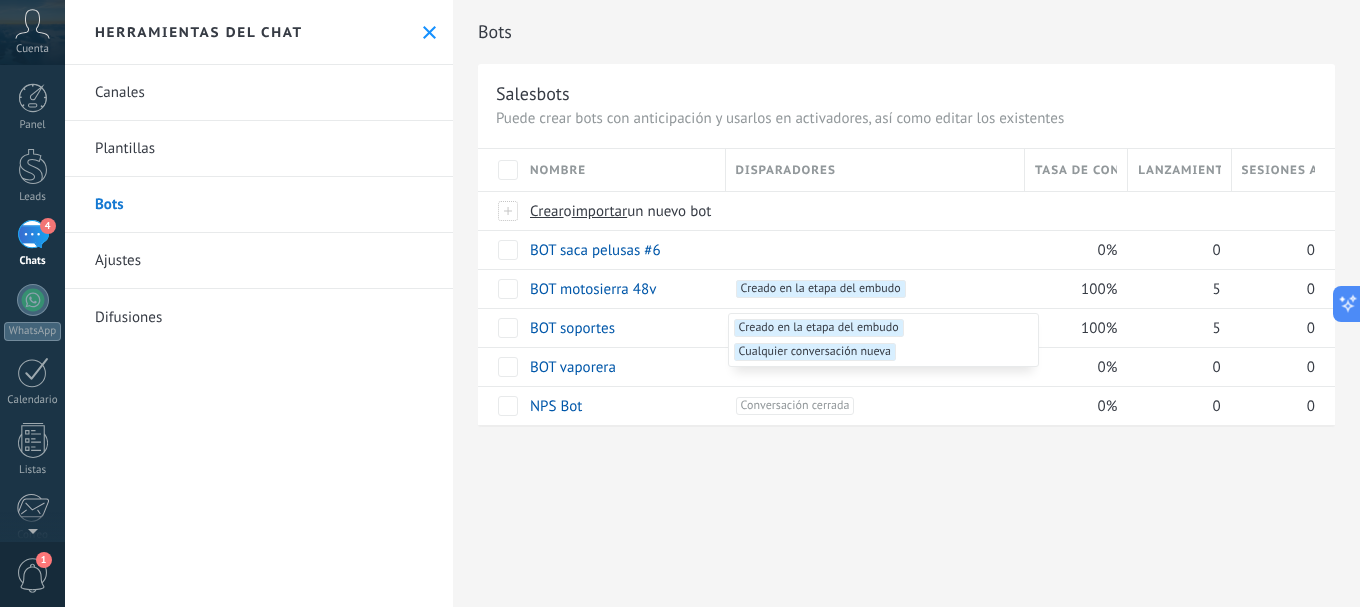 click on "Cualquier conversación nueva +0" at bounding box center [815, 352] 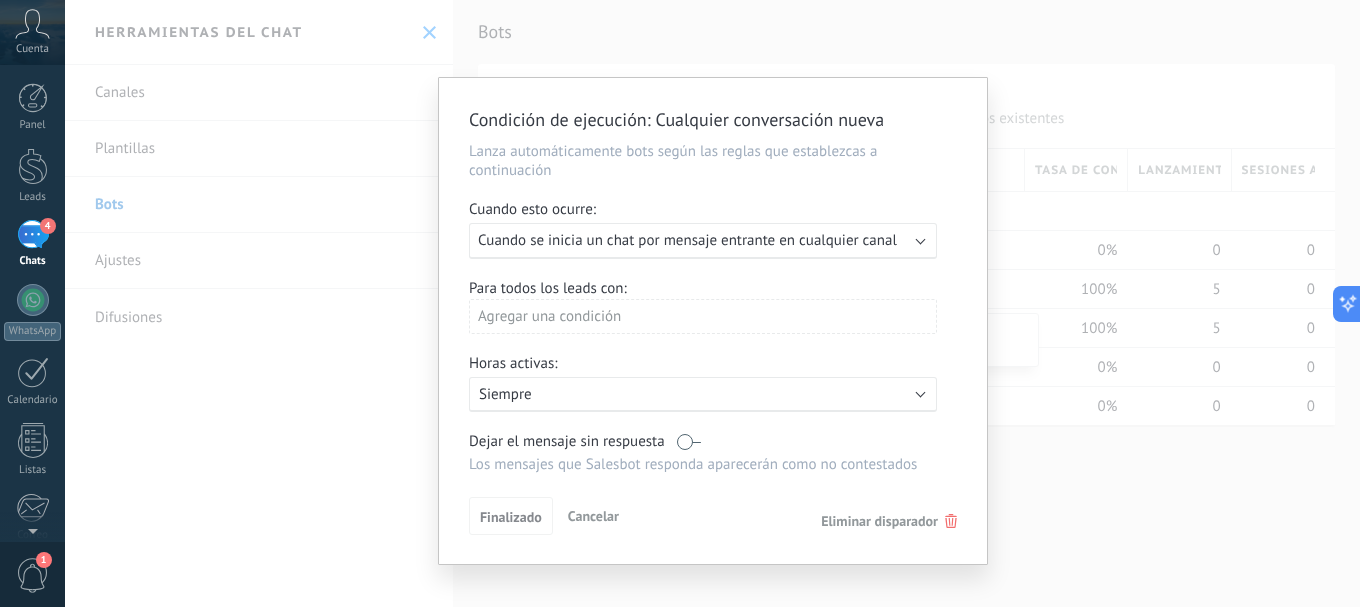 click 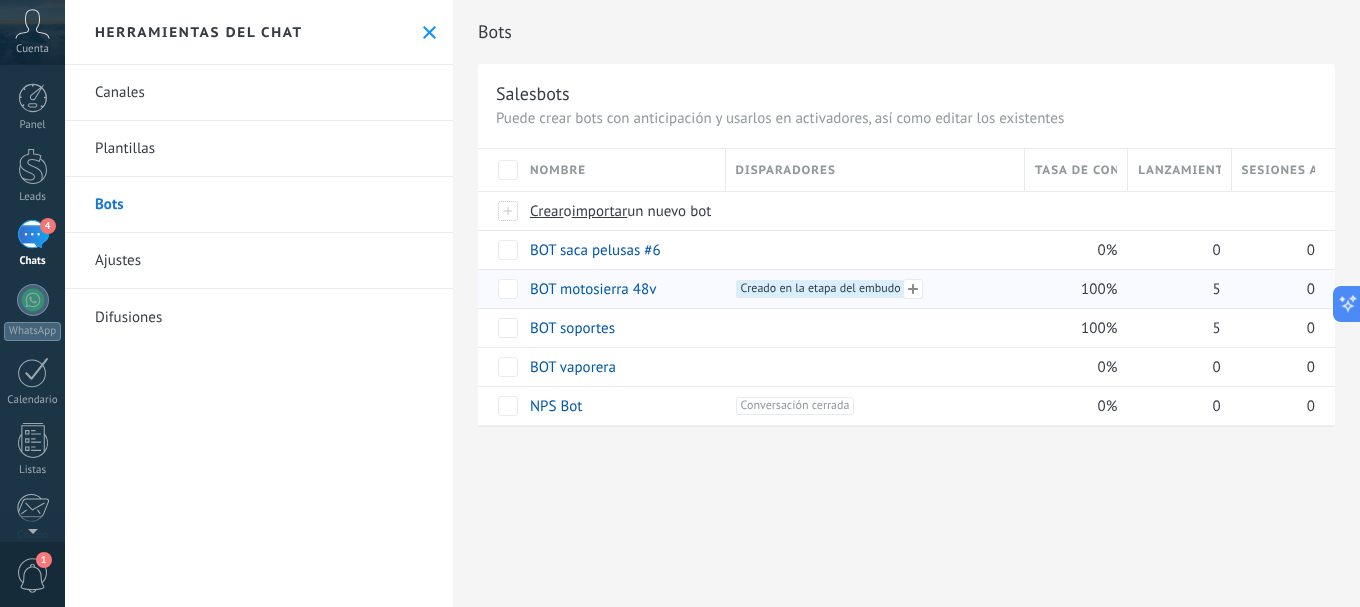 click on "Creado en la etapa del embudo +0" at bounding box center [821, 289] 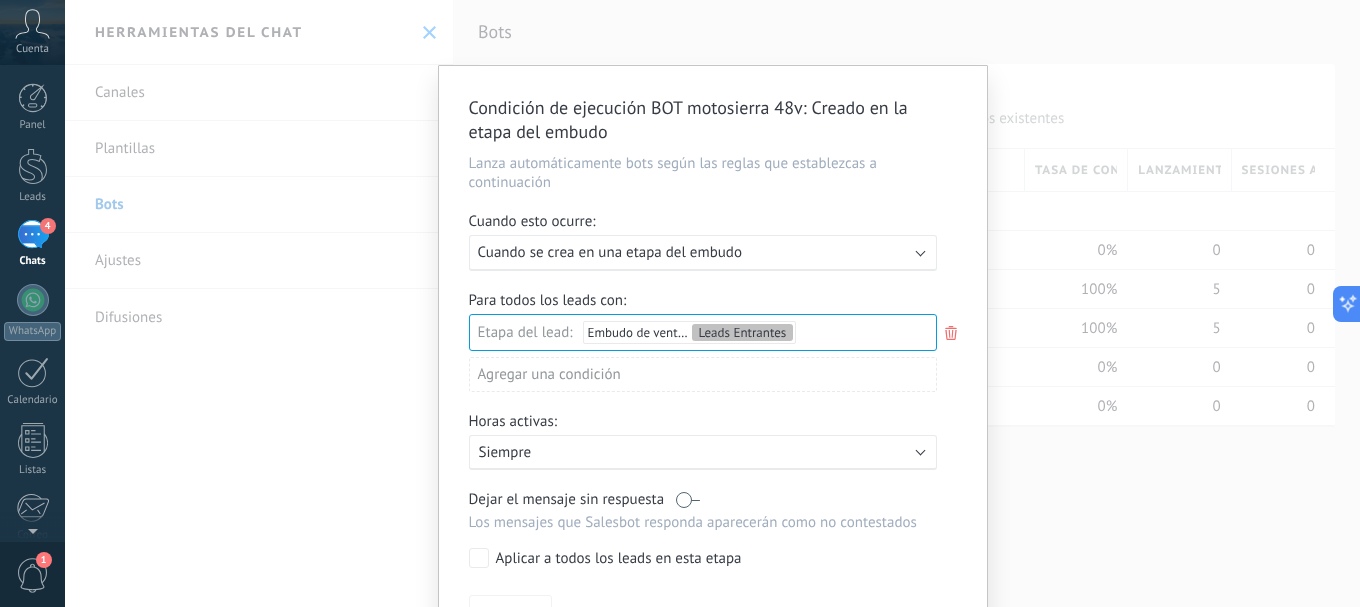 click 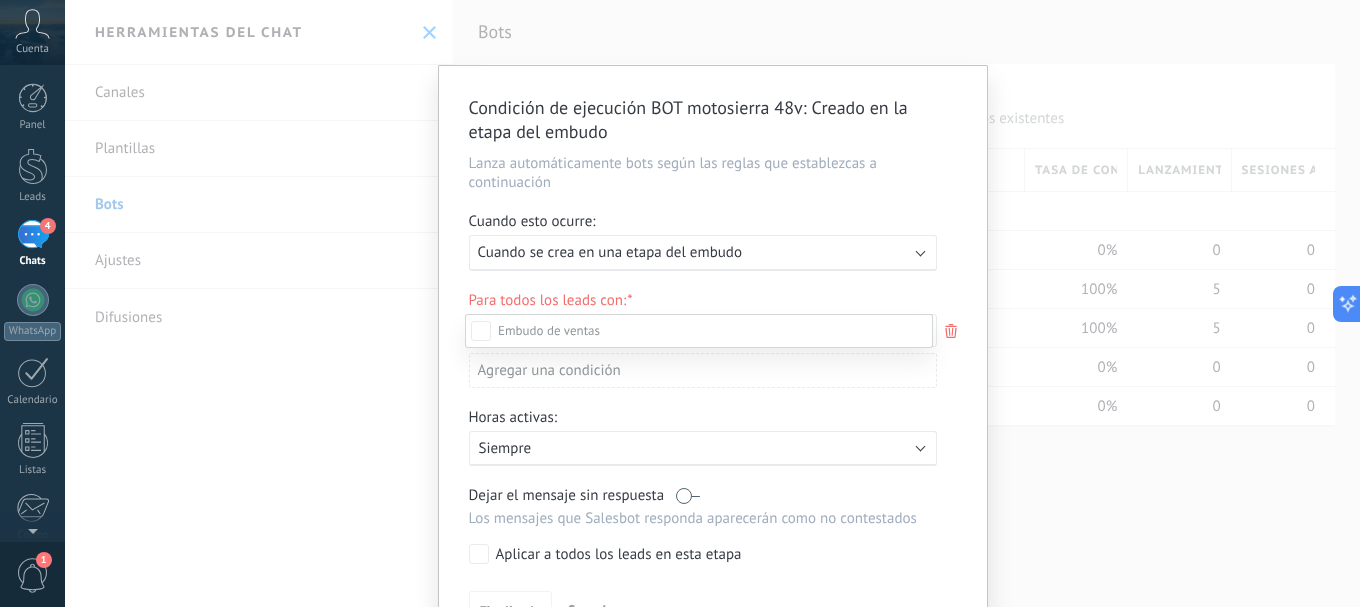 scroll, scrollTop: 272, scrollLeft: 0, axis: vertical 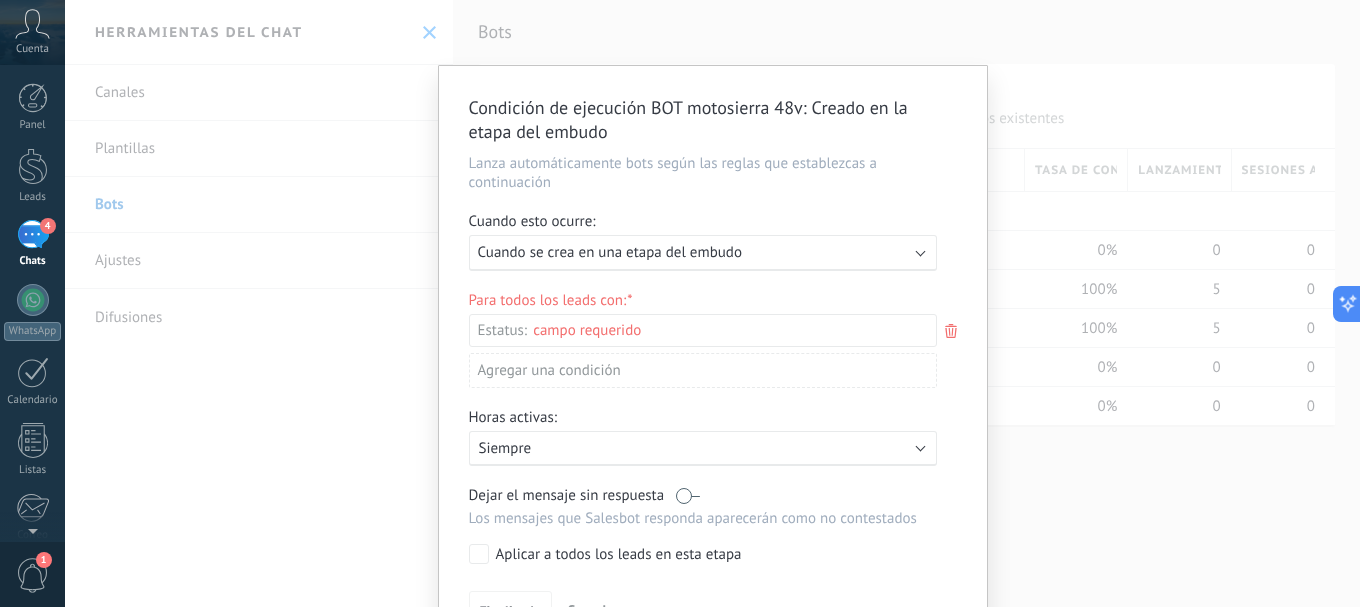 click on "Condición de ejecución BOT motosierra 48v : Creado en la etapa del embudo Lanza automáticamente bots según las reglas que establezcas a continuación Cuando esto ocurre: Ejecutar:  Cuando se crea en una etapa del embudo Para todos los leads con: Estatus: Leads Entrantes Nueva consulta Cualificado Cotización enviada Pedido creado Pedido completado Pedido enviado Pedido enviado – ganado Pedido cancelado – perdido Agregar una condición Horas activas: Activo:  Siempre Dejar el mensaje sin respuesta Los mensajes que Salesbot responda aparecerán como no contestados Aplicar a todos los leads en esta etapa Finalizado Cancelar Eliminar disparador" at bounding box center (712, 303) 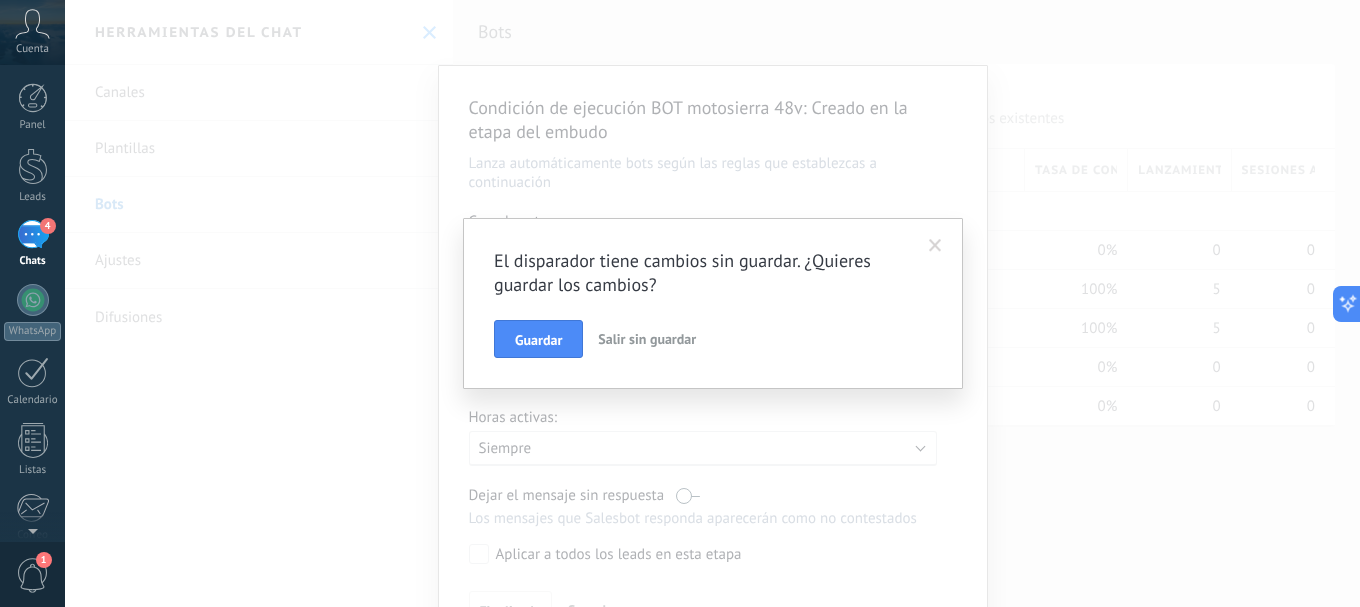 click on "Salir sin guardar" at bounding box center [647, 339] 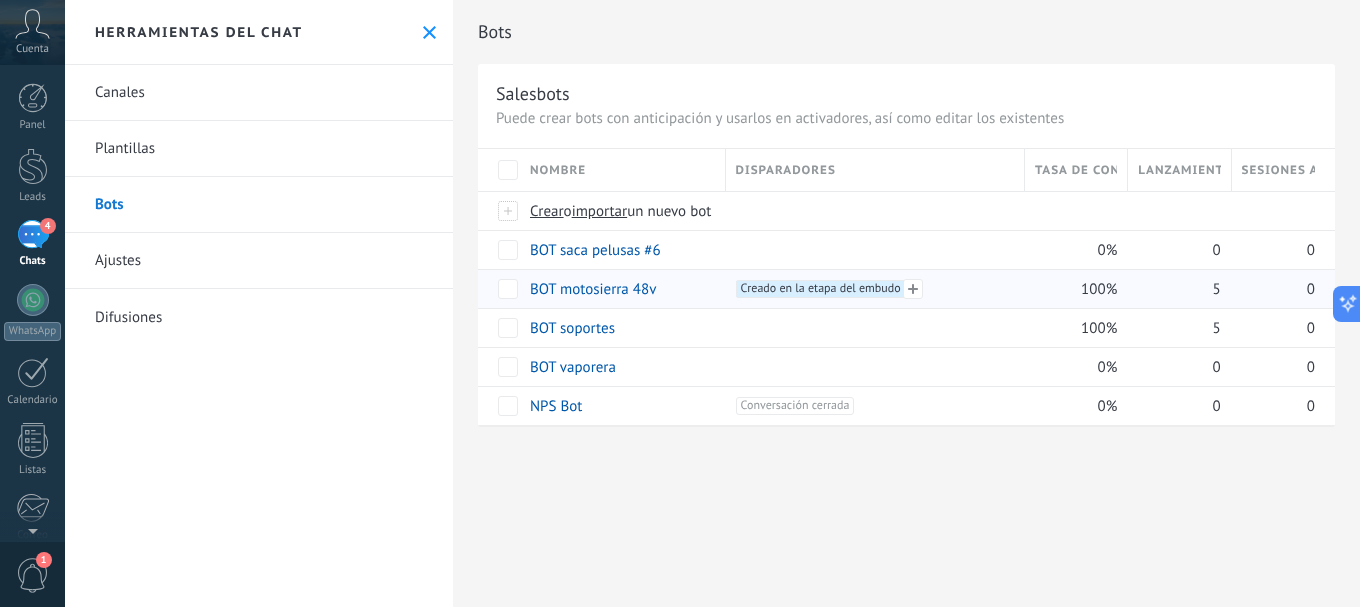 click on "Creado en la etapa del embudo +0" at bounding box center [821, 289] 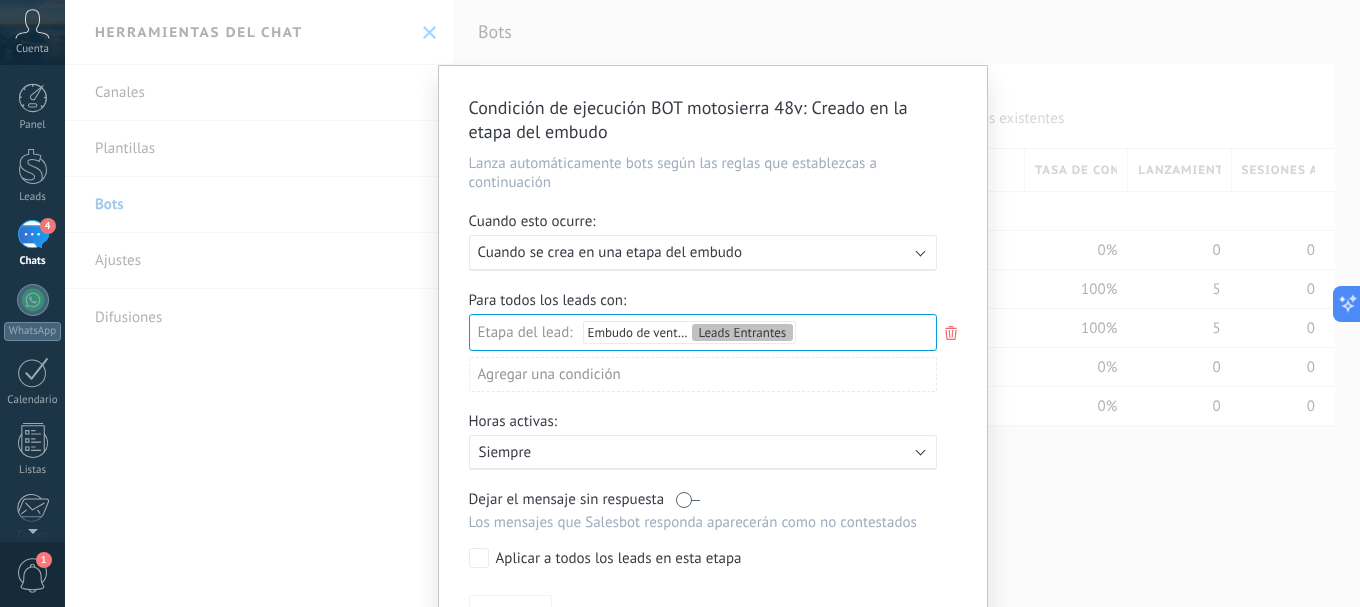 scroll, scrollTop: 121, scrollLeft: 0, axis: vertical 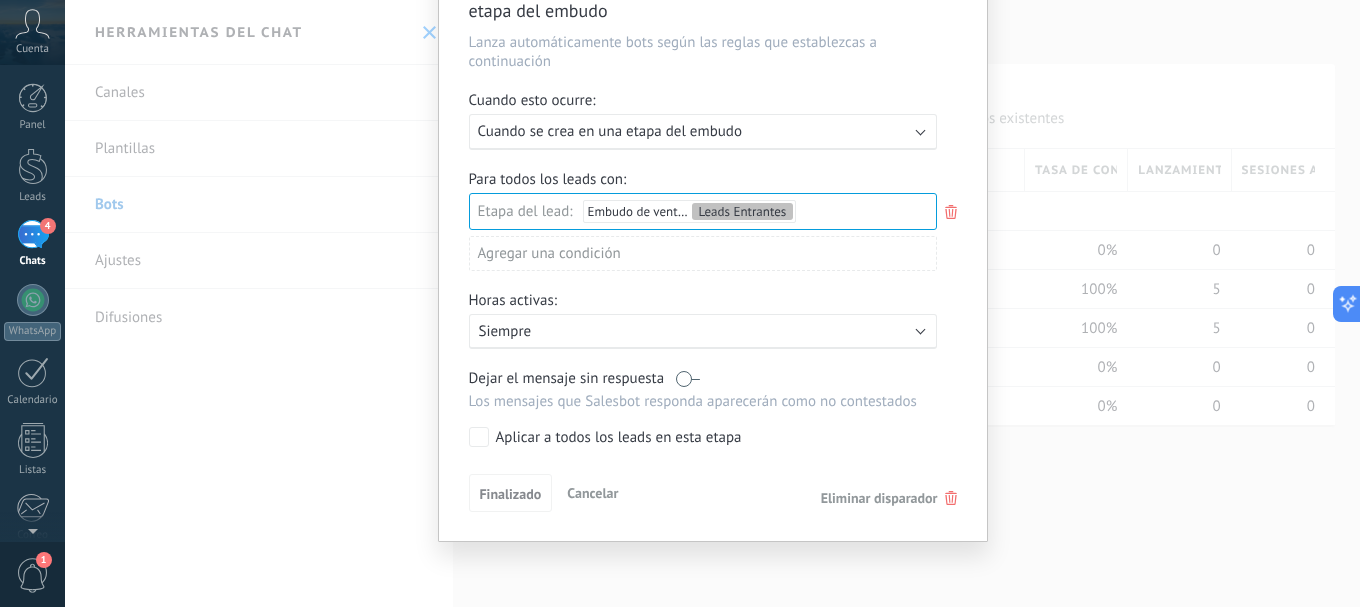 click on "Condición de ejecución BOT motosierra 48v : Creado en la etapa del embudo Lanza automáticamente bots según las reglas que establezcas a continuación Cuando esto ocurre: Ejecutar:  Cuando se crea en una etapa del embudo Para todos los leads con: Etapa del lead: Embudo de ventas Leads Entrantes Leads Entrantes Nueva consulta Cualificado Cotización enviada Pedido creado Pedido completado Pedido enviado Pedido enviado – ganado Pedido cancelado – perdido Agregar una condición Horas activas: Activo:  Siempre Dejar el mensaje sin respuesta Los mensajes que Salesbot responda aparecerán como no contestados Aplicar a todos los leads en esta etapa Finalizado Cancelar Eliminar disparador" at bounding box center [712, 303] 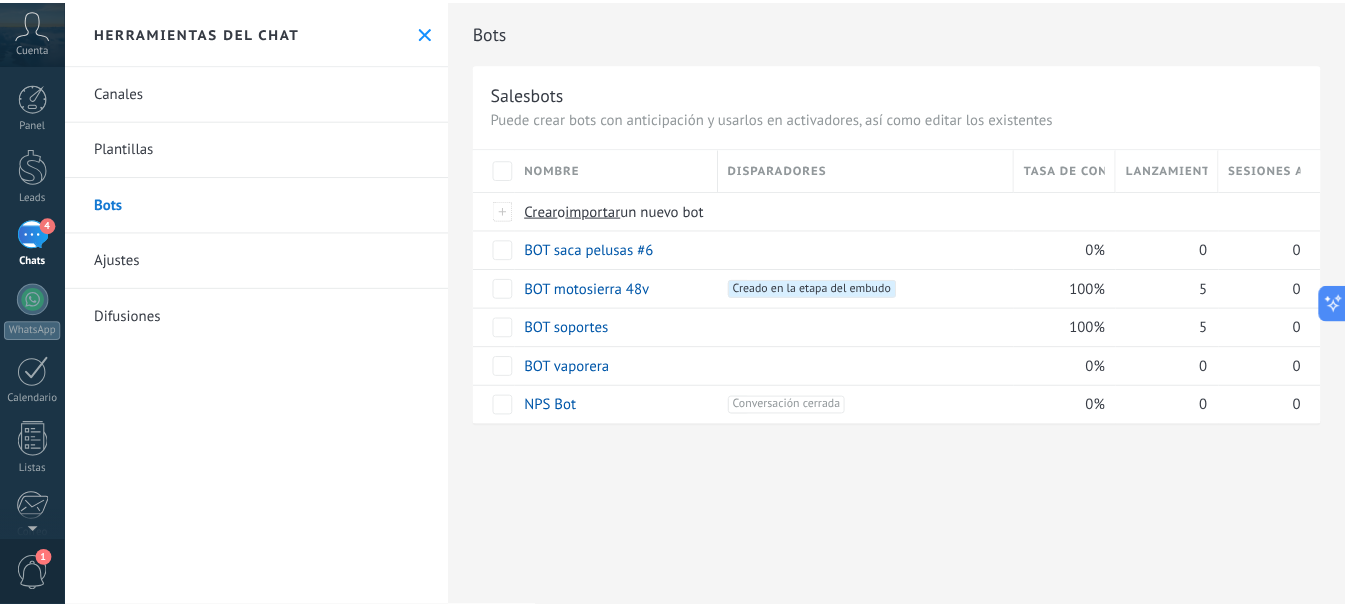 scroll, scrollTop: 0, scrollLeft: 0, axis: both 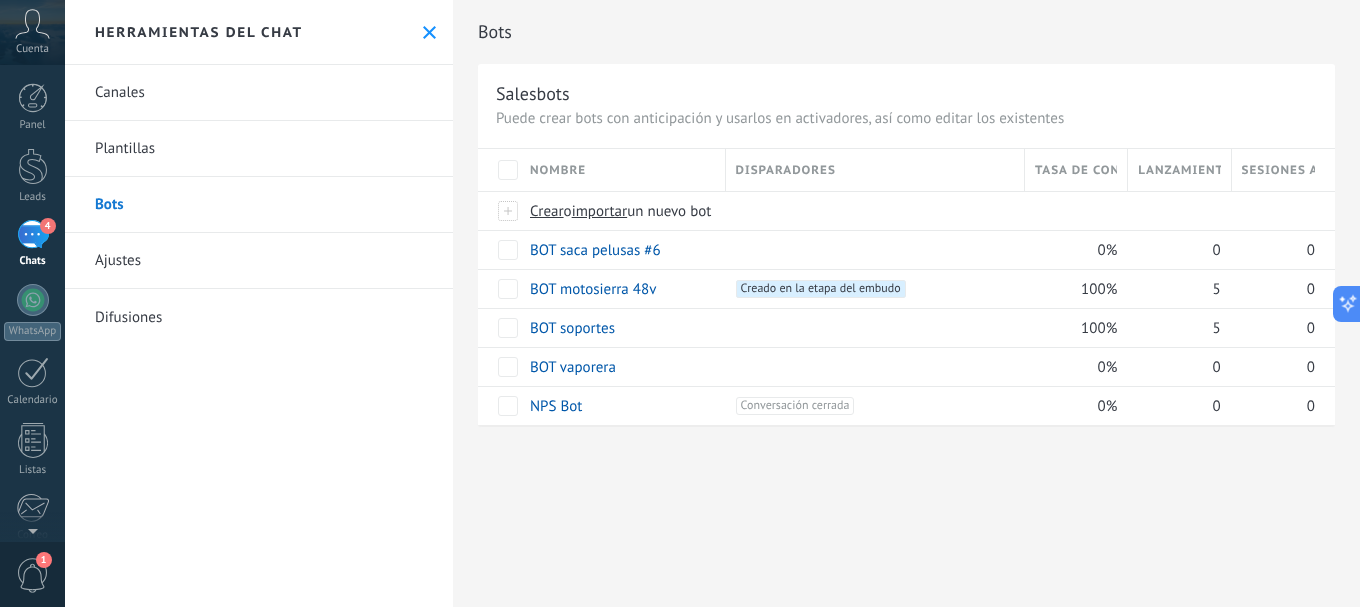 click at bounding box center (712, 303) 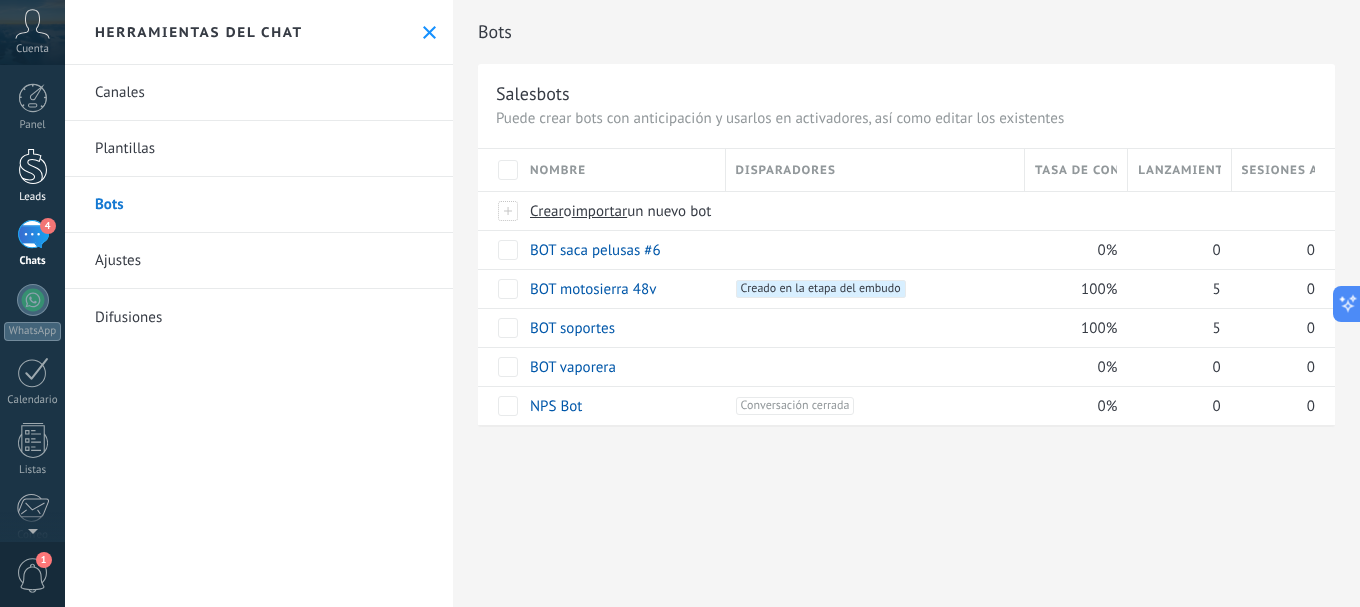 click at bounding box center [33, 166] 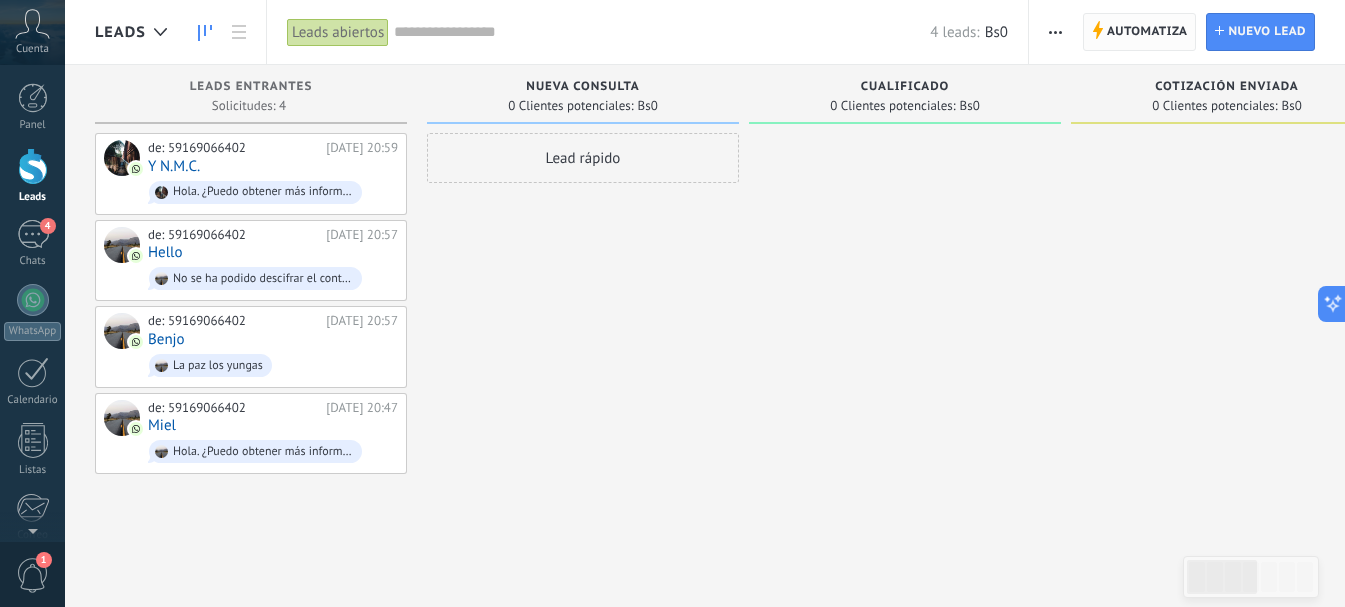 click on "Automatiza" at bounding box center (1147, 32) 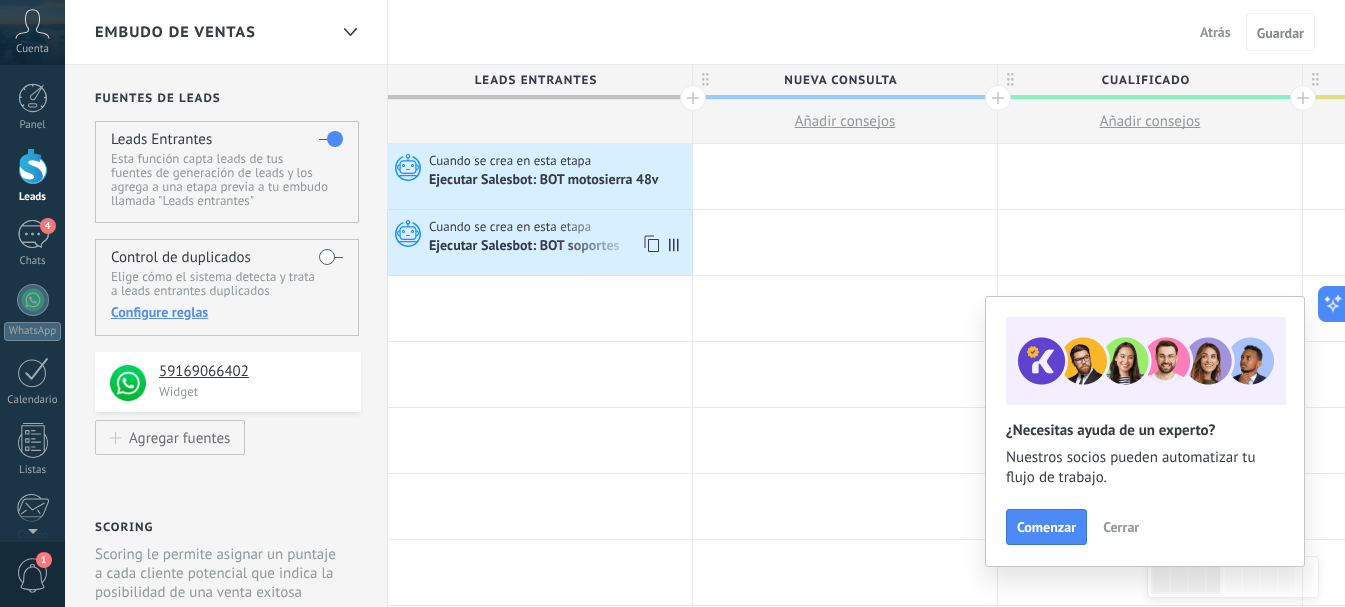 click 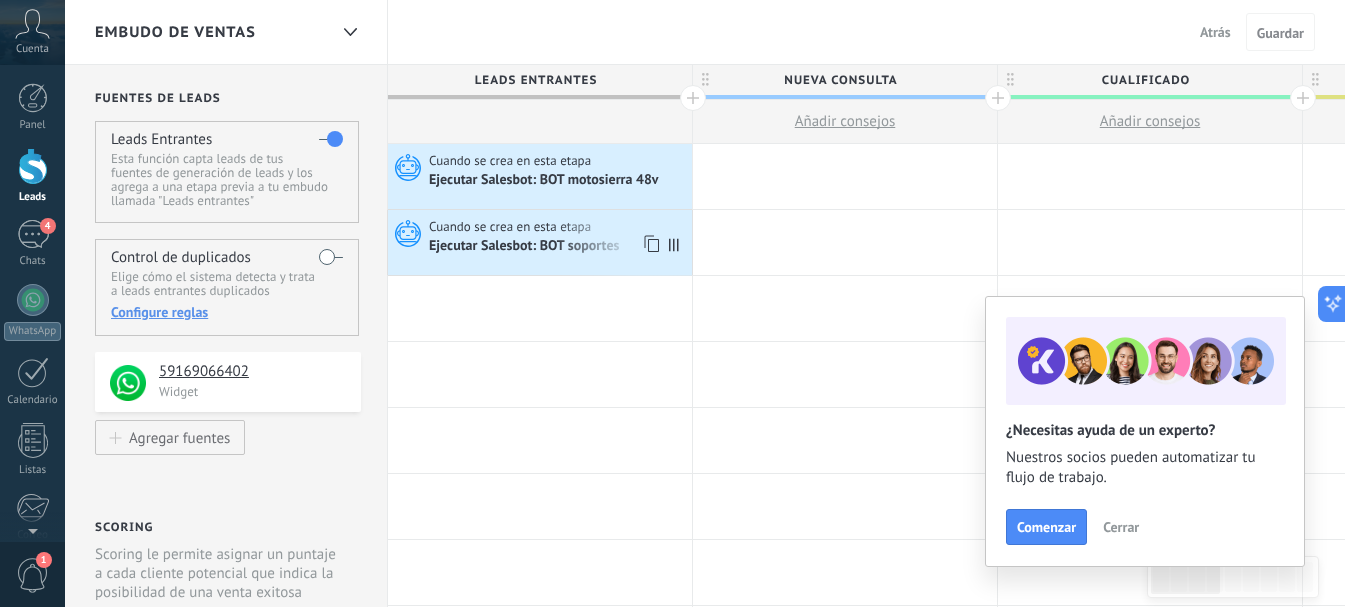 click on "Ejecutar Salesbot: BOT soportes" at bounding box center (525, 247) 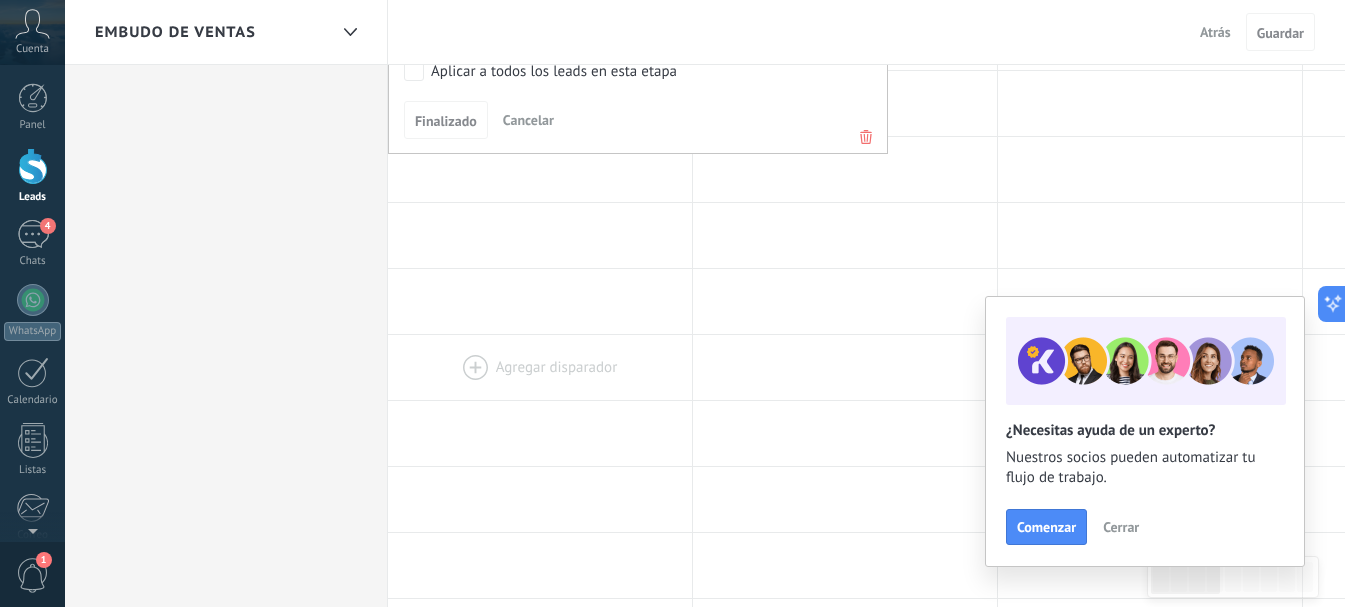 scroll, scrollTop: 533, scrollLeft: 0, axis: vertical 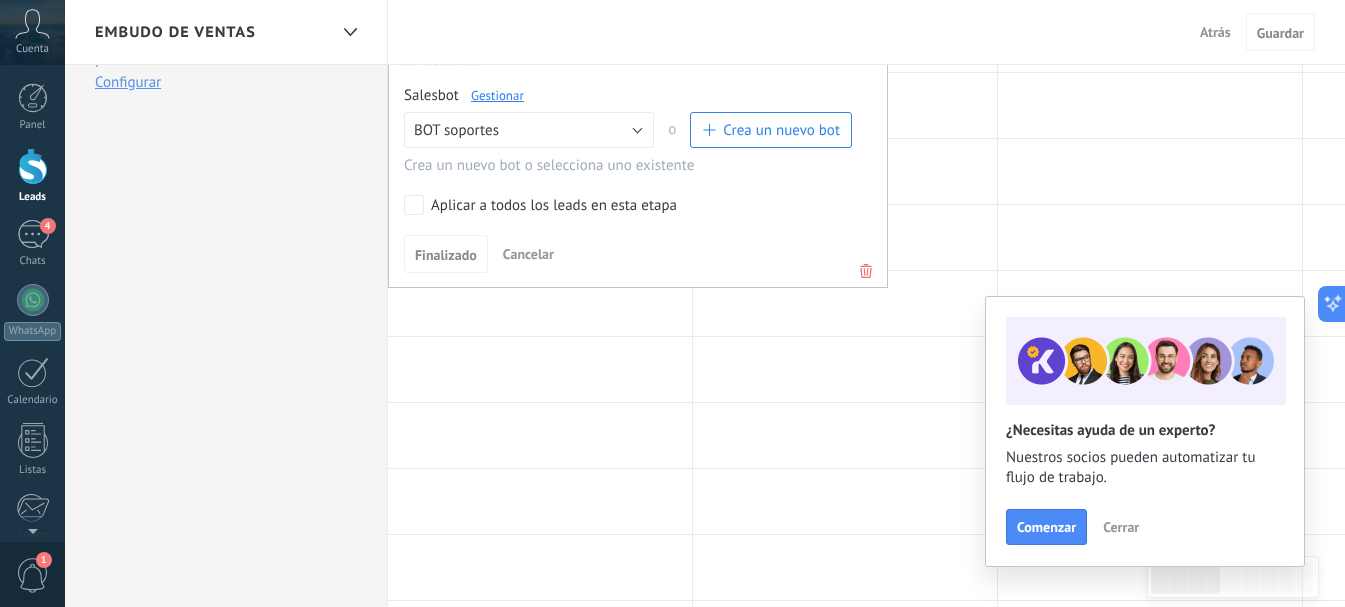 click 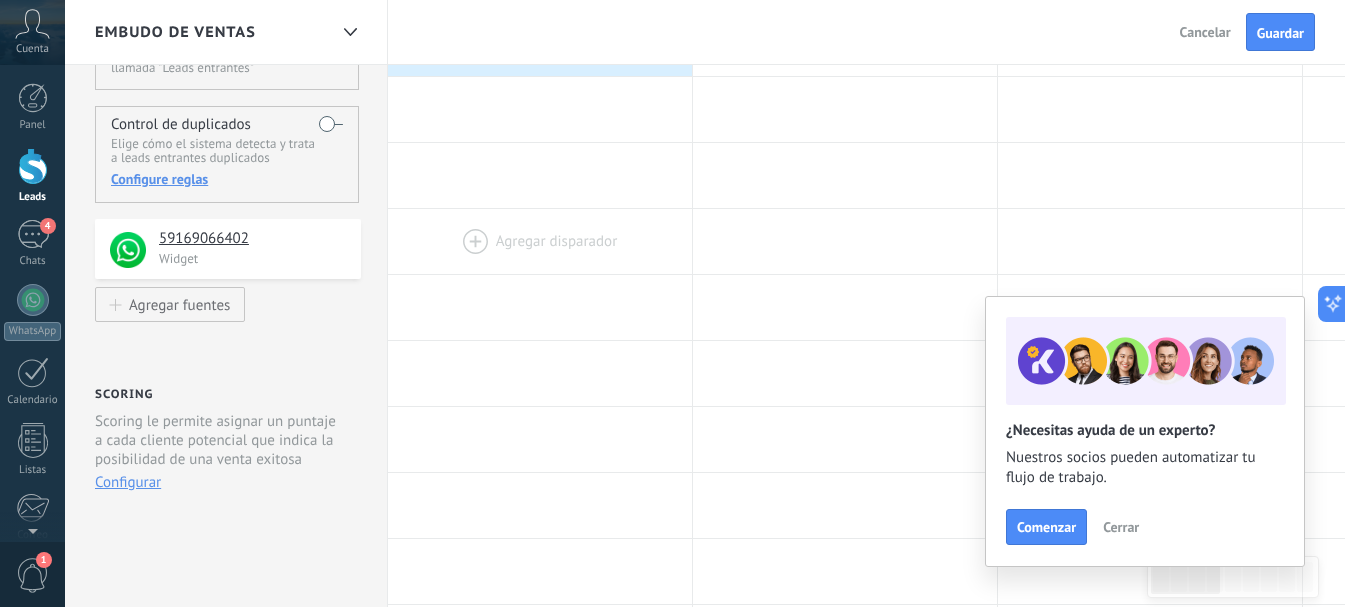 scroll, scrollTop: 0, scrollLeft: 0, axis: both 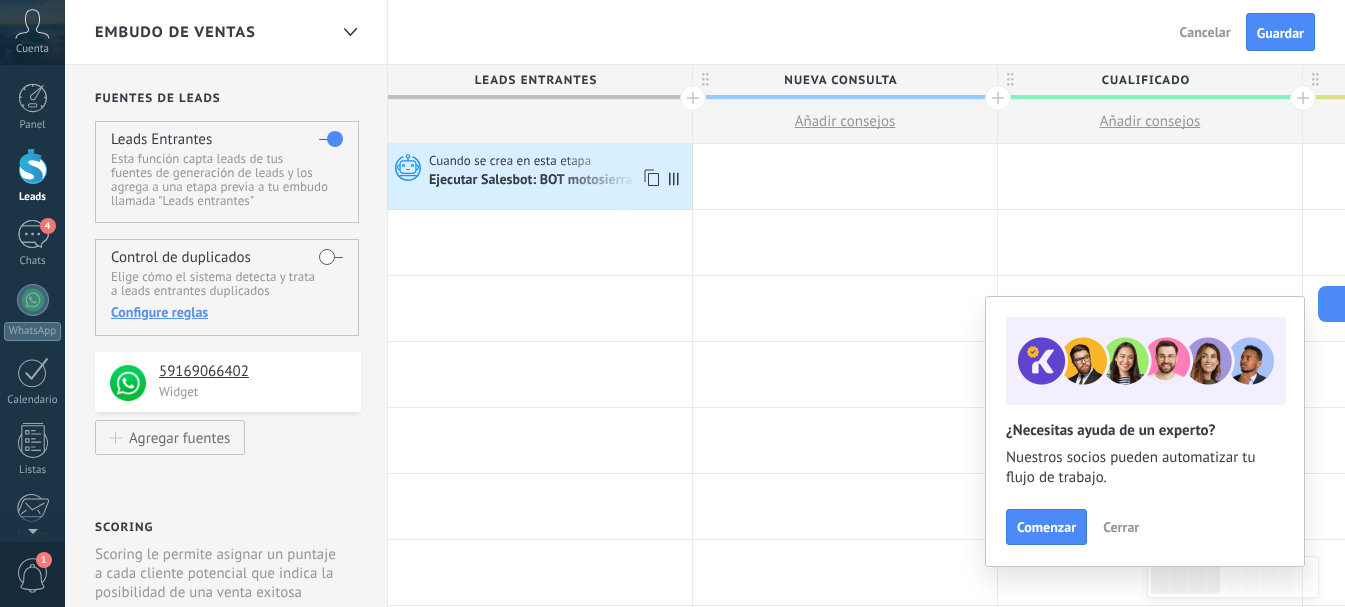 click on "Ejecutar Salesbot: BOT motosierra 48v" at bounding box center [545, 181] 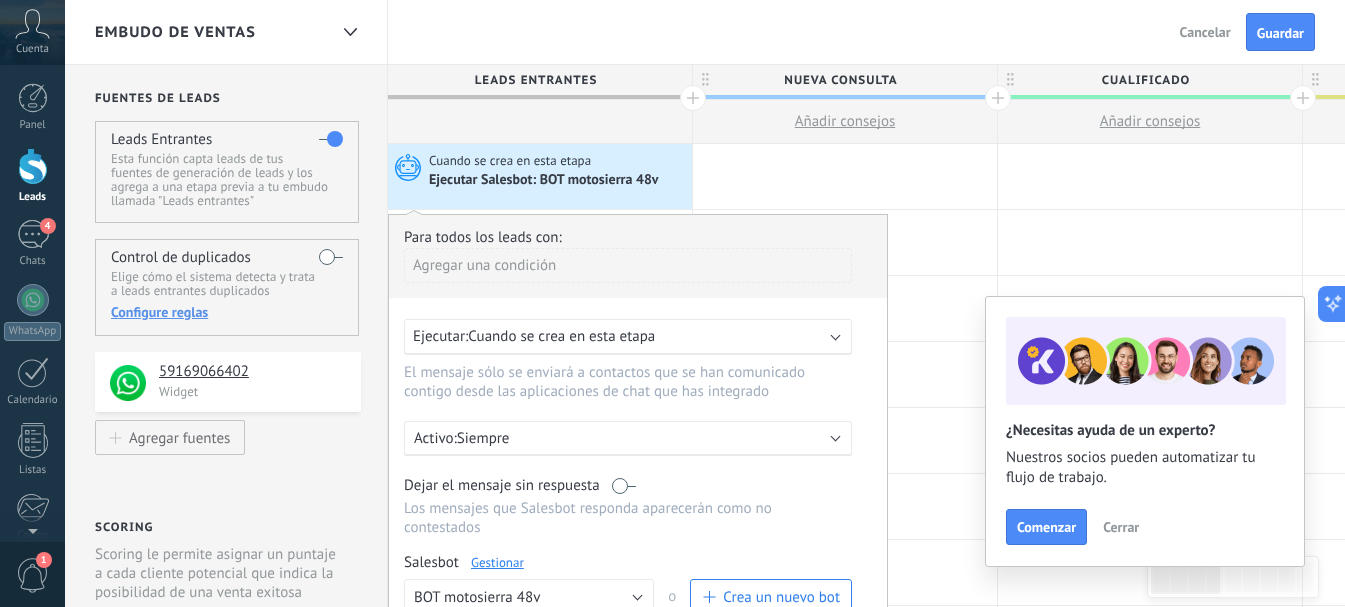 scroll, scrollTop: 533, scrollLeft: 0, axis: vertical 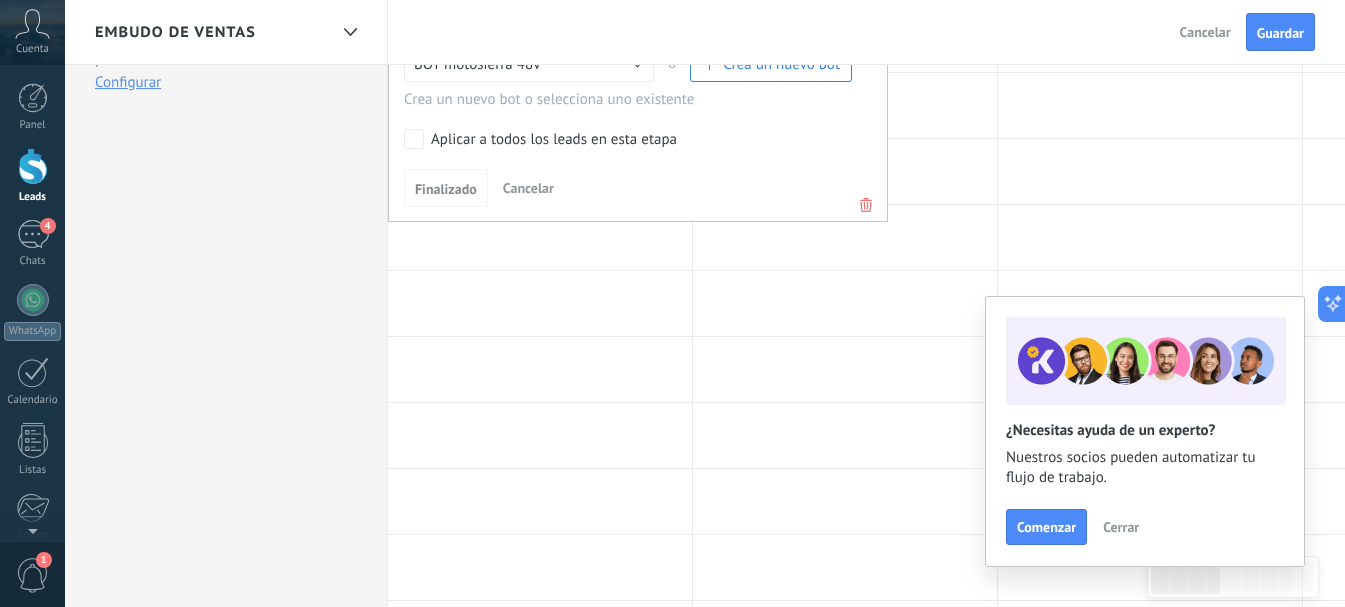 click 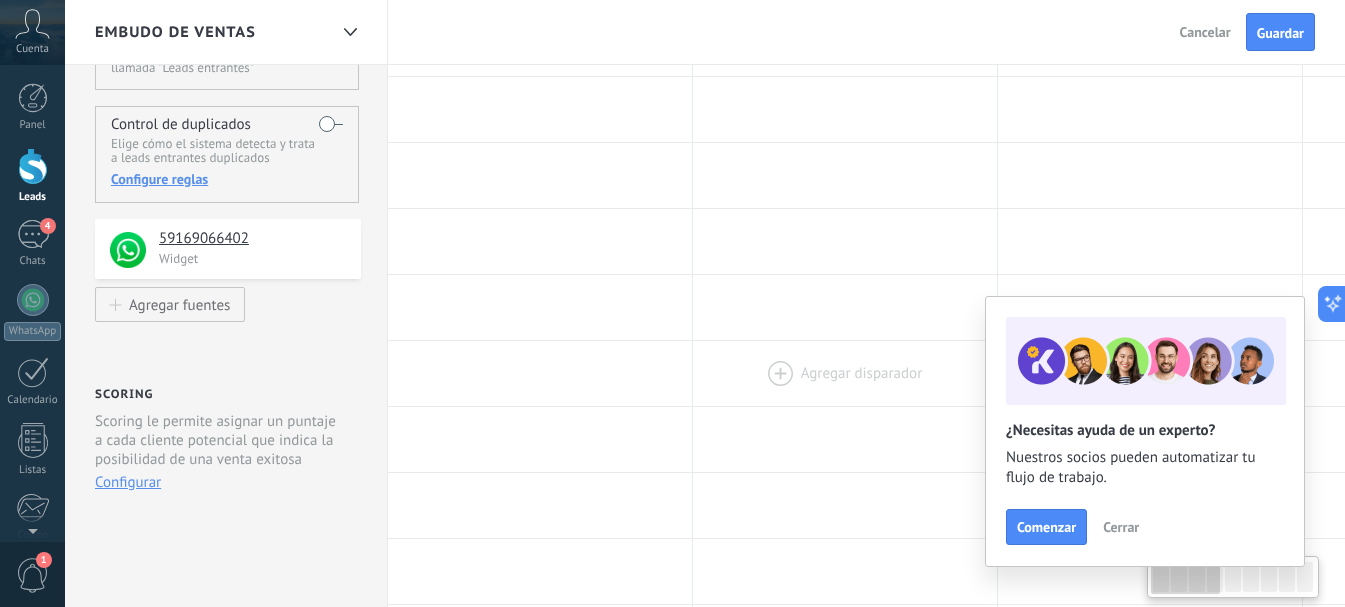 scroll, scrollTop: 0, scrollLeft: 0, axis: both 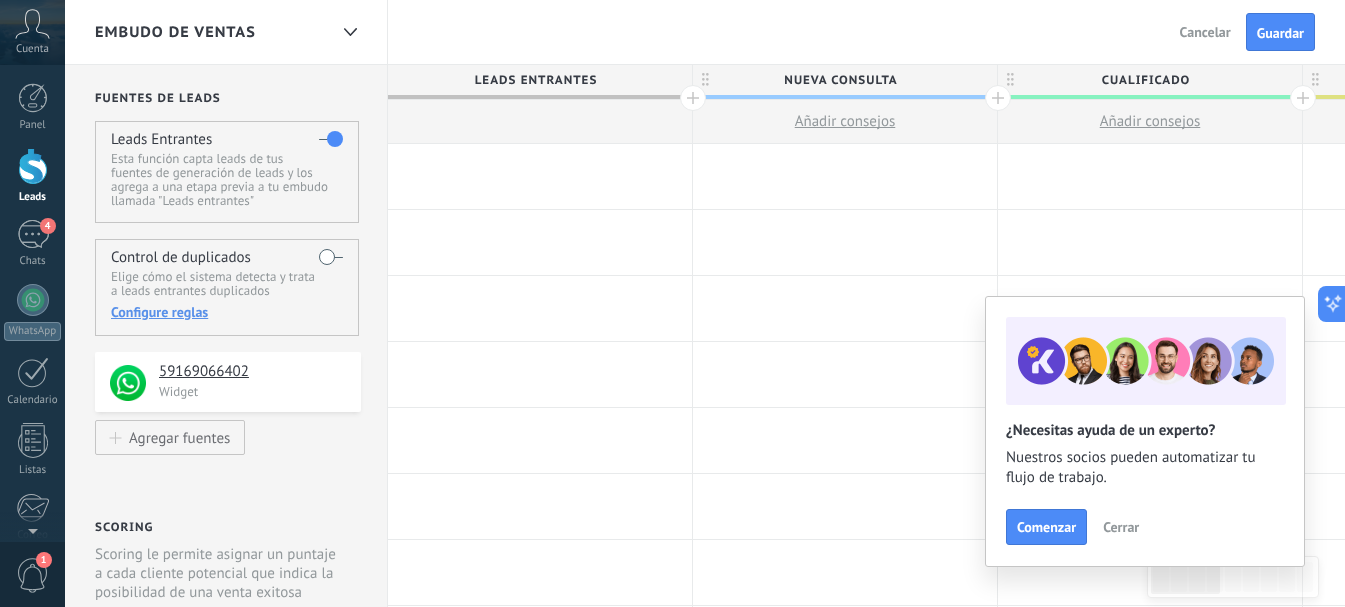 click at bounding box center [540, 176] 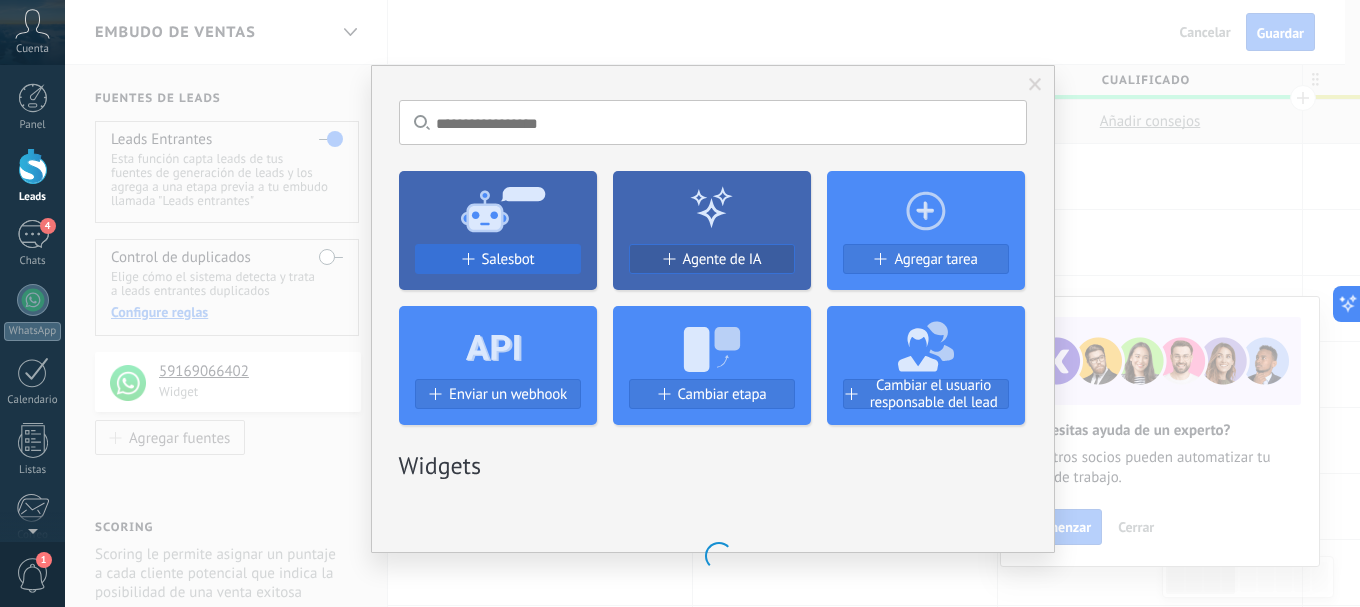 click on "Salesbot" at bounding box center [508, 259] 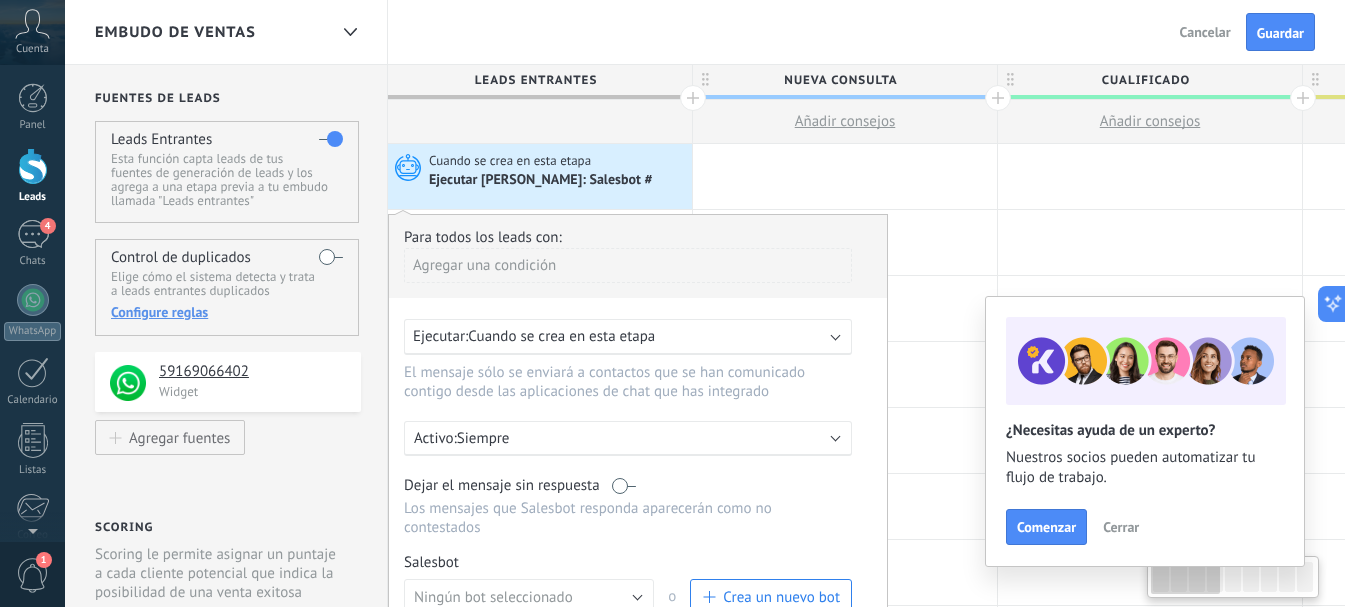 scroll, scrollTop: 267, scrollLeft: 0, axis: vertical 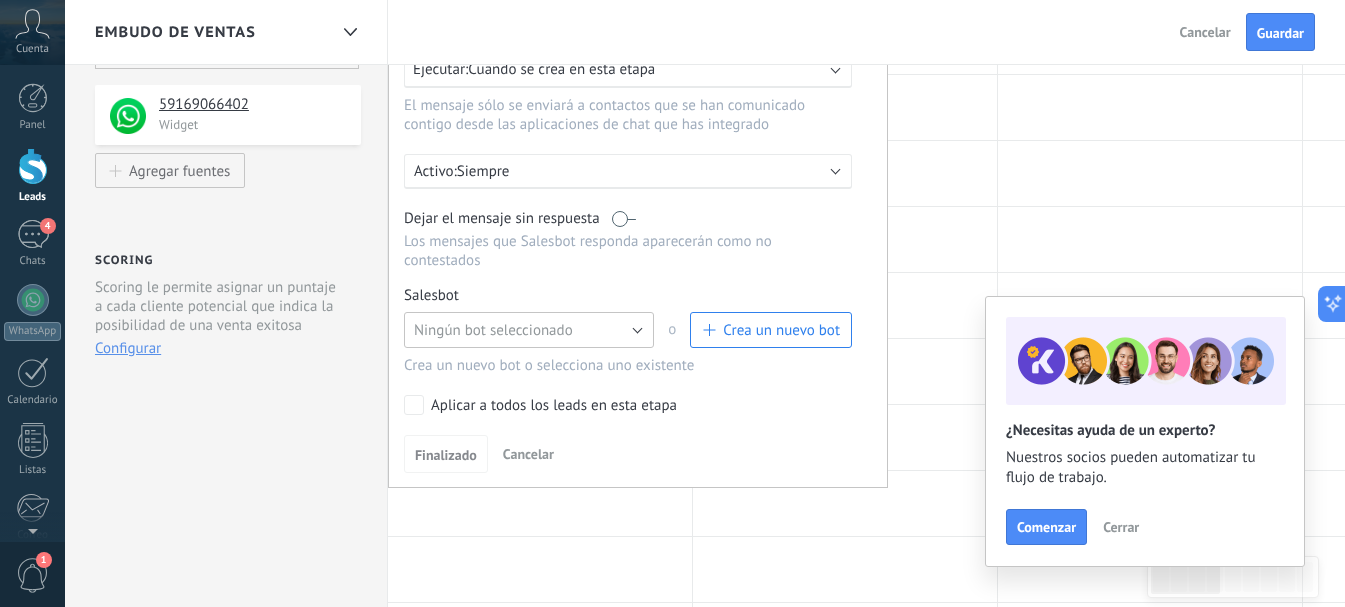 click on "Ningún bot seleccionado" at bounding box center (493, 330) 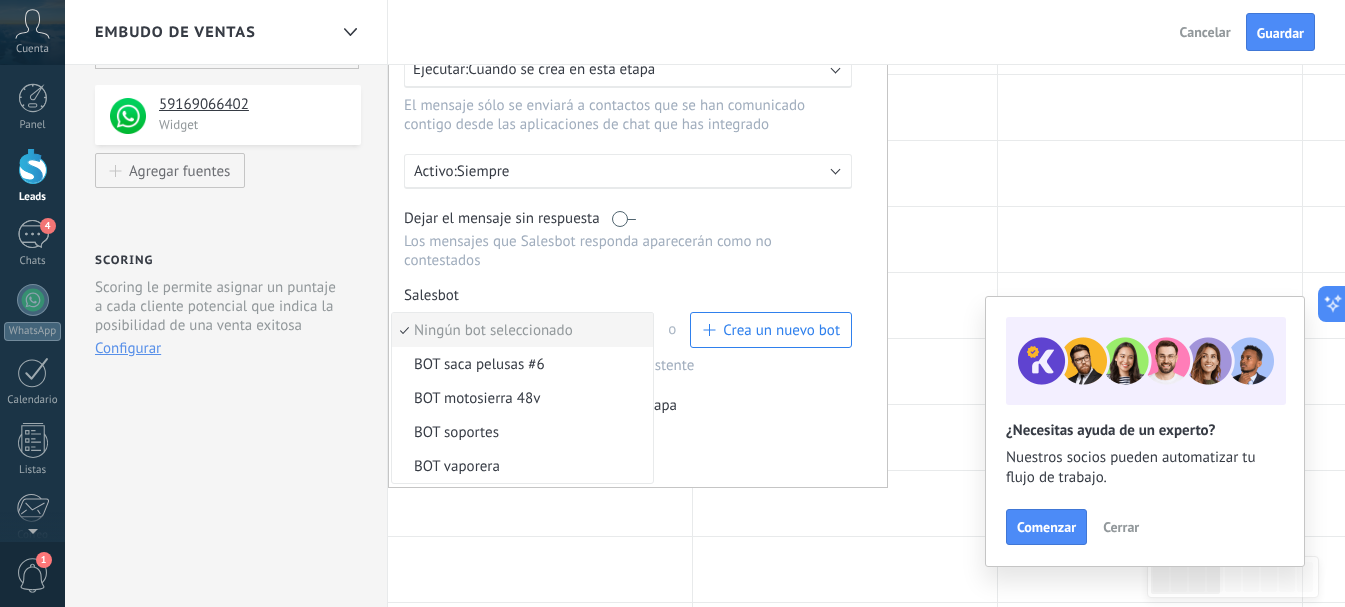 click on "BOT motosierra 48v" at bounding box center (519, 398) 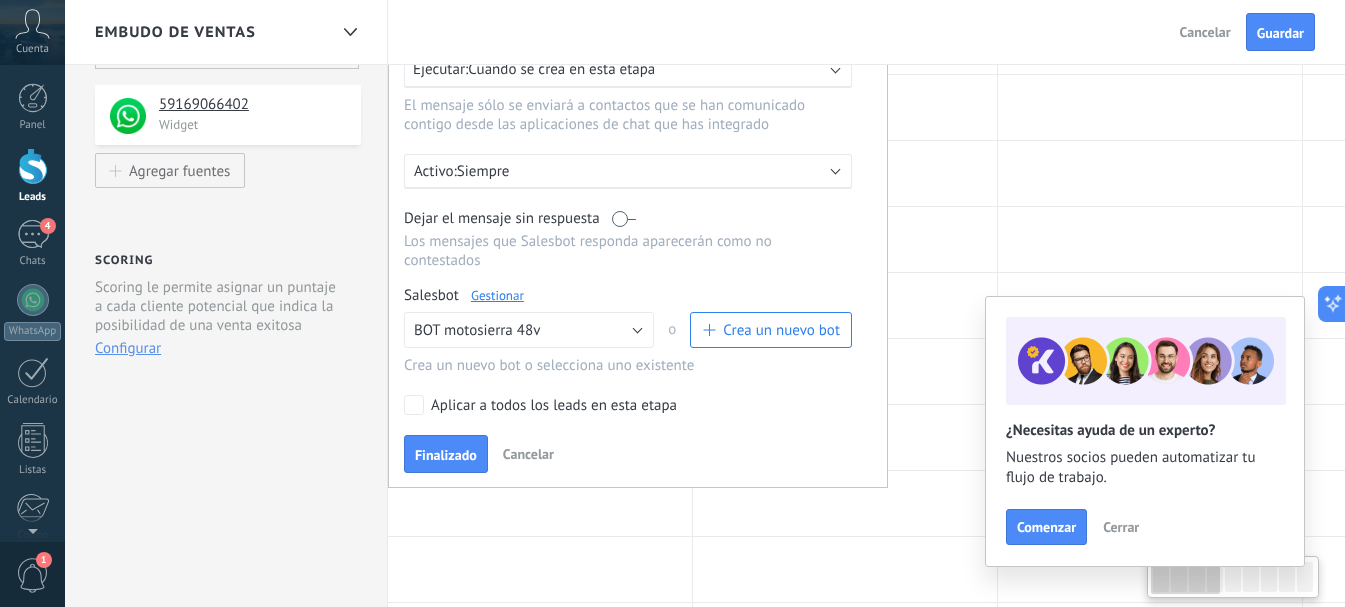 click on "Finalizado" at bounding box center [446, 454] 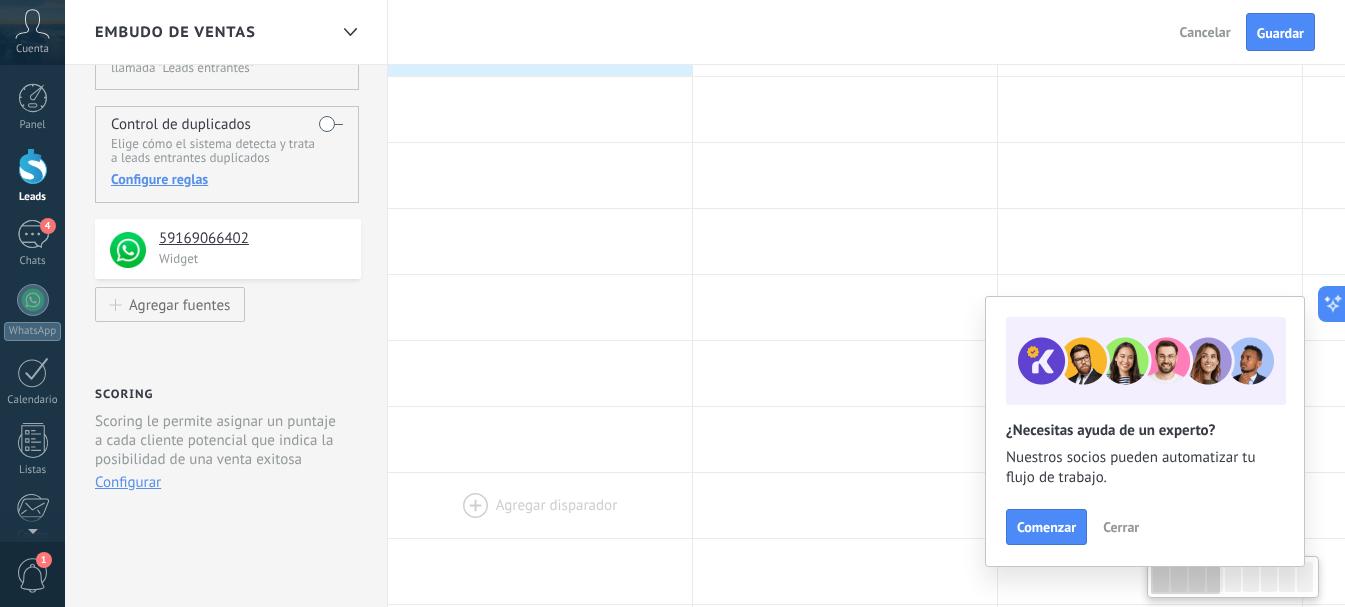 scroll, scrollTop: 0, scrollLeft: 0, axis: both 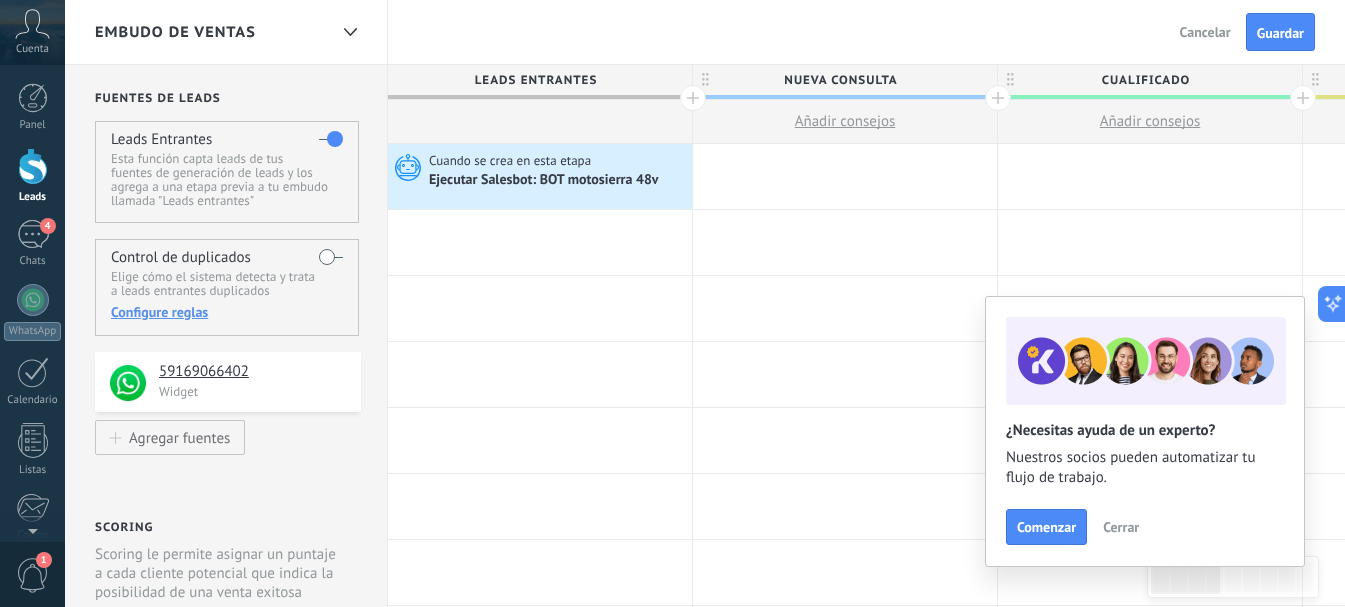 click at bounding box center [540, 242] 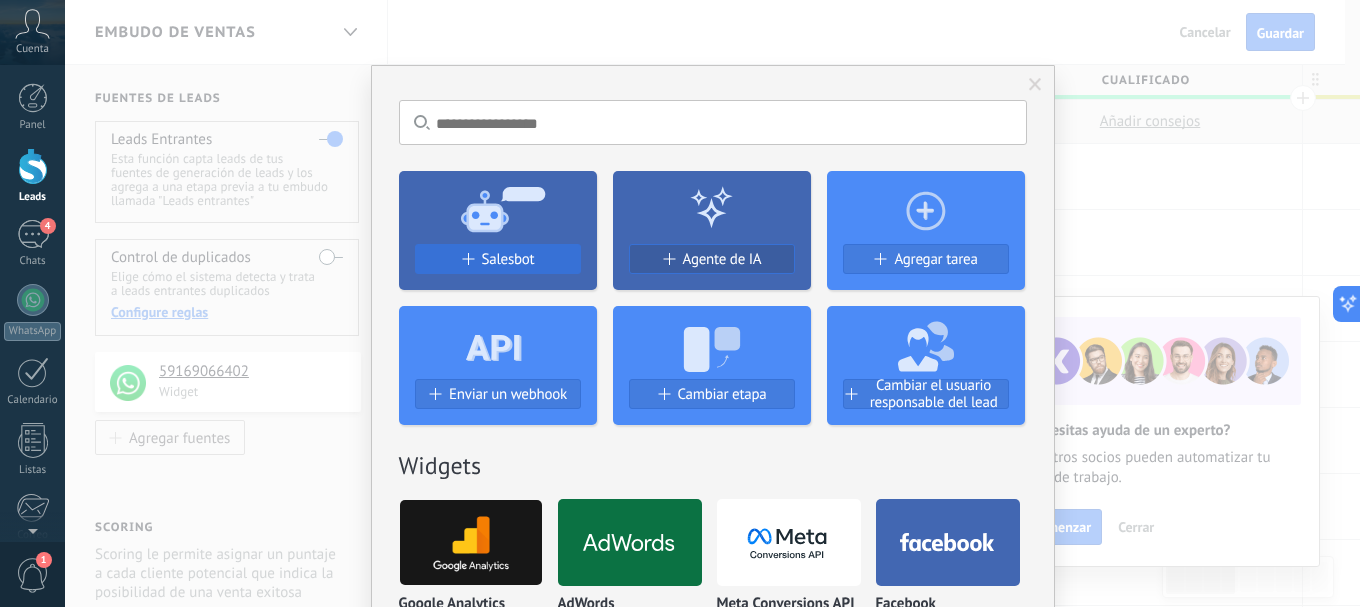 click on "Salesbot" at bounding box center (508, 259) 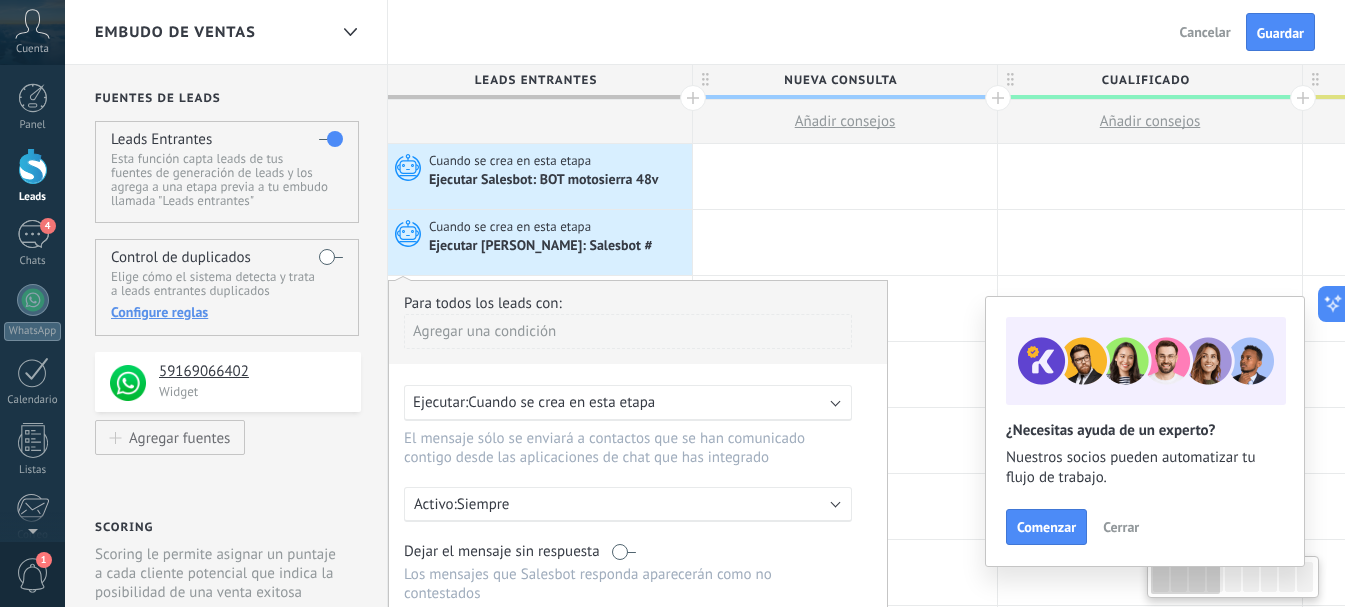 scroll, scrollTop: 267, scrollLeft: 0, axis: vertical 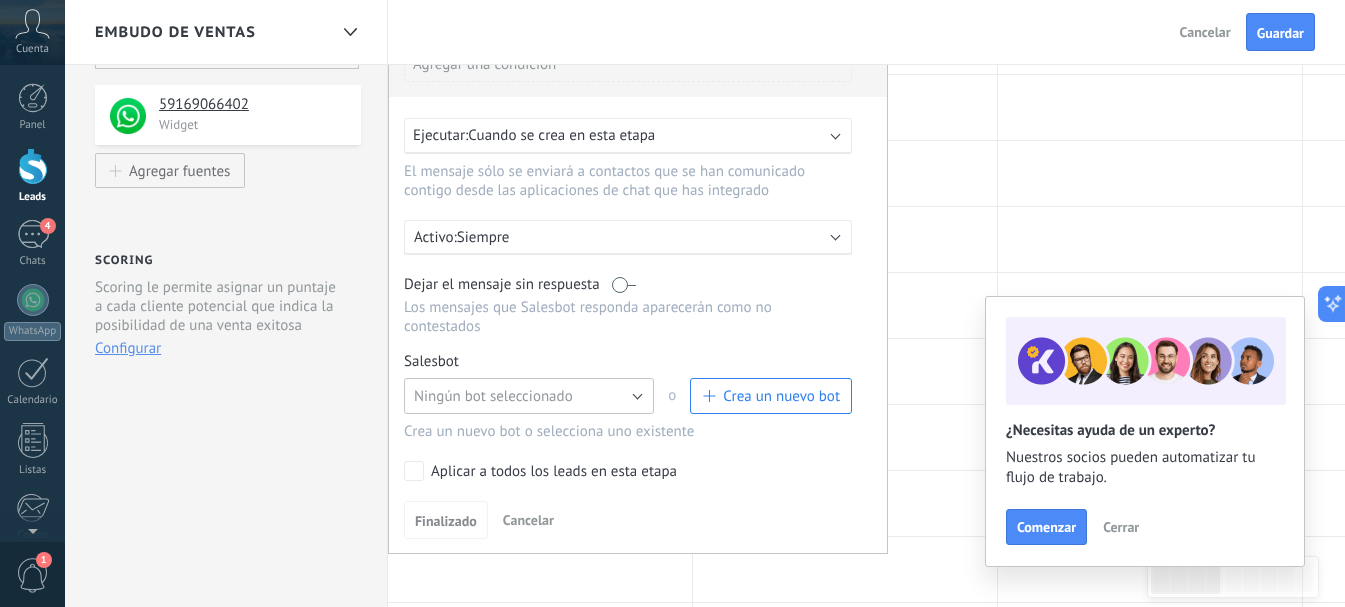 click on "Ningún bot seleccionado" at bounding box center (493, 396) 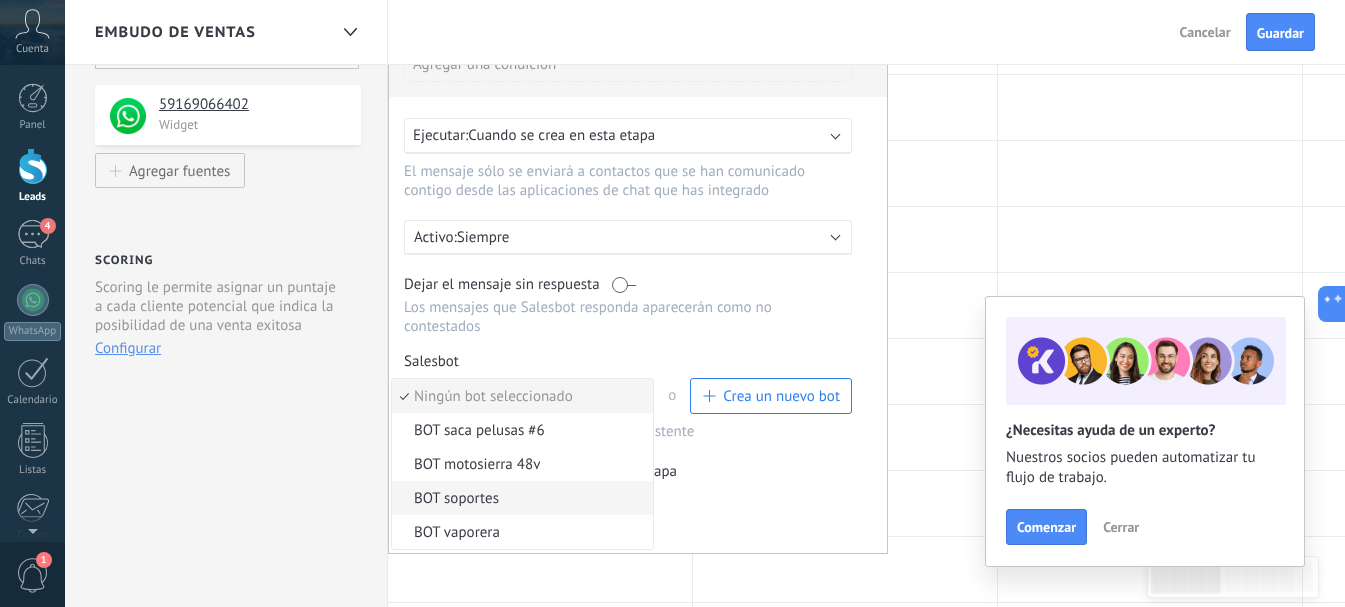 click on "BOT soportes" at bounding box center (519, 498) 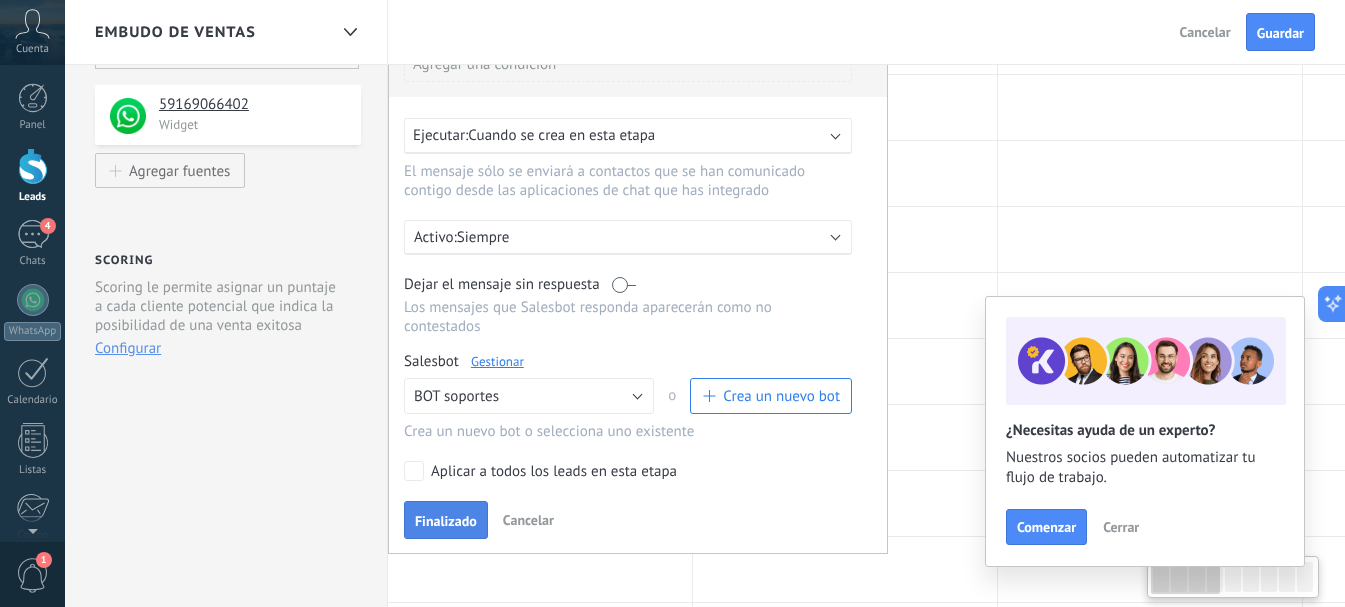 drag, startPoint x: 434, startPoint y: 489, endPoint x: 453, endPoint y: 460, distance: 34.669872 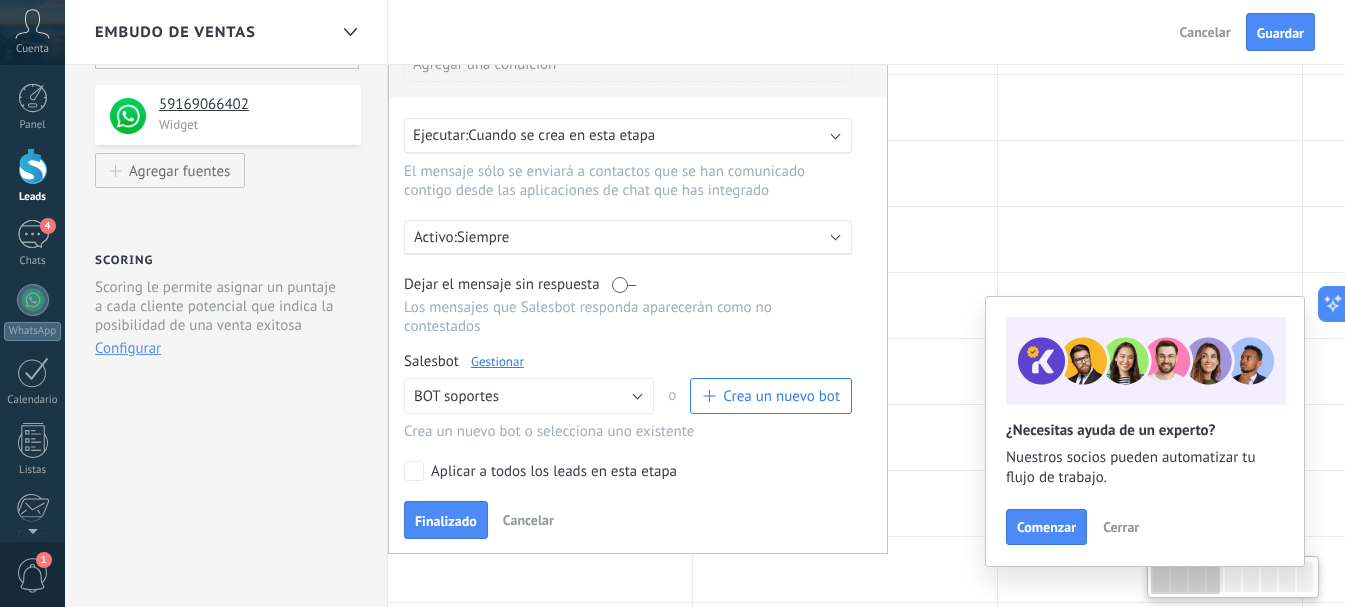click on "Finalizado" at bounding box center [446, 520] 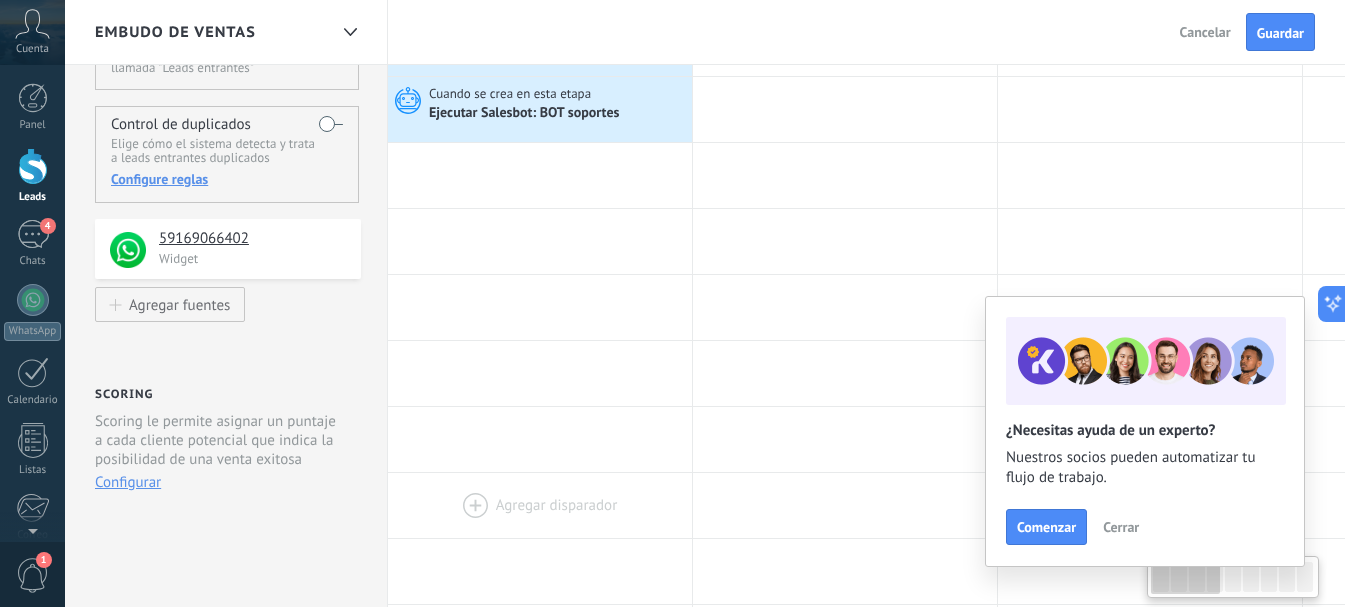 scroll, scrollTop: 0, scrollLeft: 0, axis: both 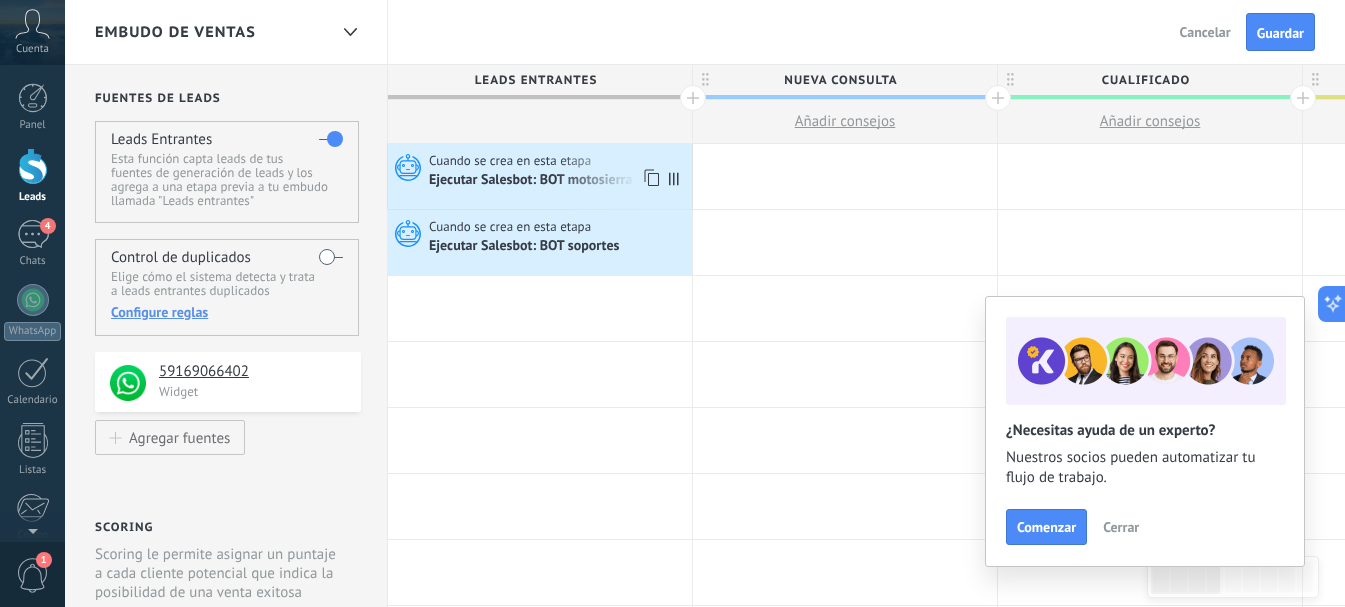 click on "Ejecutar Salesbot: BOT motosierra 48v" at bounding box center [545, 181] 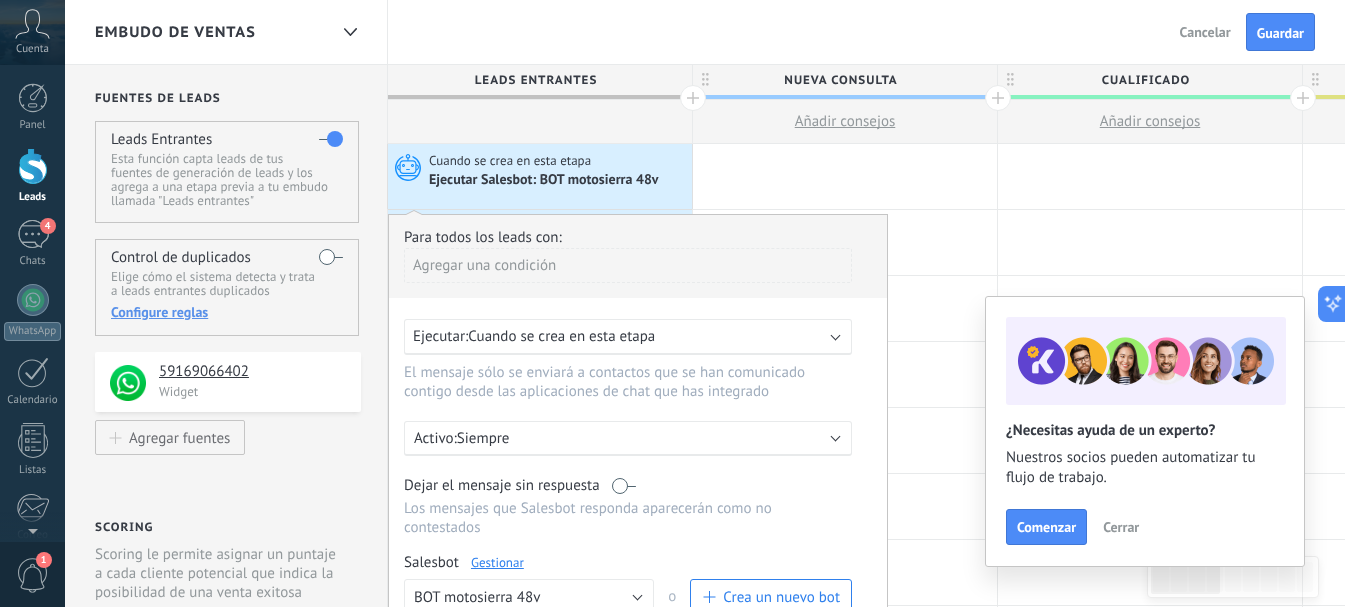 scroll, scrollTop: 267, scrollLeft: 0, axis: vertical 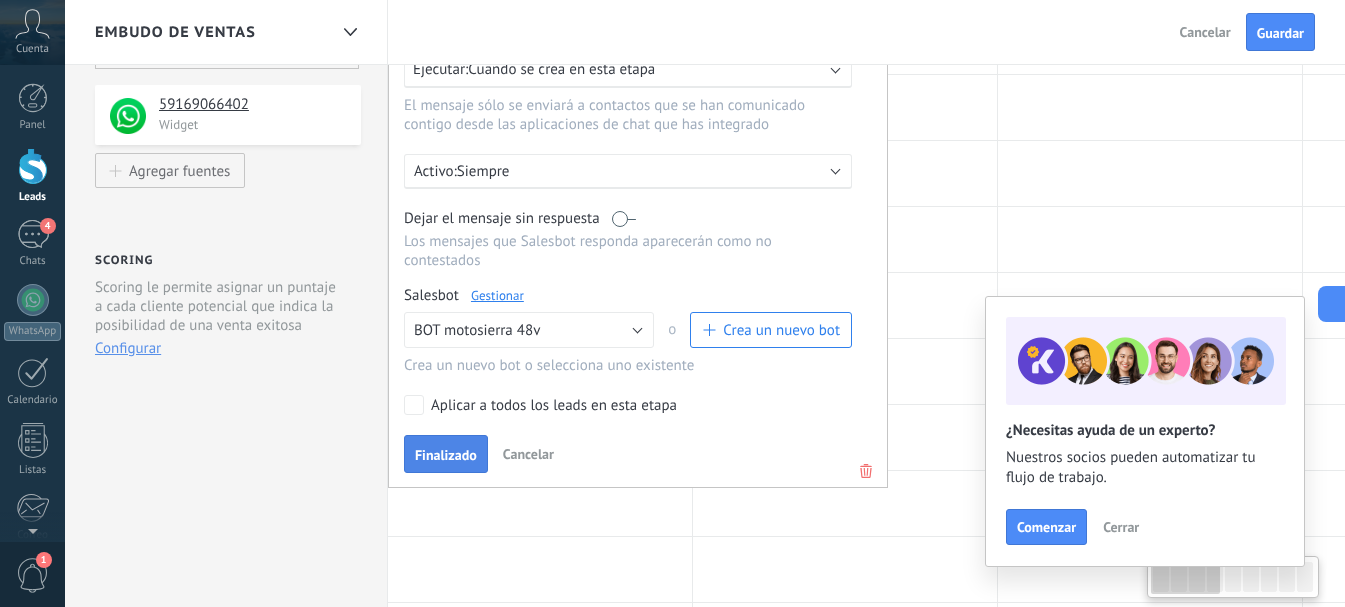 click on "Finalizado" at bounding box center (446, 455) 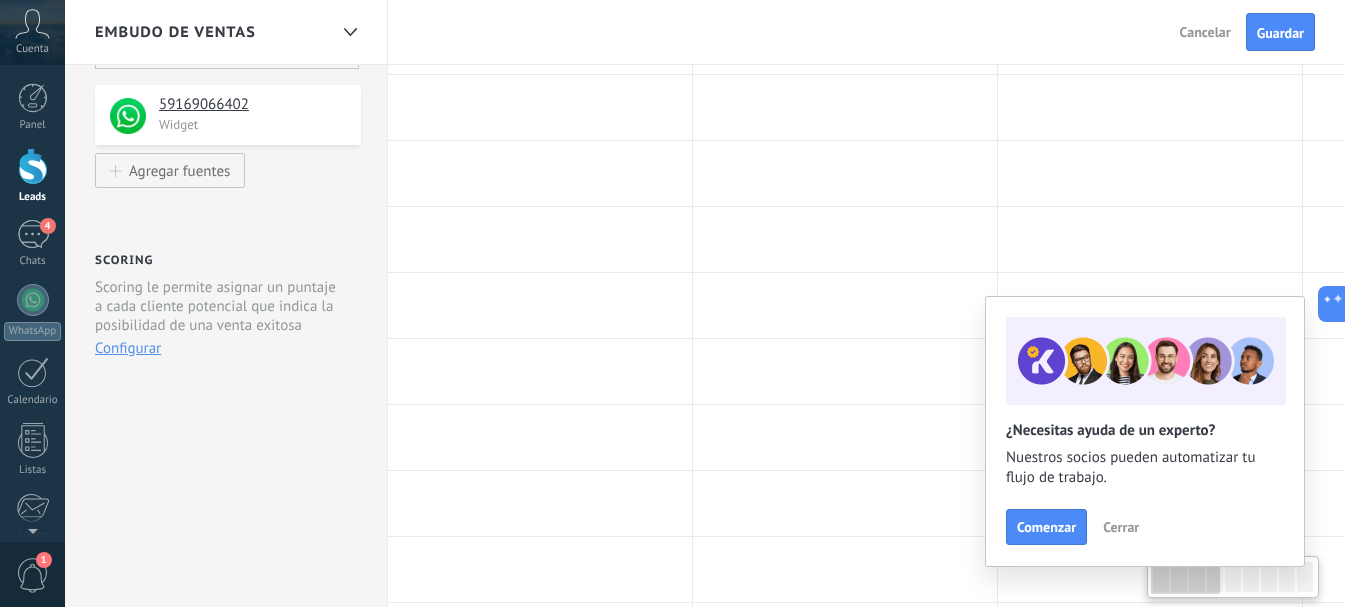 scroll, scrollTop: 0, scrollLeft: 0, axis: both 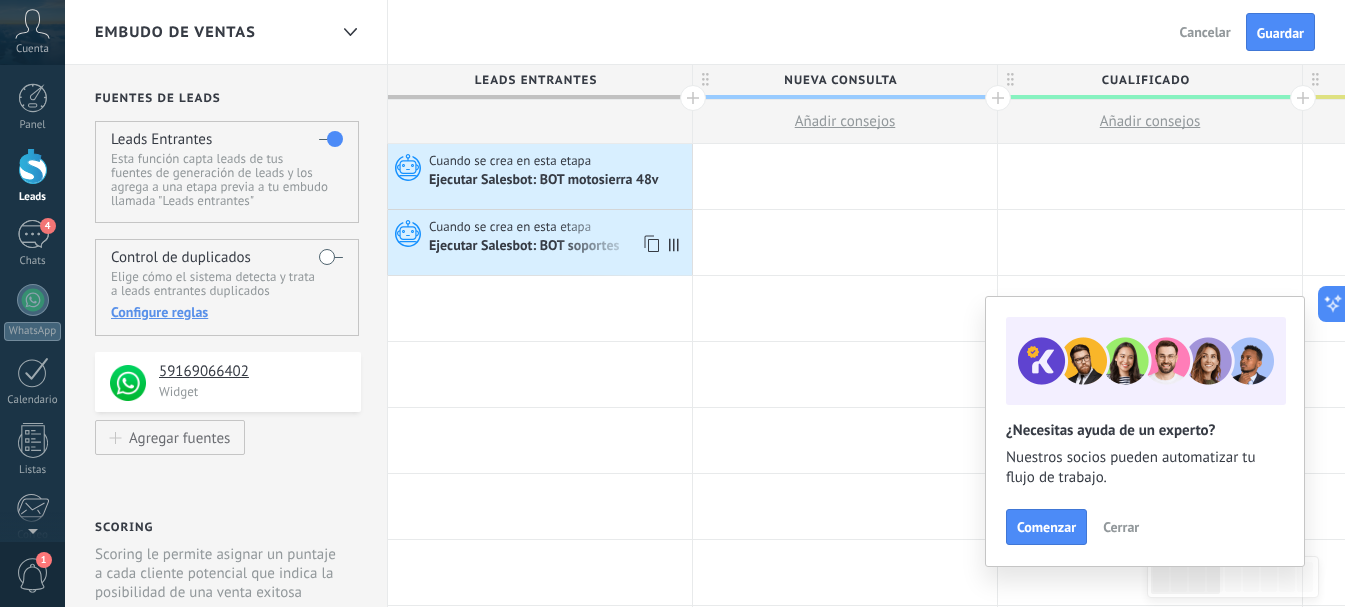 click on "Cuando se crea en esta etapa" at bounding box center [511, 227] 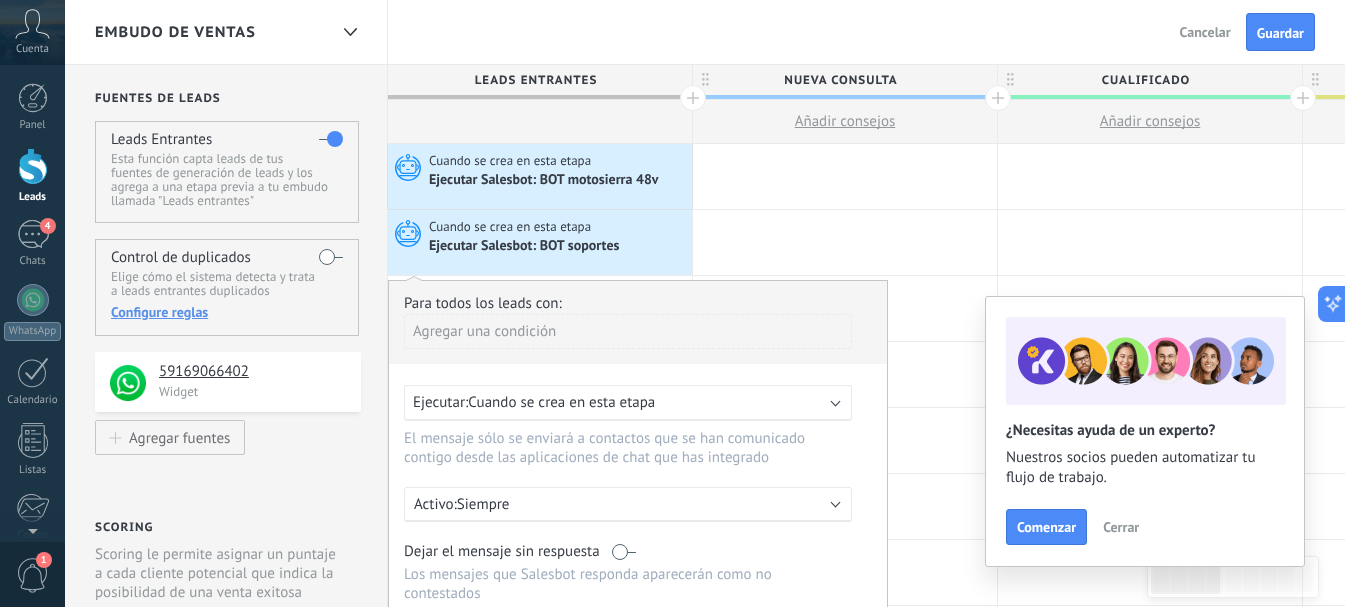 scroll, scrollTop: 400, scrollLeft: 0, axis: vertical 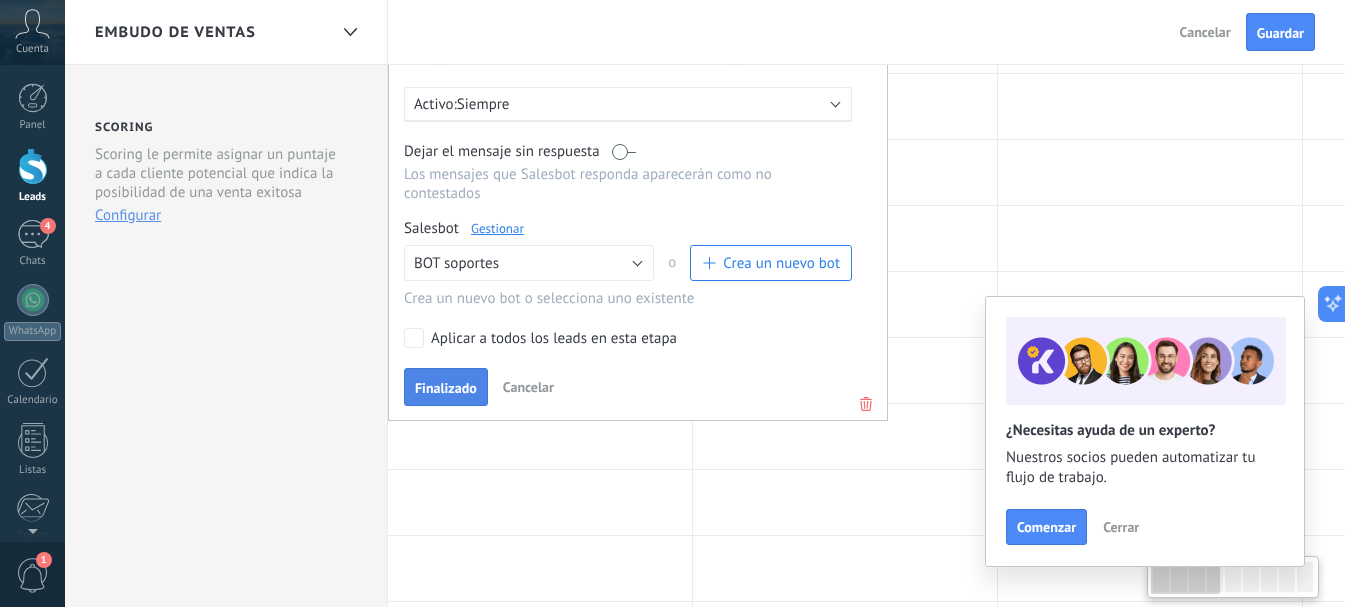 click on "Finalizado" at bounding box center (446, 388) 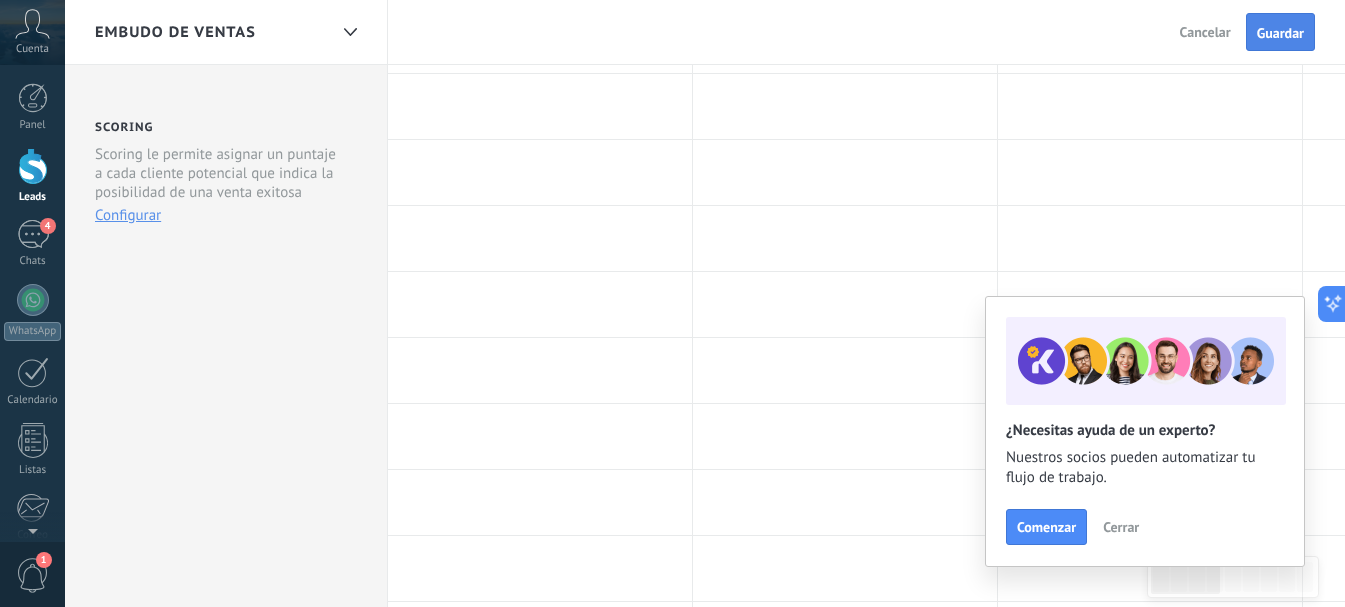 click on "Guardar" at bounding box center (1280, 33) 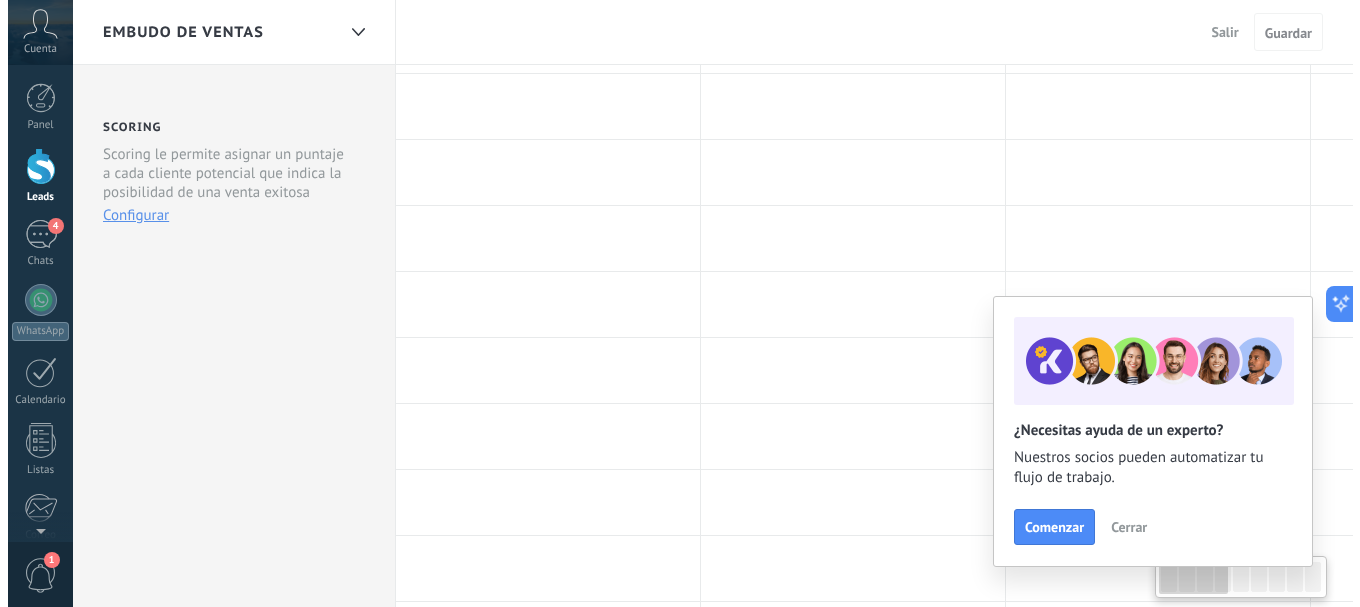 scroll, scrollTop: 0, scrollLeft: 0, axis: both 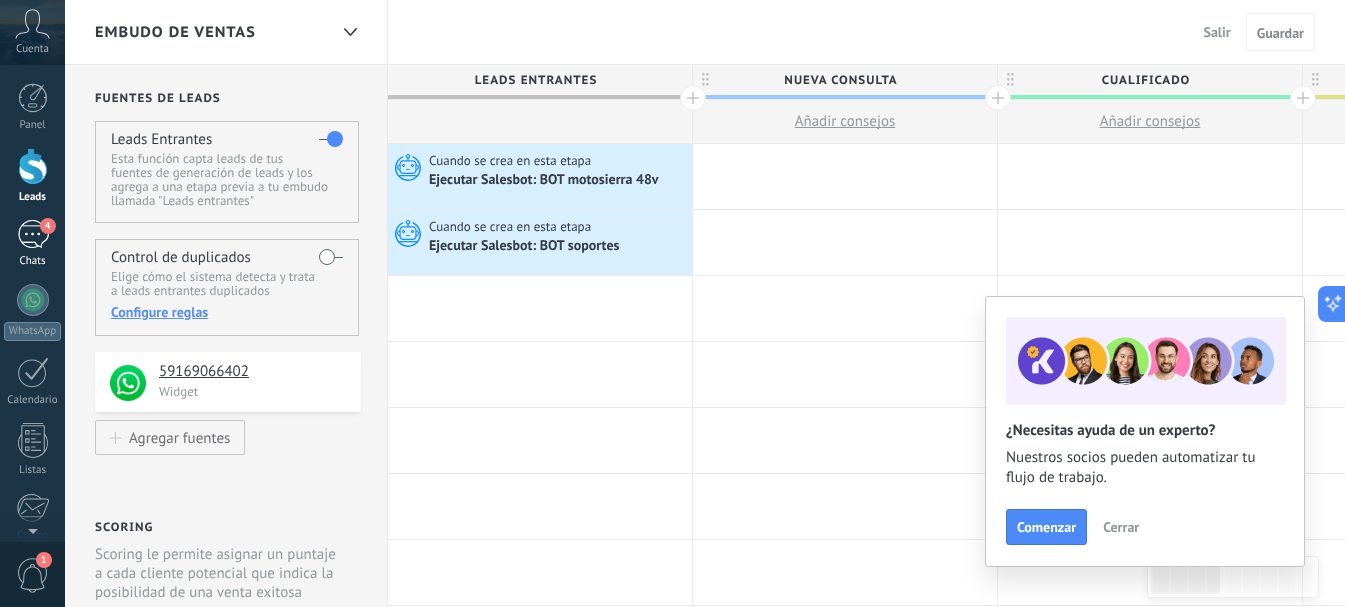 click on "4
Chats" at bounding box center (32, 244) 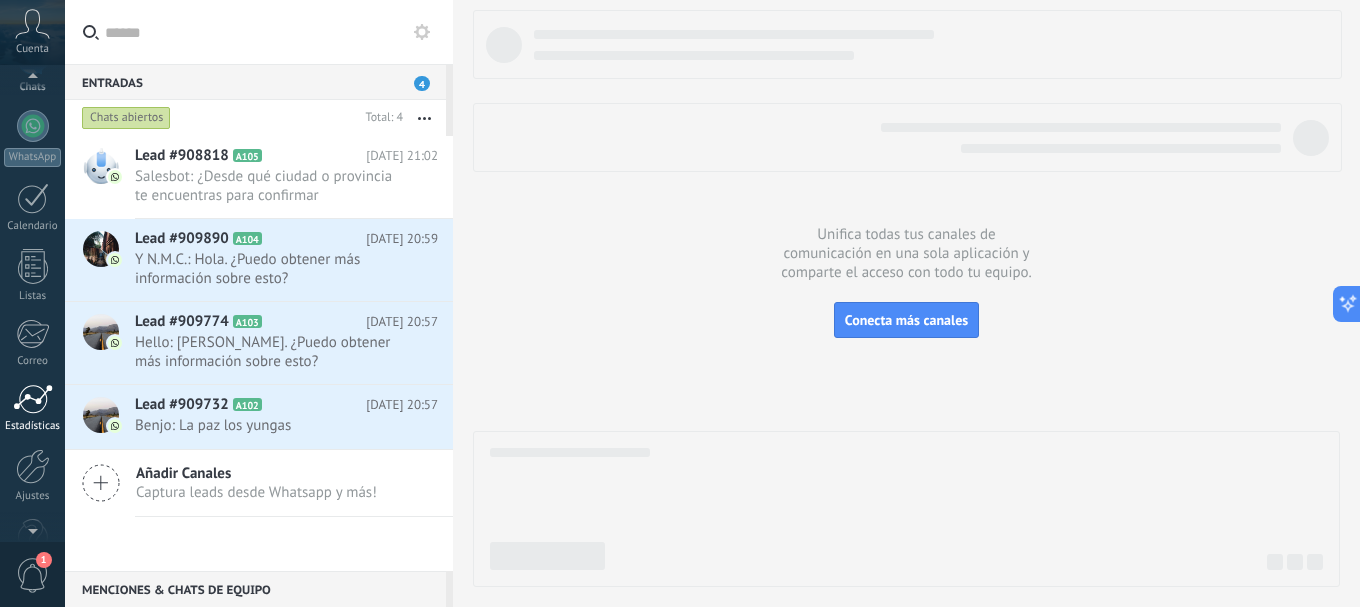 scroll, scrollTop: 0, scrollLeft: 0, axis: both 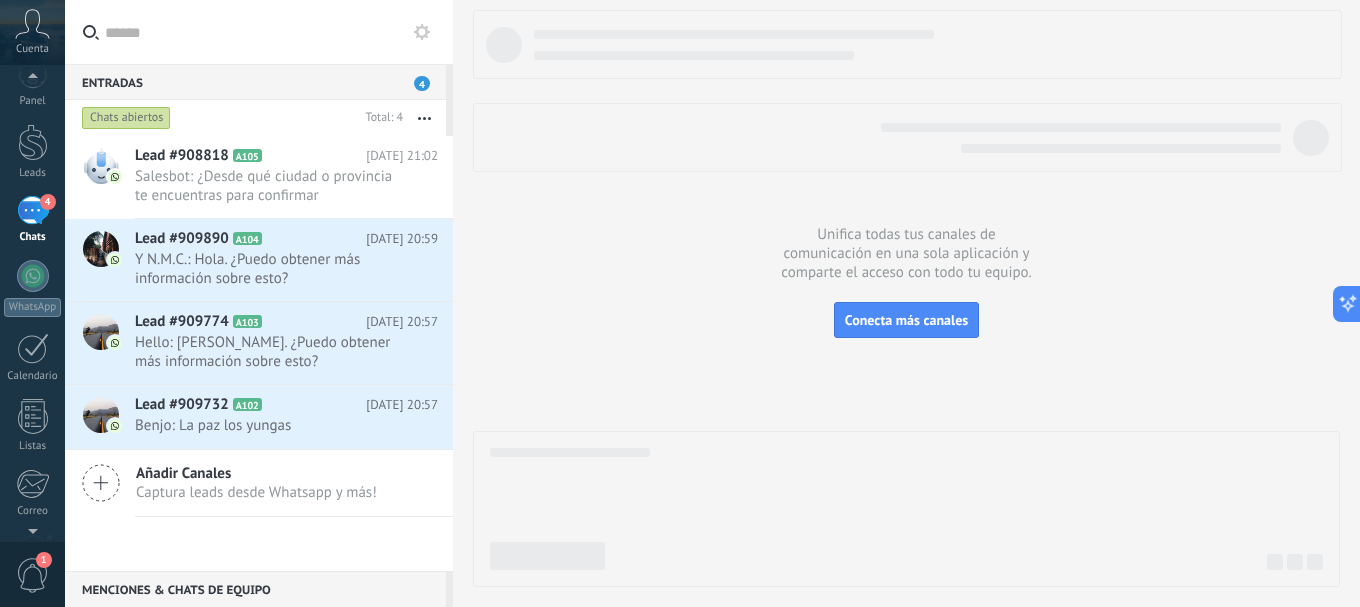 click on "1" at bounding box center [33, 575] 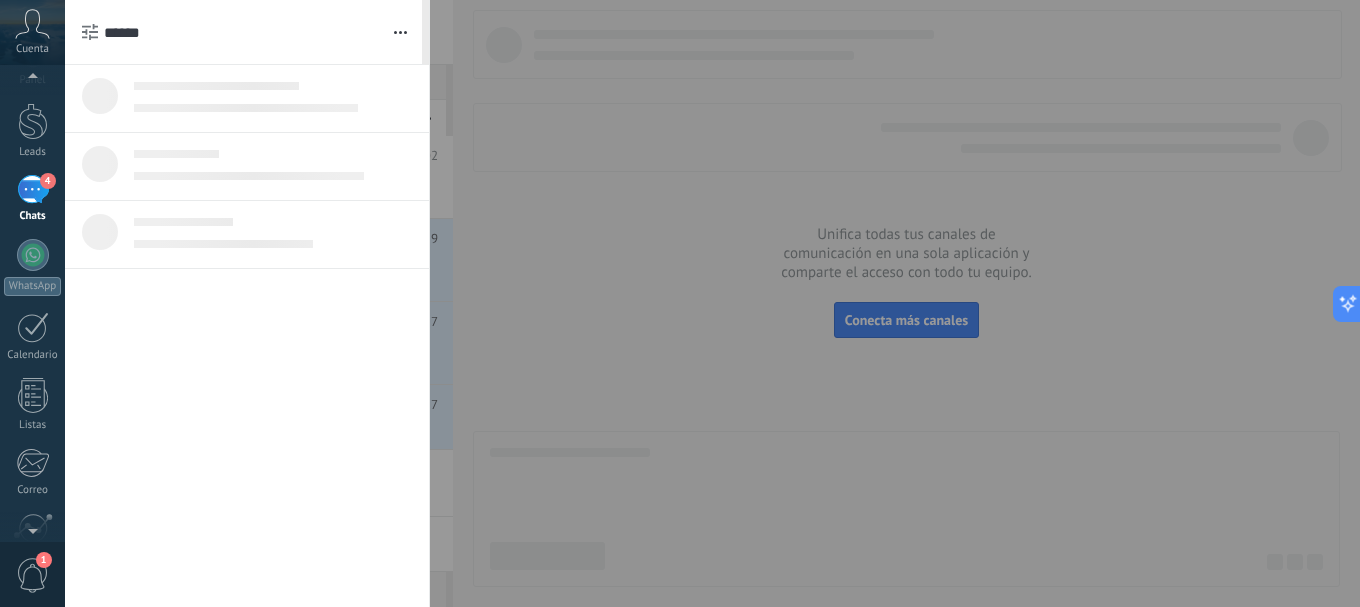 scroll, scrollTop: 0, scrollLeft: 0, axis: both 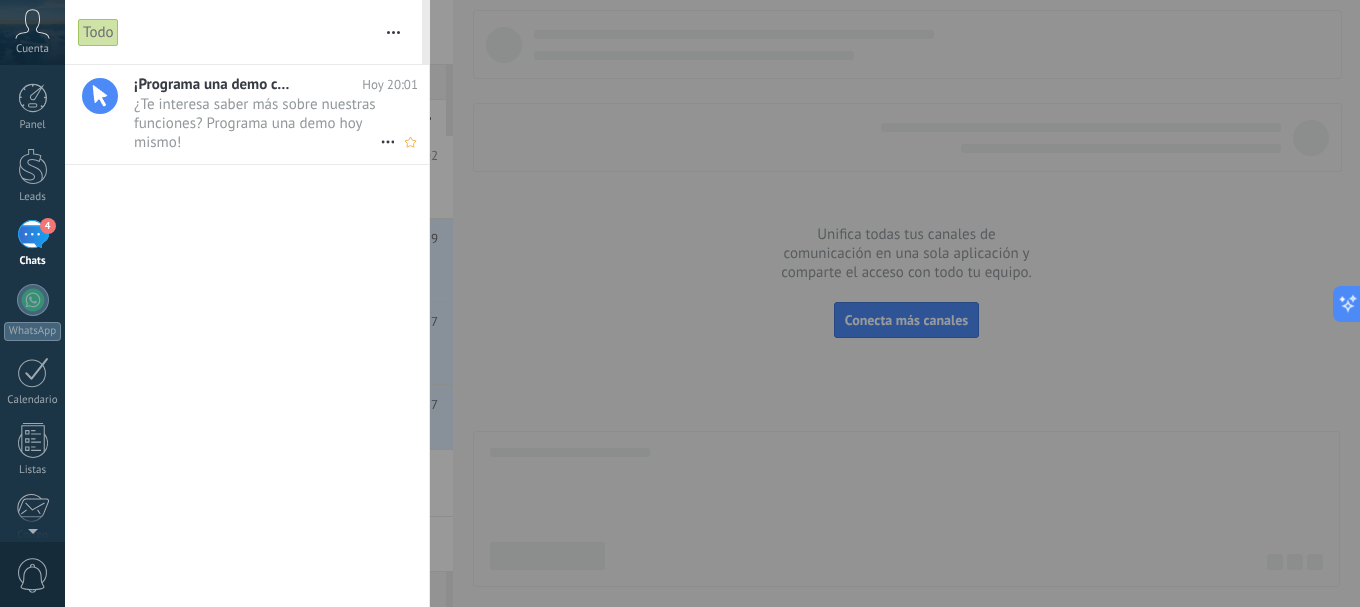 click on "¿Te interesa saber más sobre nuestras funciones? Programa una demo hoy mismo!
•••" at bounding box center [257, 123] 